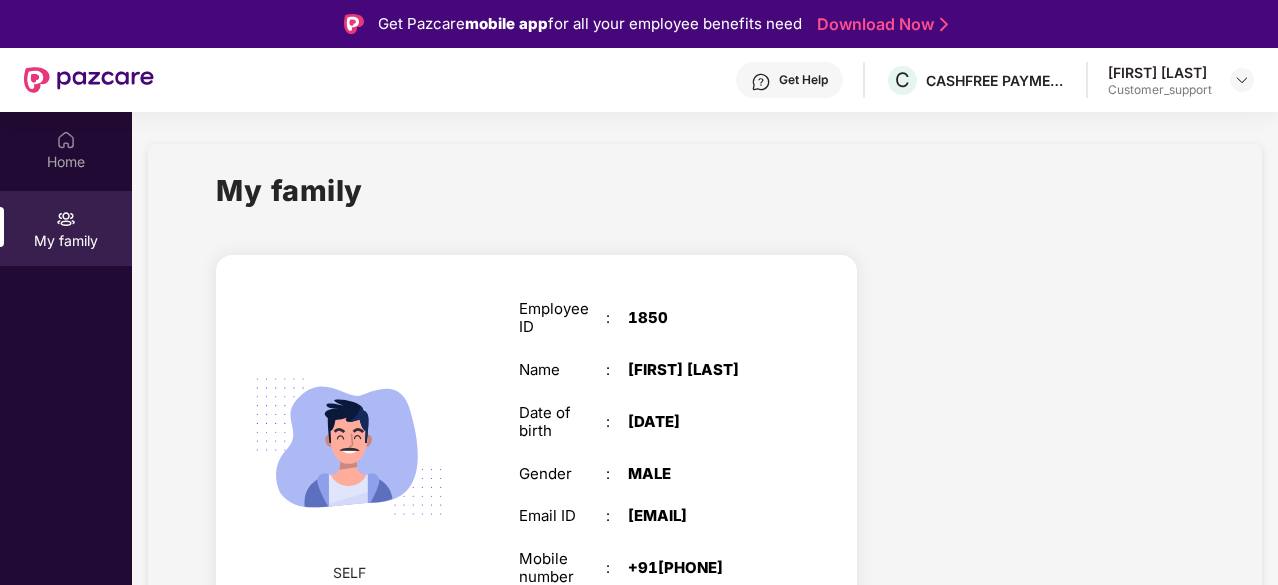 scroll, scrollTop: 0, scrollLeft: 0, axis: both 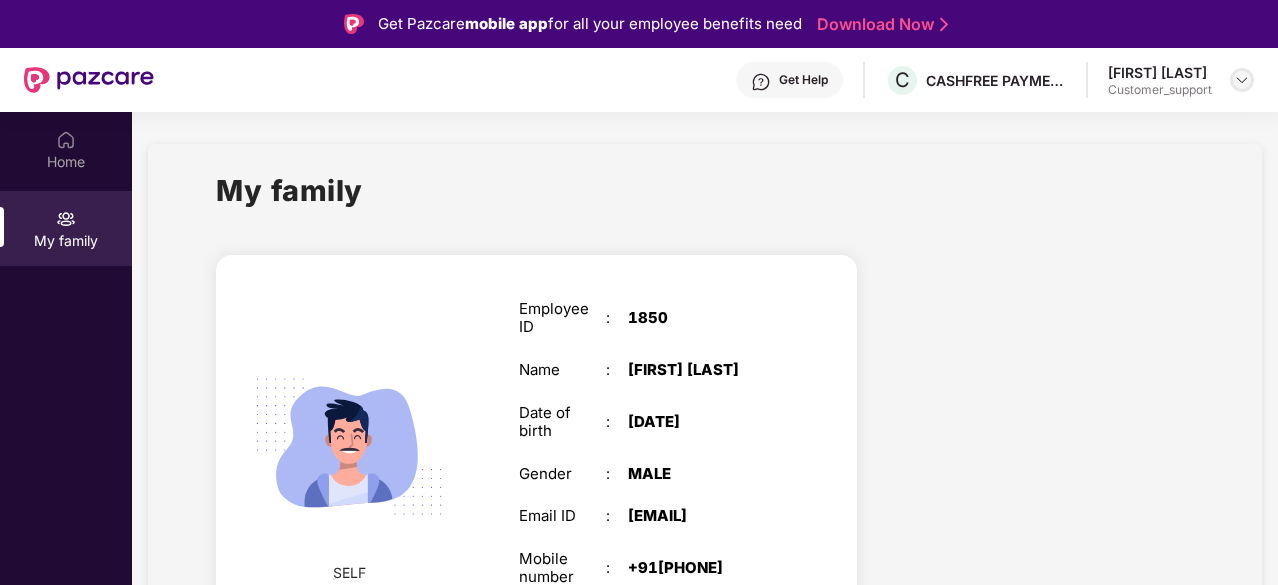 click at bounding box center [1242, 80] 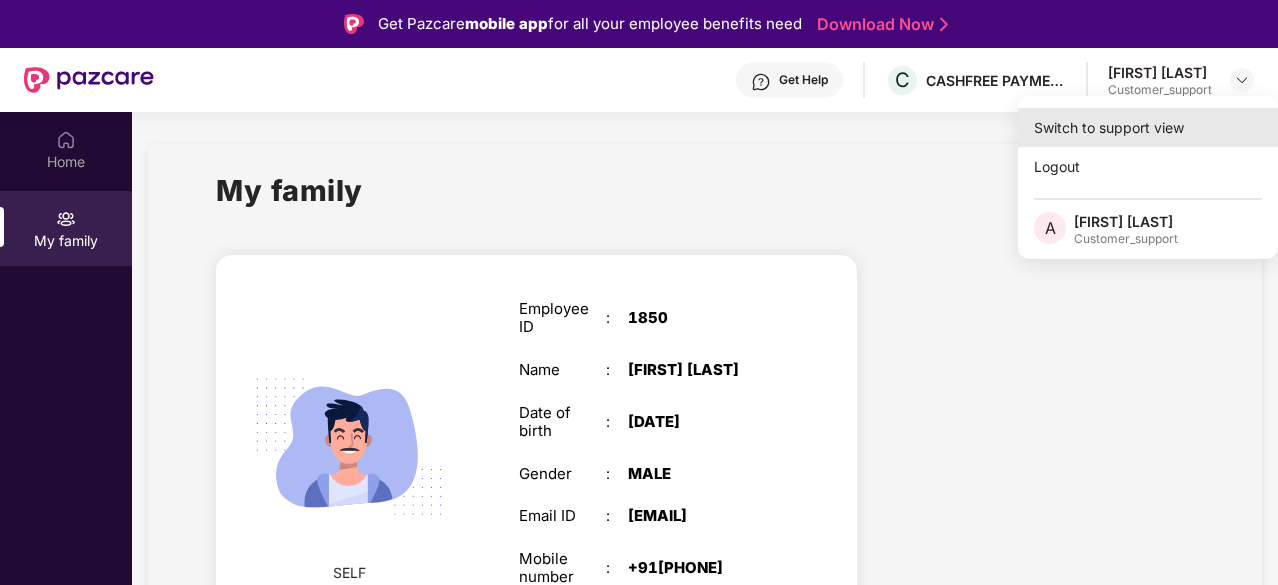 click on "Switch to support view" at bounding box center (1148, 127) 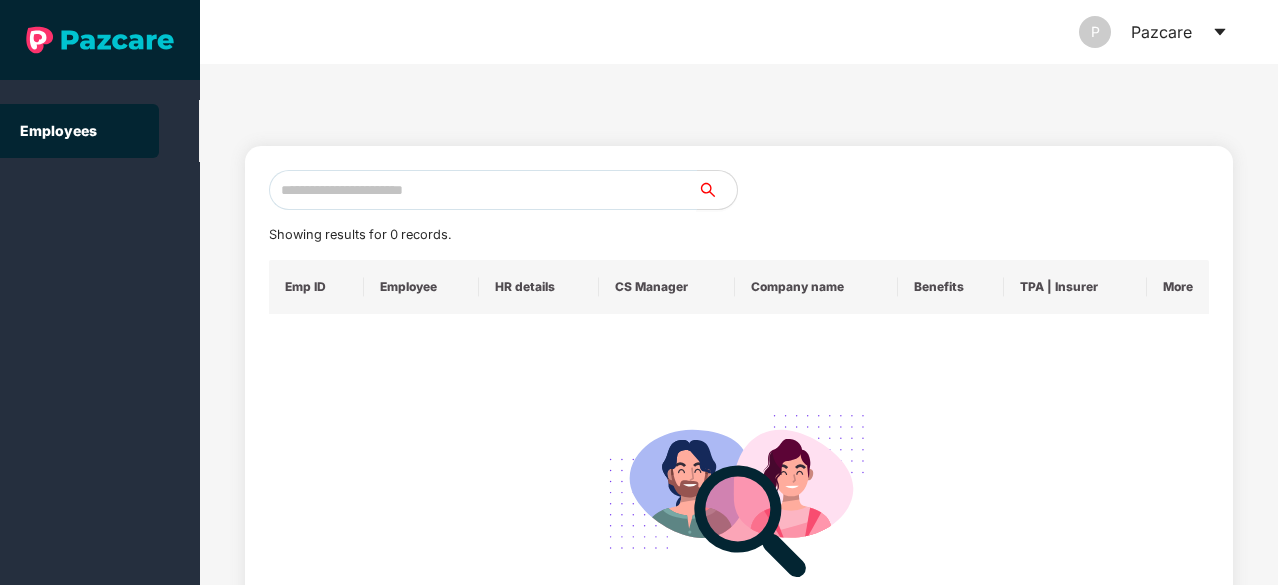 click at bounding box center (483, 190) 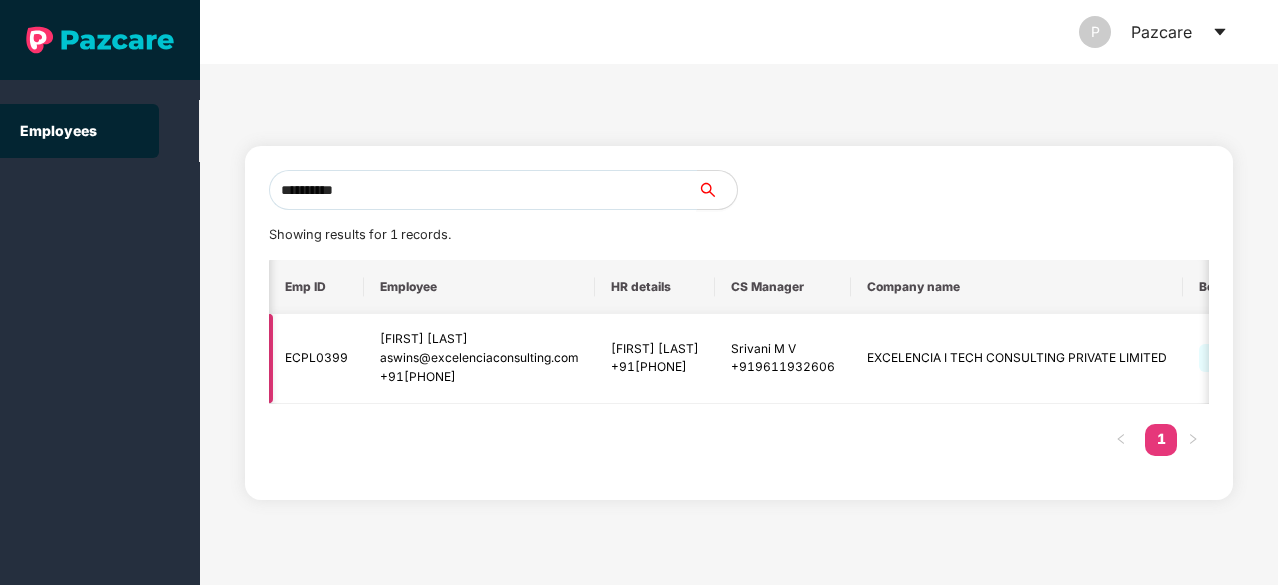 scroll, scrollTop: 0, scrollLeft: 254, axis: horizontal 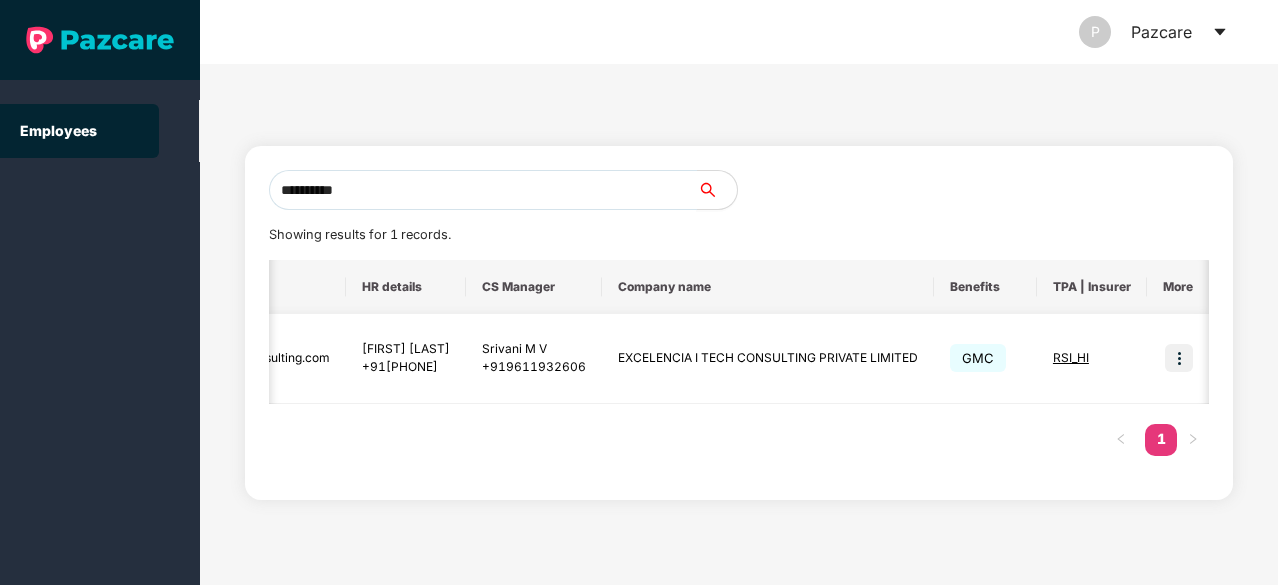 type on "**********" 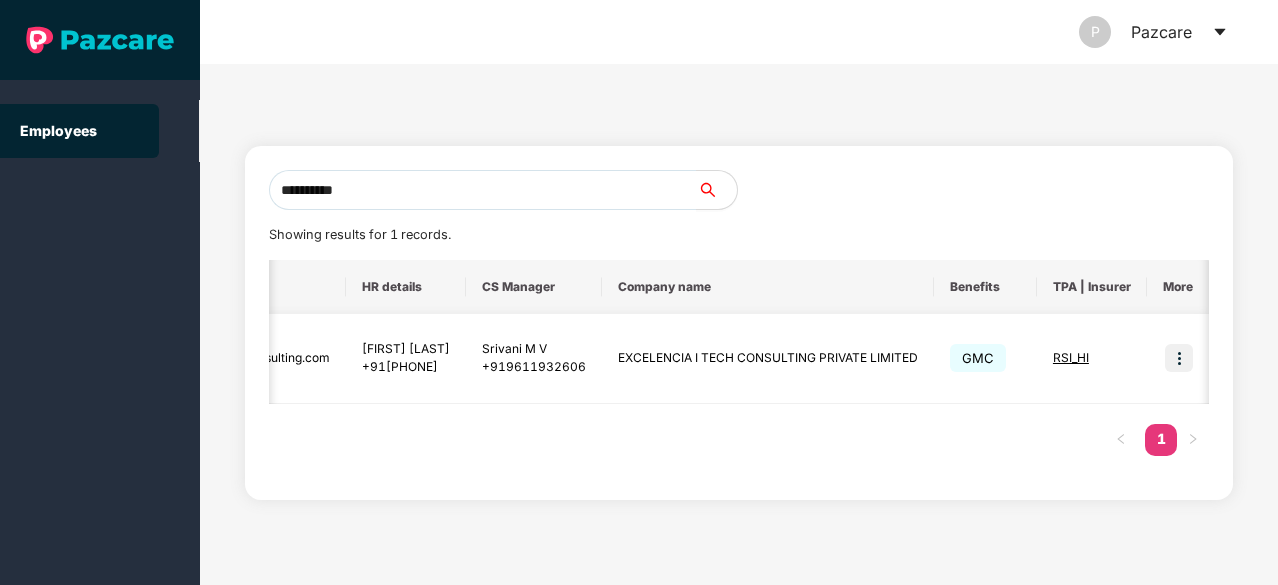 click at bounding box center (1179, 358) 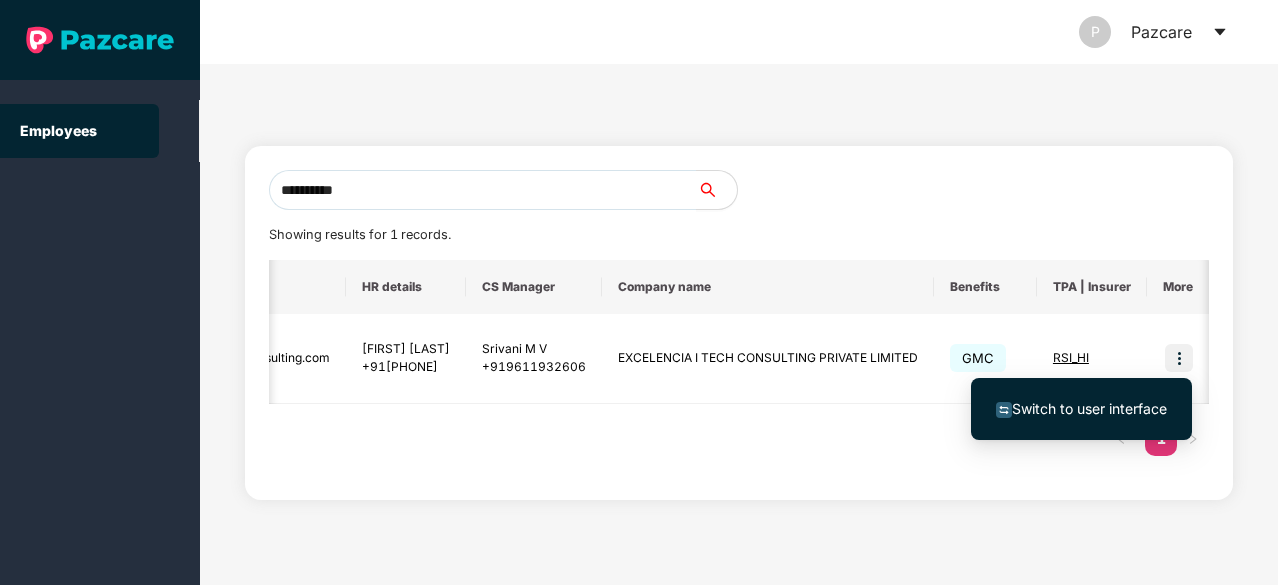 click on "Switch to user interface" at bounding box center [1089, 408] 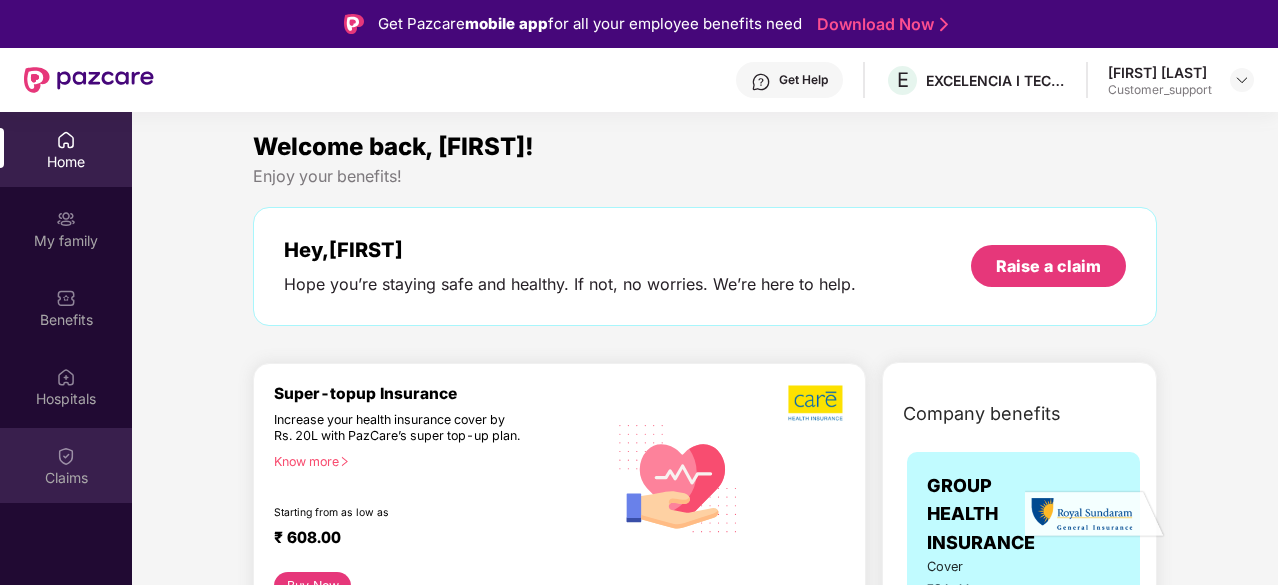 click on "Claims" at bounding box center (66, 478) 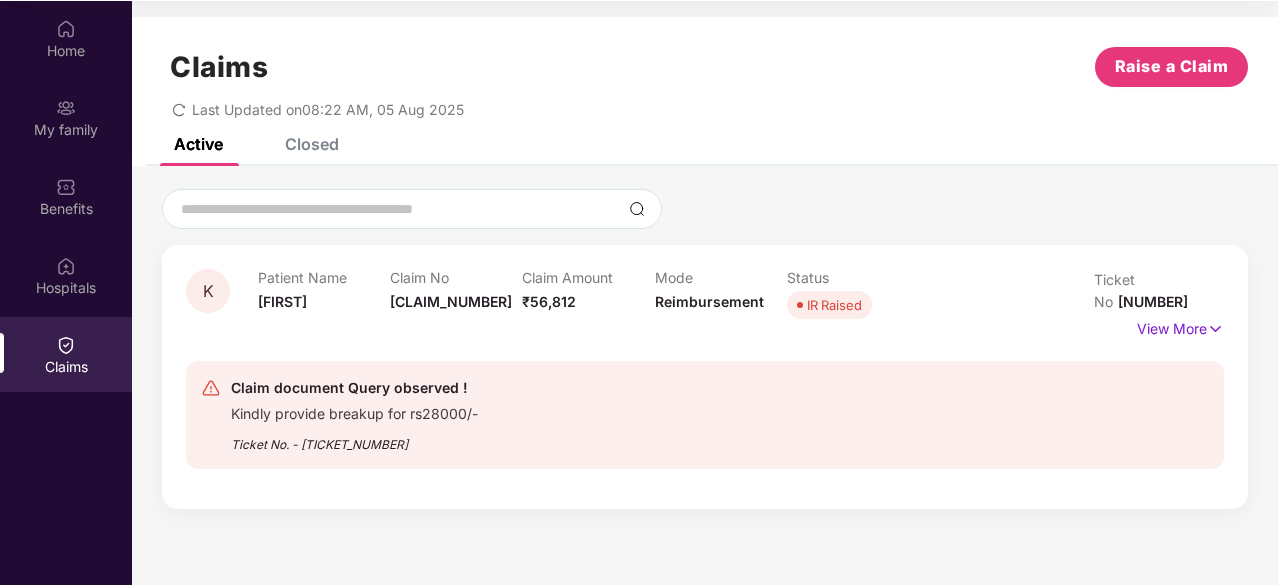 scroll, scrollTop: 110, scrollLeft: 0, axis: vertical 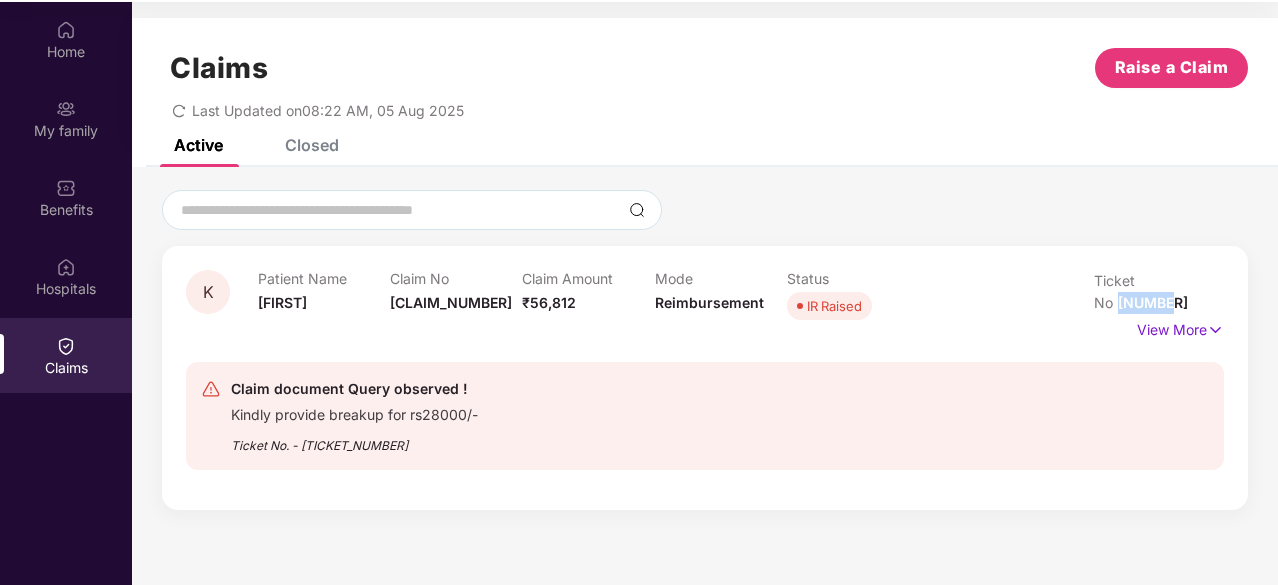 drag, startPoint x: 1225, startPoint y: 277, endPoint x: 1174, endPoint y: 283, distance: 51.351727 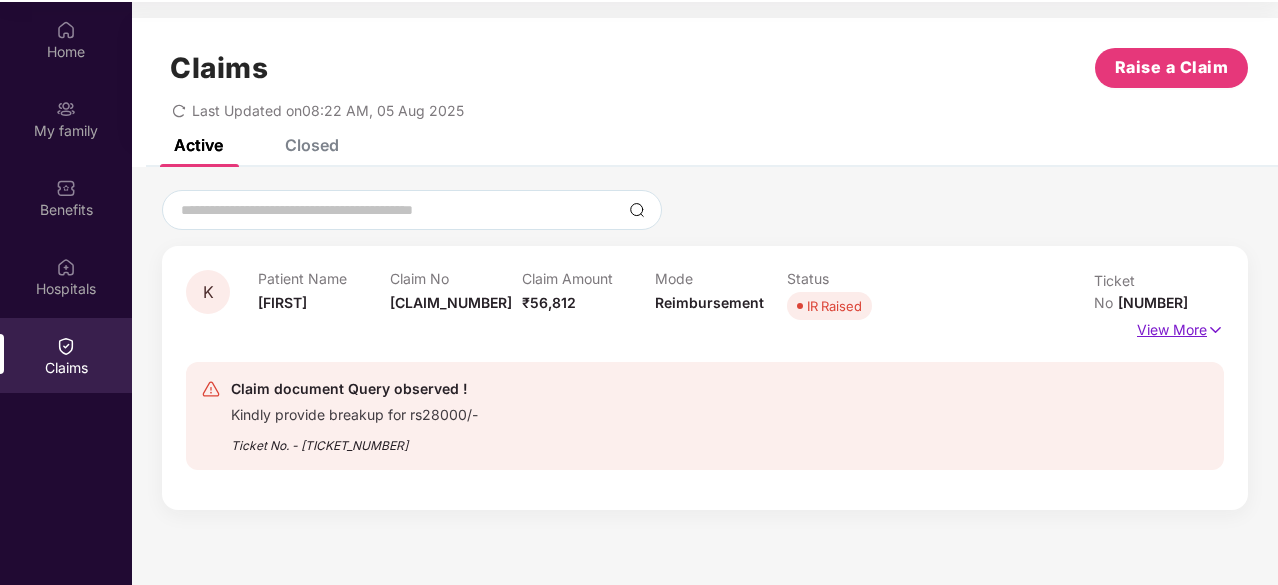 click on "View More" at bounding box center (1180, 327) 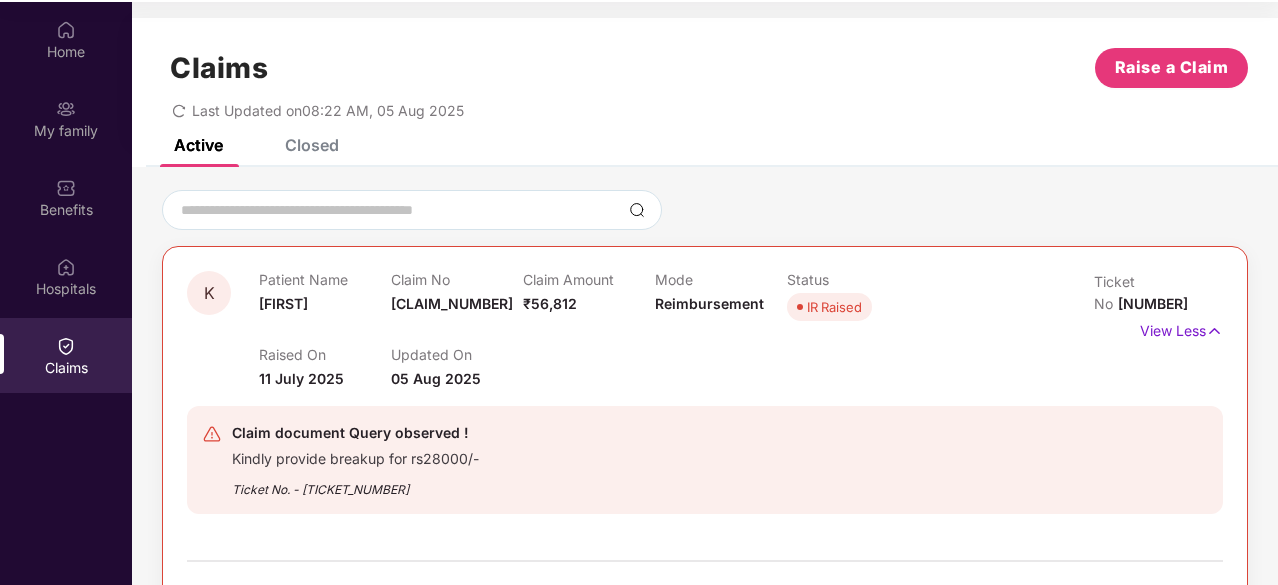 scroll, scrollTop: 0, scrollLeft: 0, axis: both 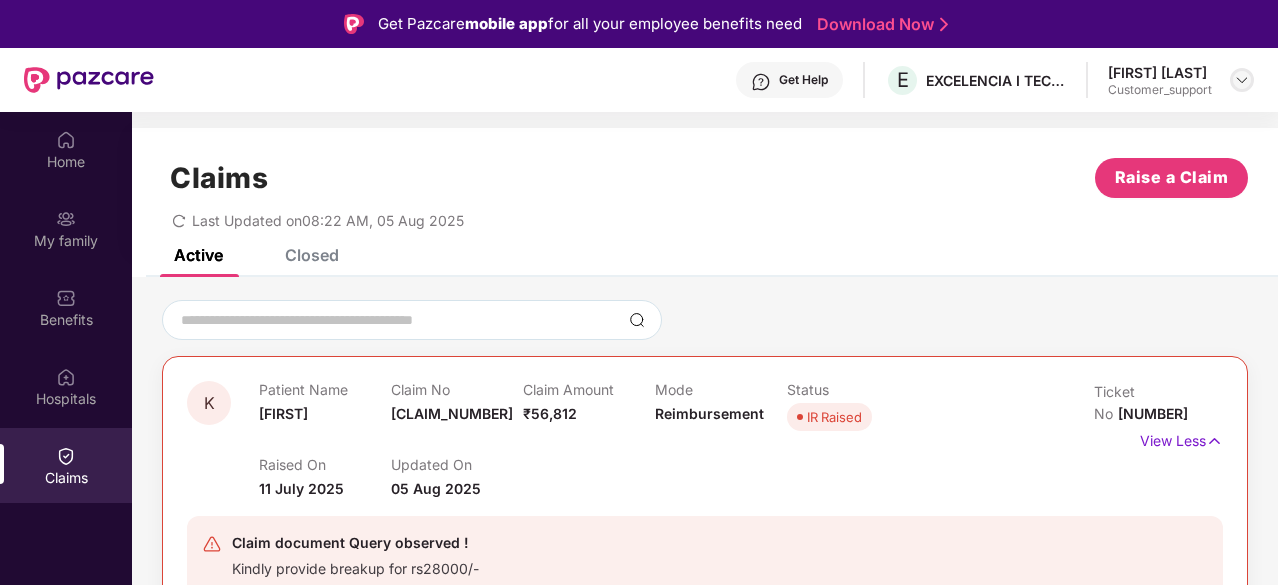 click at bounding box center (1242, 80) 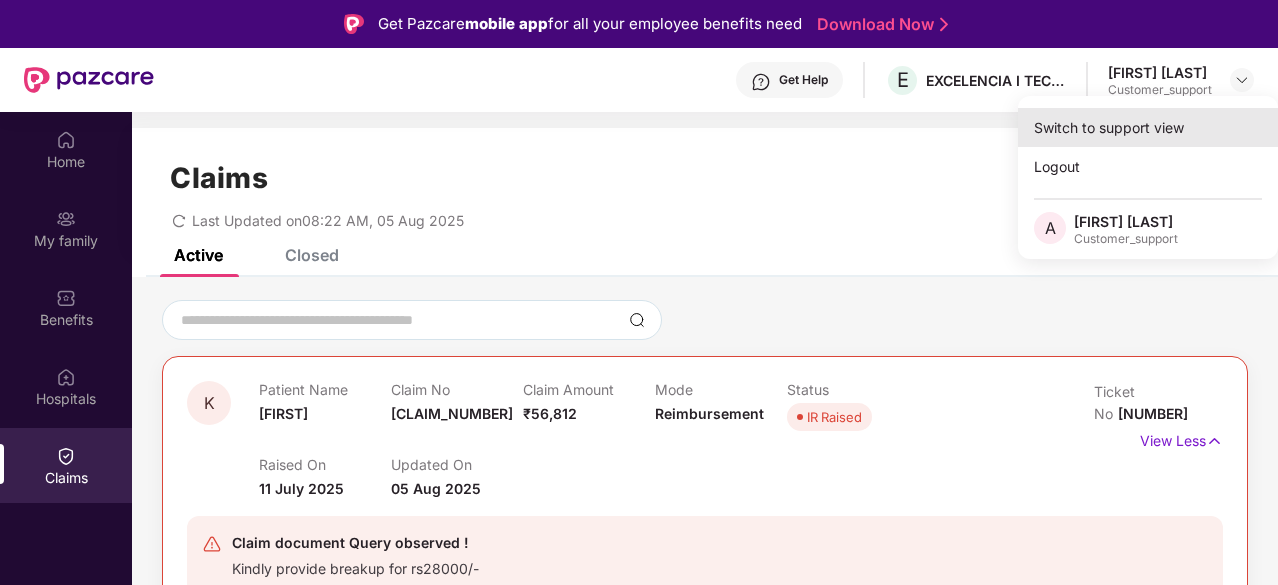 click on "Switch to support view" at bounding box center [1148, 127] 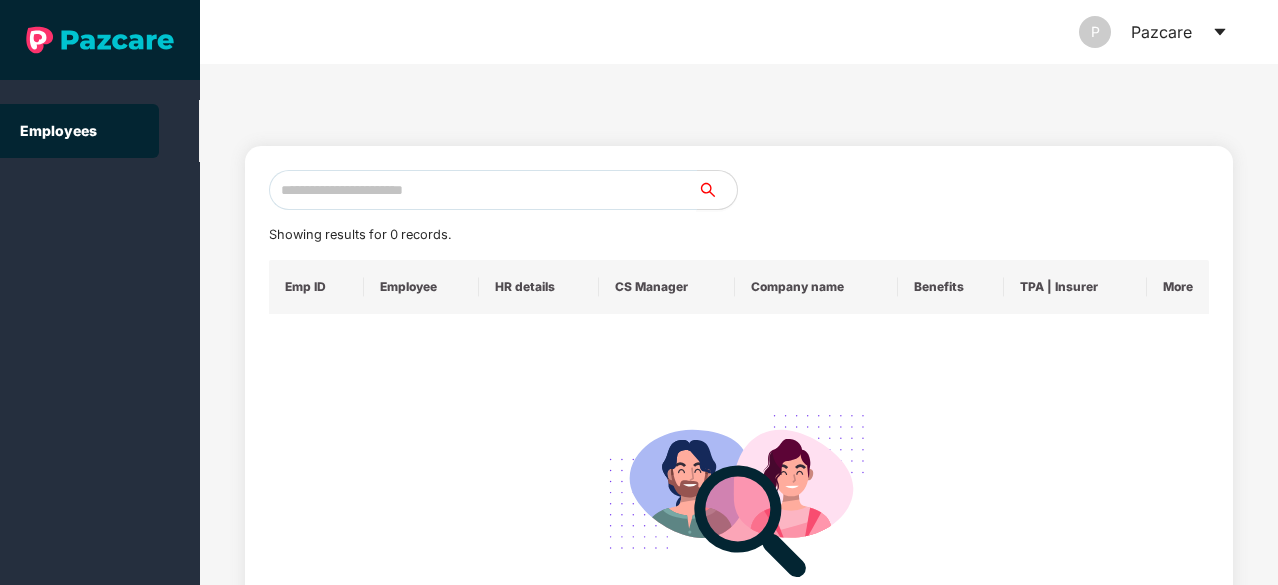 click at bounding box center (483, 190) 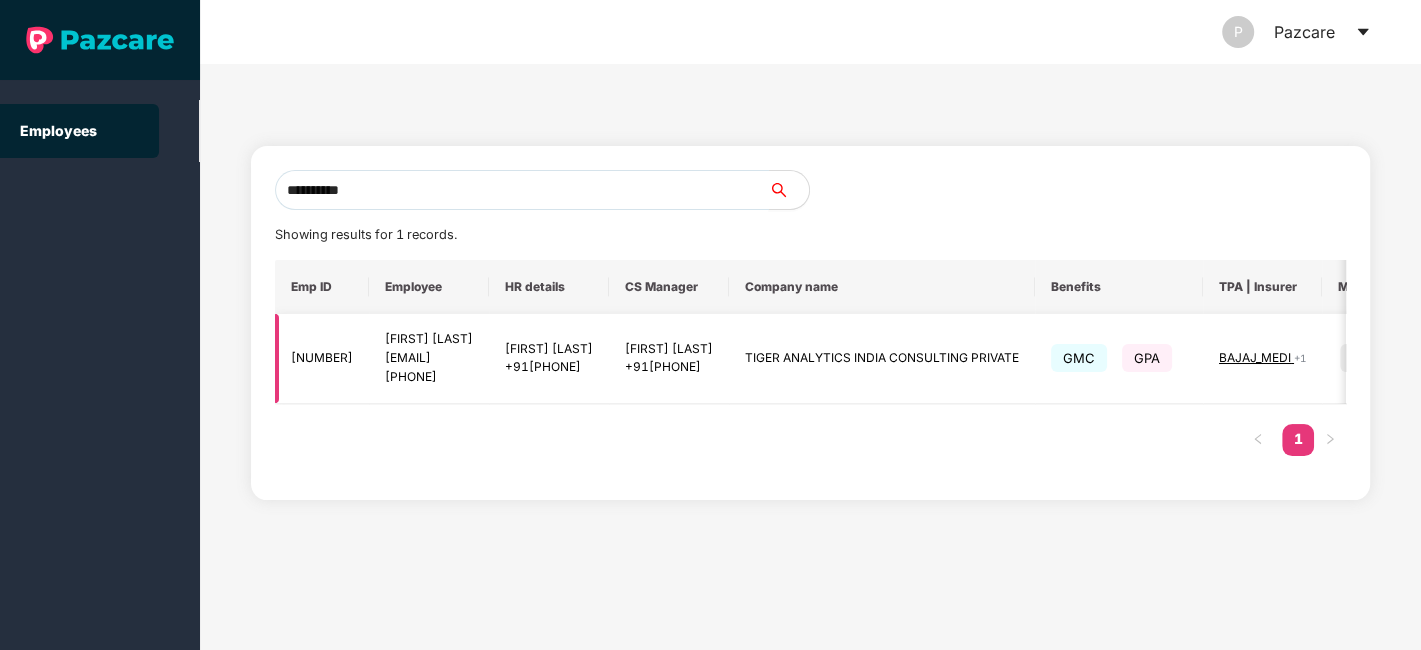 scroll, scrollTop: 0, scrollLeft: 200, axis: horizontal 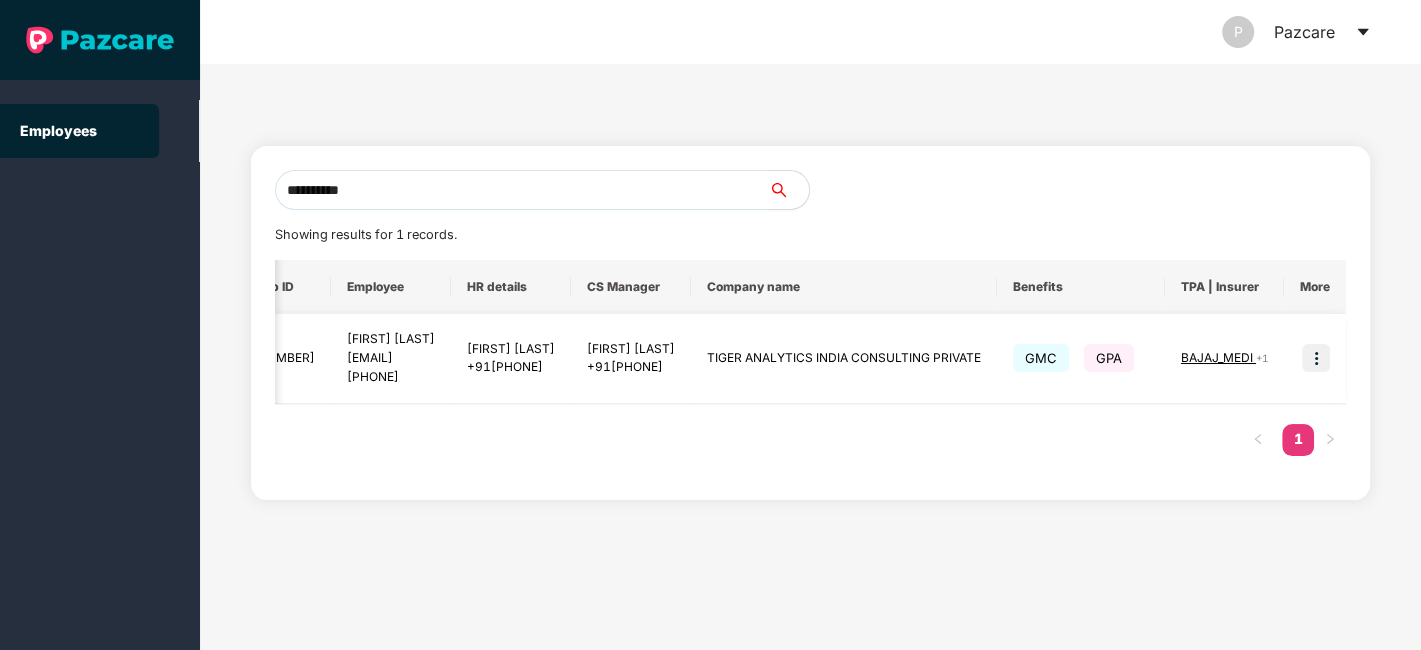 type on "**********" 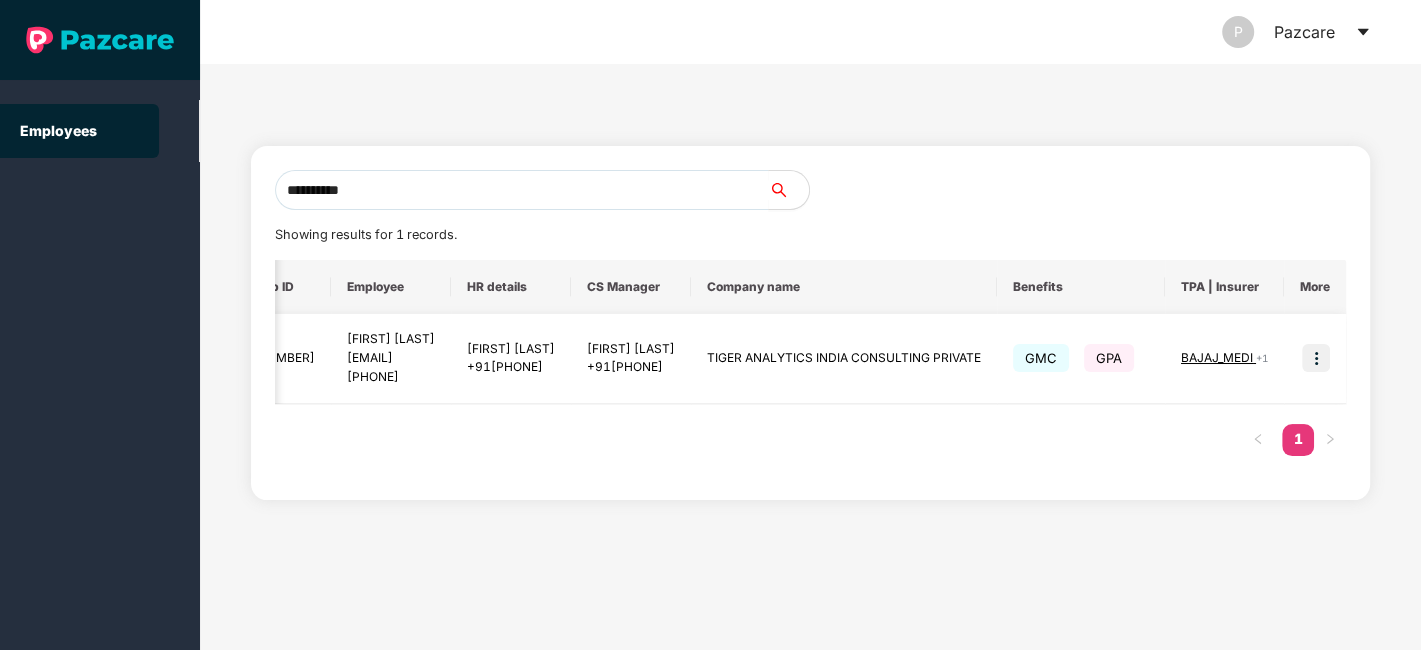 click at bounding box center [1316, 358] 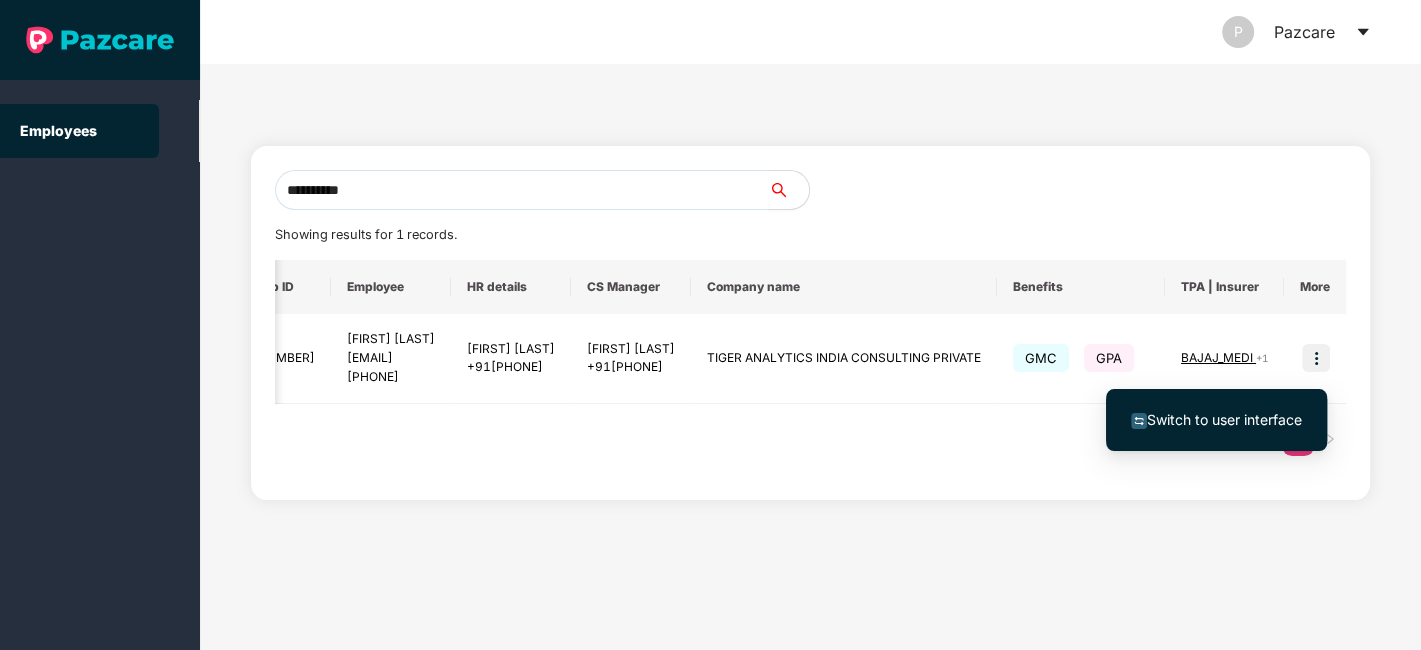 click on "Switch to user interface" at bounding box center [1224, 419] 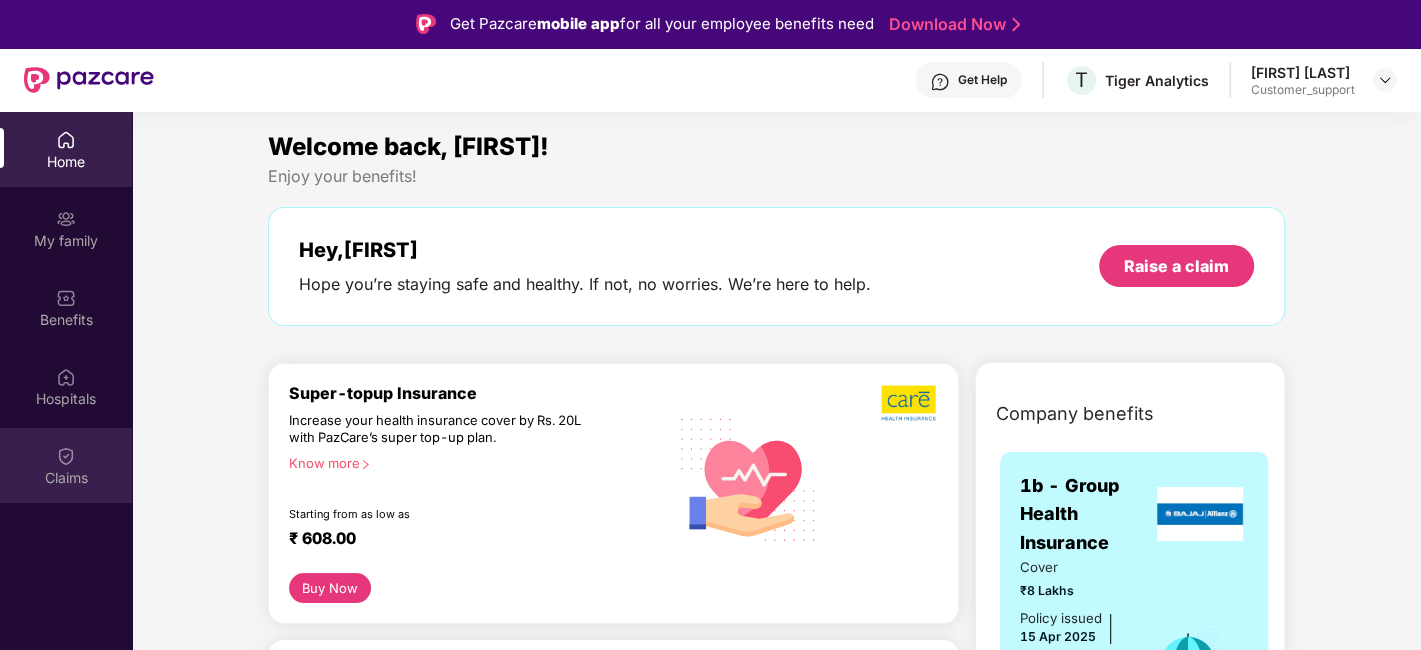 click on "Claims" at bounding box center (66, 465) 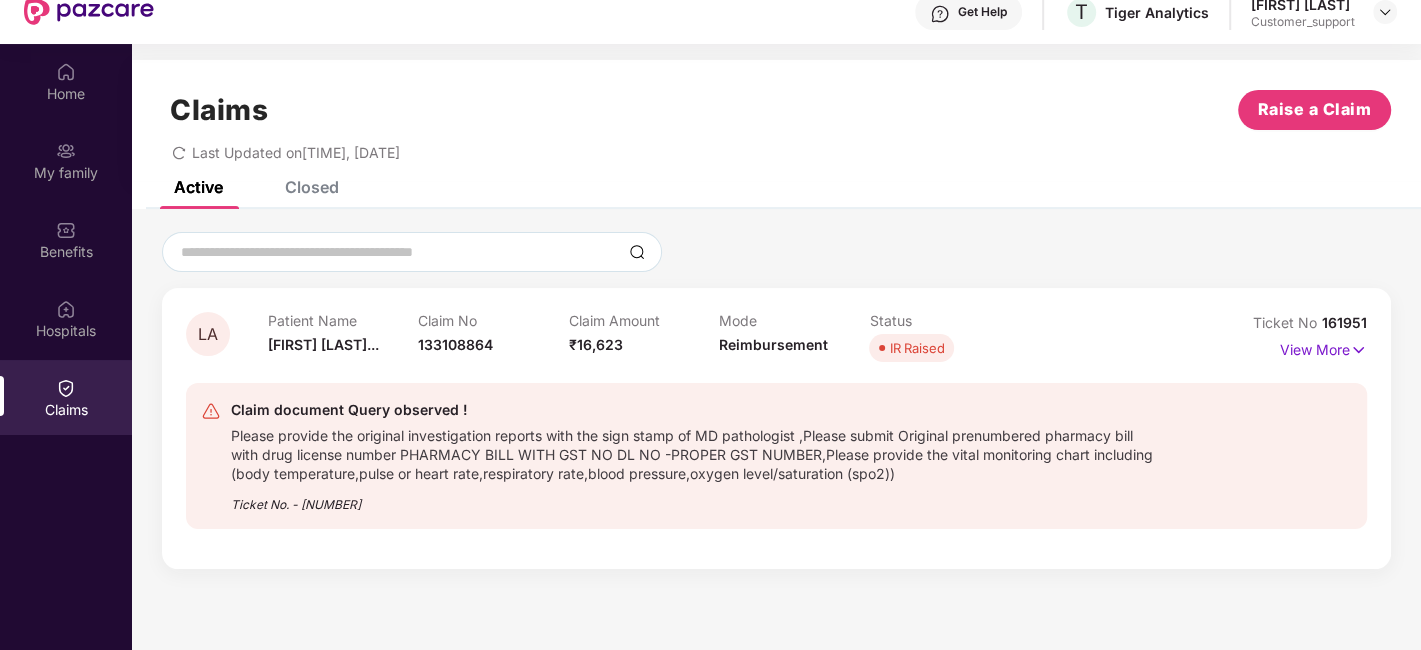 scroll, scrollTop: 71, scrollLeft: 0, axis: vertical 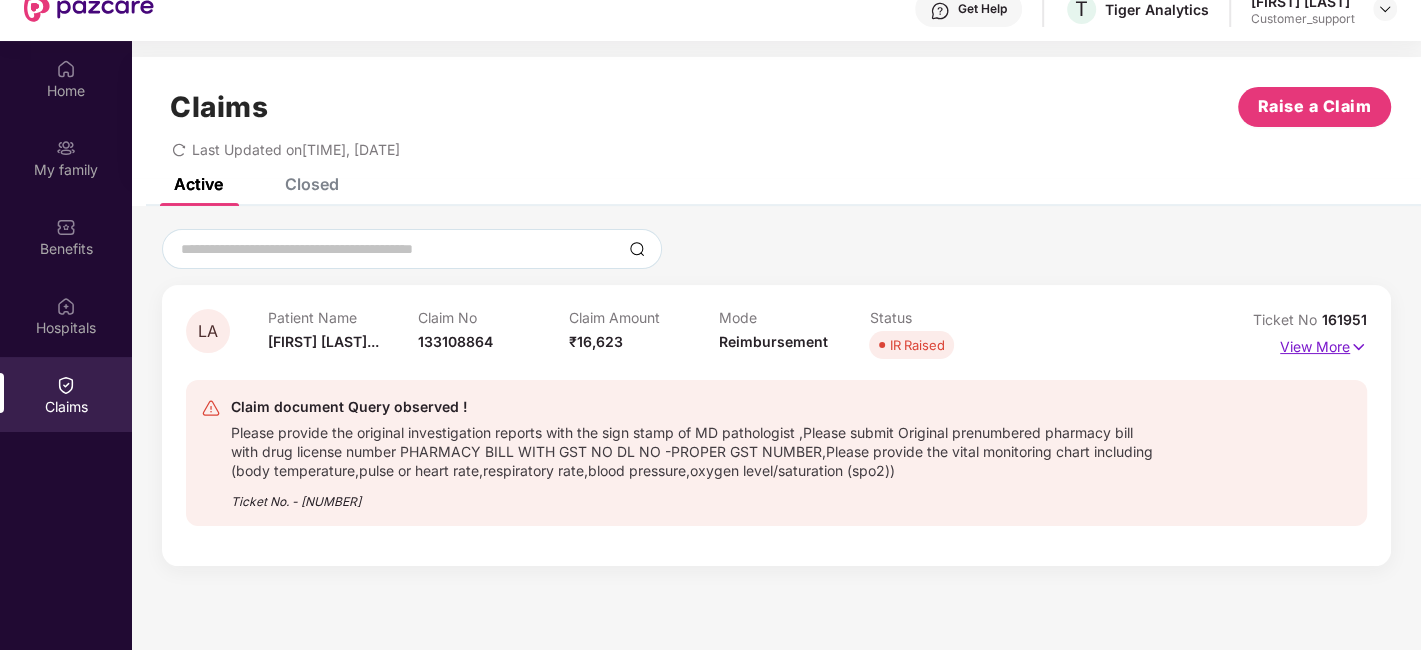 click on "View More" at bounding box center (1323, 344) 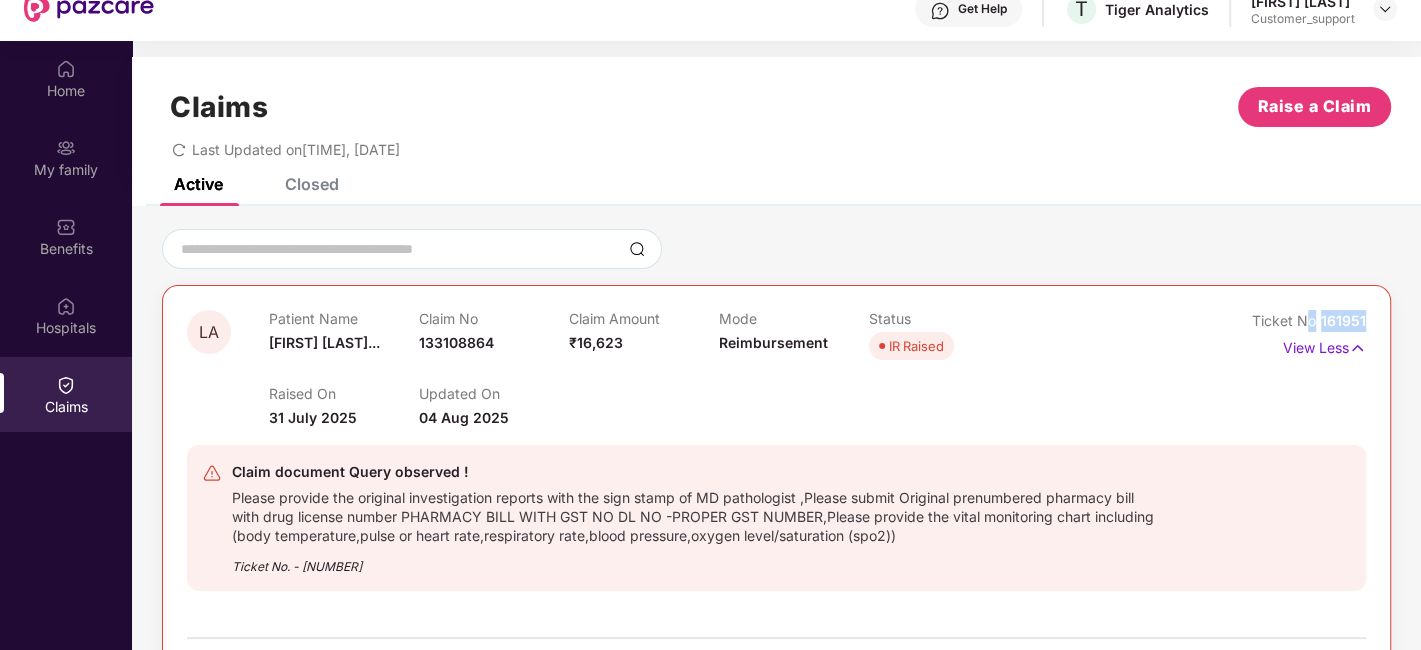 drag, startPoint x: 1365, startPoint y: 315, endPoint x: 1309, endPoint y: 323, distance: 56.568542 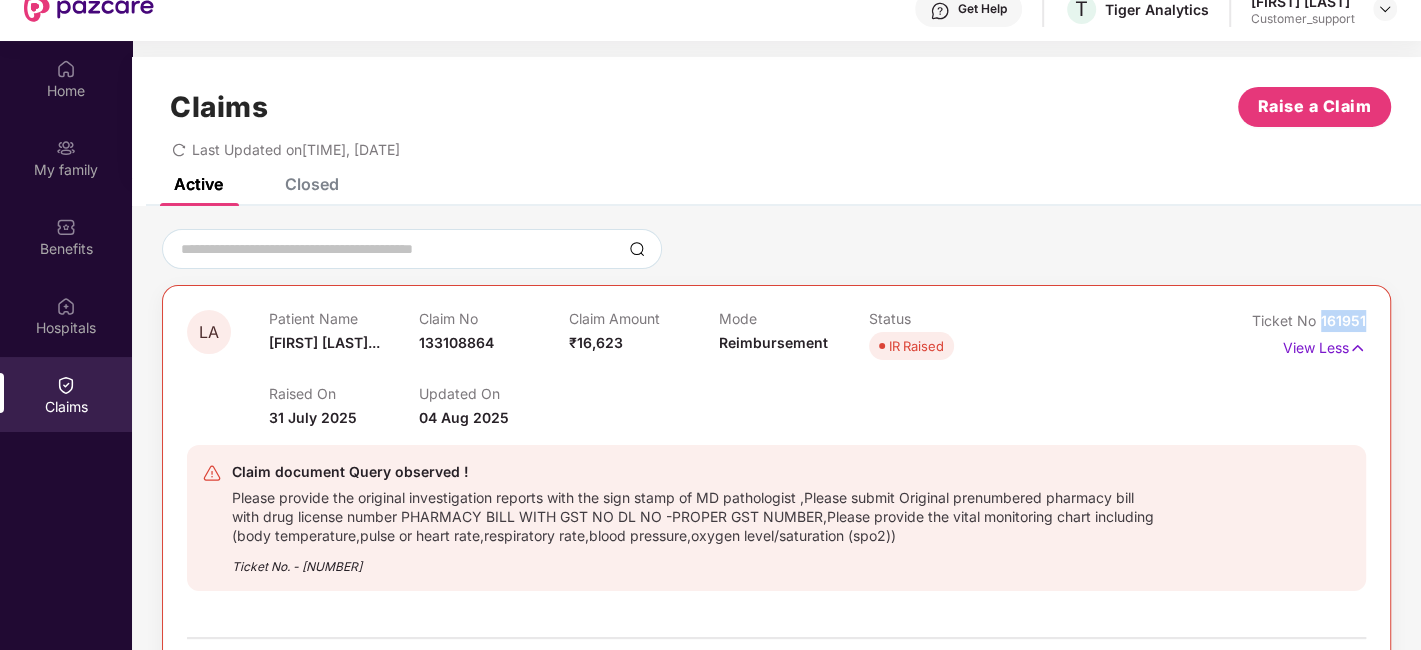 drag, startPoint x: 1371, startPoint y: 318, endPoint x: 1320, endPoint y: 323, distance: 51.24451 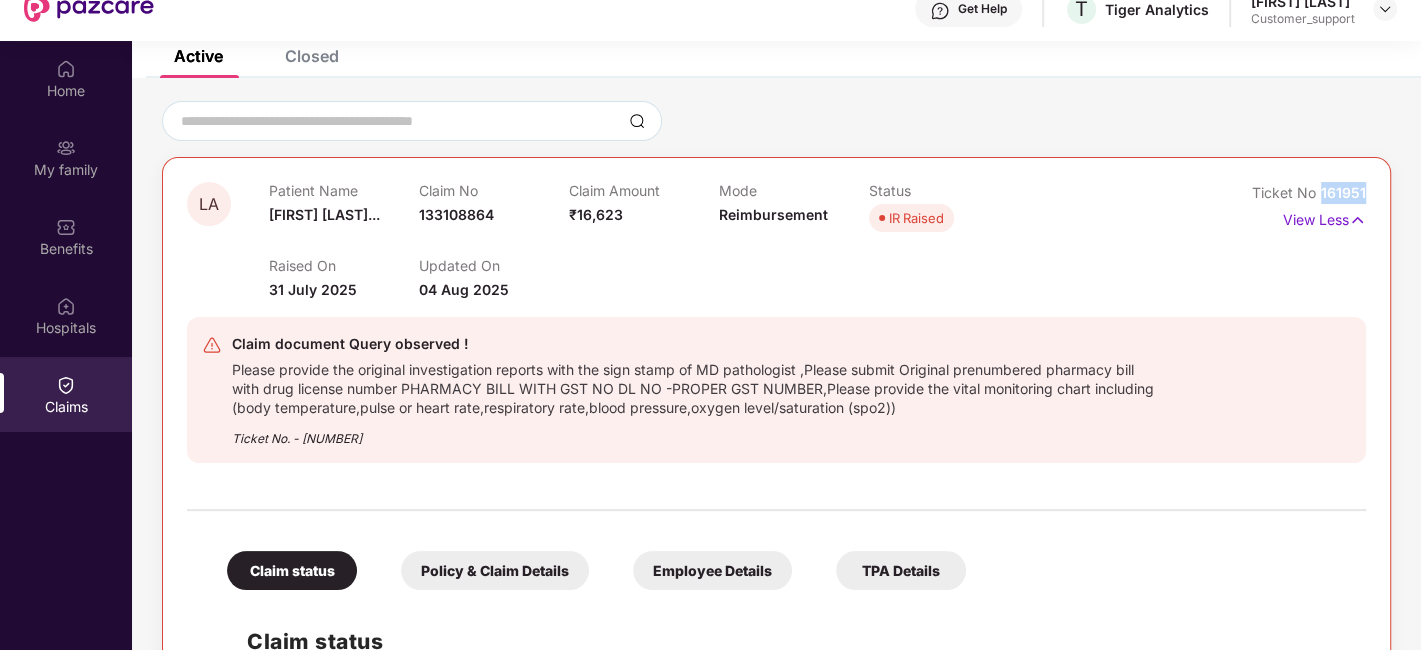 scroll, scrollTop: 130, scrollLeft: 0, axis: vertical 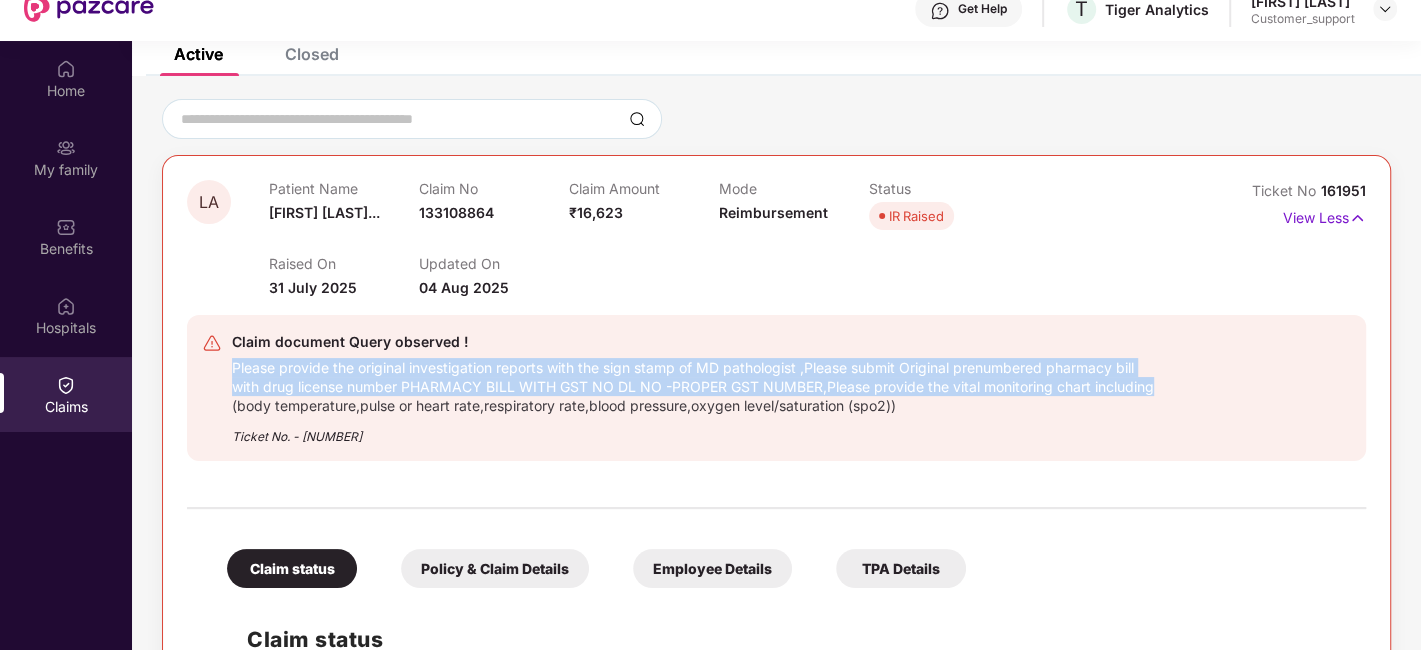 drag, startPoint x: 231, startPoint y: 367, endPoint x: 1160, endPoint y: 392, distance: 929.3363 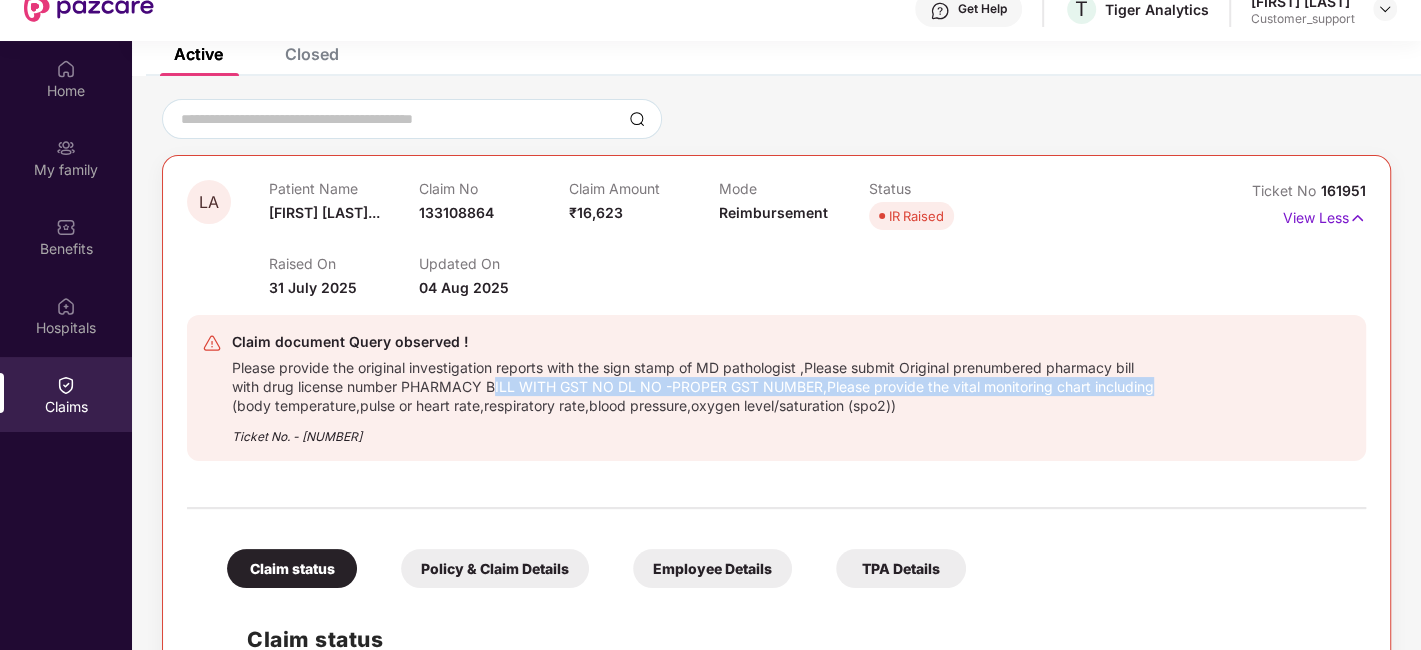 drag, startPoint x: 1160, startPoint y: 388, endPoint x: 453, endPoint y: 365, distance: 707.374 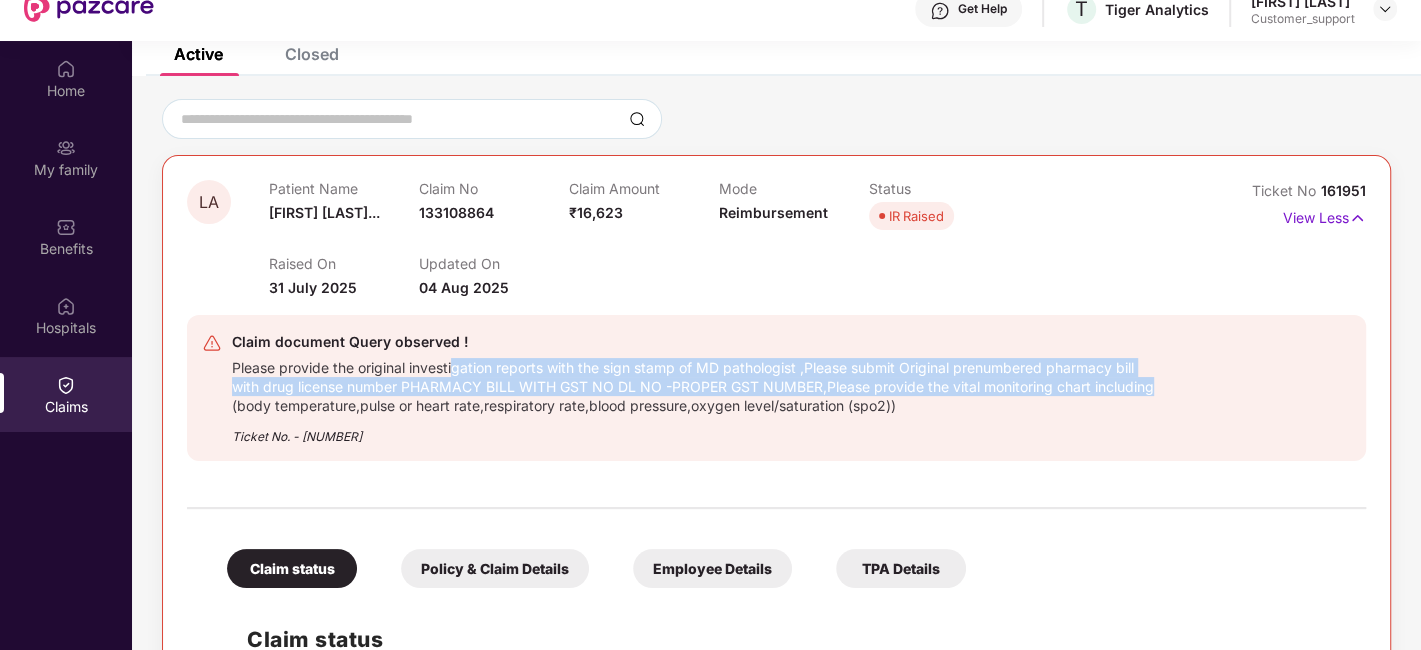 click on "Please provide the original investigation reports with the sign stamp of MD pathologist ,Please submit Original prenumbered pharmacy bill with drug license number PHARMACY BILL WITH GST NO DL NO -PROPER GST NUMBER,Please provide the vital monitoring chart including (body temperature,pulse or heart rate,respiratory rate,blood pressure,oxygen level/saturation (spo2))" at bounding box center [696, 384] 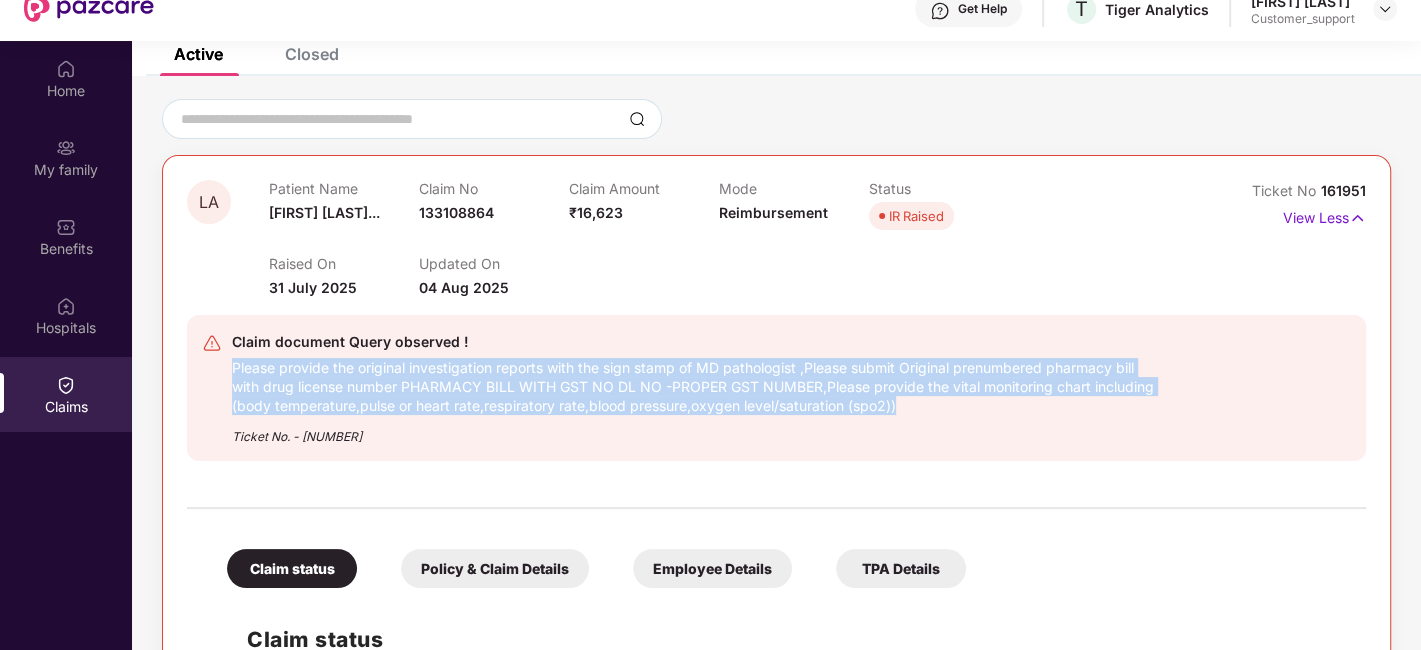 drag, startPoint x: 229, startPoint y: 367, endPoint x: 1164, endPoint y: 401, distance: 935.618 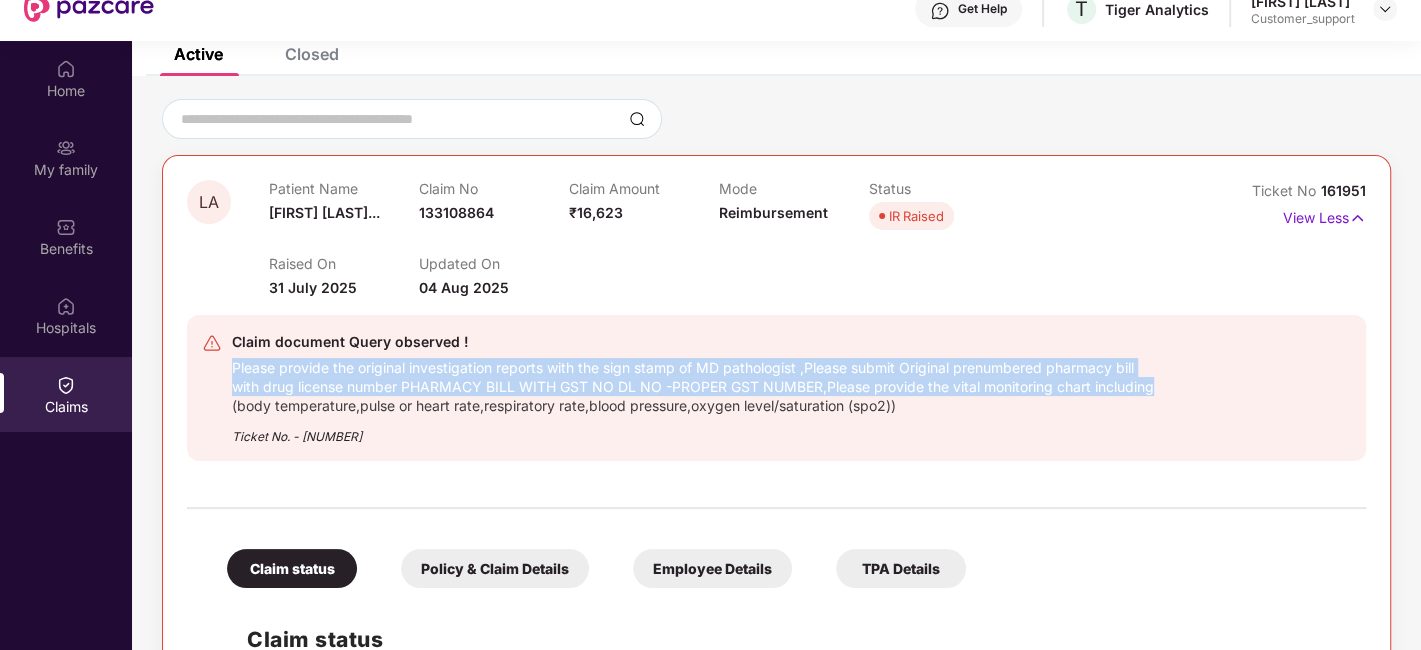 drag, startPoint x: 1165, startPoint y: 385, endPoint x: 226, endPoint y: 370, distance: 939.1198 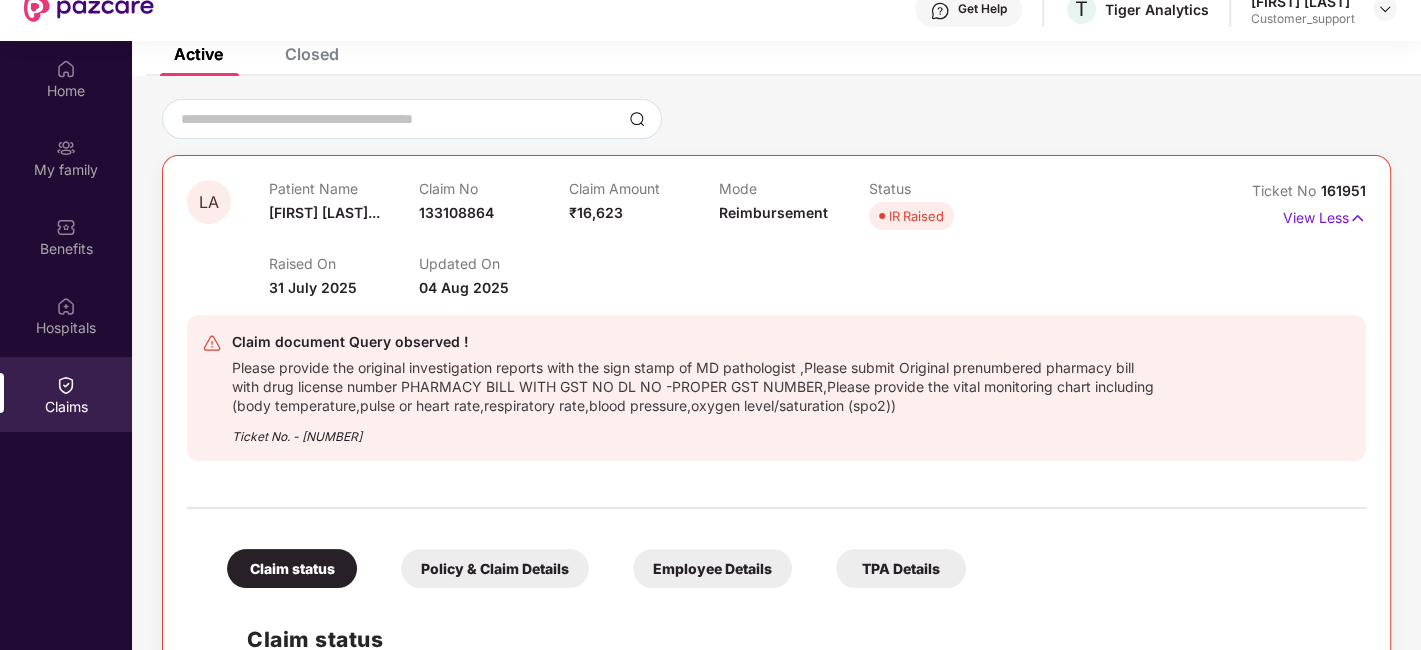 click on "Claim document Query observed !" at bounding box center [696, 342] 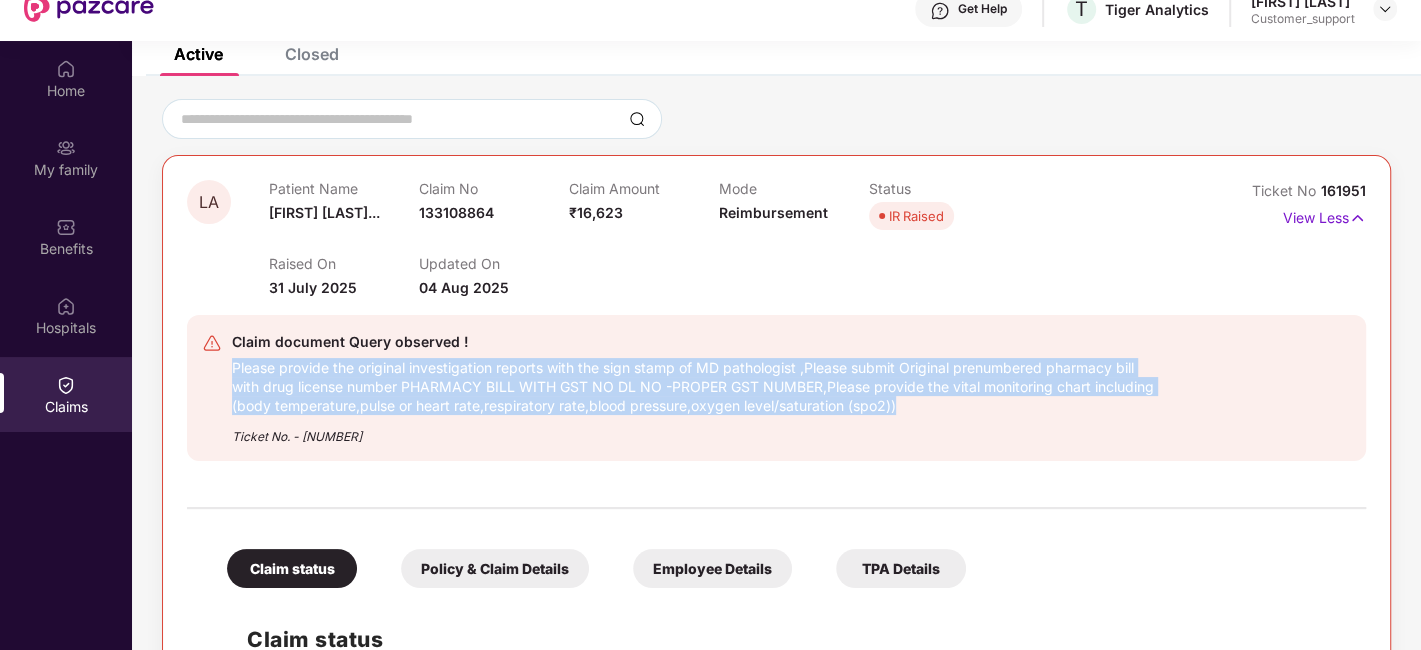 drag, startPoint x: 228, startPoint y: 366, endPoint x: 919, endPoint y: 401, distance: 691.8858 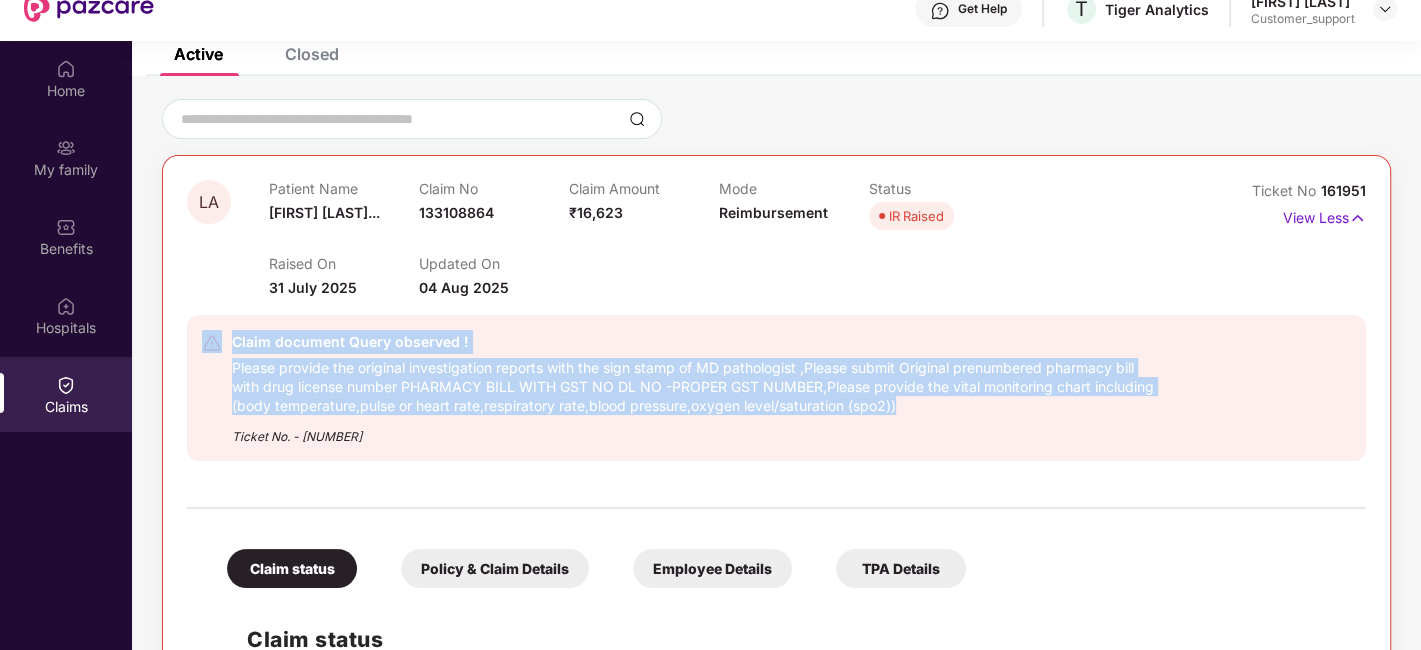 drag, startPoint x: 902, startPoint y: 404, endPoint x: 182, endPoint y: 375, distance: 720.5838 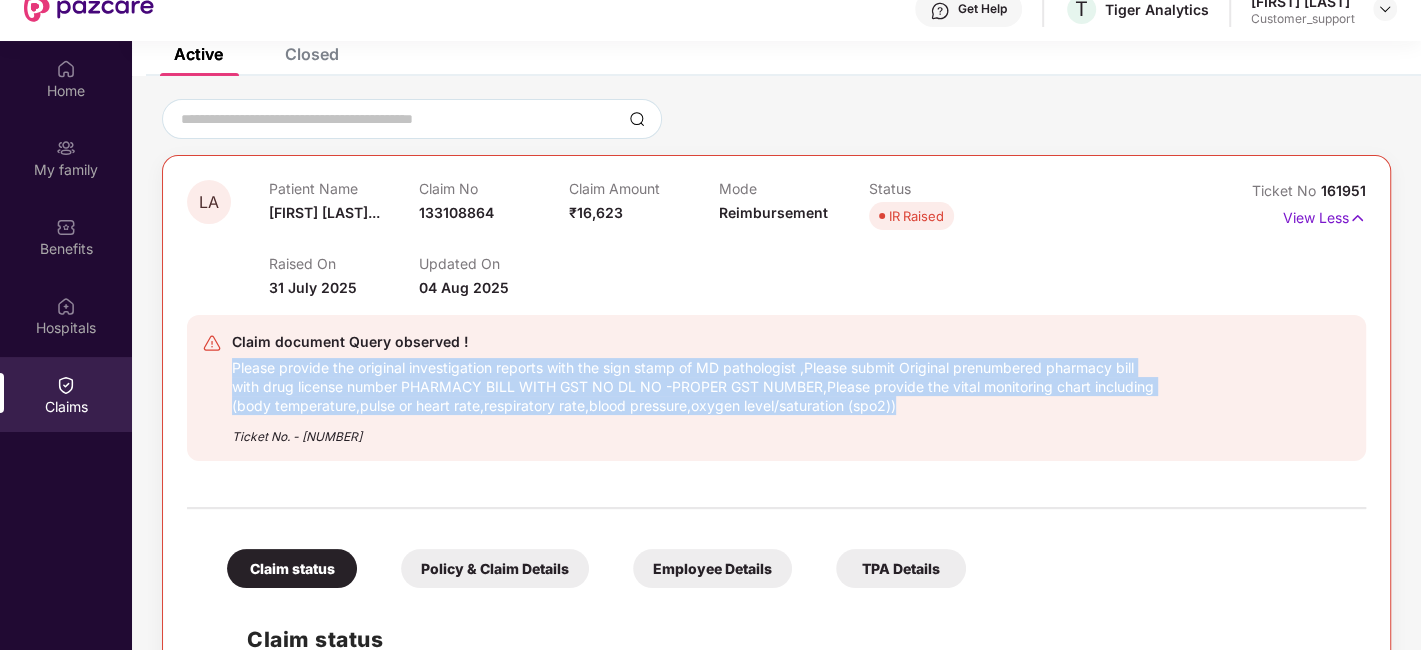 drag, startPoint x: 232, startPoint y: 361, endPoint x: 910, endPoint y: 405, distance: 679.4262 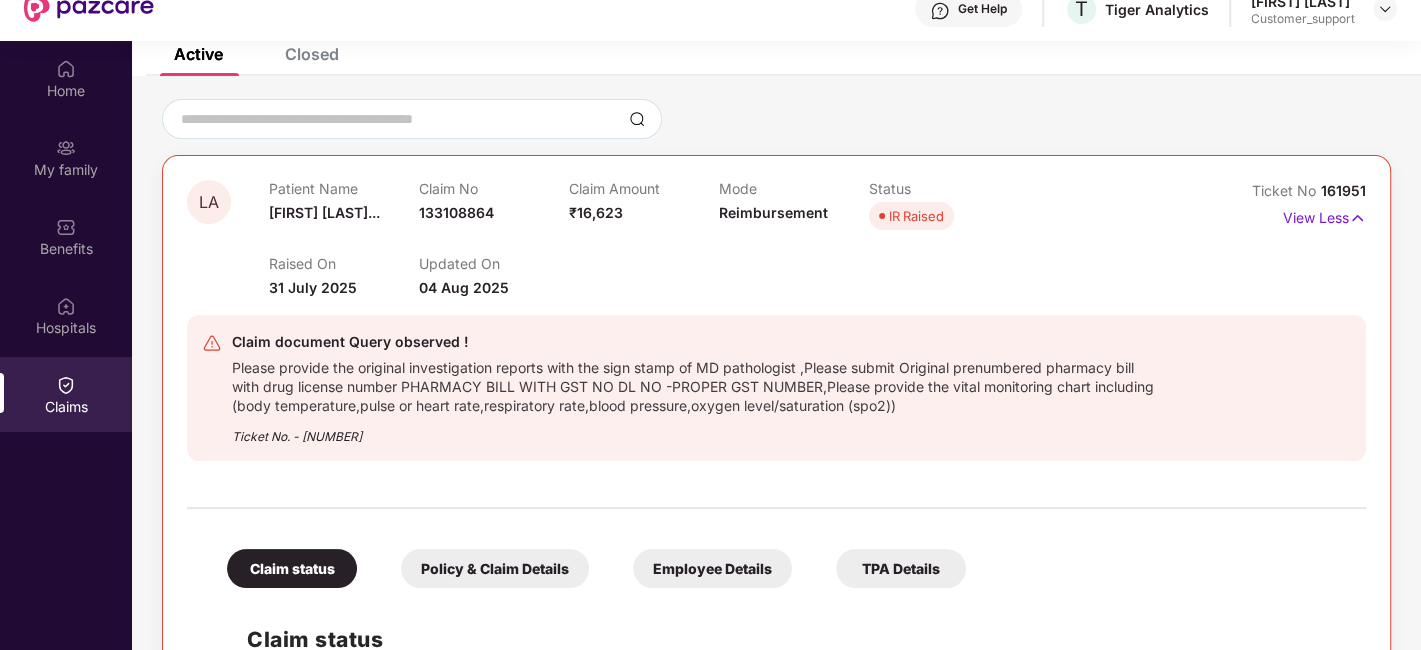 scroll, scrollTop: 0, scrollLeft: 0, axis: both 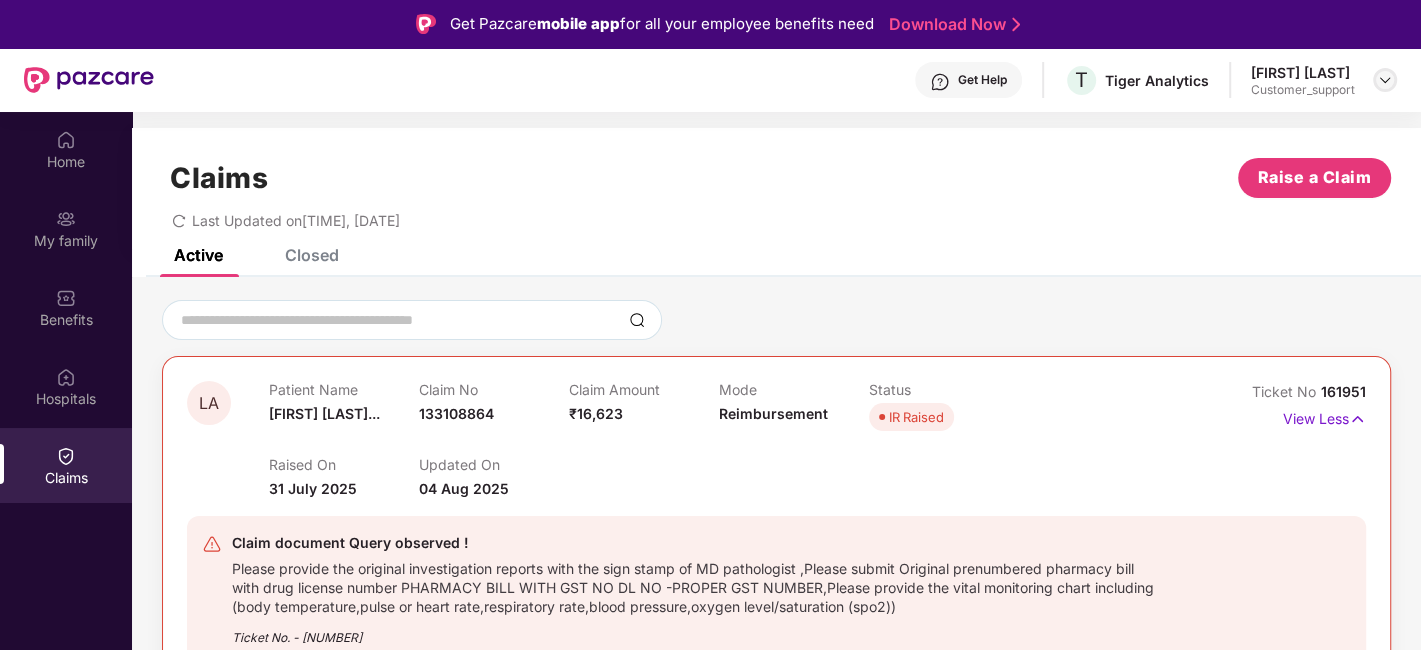 click at bounding box center (1385, 80) 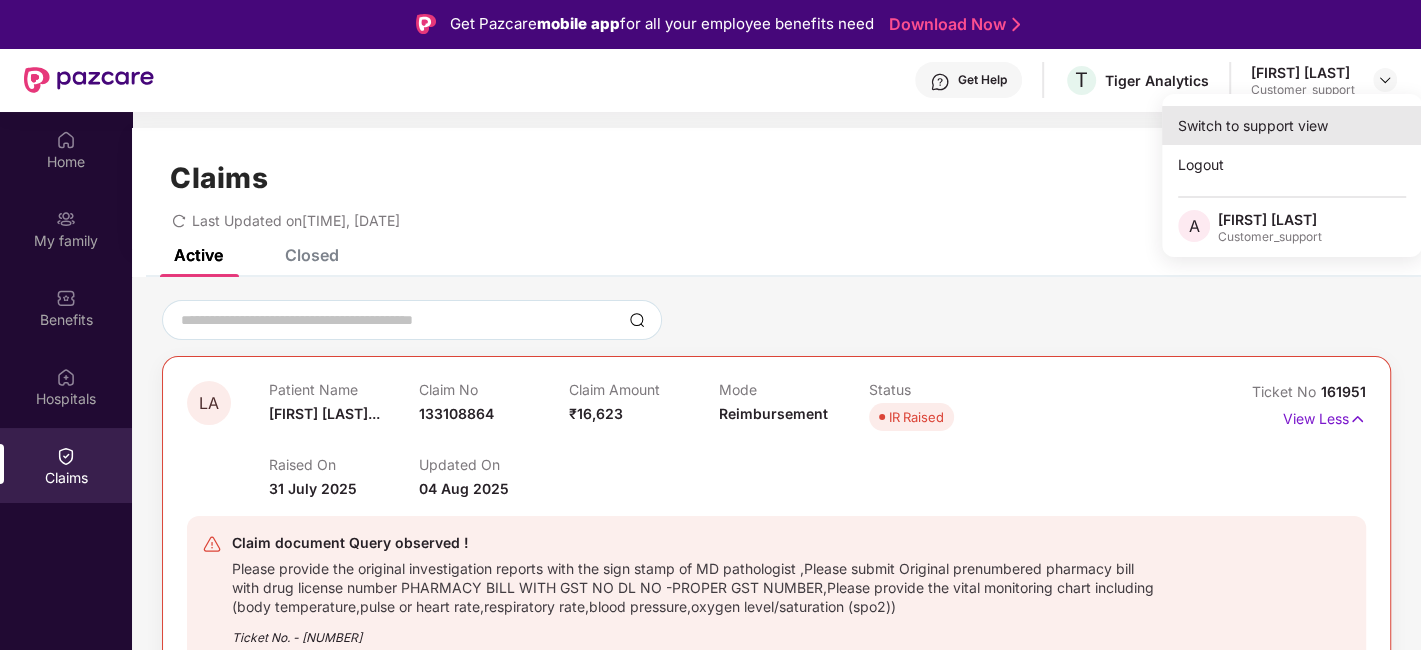 click on "Switch to support view" at bounding box center (1292, 125) 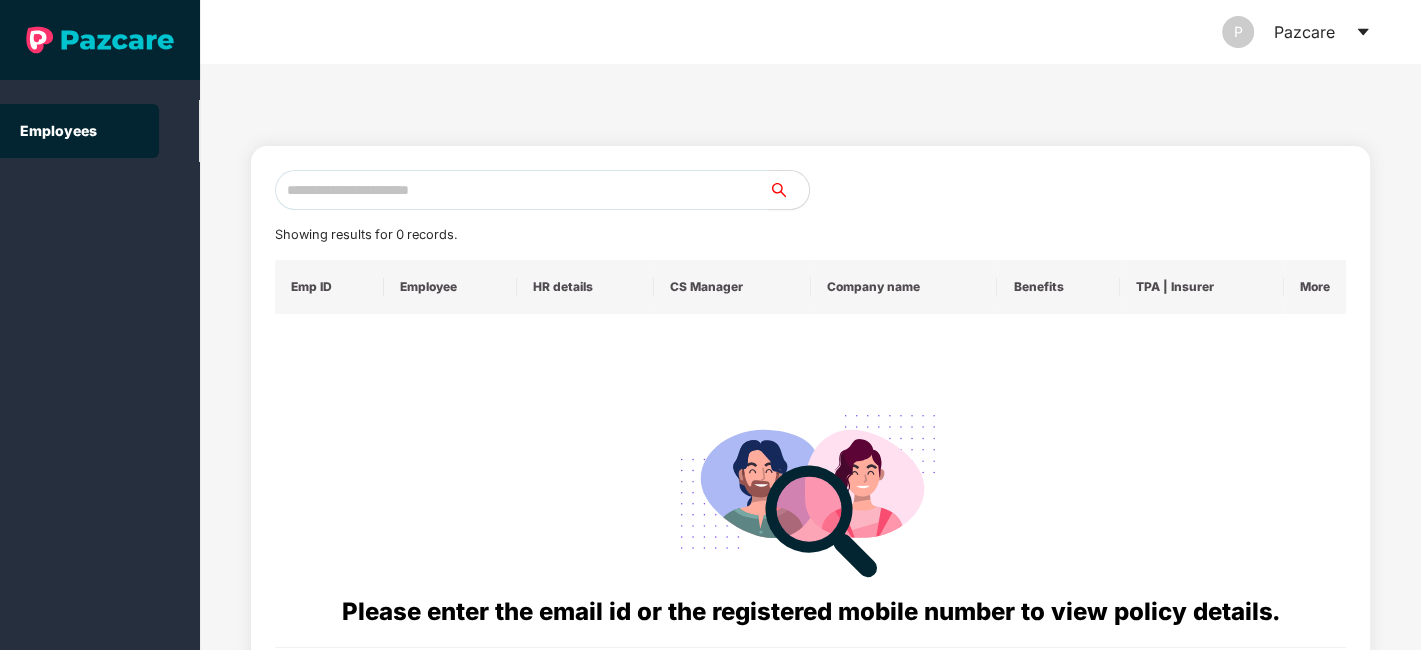 click at bounding box center (522, 190) 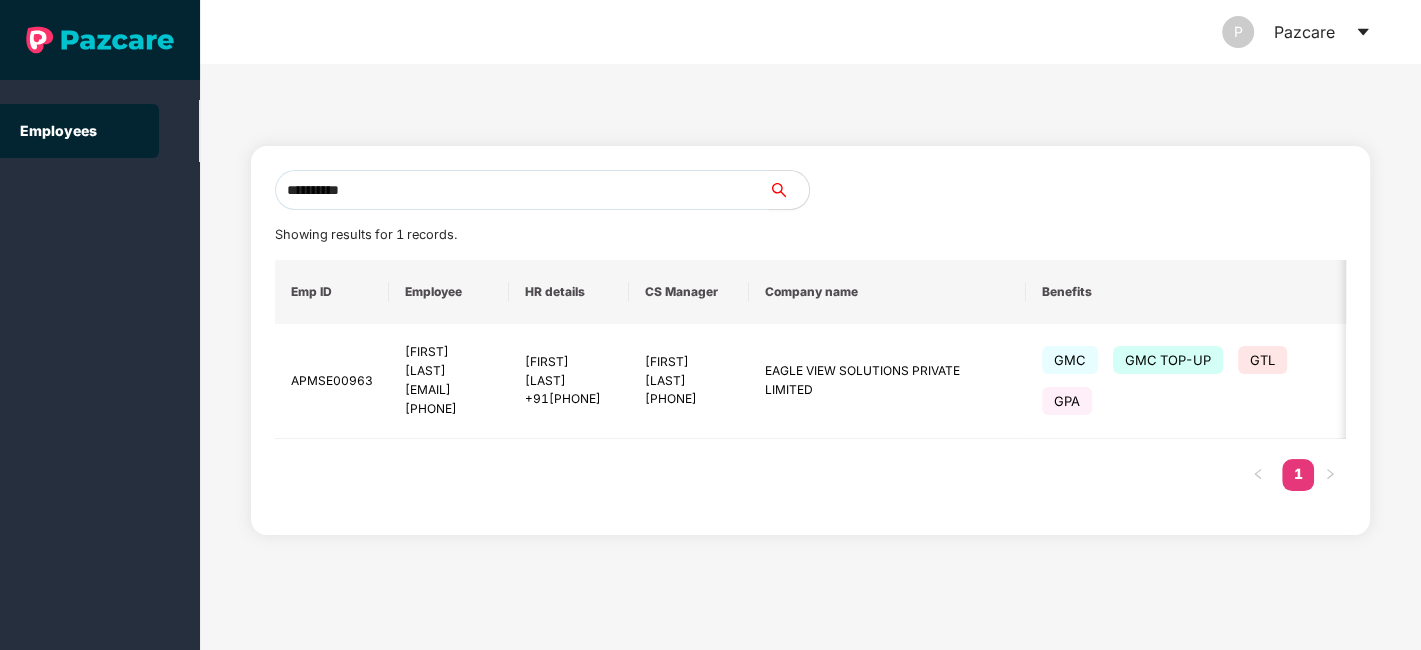 type on "**********" 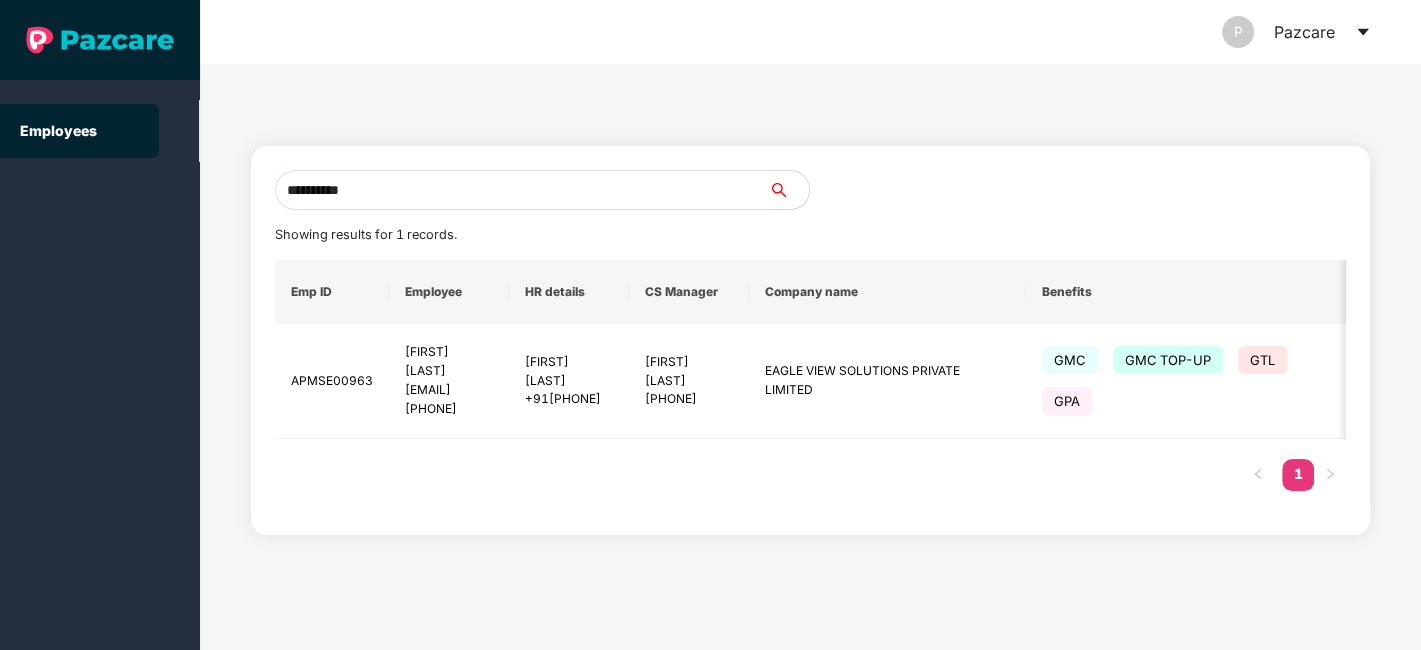 drag, startPoint x: 600, startPoint y: 183, endPoint x: 560, endPoint y: 136, distance: 61.7171 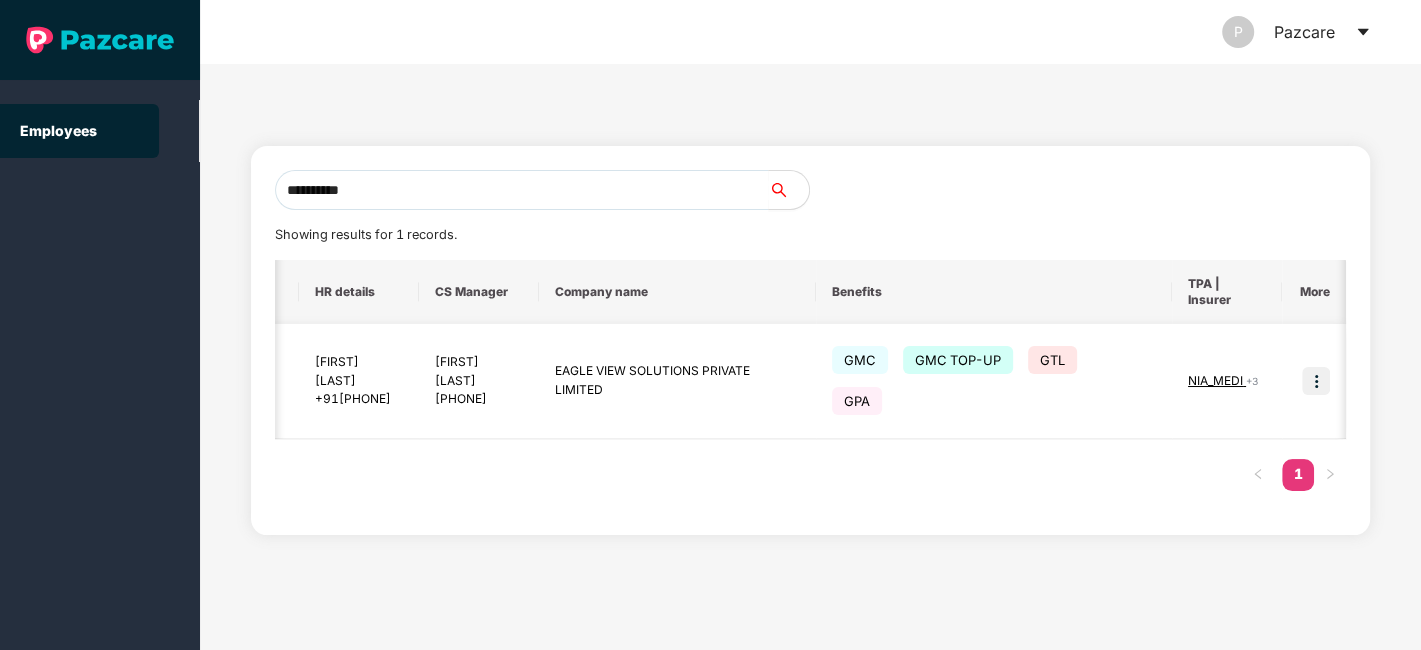 scroll, scrollTop: 0, scrollLeft: 357, axis: horizontal 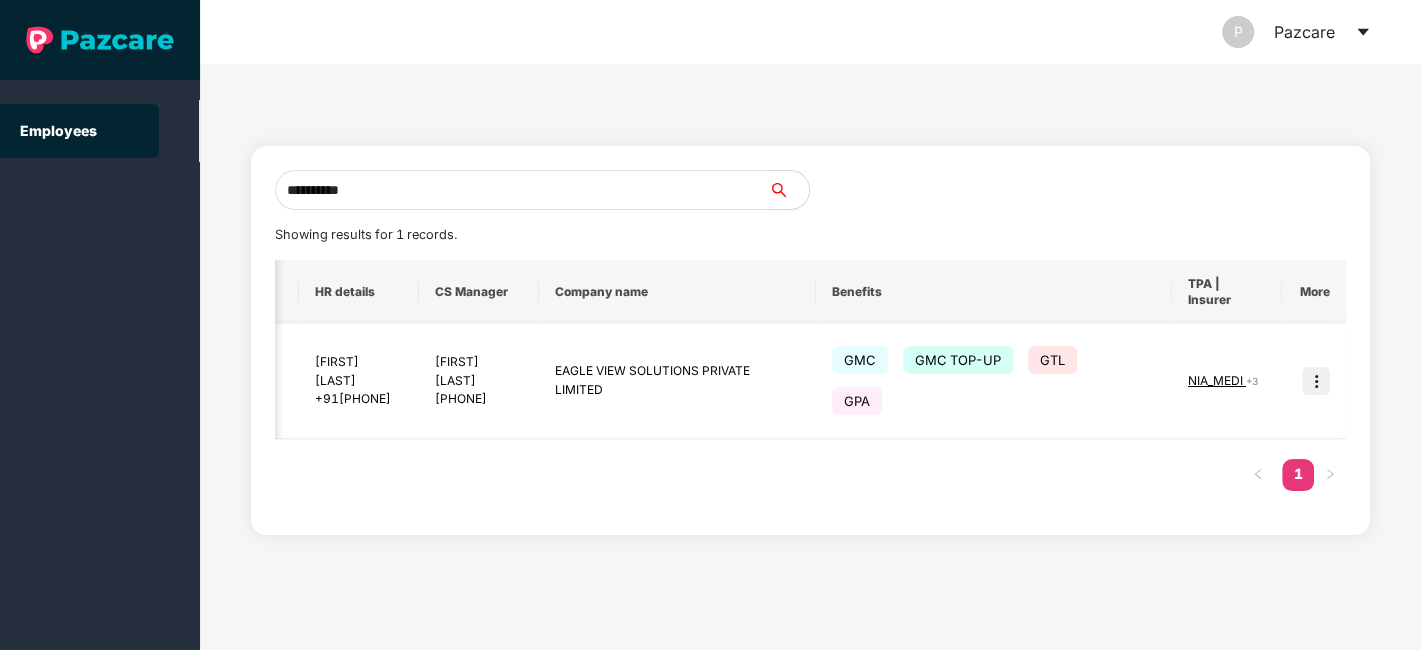 click at bounding box center [1316, 381] 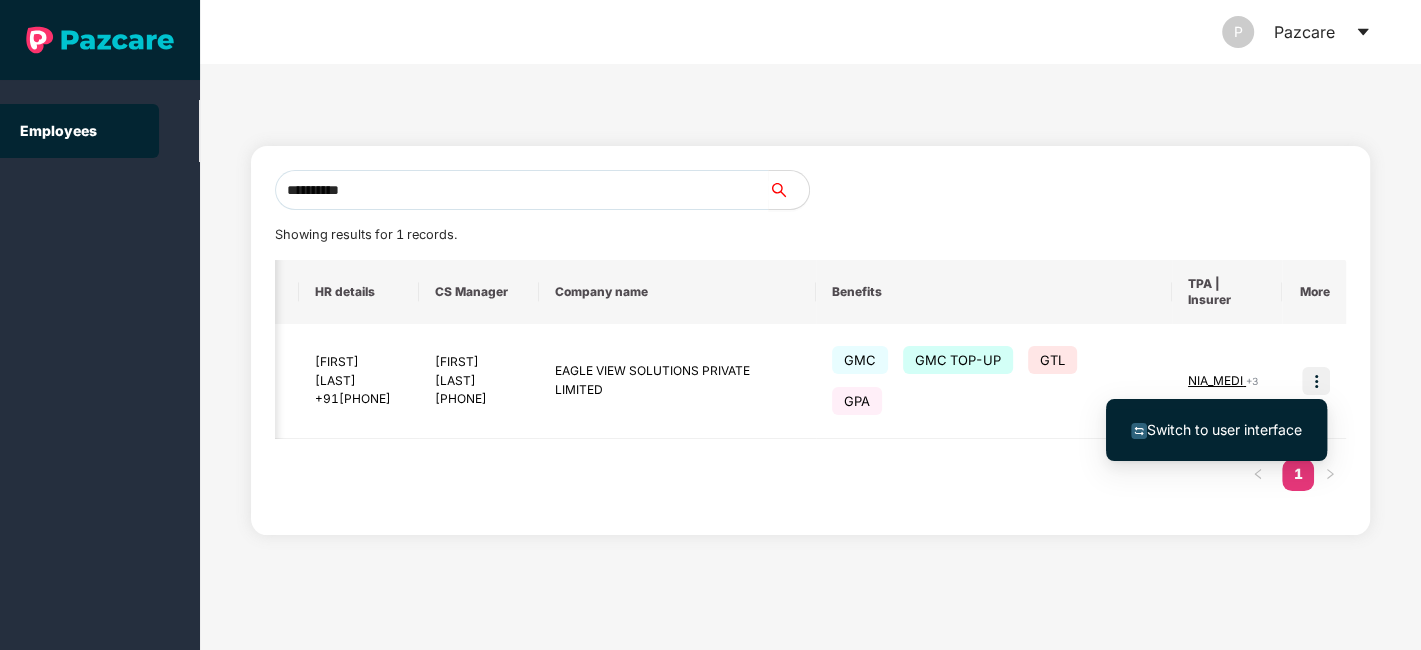 click on "Switch to user interface" at bounding box center [1224, 429] 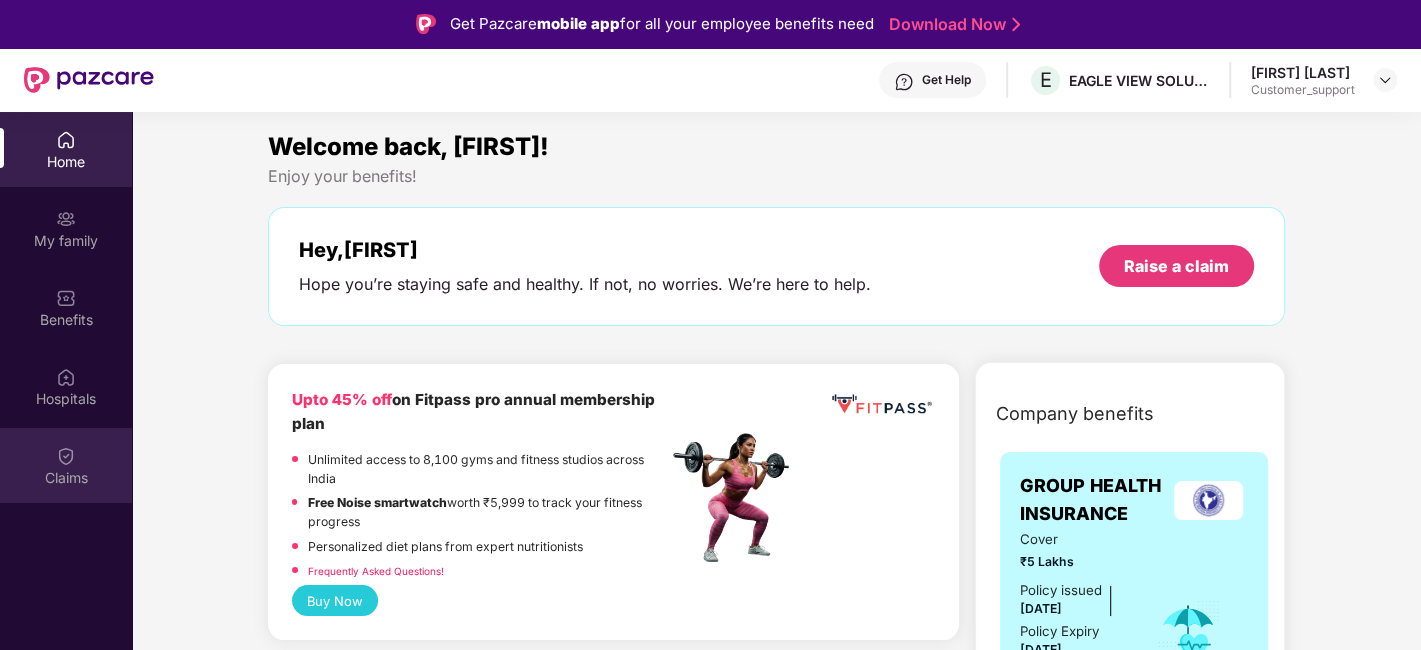 click at bounding box center [66, 456] 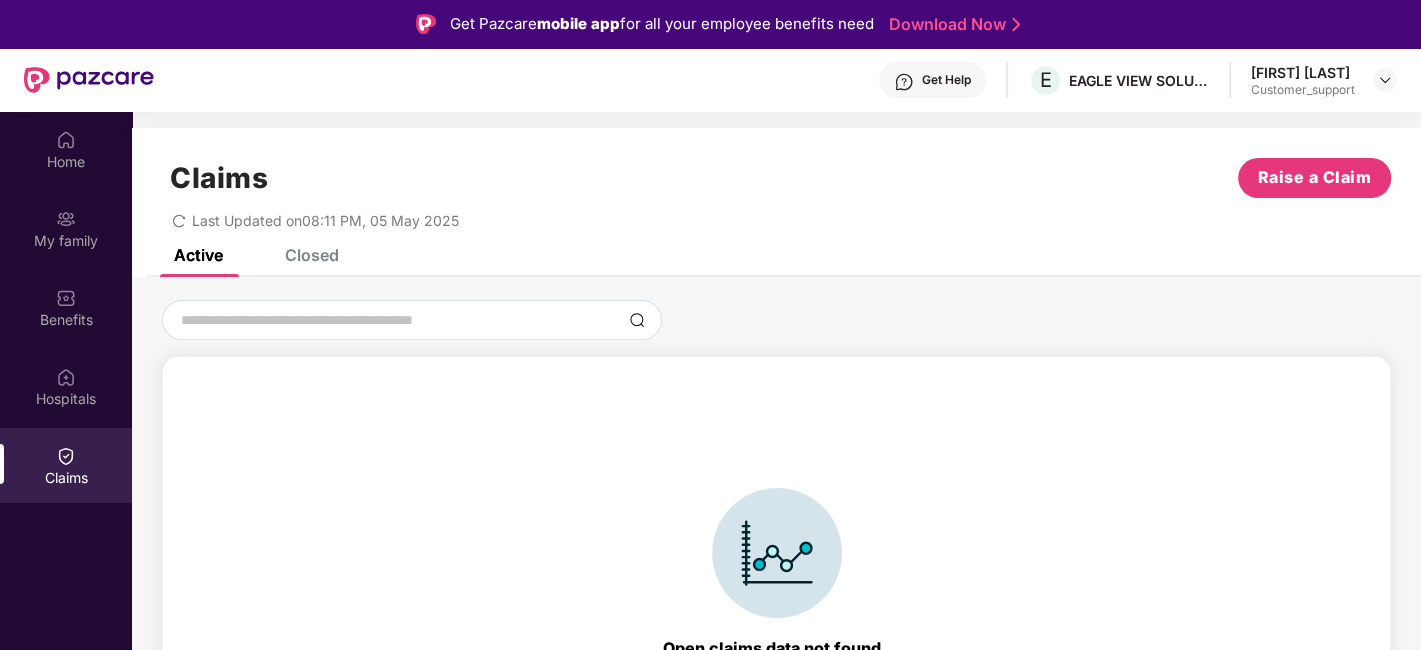 scroll, scrollTop: 43, scrollLeft: 0, axis: vertical 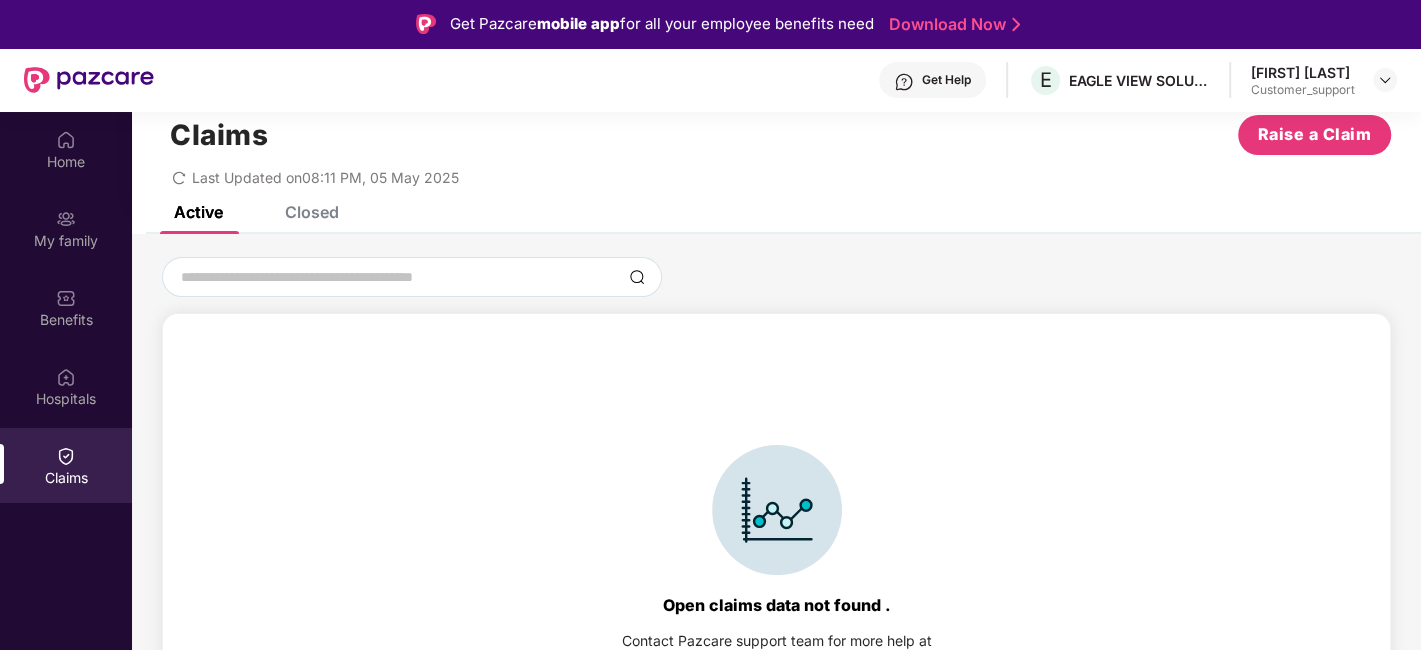 click on "Closed" at bounding box center (312, 212) 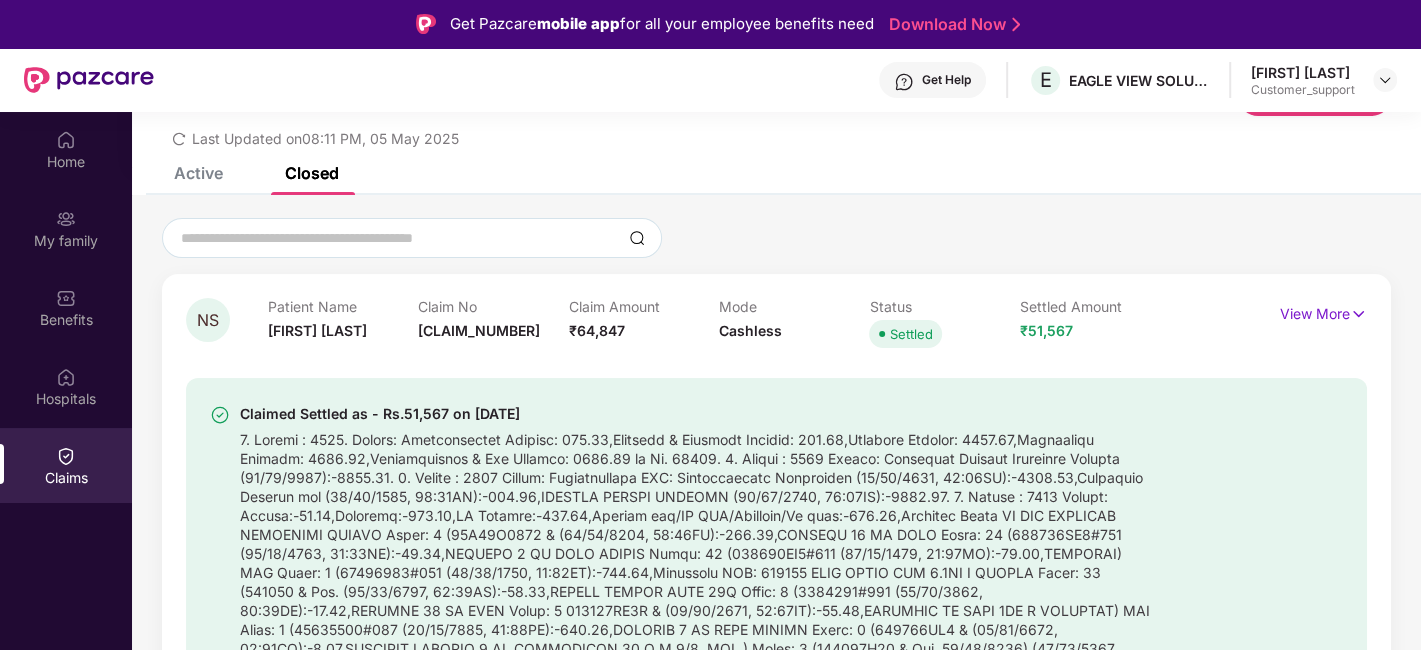 scroll, scrollTop: 79, scrollLeft: 0, axis: vertical 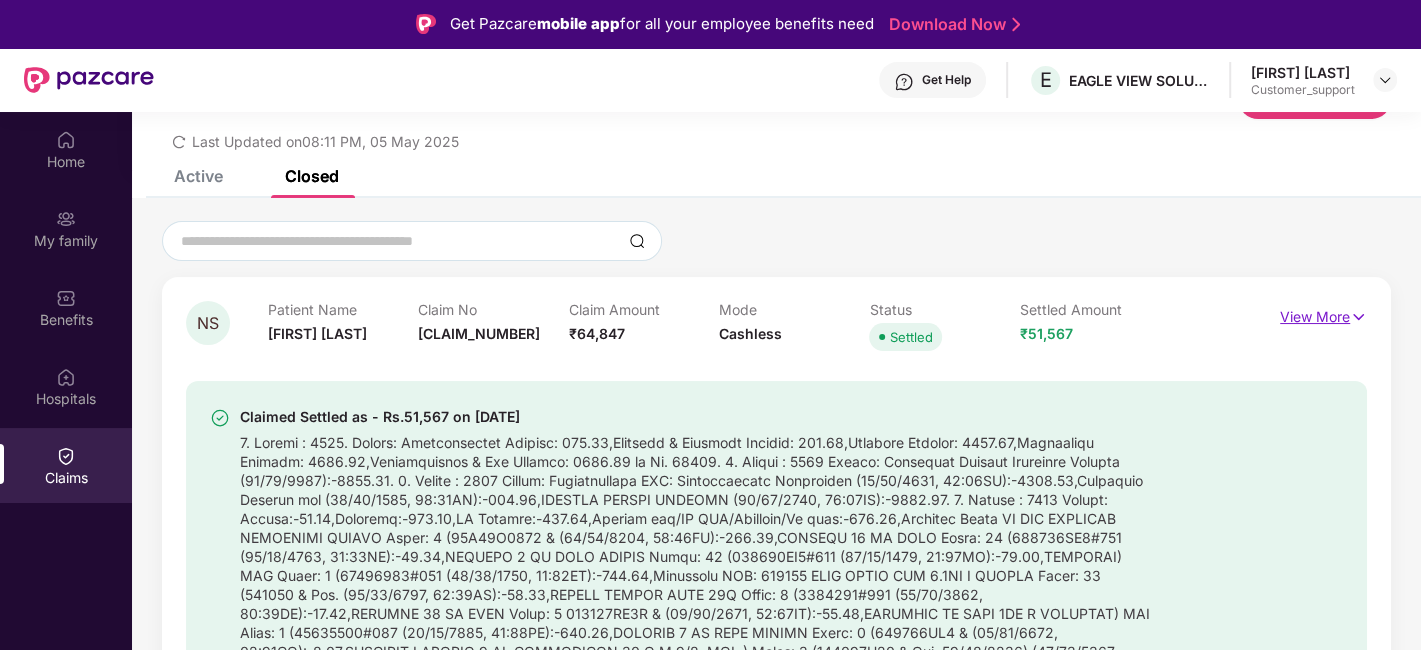 click on "View More" at bounding box center (1323, 314) 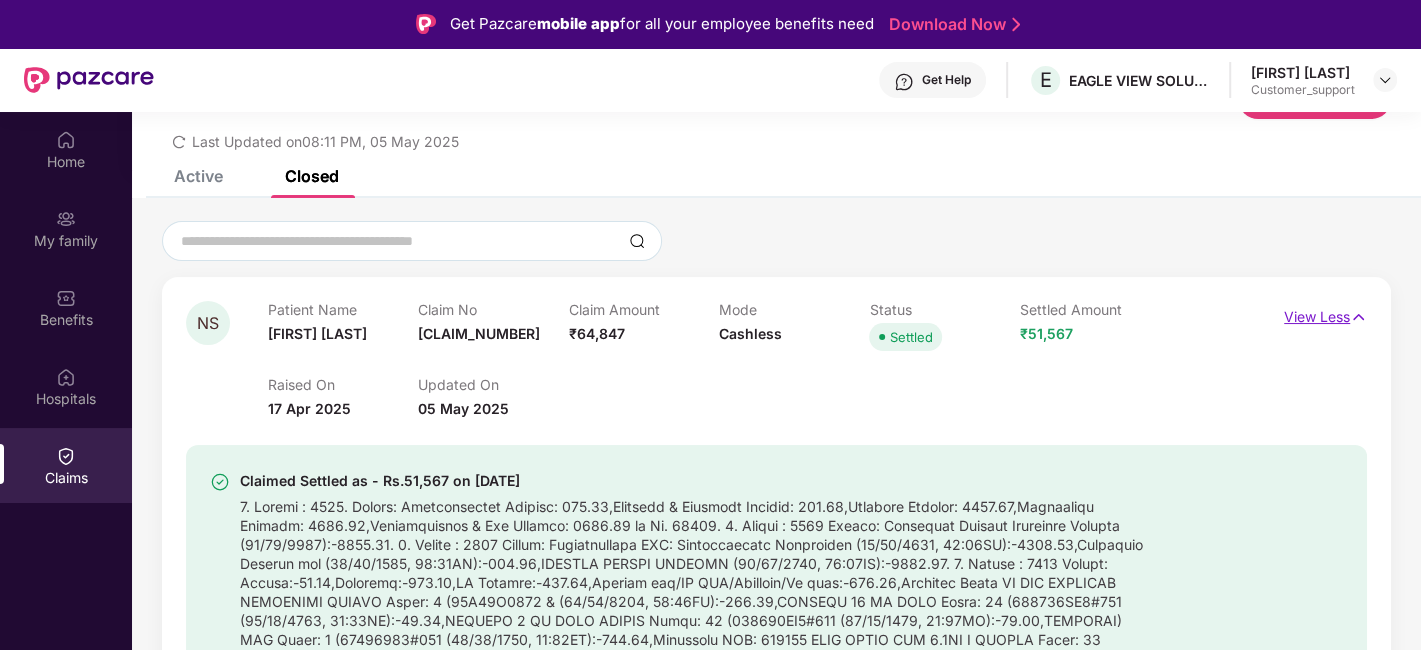 click on "View Less" at bounding box center (1325, 314) 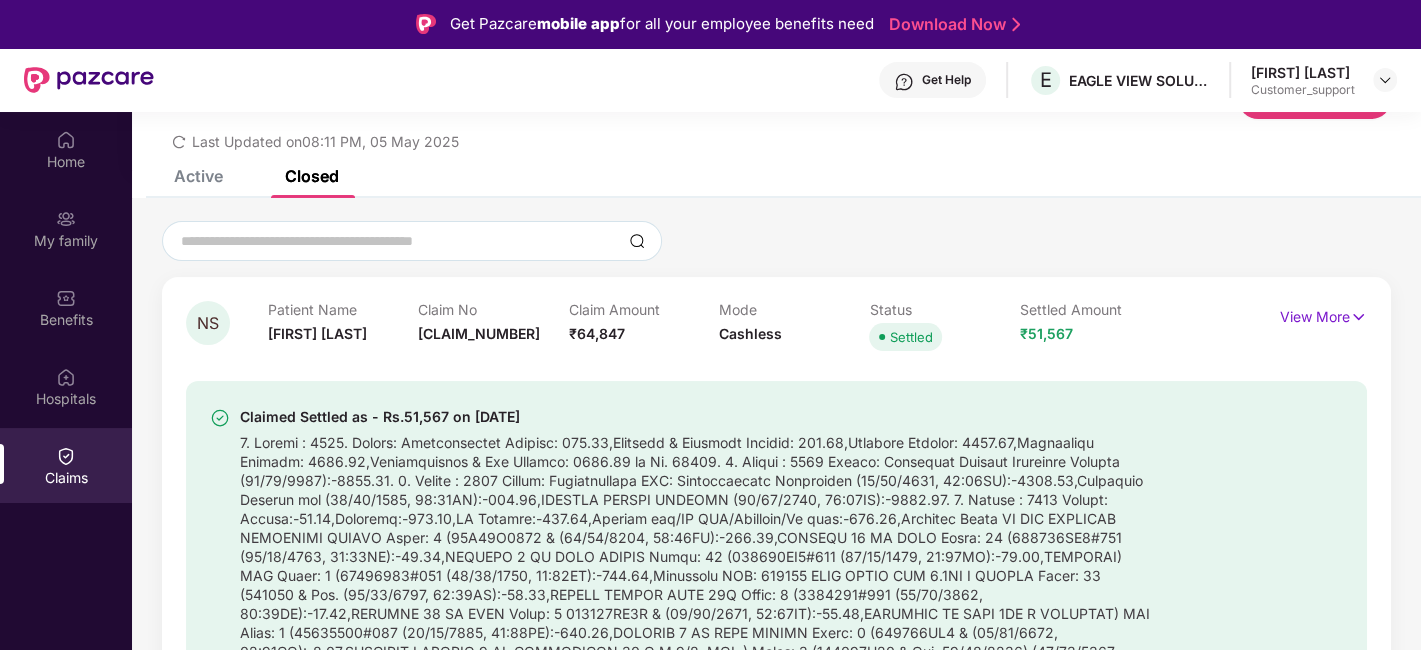 click on "Active" at bounding box center (198, 176) 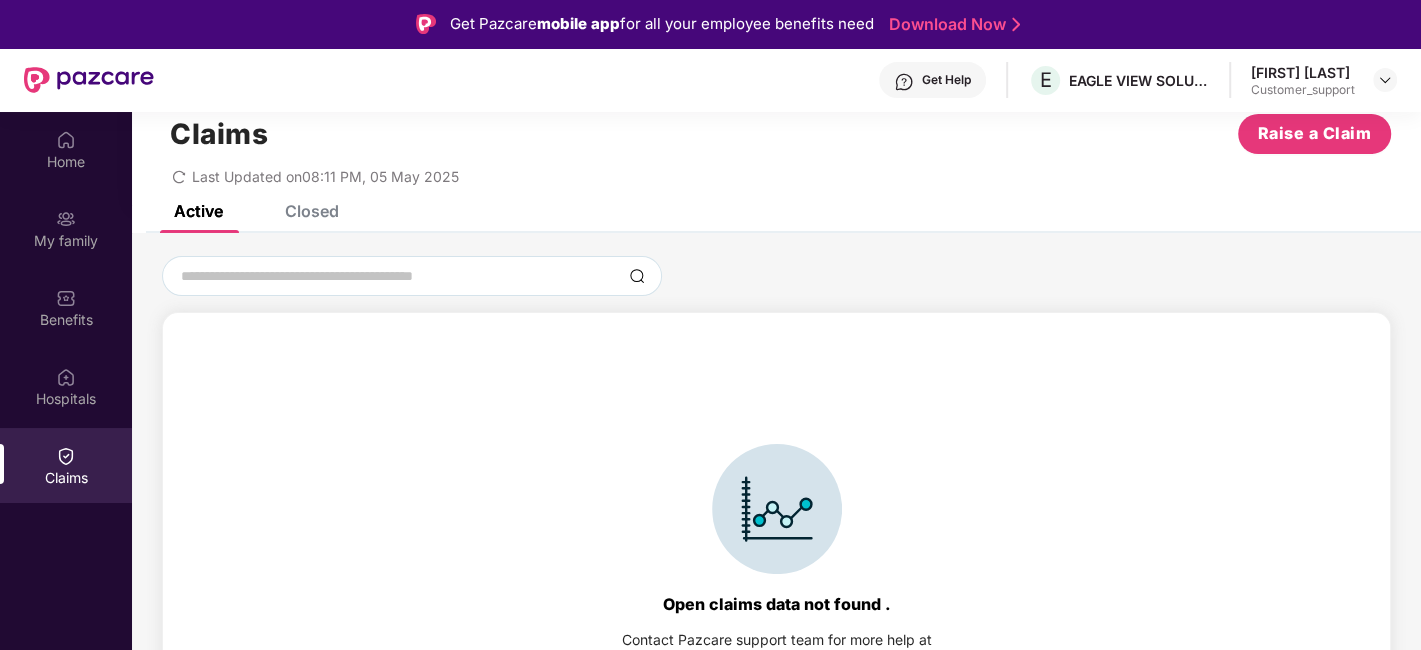 scroll, scrollTop: 43, scrollLeft: 0, axis: vertical 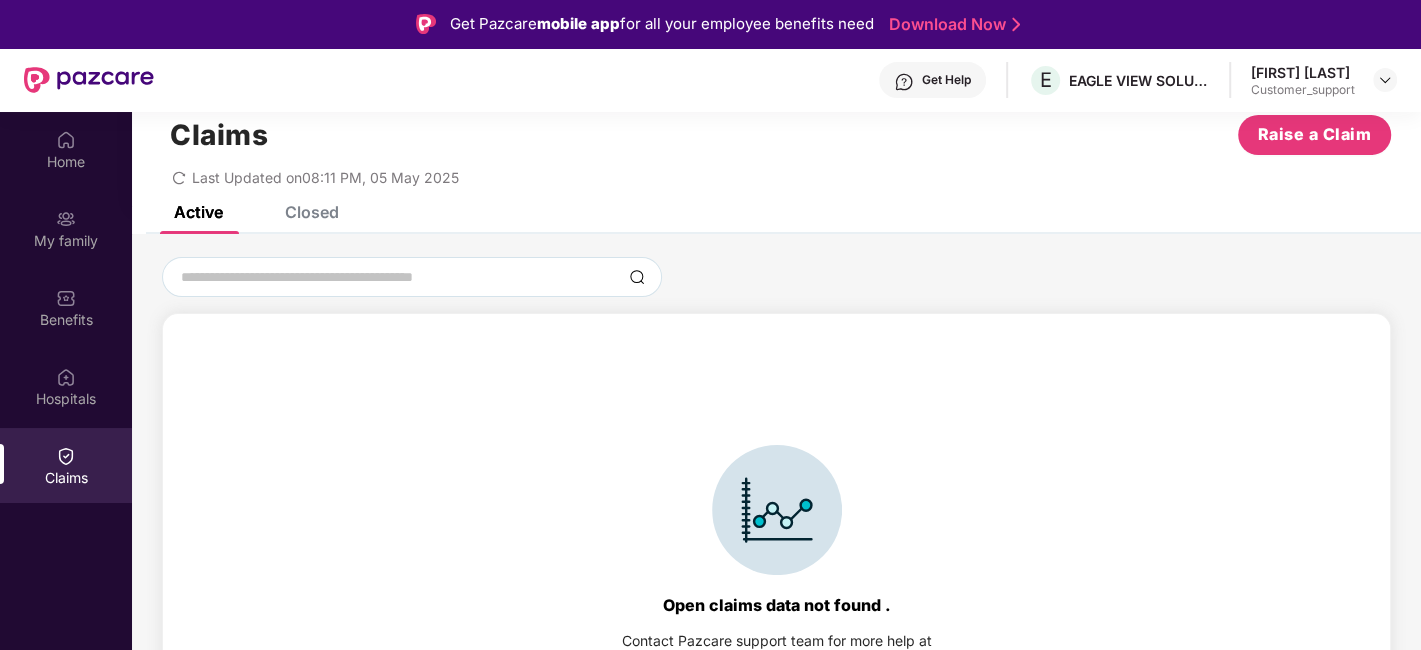 click on "Closed" at bounding box center (297, 212) 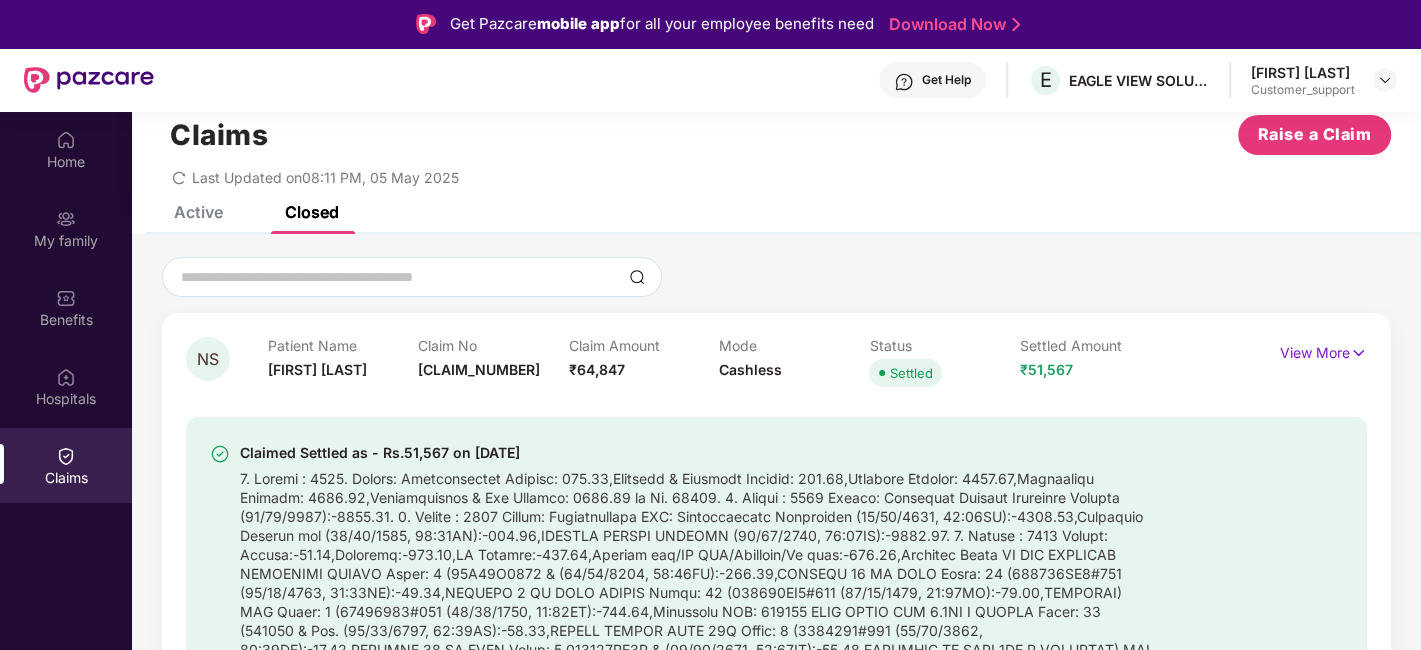click on "Active" at bounding box center (198, 212) 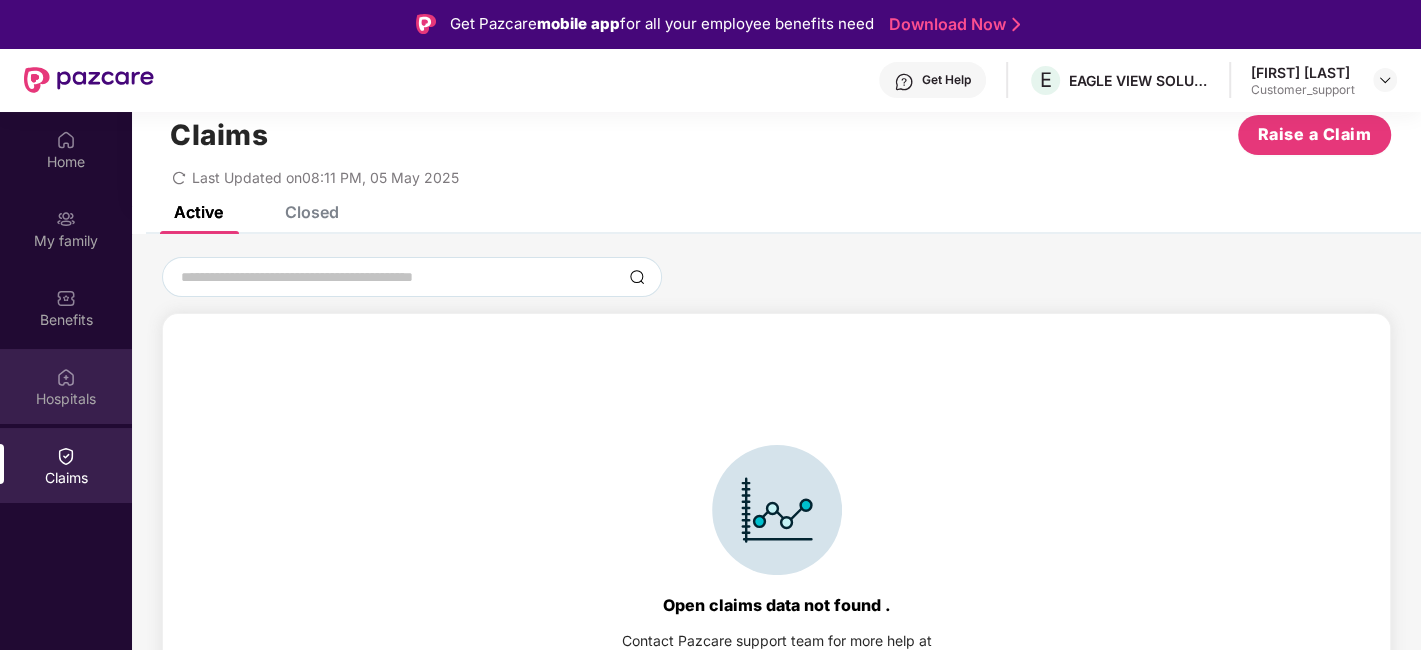 click on "Hospitals" at bounding box center [66, 399] 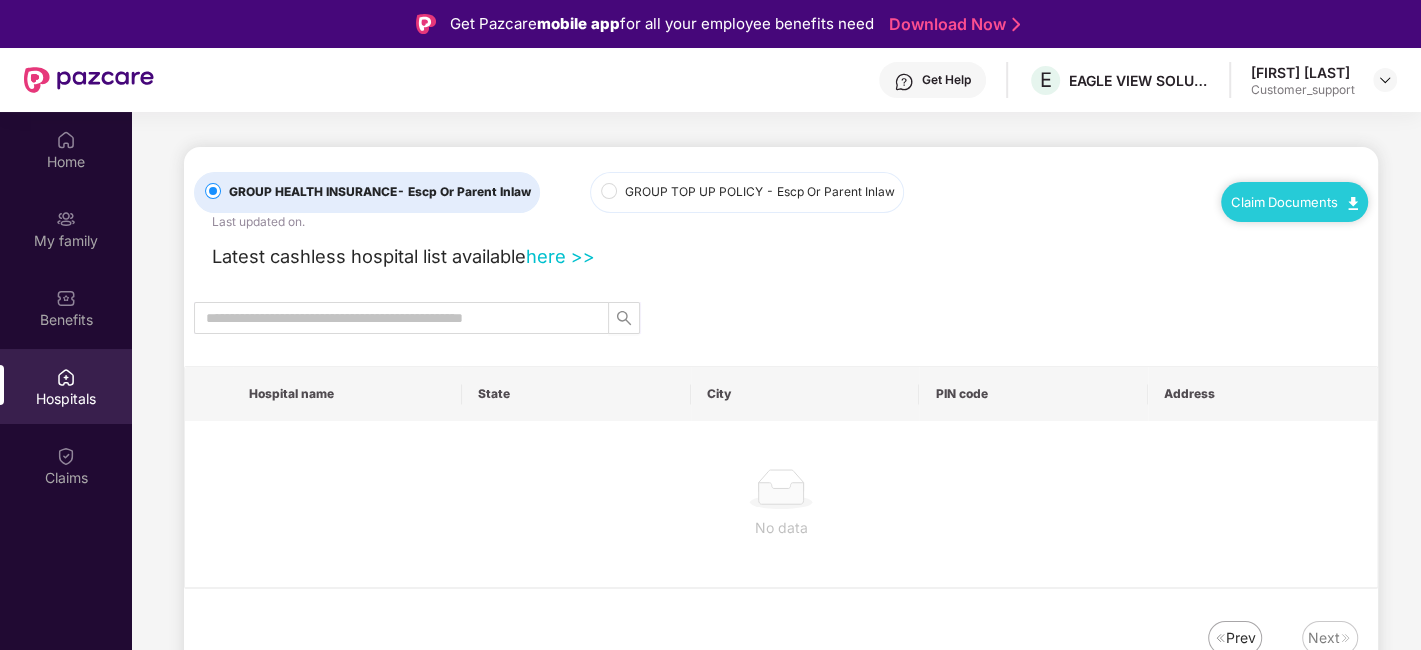 scroll, scrollTop: 0, scrollLeft: 0, axis: both 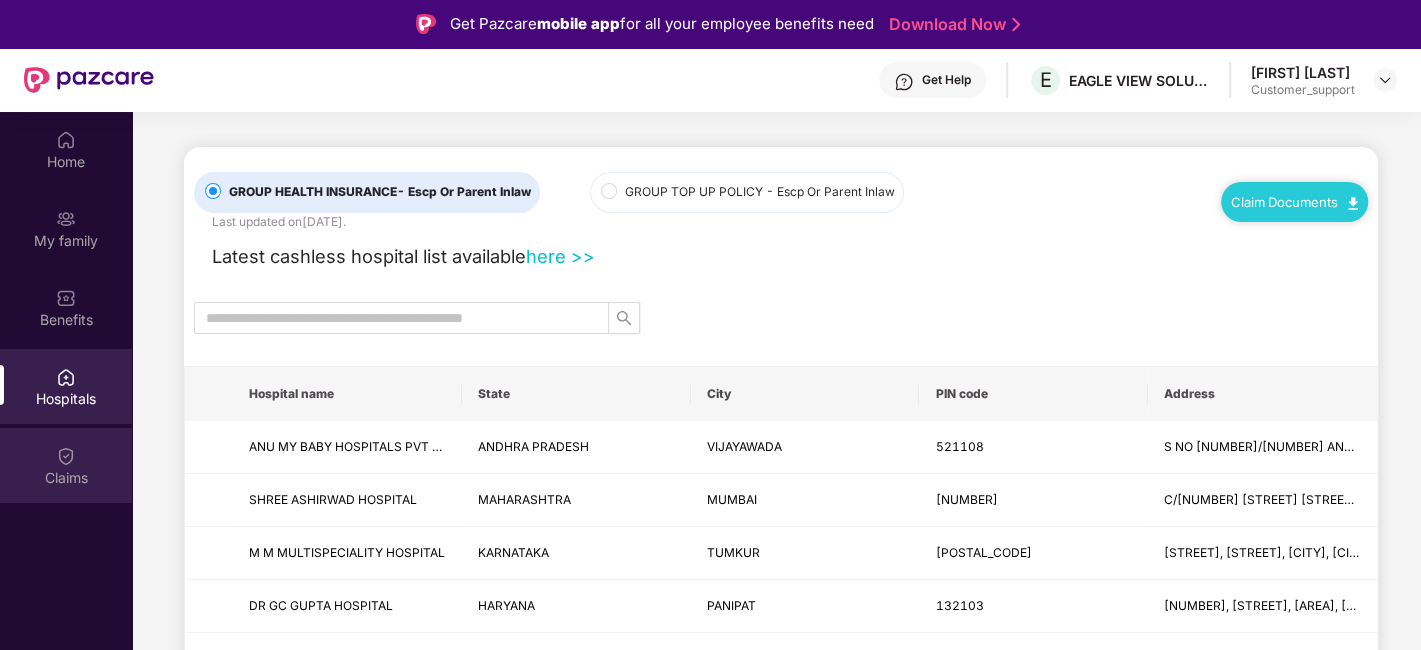 click on "Claims" at bounding box center [66, 478] 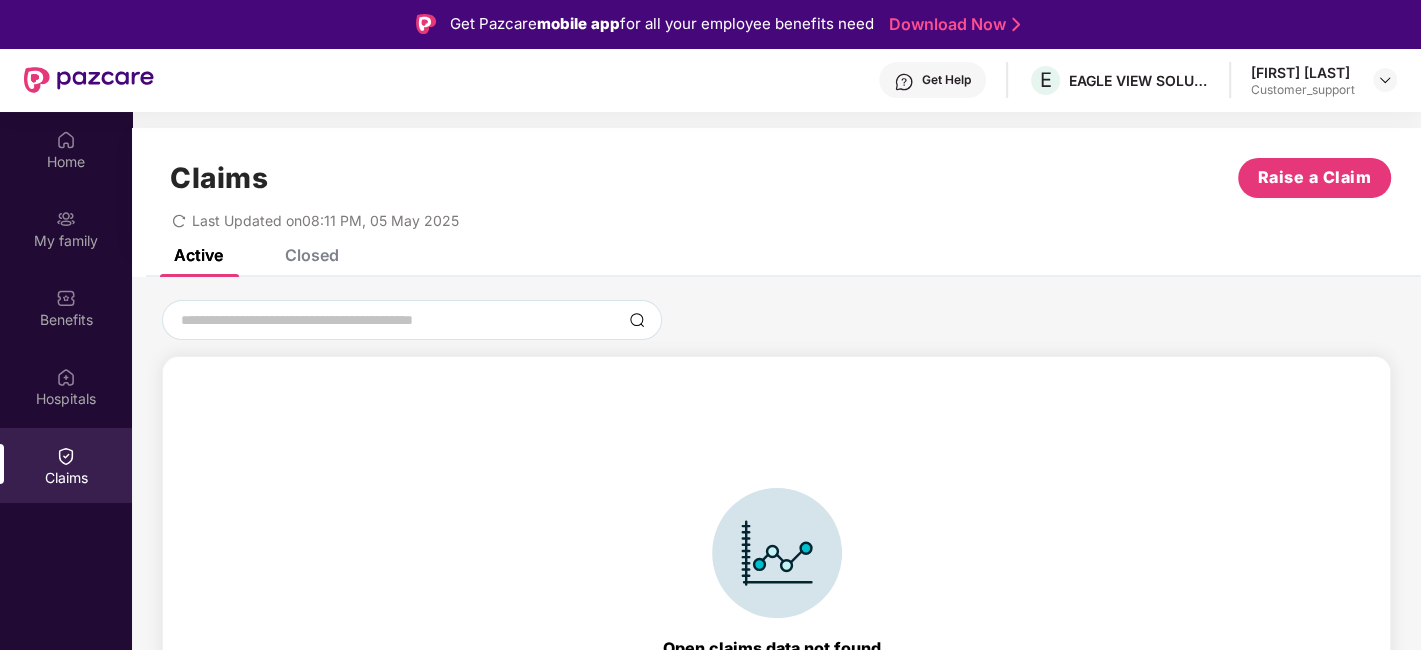 click on "Closed" at bounding box center [312, 255] 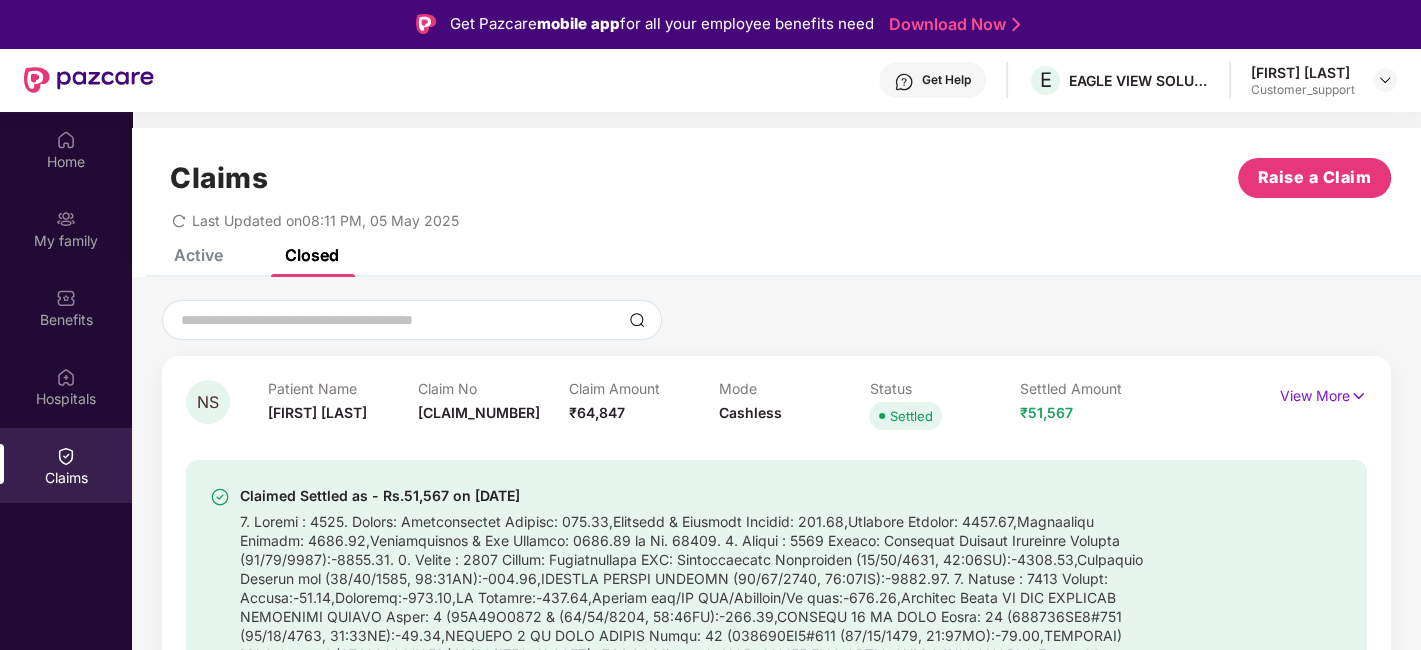 click on "Active" at bounding box center [198, 255] 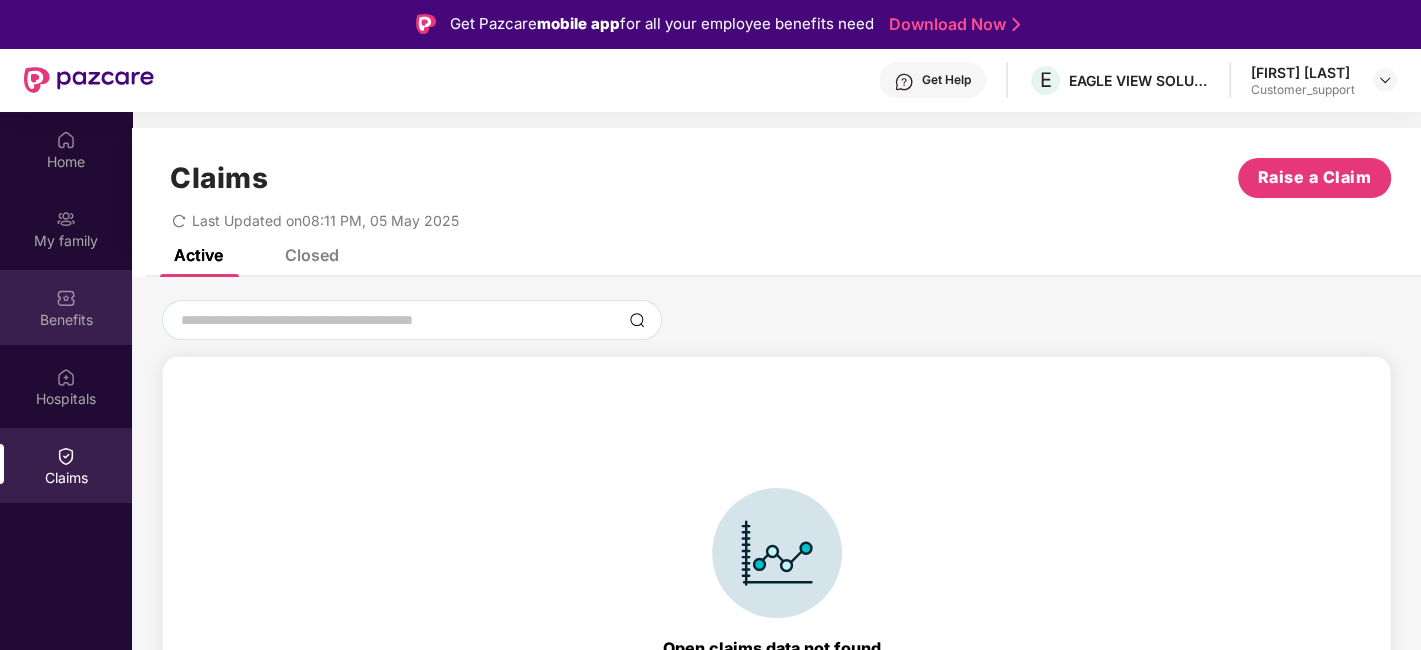 click on "Benefits" at bounding box center (66, 307) 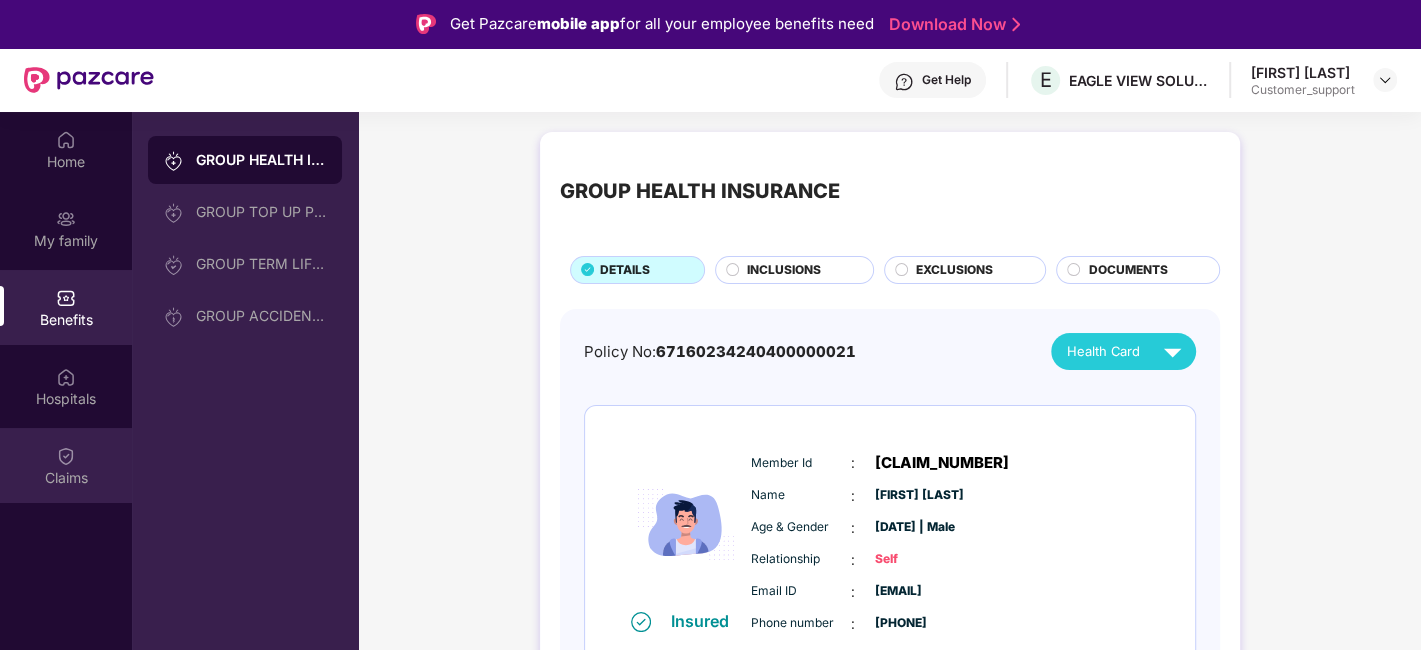 click at bounding box center (66, 456) 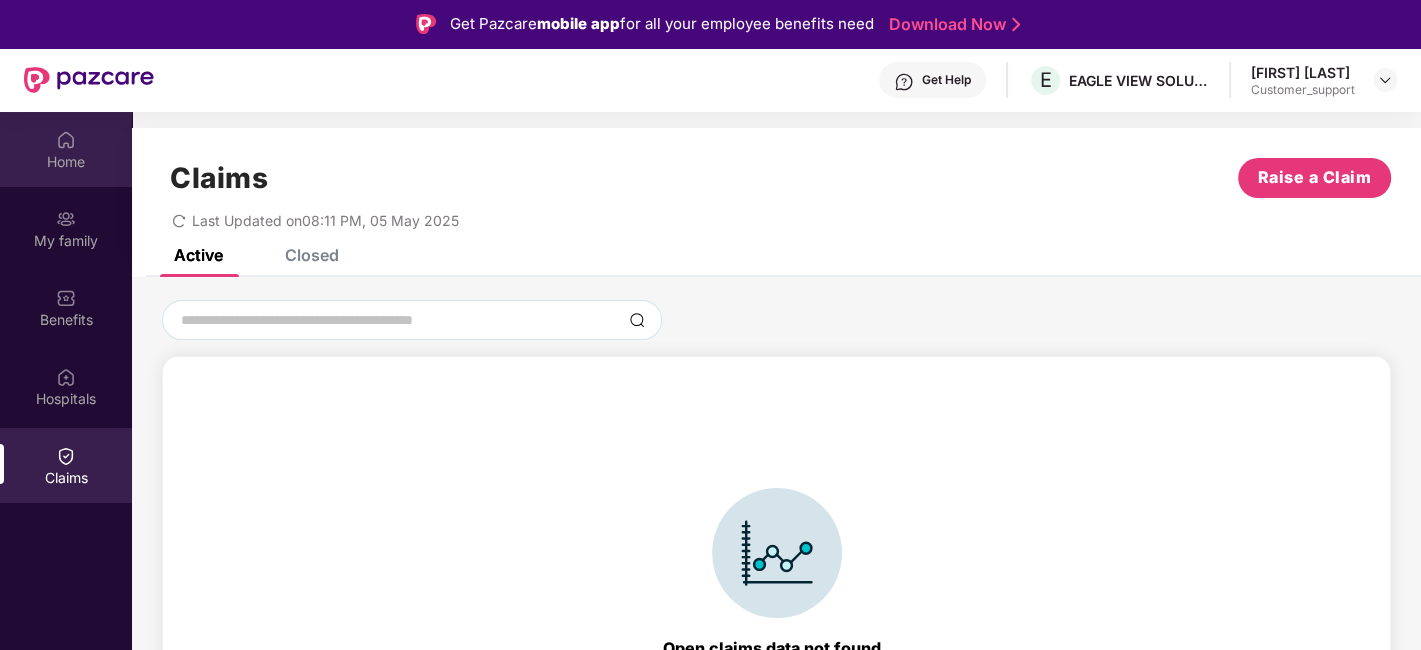 click at bounding box center [66, 140] 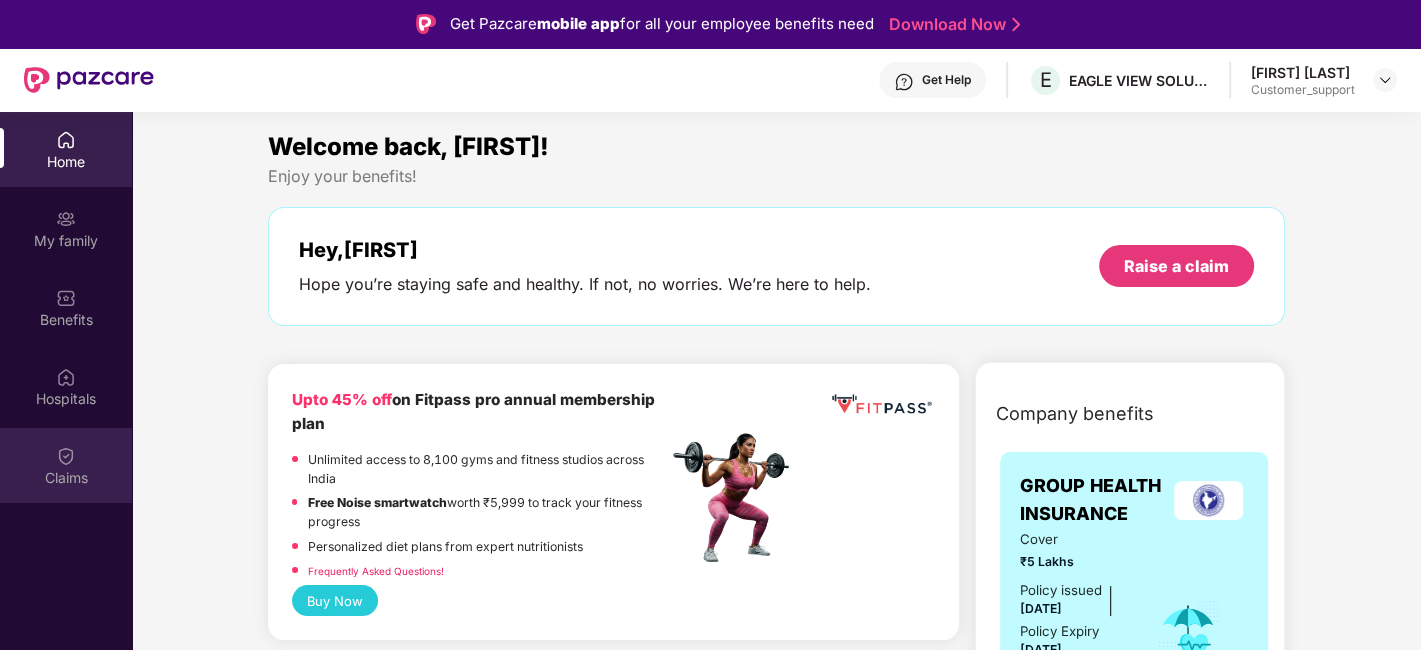 click at bounding box center [66, 456] 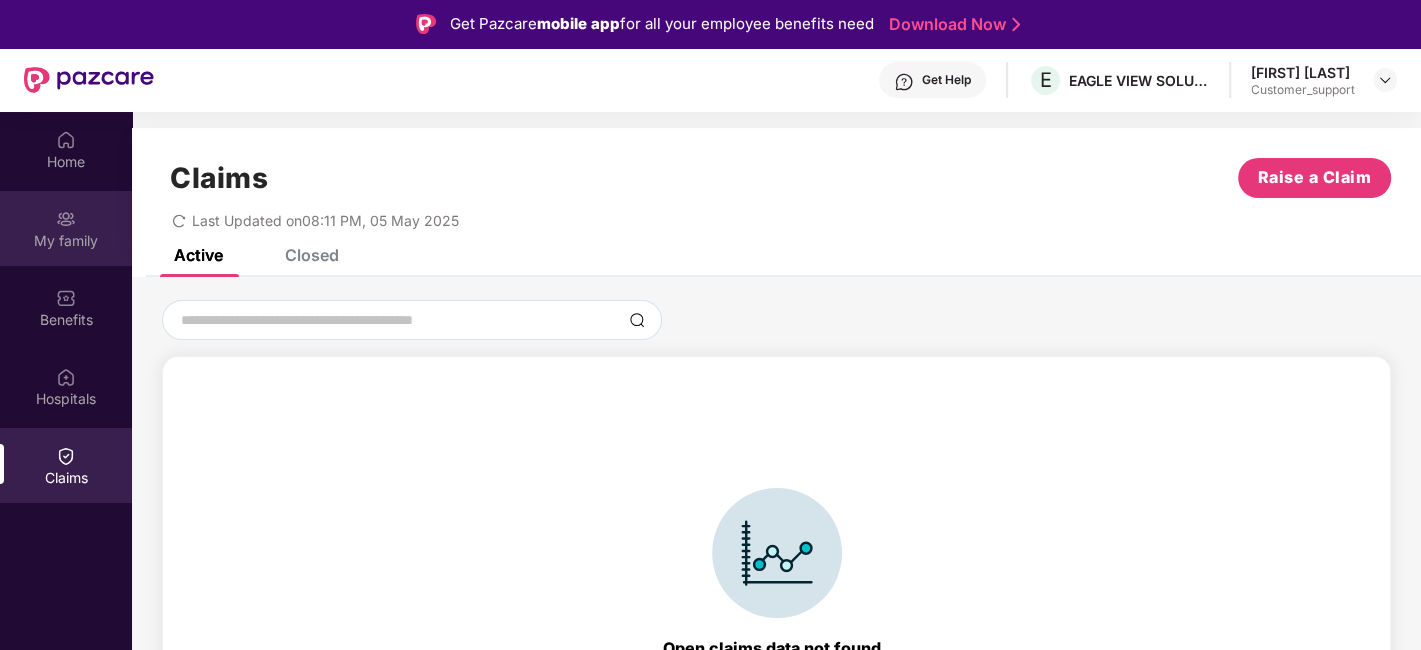 click on "My family" at bounding box center (66, 241) 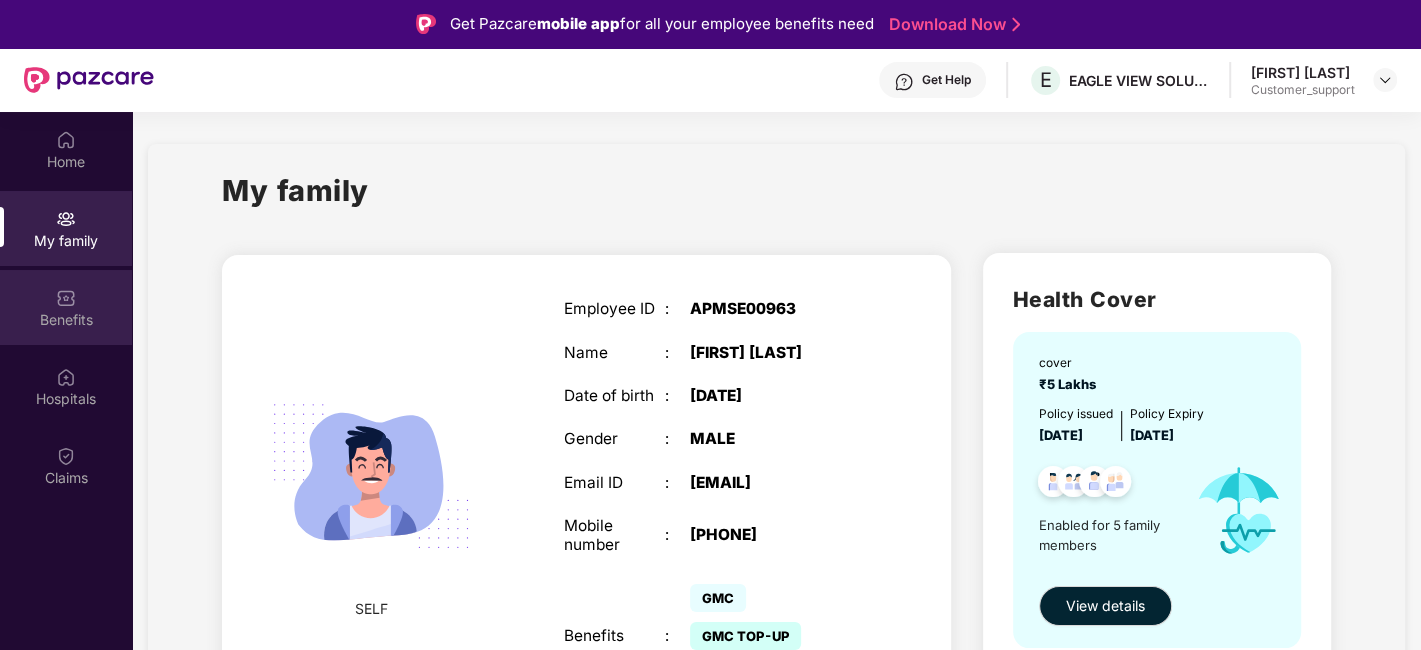 click on "Benefits" at bounding box center (66, 307) 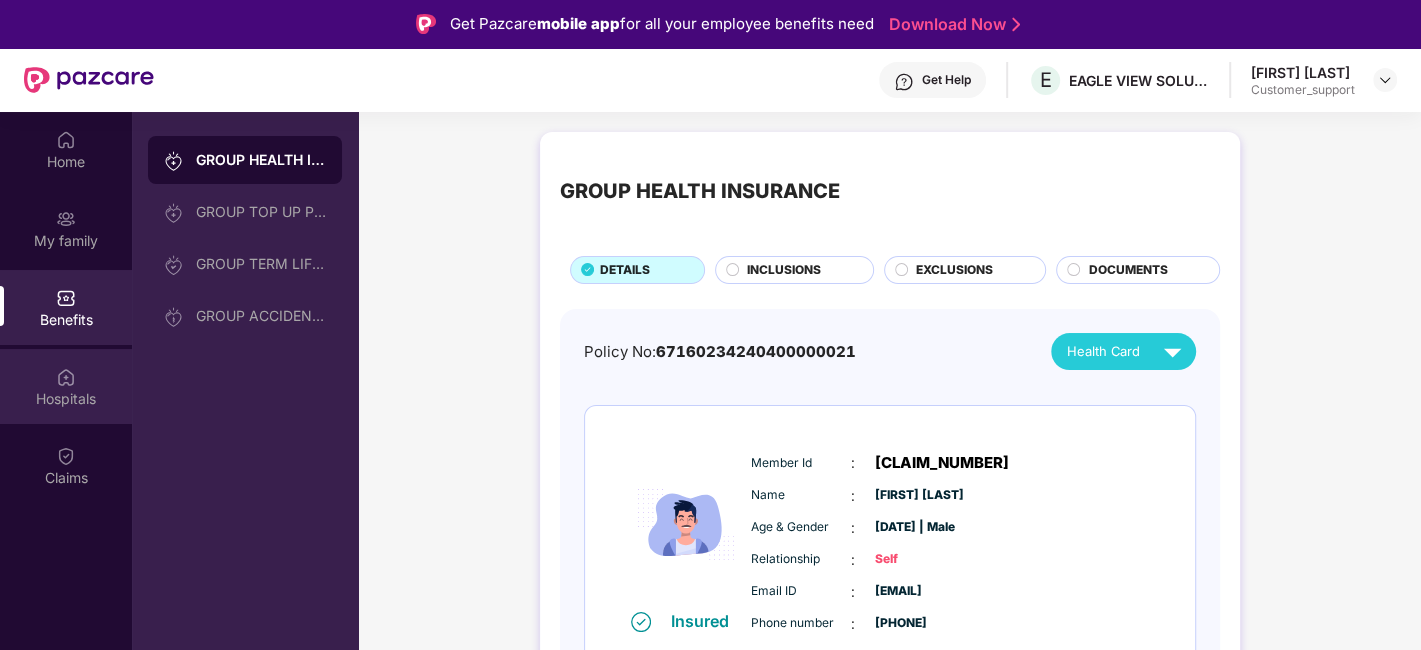 click at bounding box center (66, 377) 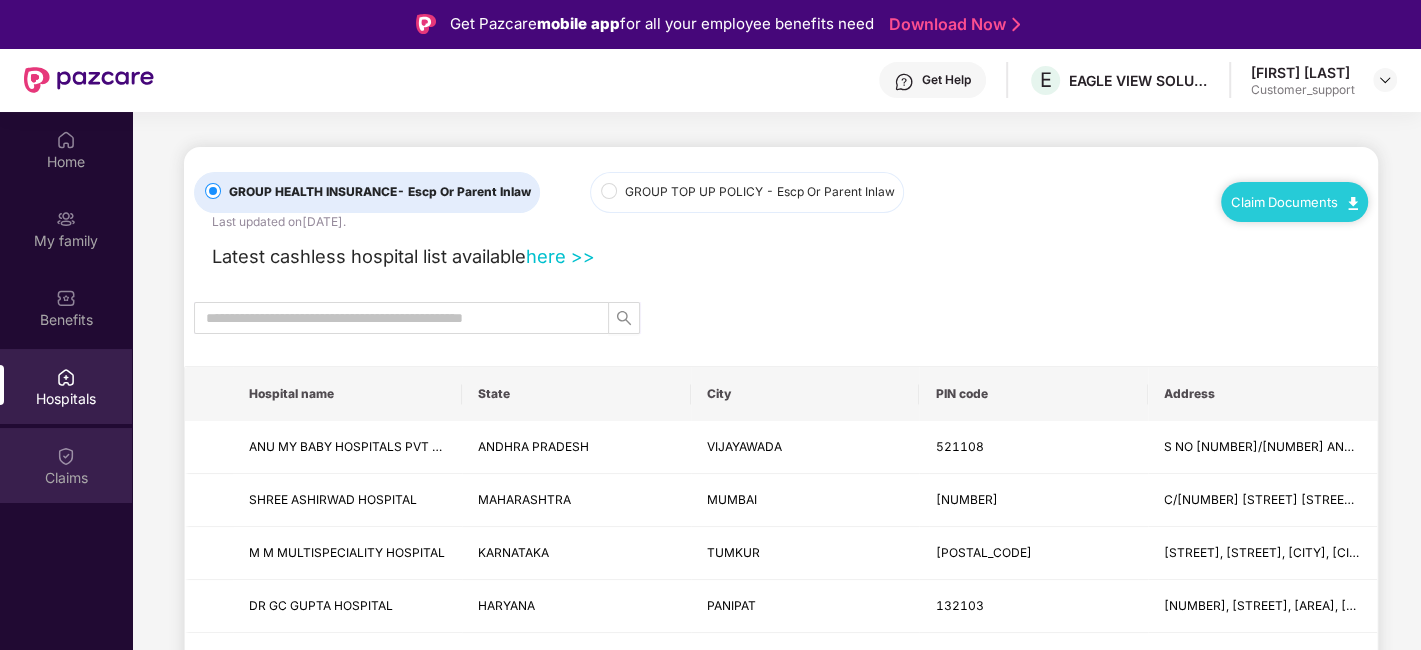 click at bounding box center [66, 456] 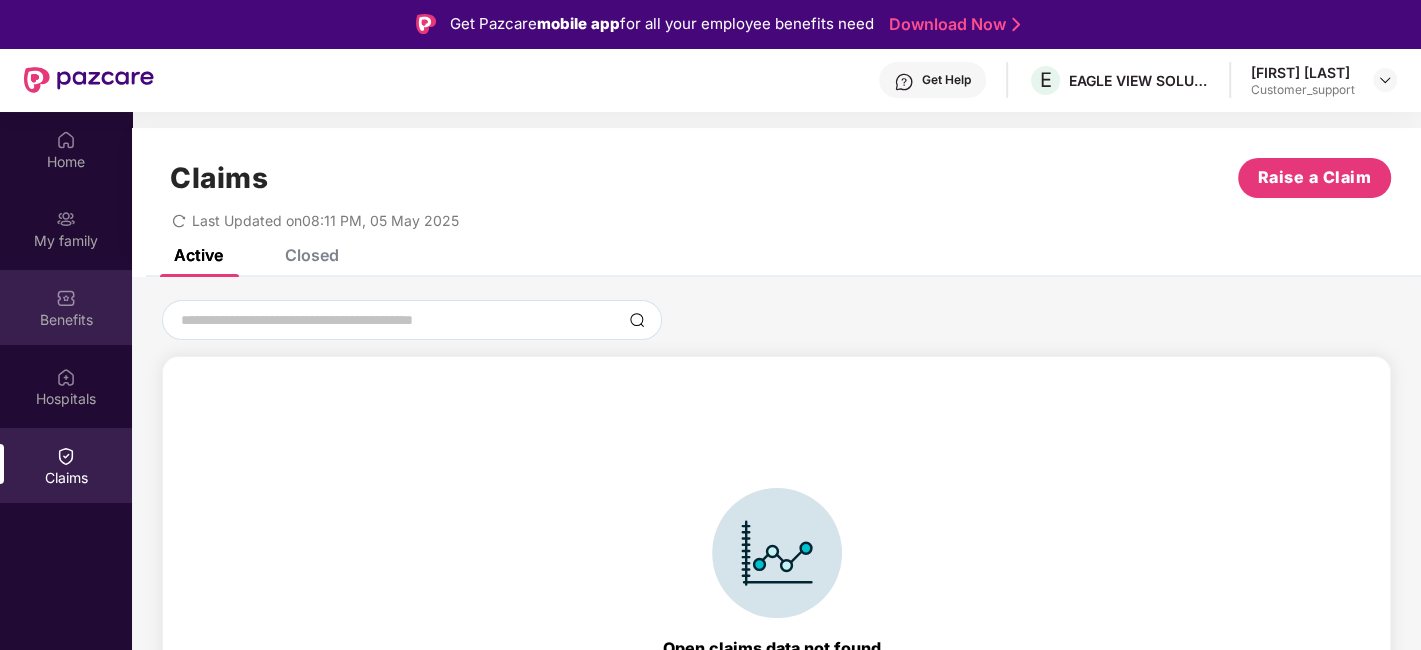 click on "Benefits" at bounding box center (66, 307) 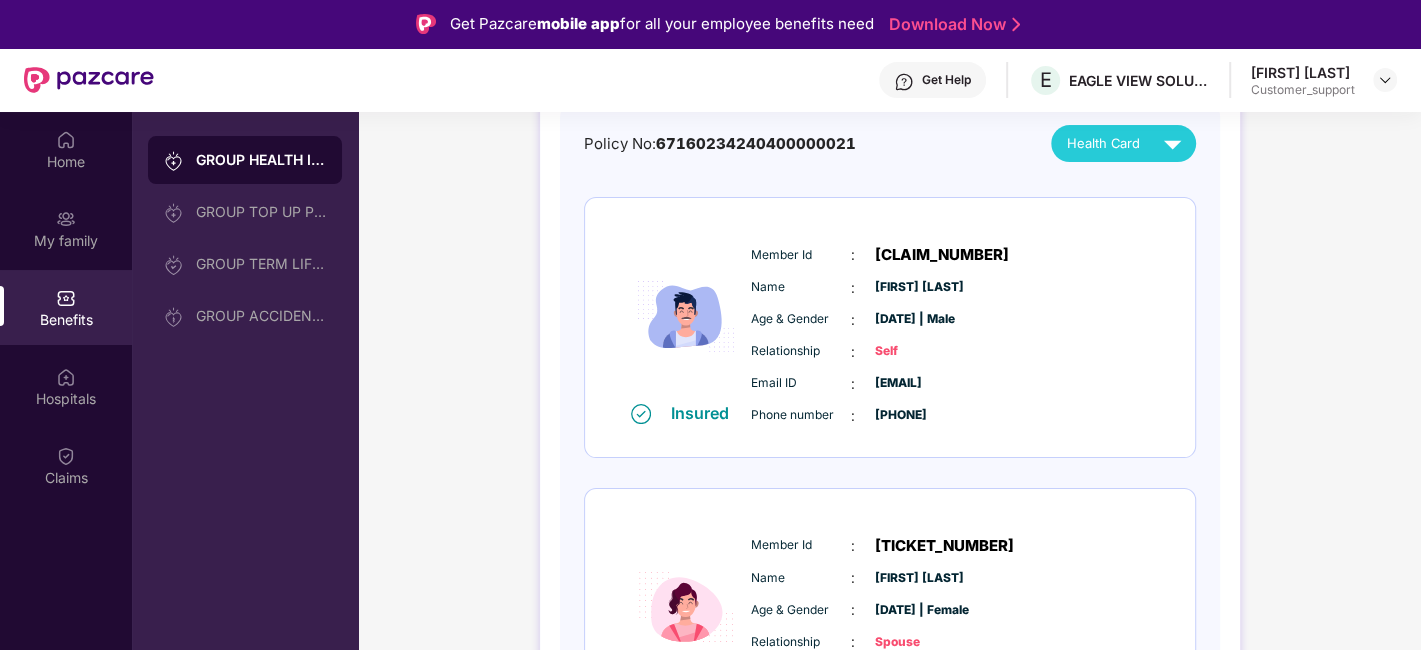 scroll, scrollTop: 0, scrollLeft: 0, axis: both 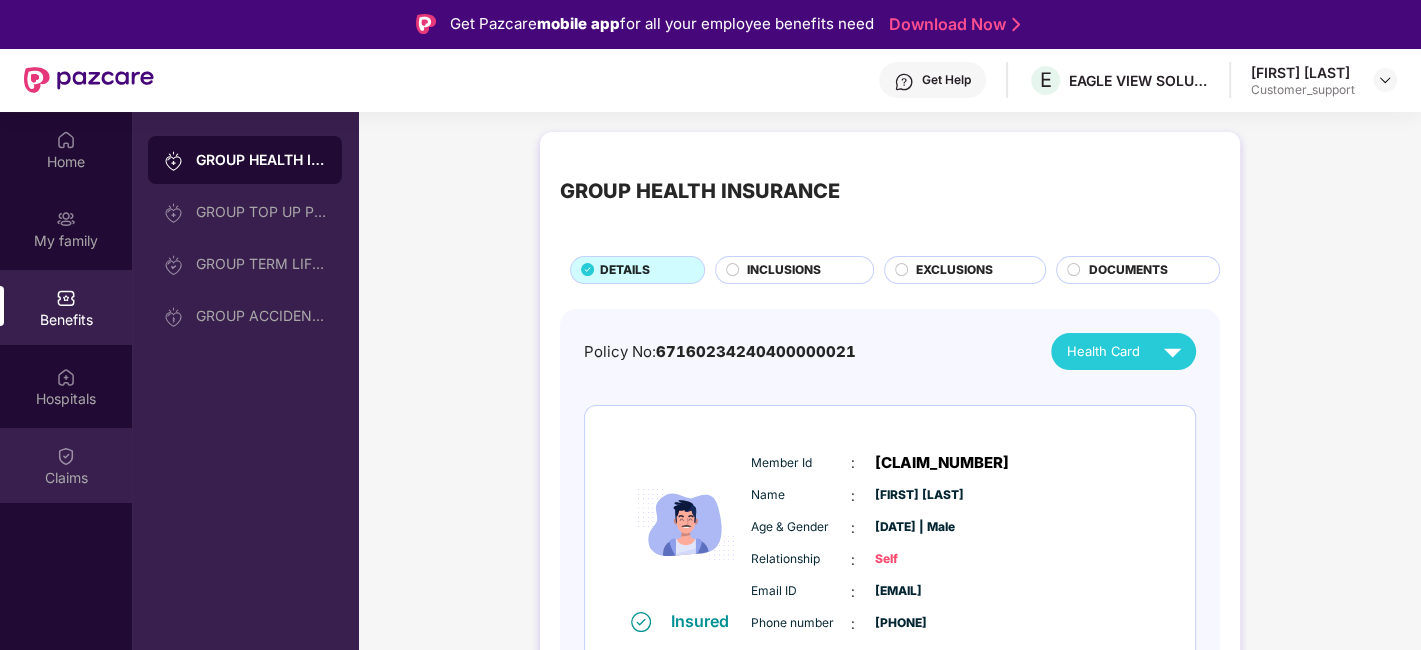 click at bounding box center (66, 456) 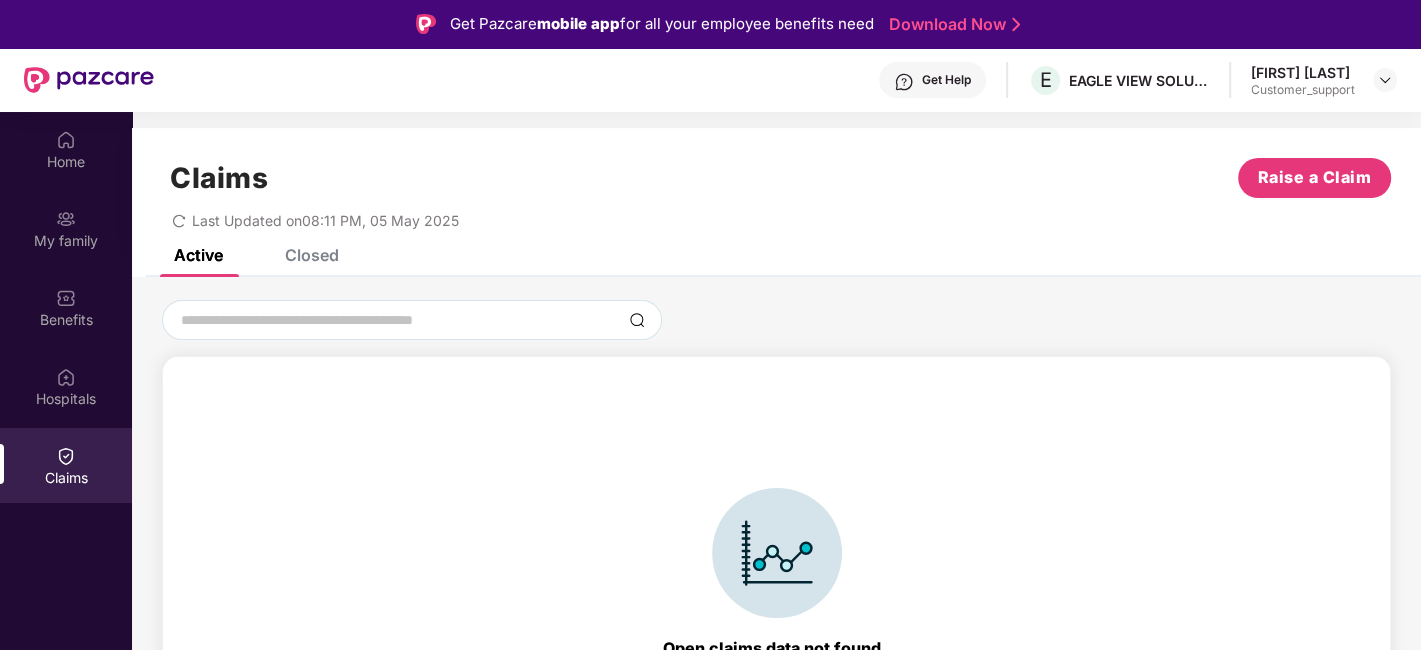 click on "Closed" at bounding box center [312, 255] 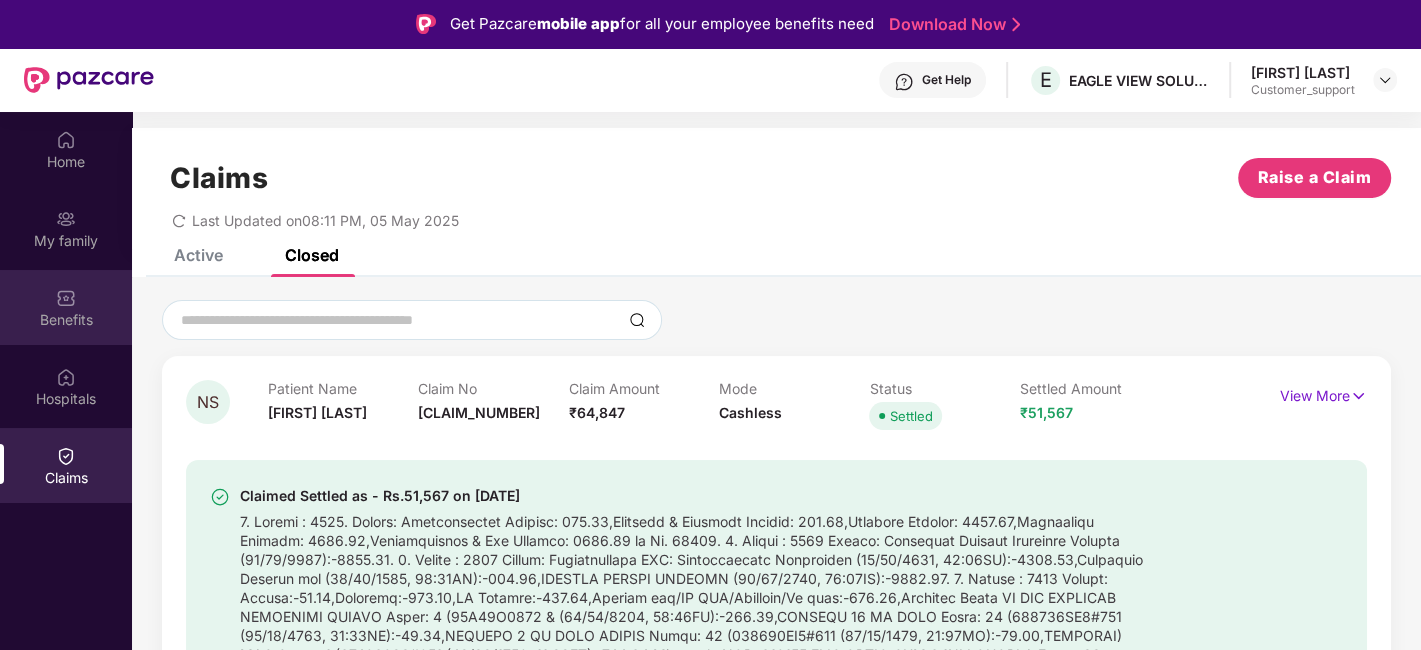 click on "Benefits" at bounding box center [66, 320] 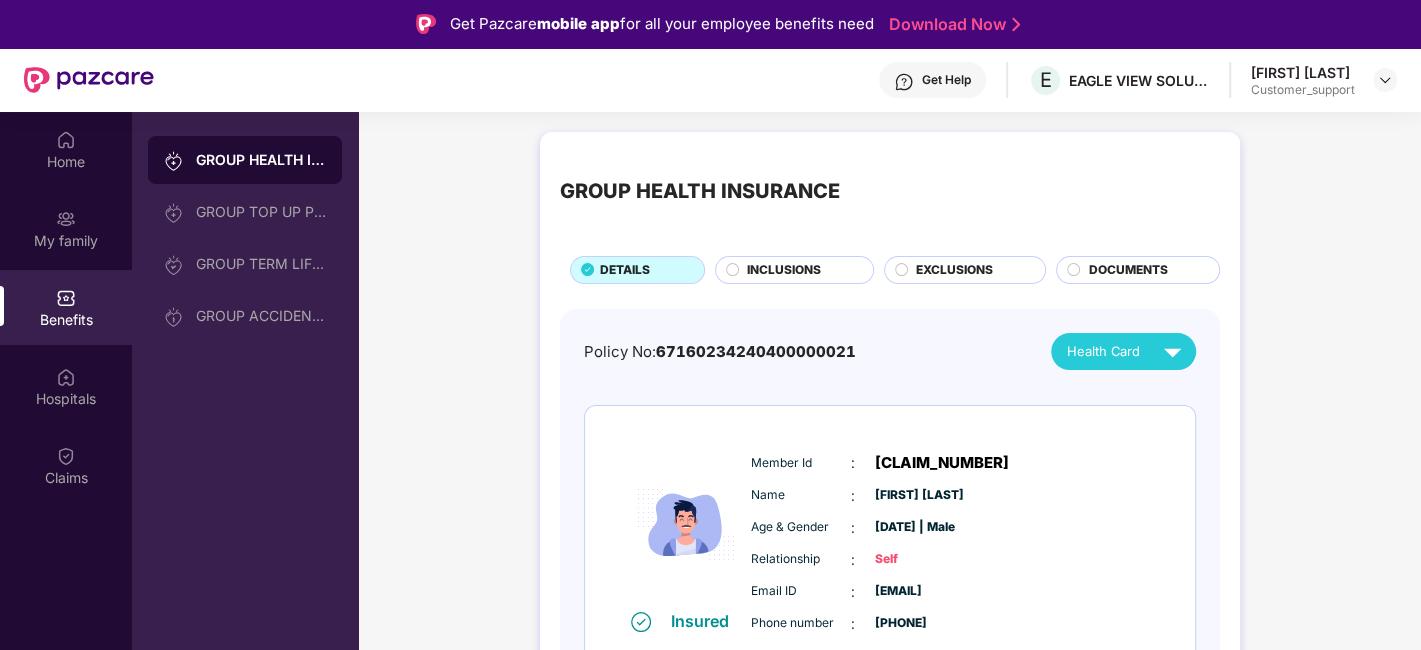 click on "INCLUSIONS" at bounding box center [784, 270] 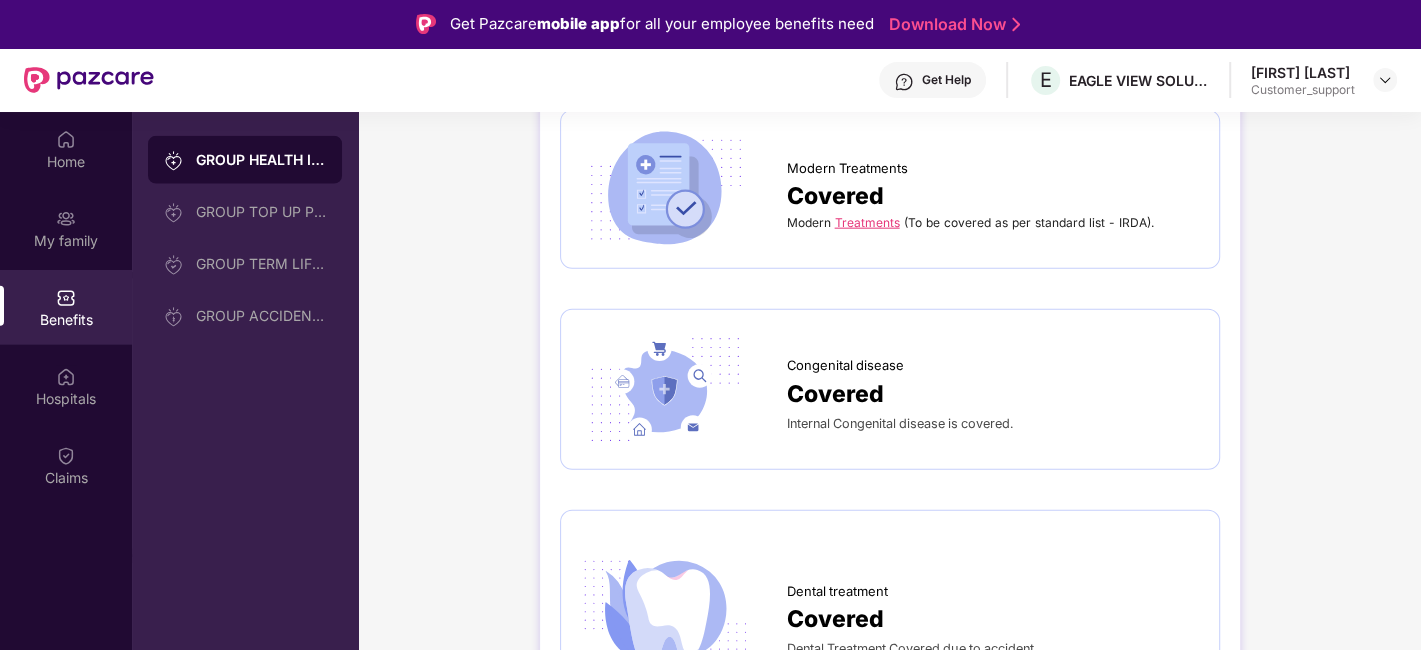 scroll, scrollTop: 3525, scrollLeft: 0, axis: vertical 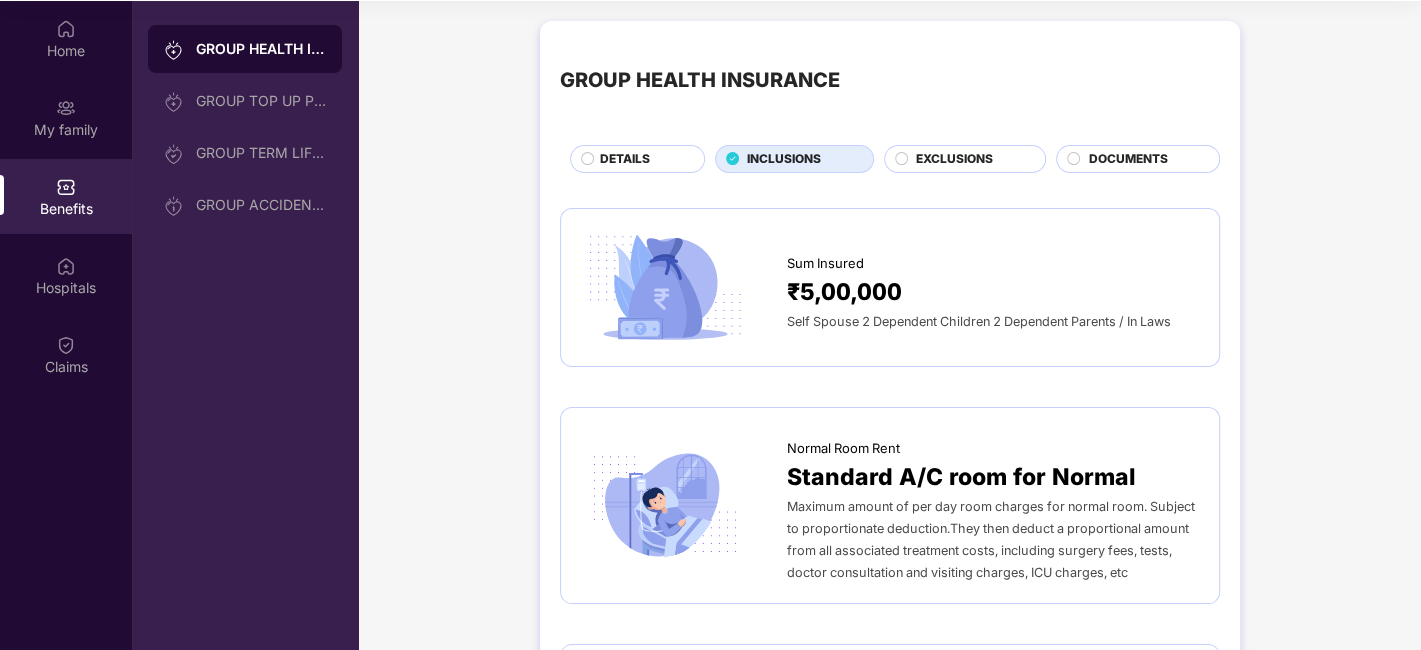 click on "EXCLUSIONS" at bounding box center [954, 159] 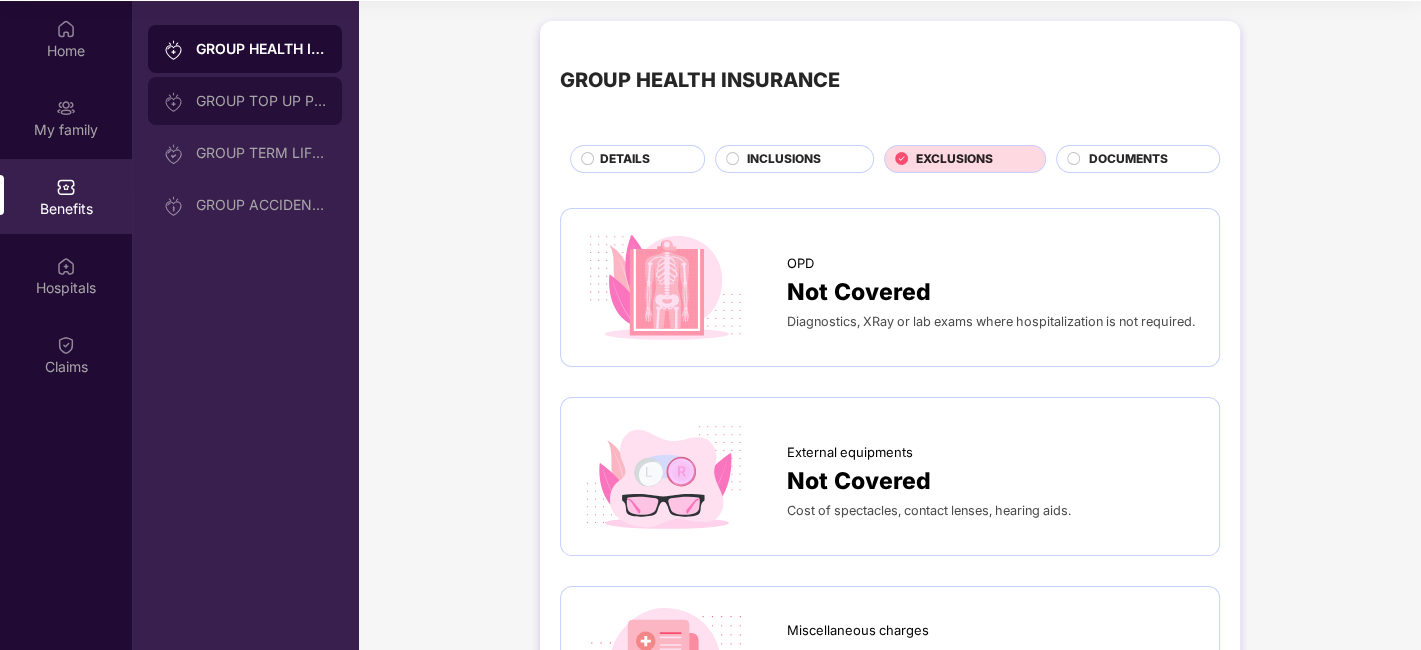 click on "GROUP TOP UP POLICY" at bounding box center [261, 101] 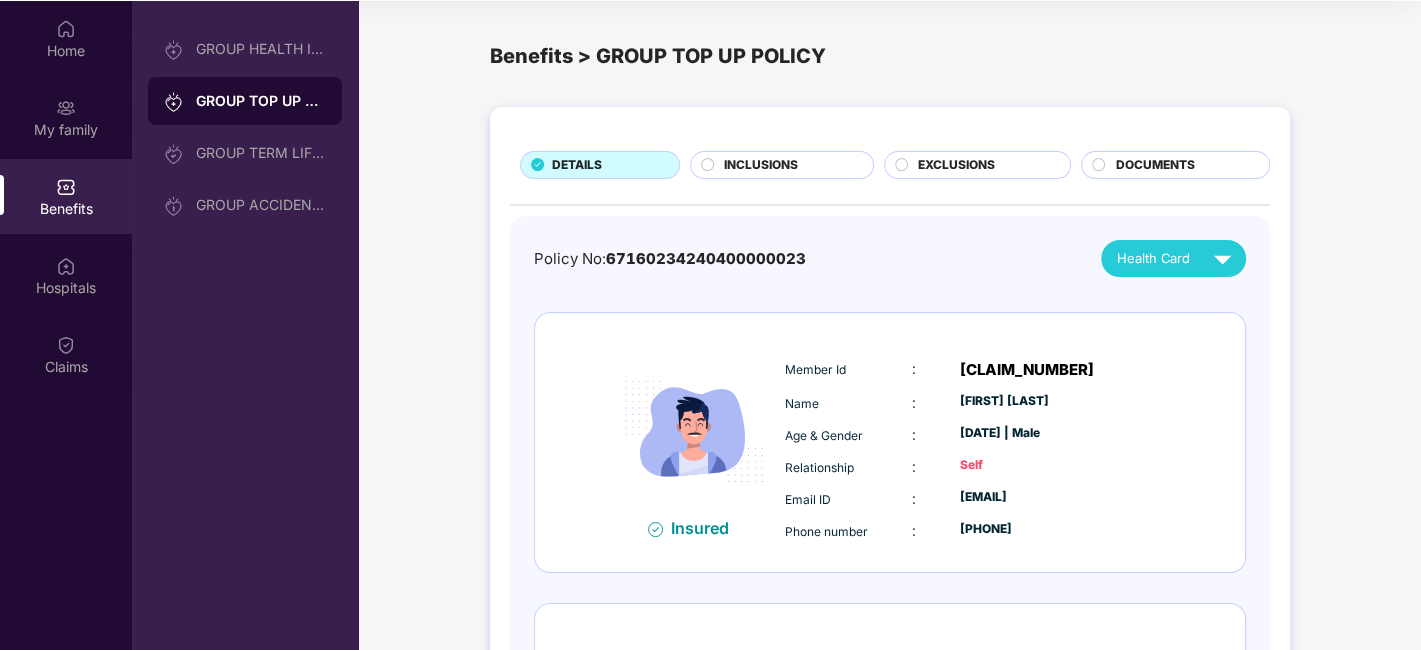 click on "INCLUSIONS" at bounding box center (788, 167) 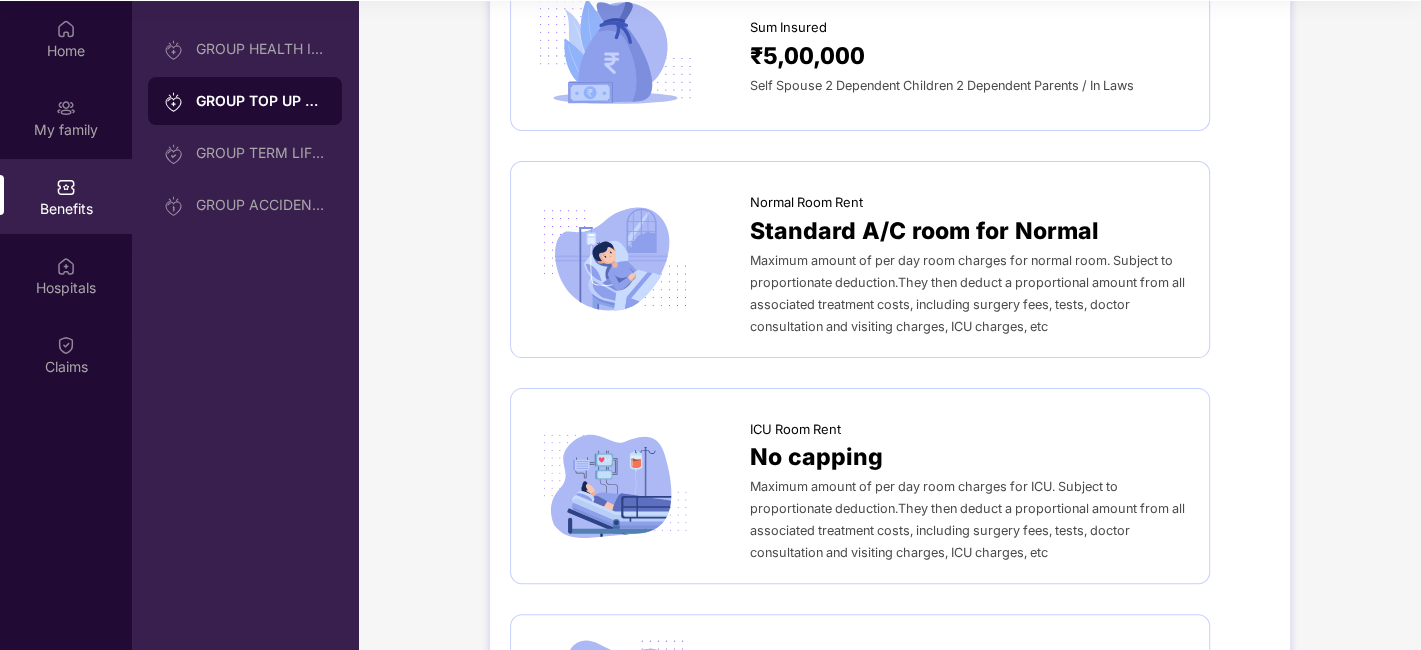 scroll, scrollTop: 0, scrollLeft: 0, axis: both 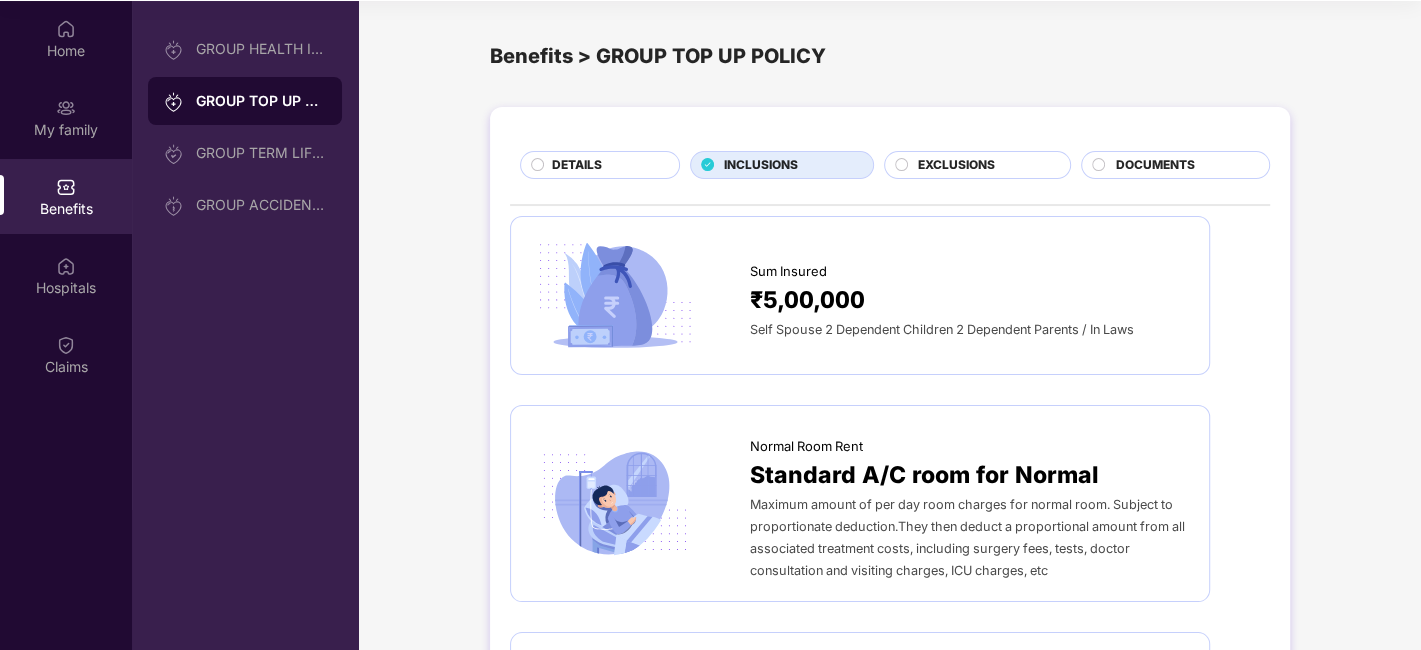 click on "EXCLUSIONS" at bounding box center [956, 165] 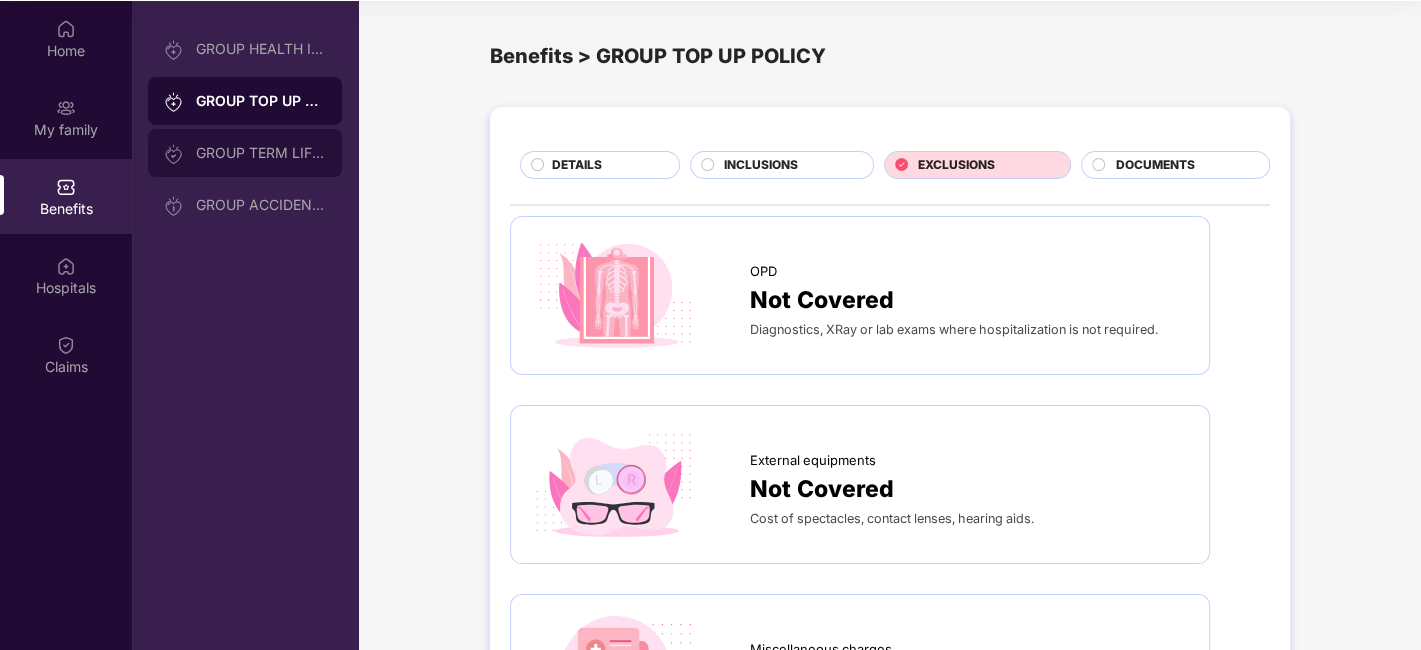 click on "GROUP TERM LIFE INSURANCE" at bounding box center (261, 153) 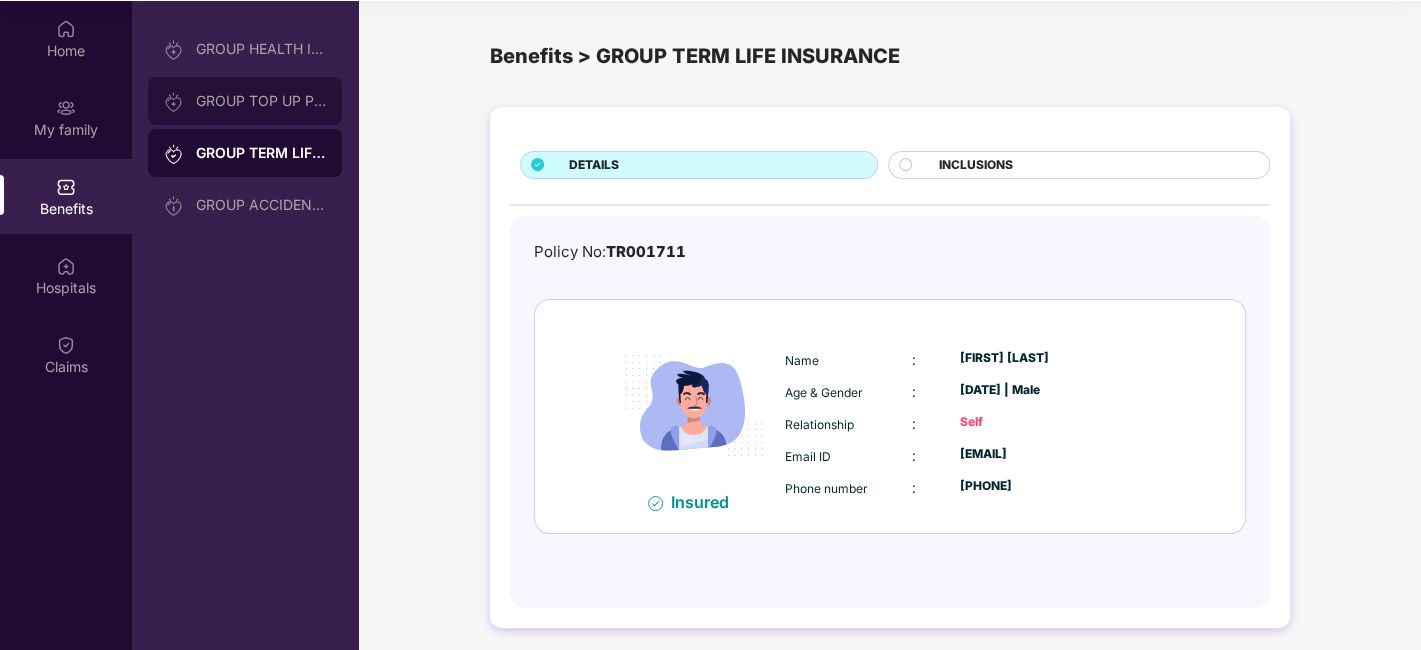 click on "GROUP TOP UP POLICY" at bounding box center (245, 101) 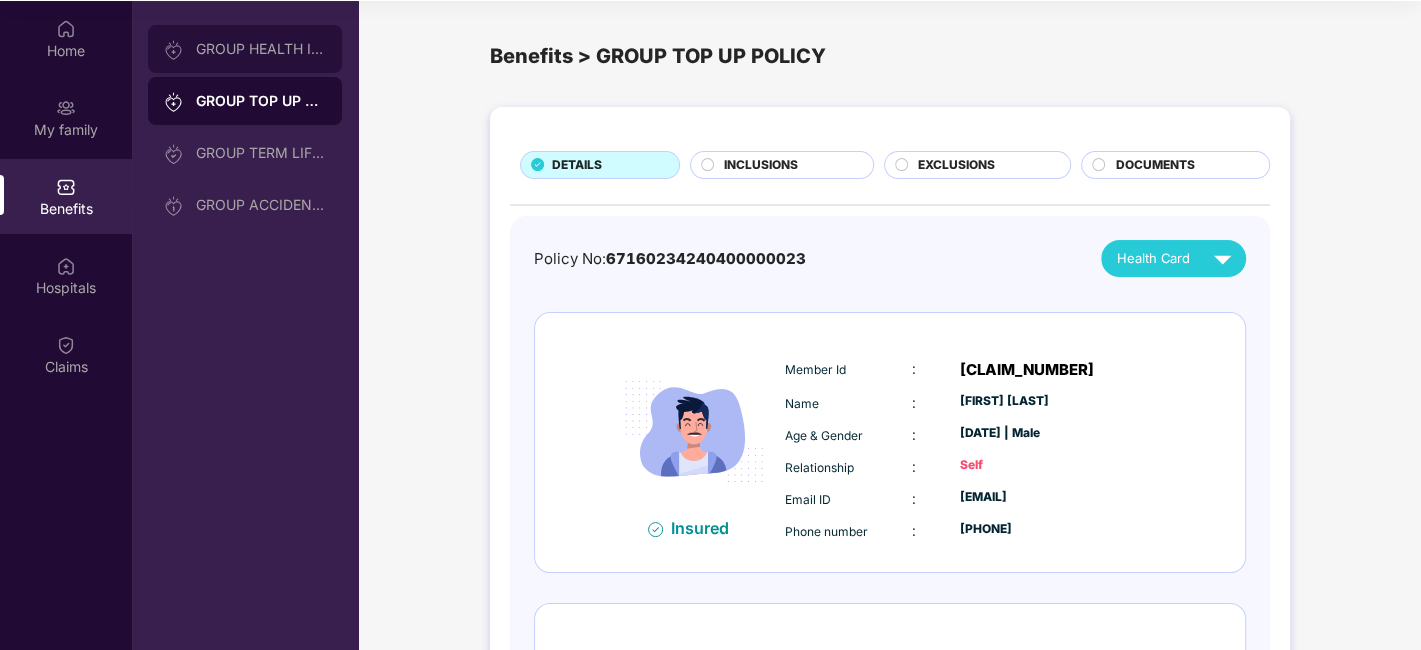 click on "GROUP HEALTH INSURANCE" at bounding box center (245, 49) 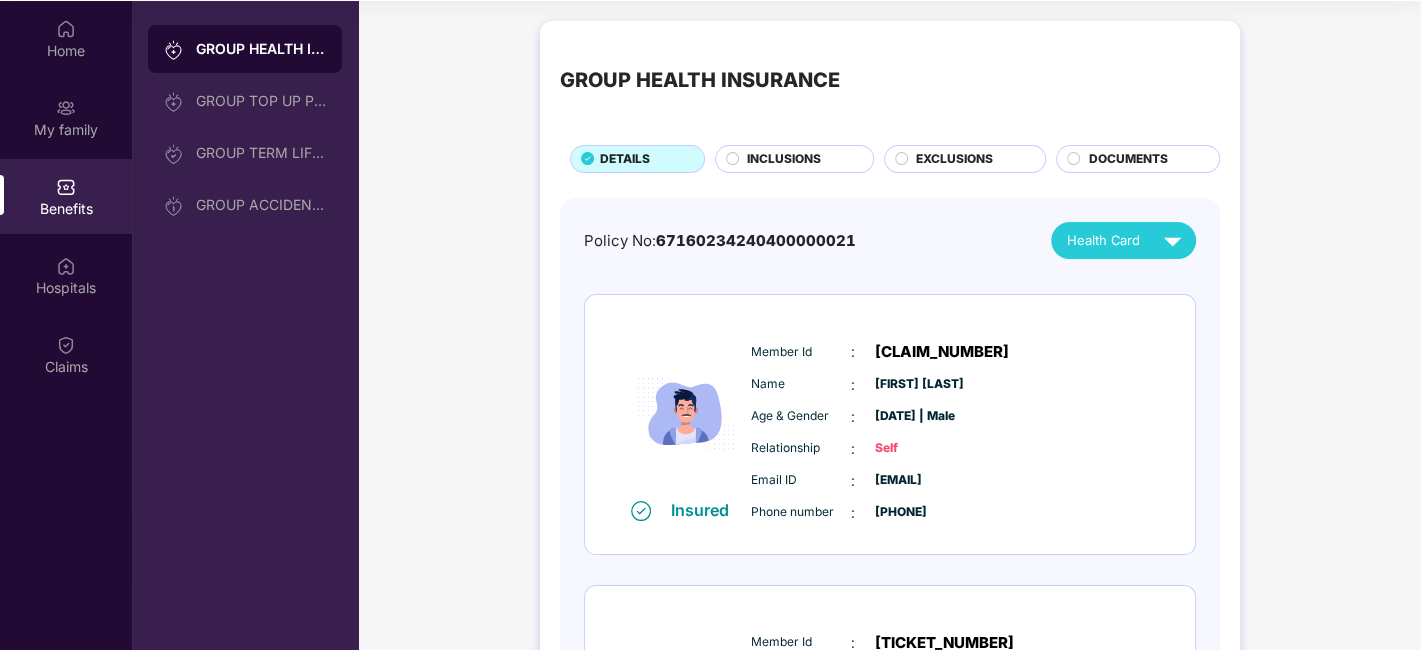 click on "EXCLUSIONS" at bounding box center (970, 161) 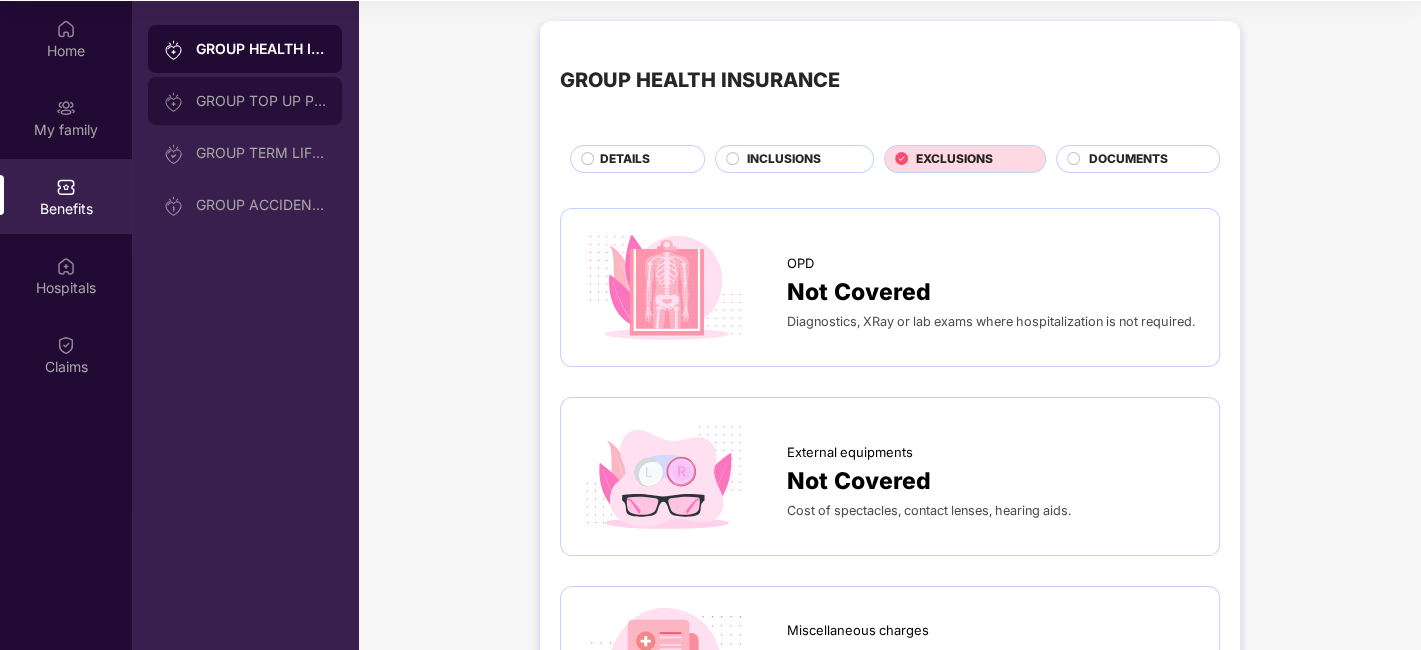 click on "GROUP TOP UP POLICY" at bounding box center (261, 101) 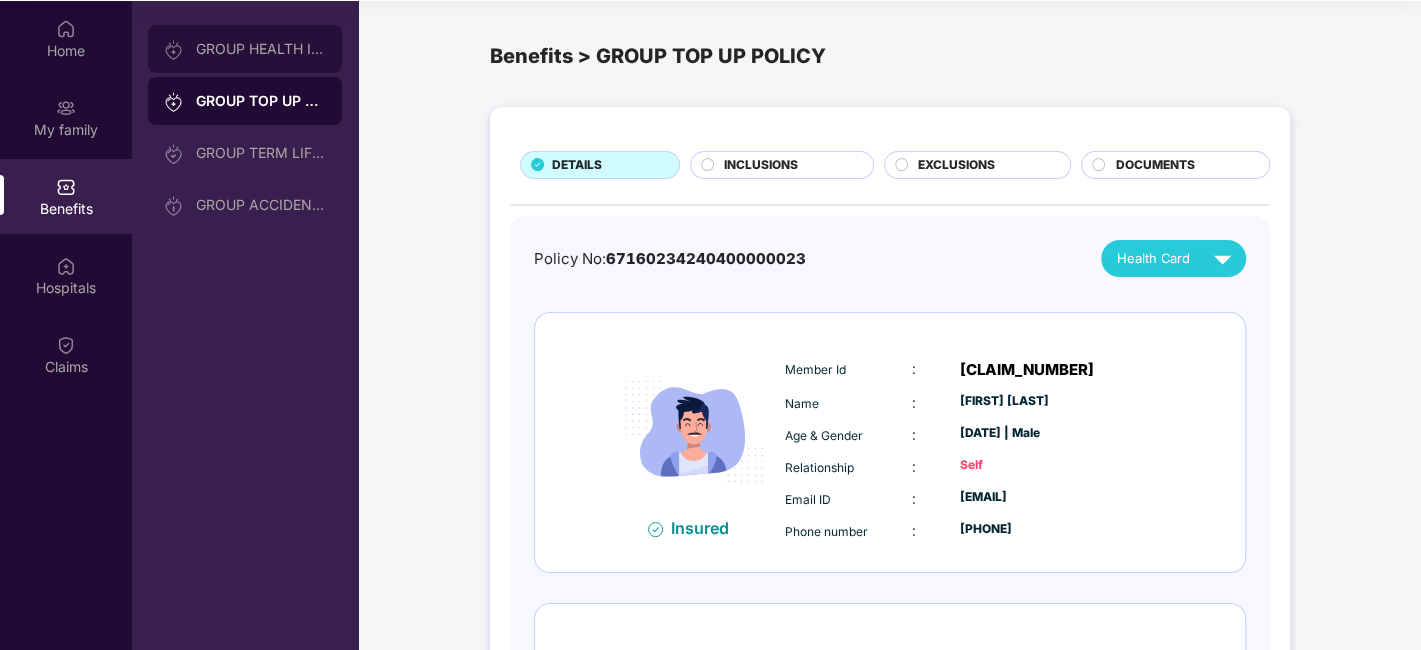 click on "GROUP HEALTH INSURANCE" at bounding box center (261, 49) 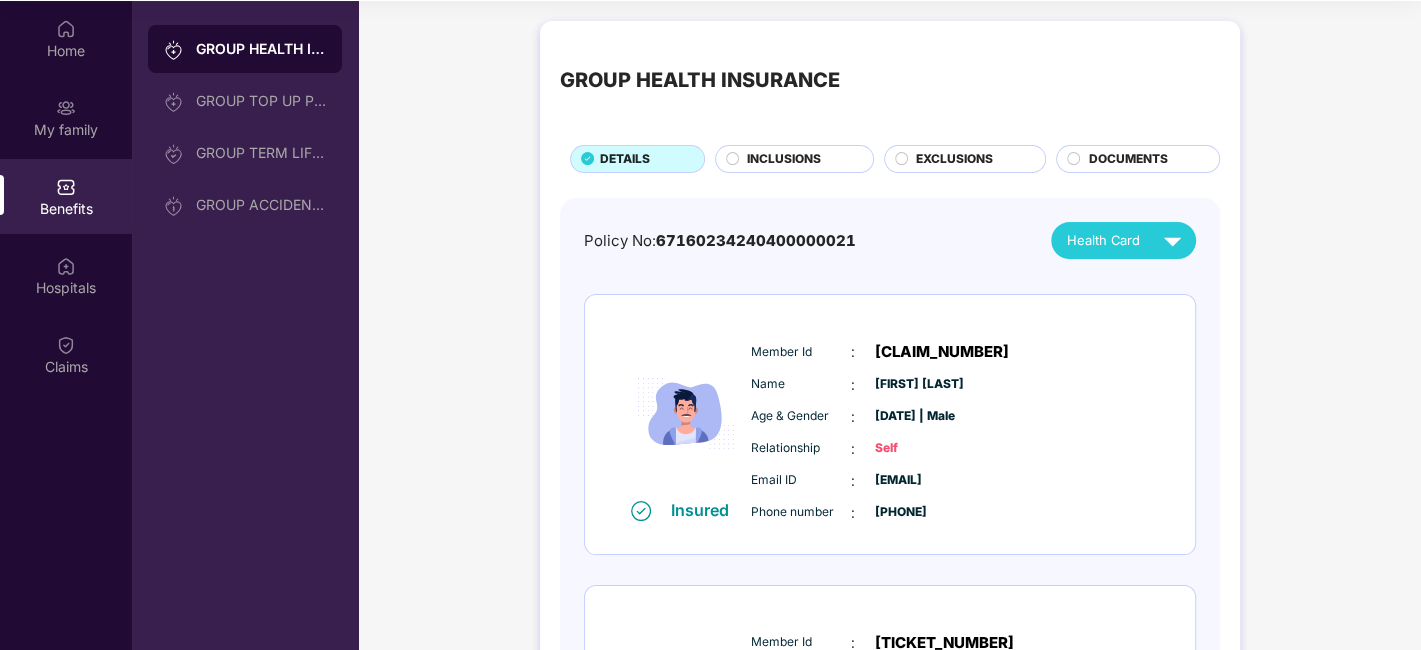 click on "INCLUSIONS" at bounding box center [794, 159] 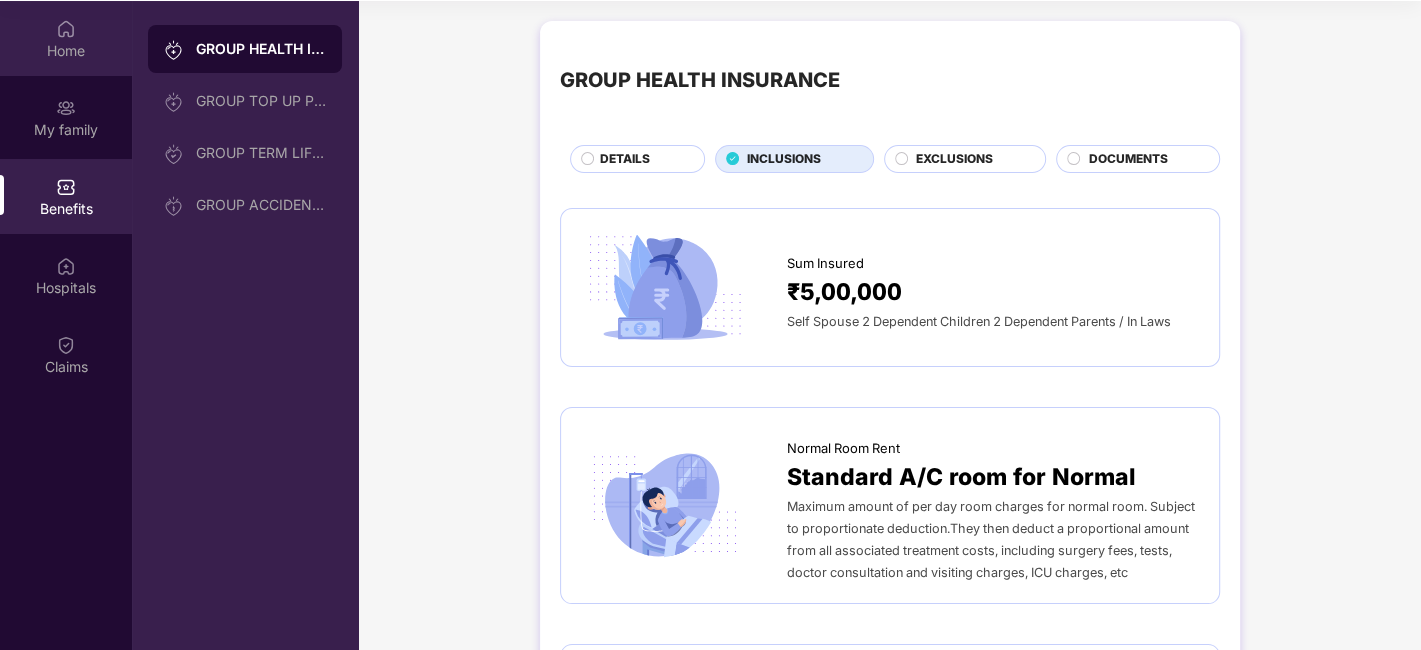 click on "Home" at bounding box center [66, 51] 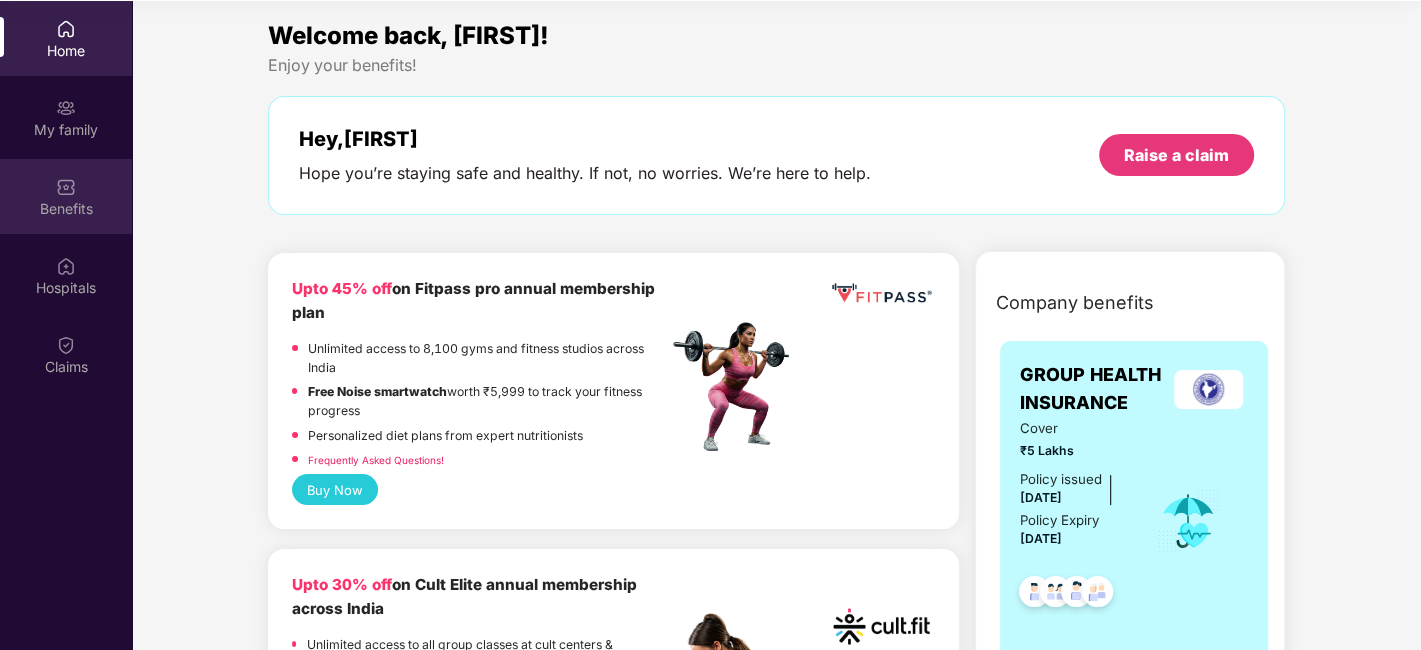 click on "Benefits" at bounding box center (66, 209) 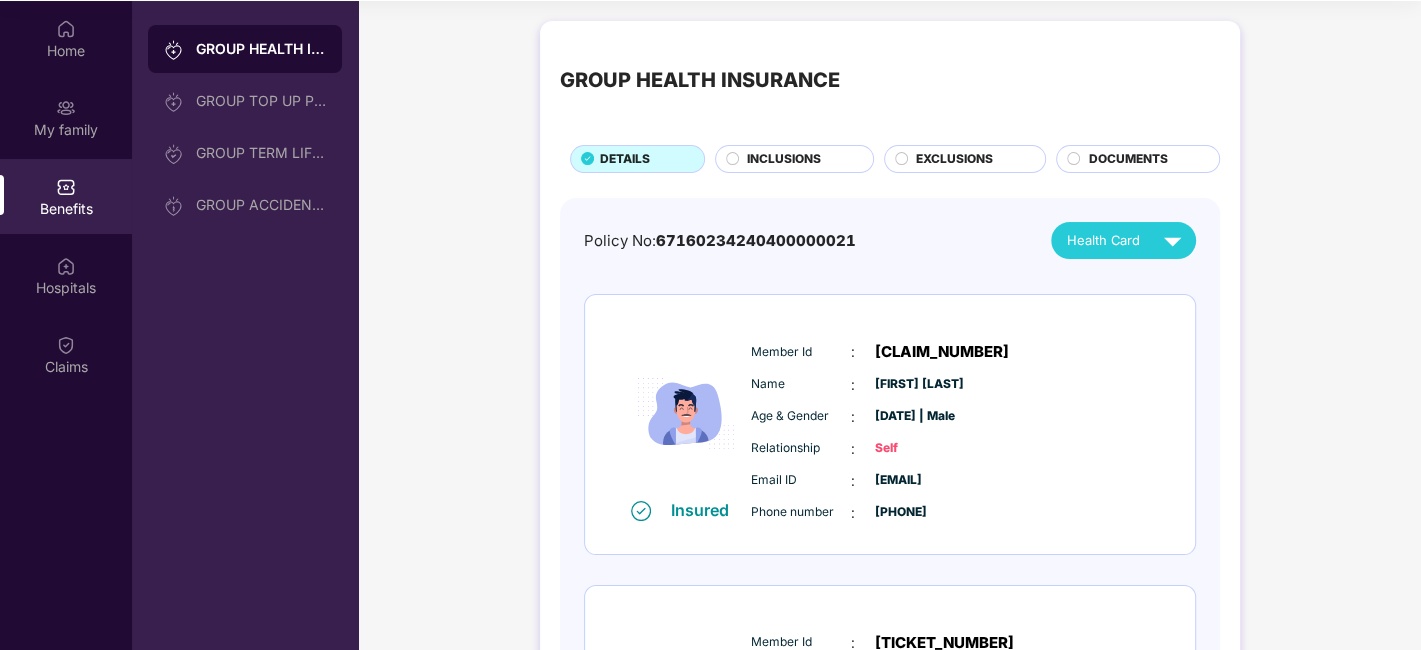 click on "INCLUSIONS" at bounding box center [784, 159] 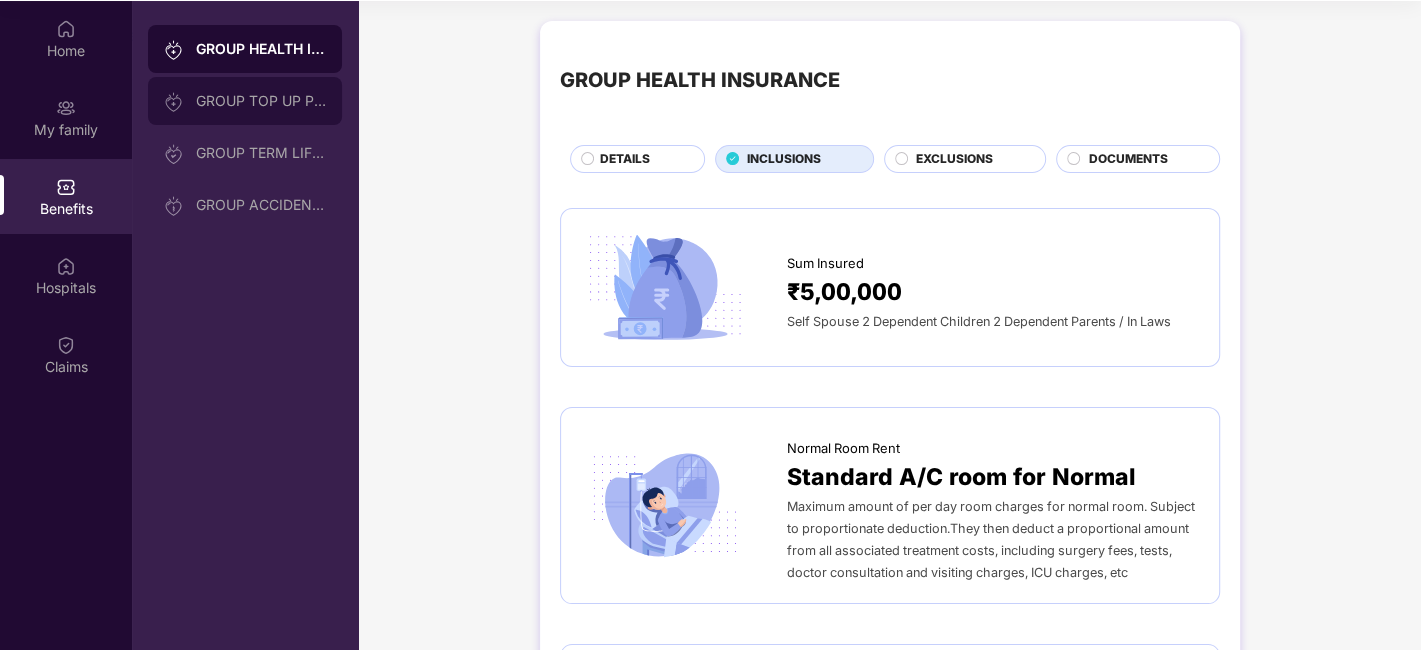 click on "GROUP TOP UP POLICY" at bounding box center [261, 101] 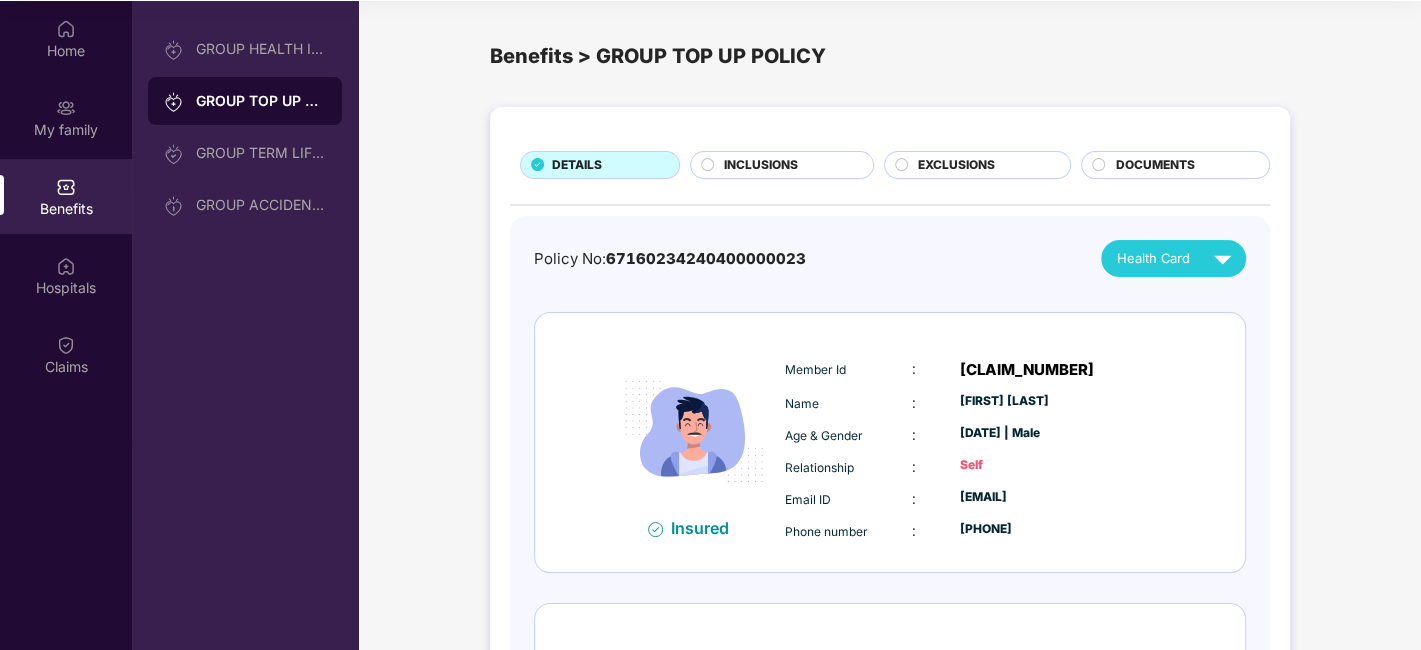 click on "INCLUSIONS" at bounding box center [788, 167] 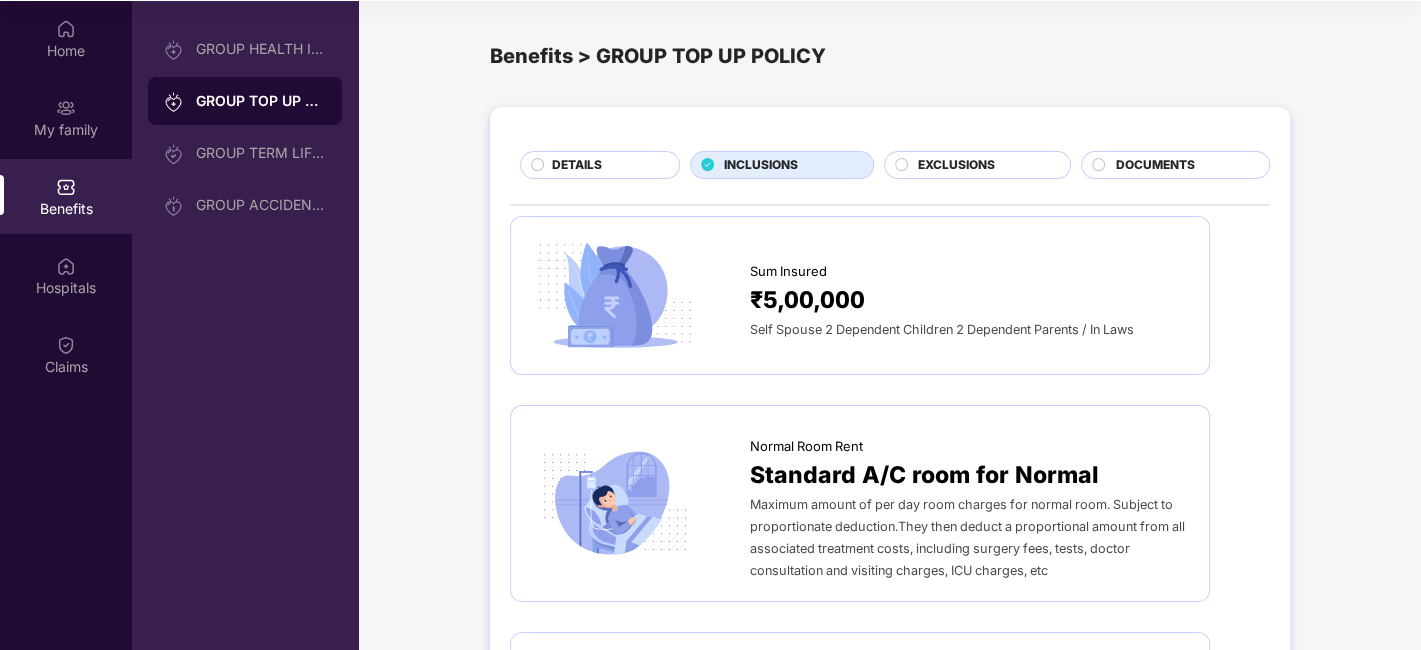 click on "EXCLUSIONS" at bounding box center [956, 165] 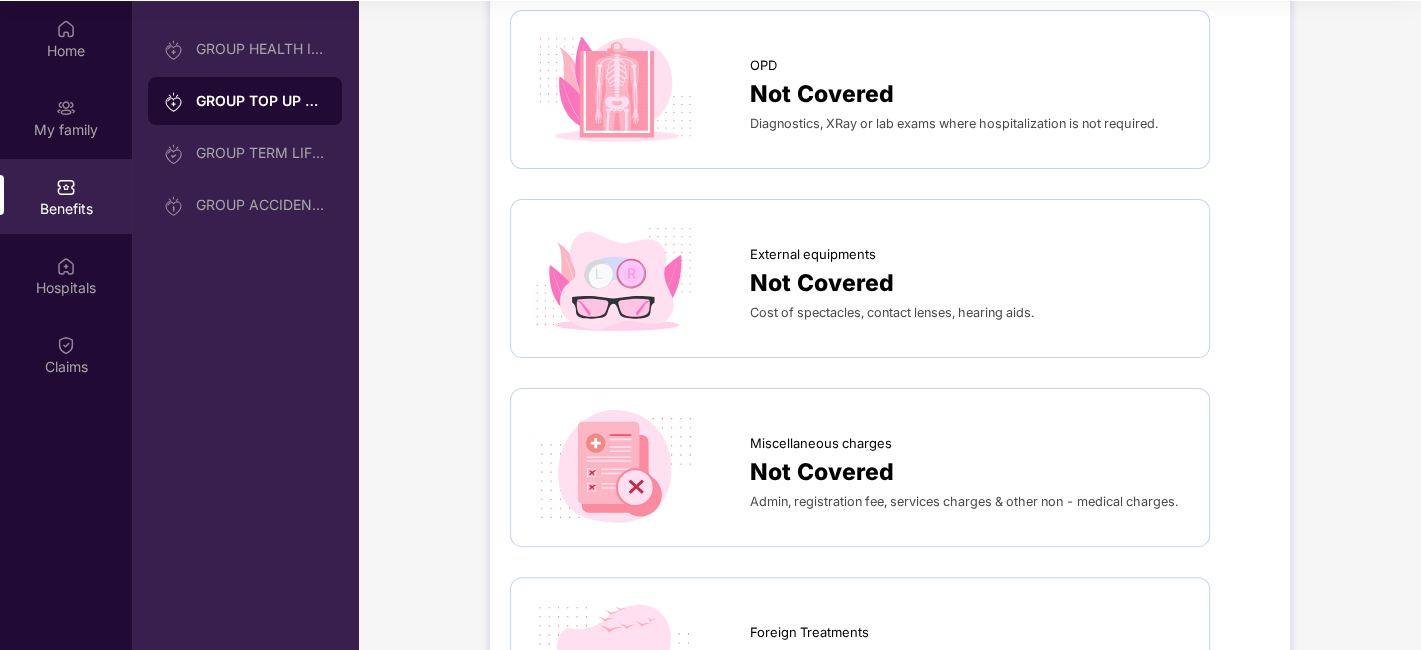 scroll, scrollTop: 0, scrollLeft: 0, axis: both 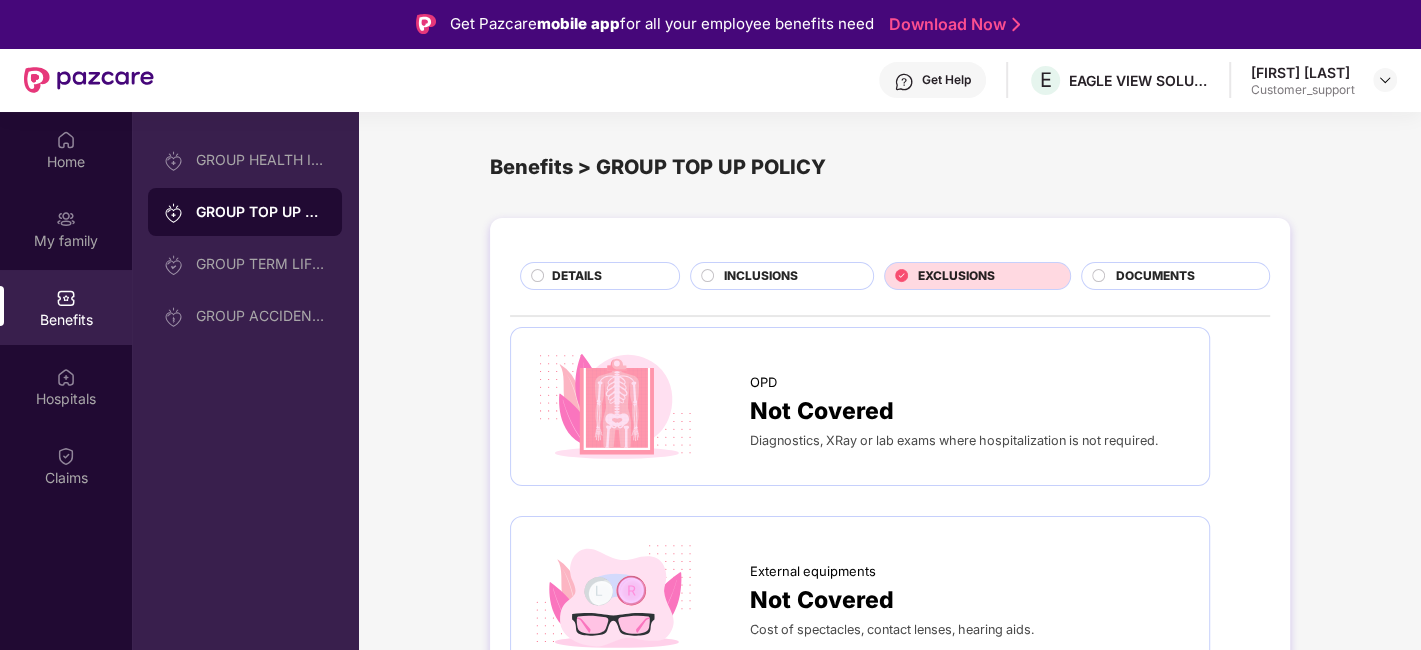 click on "INCLUSIONS" at bounding box center [761, 276] 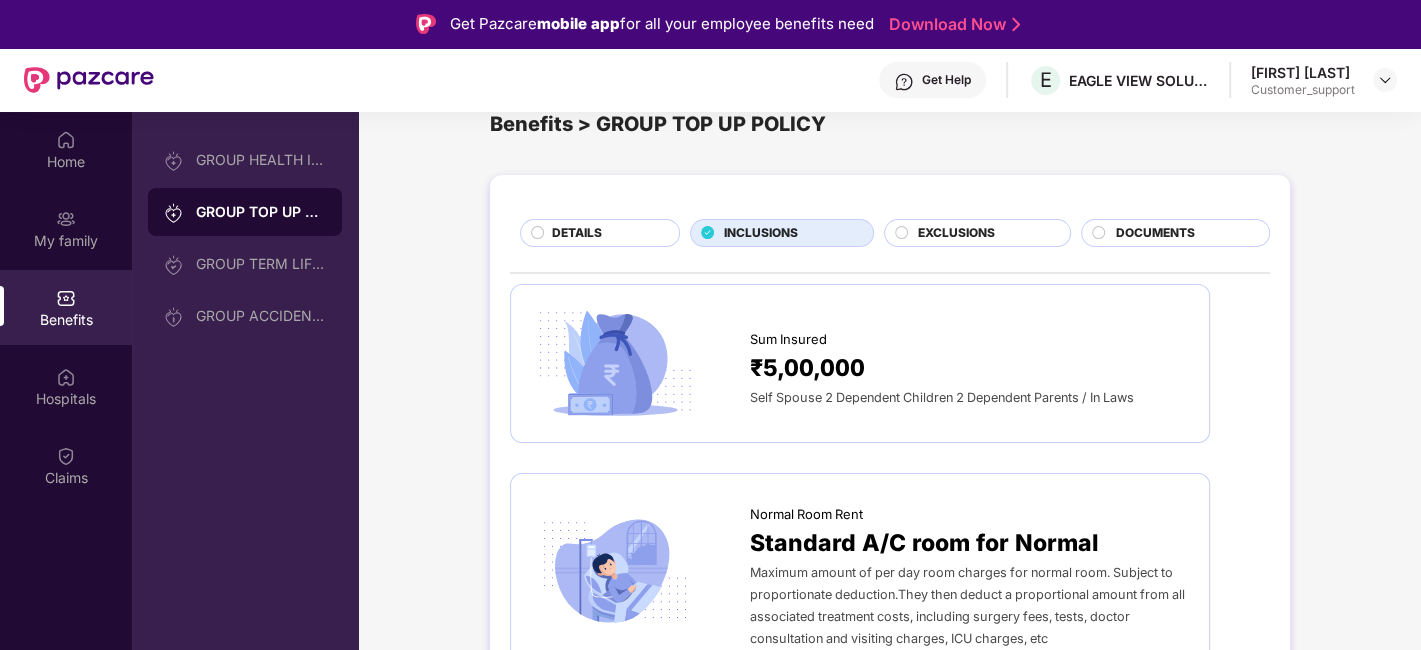 scroll, scrollTop: 41, scrollLeft: 0, axis: vertical 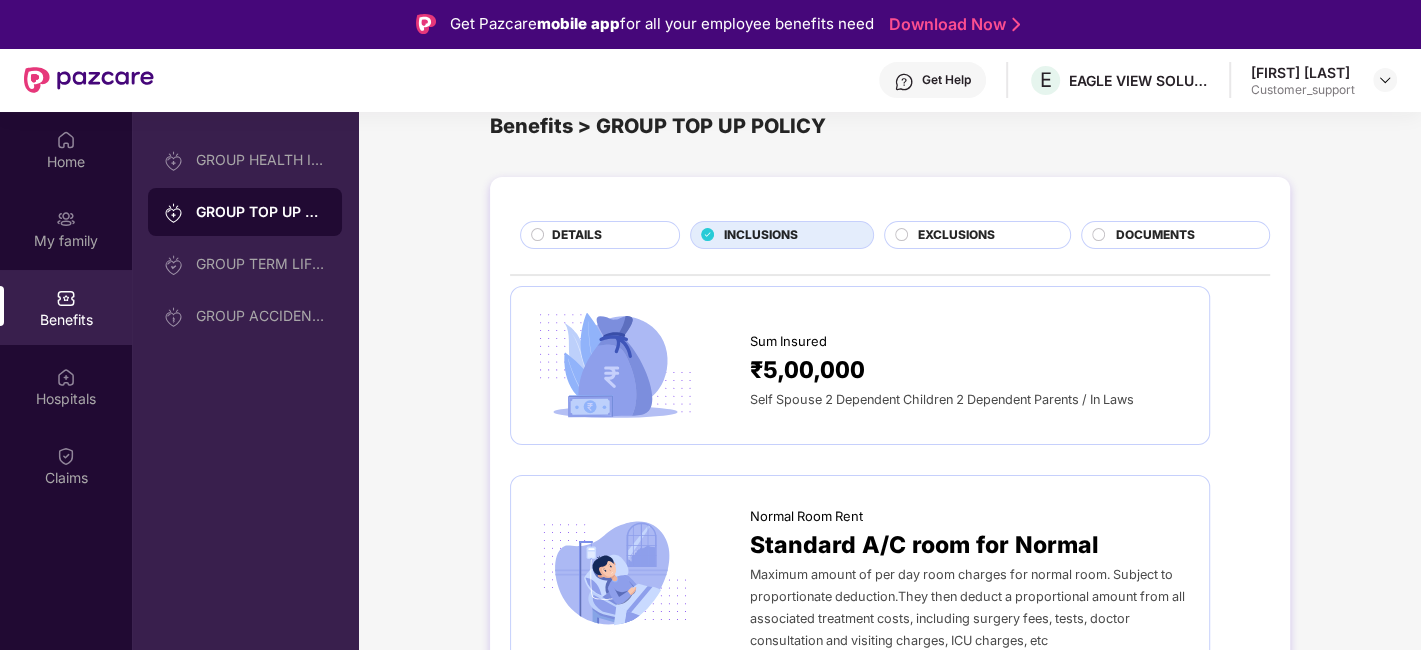 click 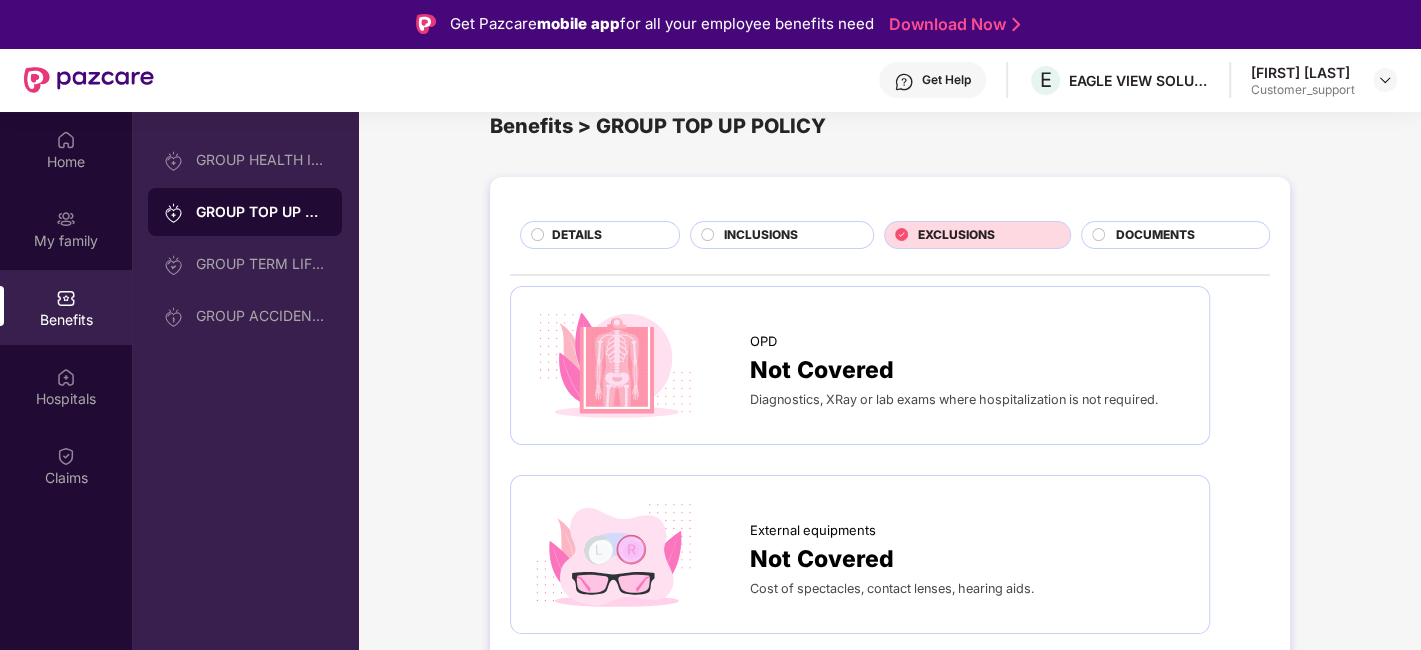 click on "INCLUSIONS" at bounding box center [761, 235] 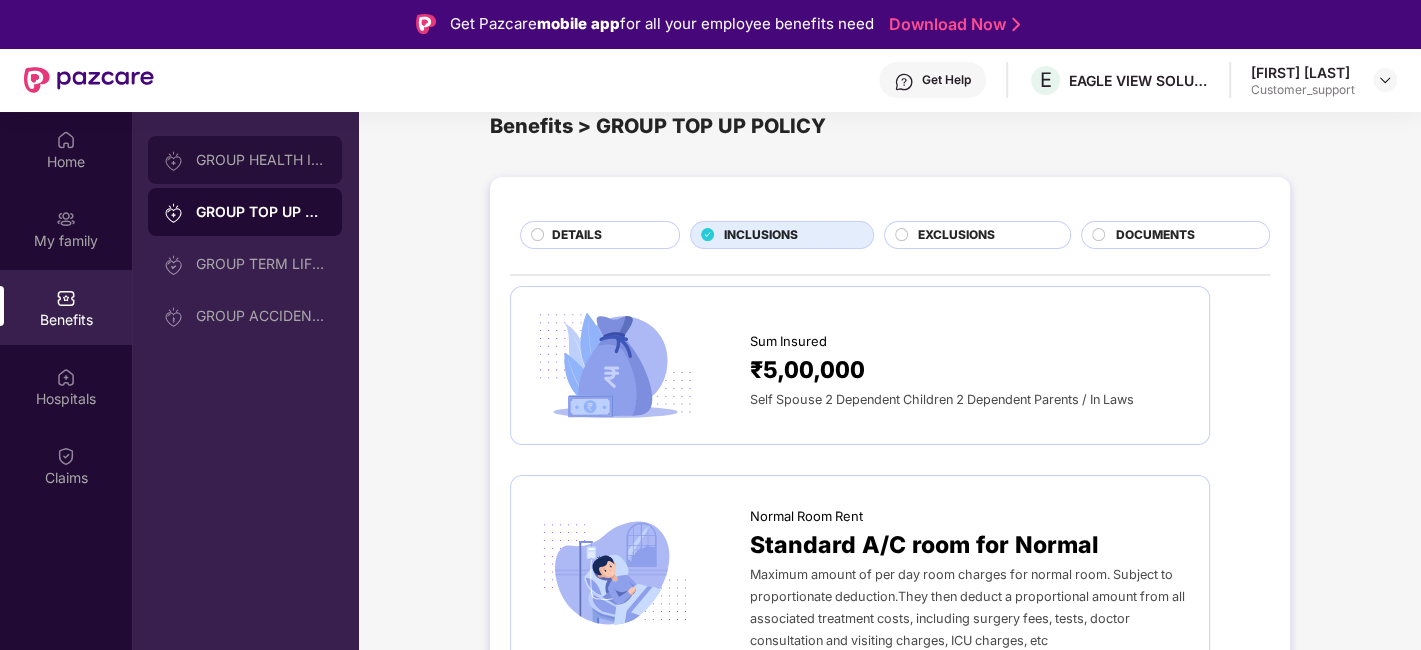 click on "GROUP HEALTH INSURANCE" at bounding box center [245, 160] 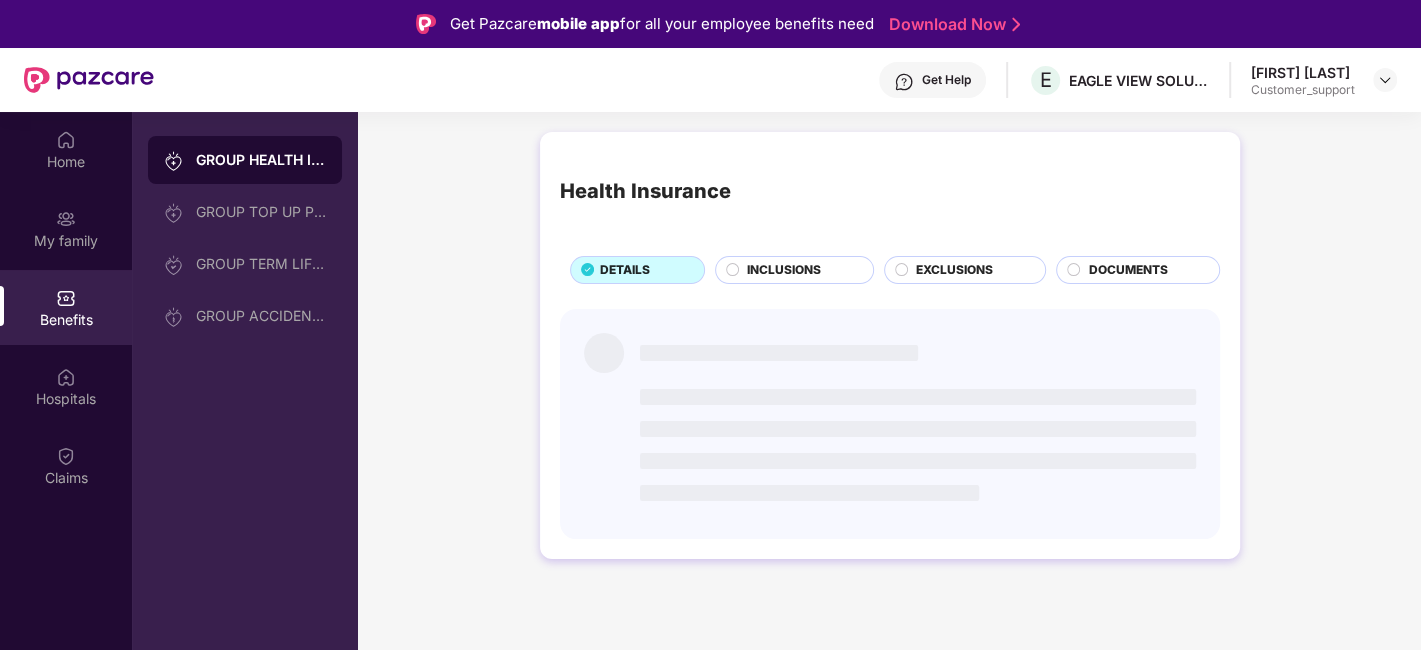 scroll, scrollTop: 0, scrollLeft: 0, axis: both 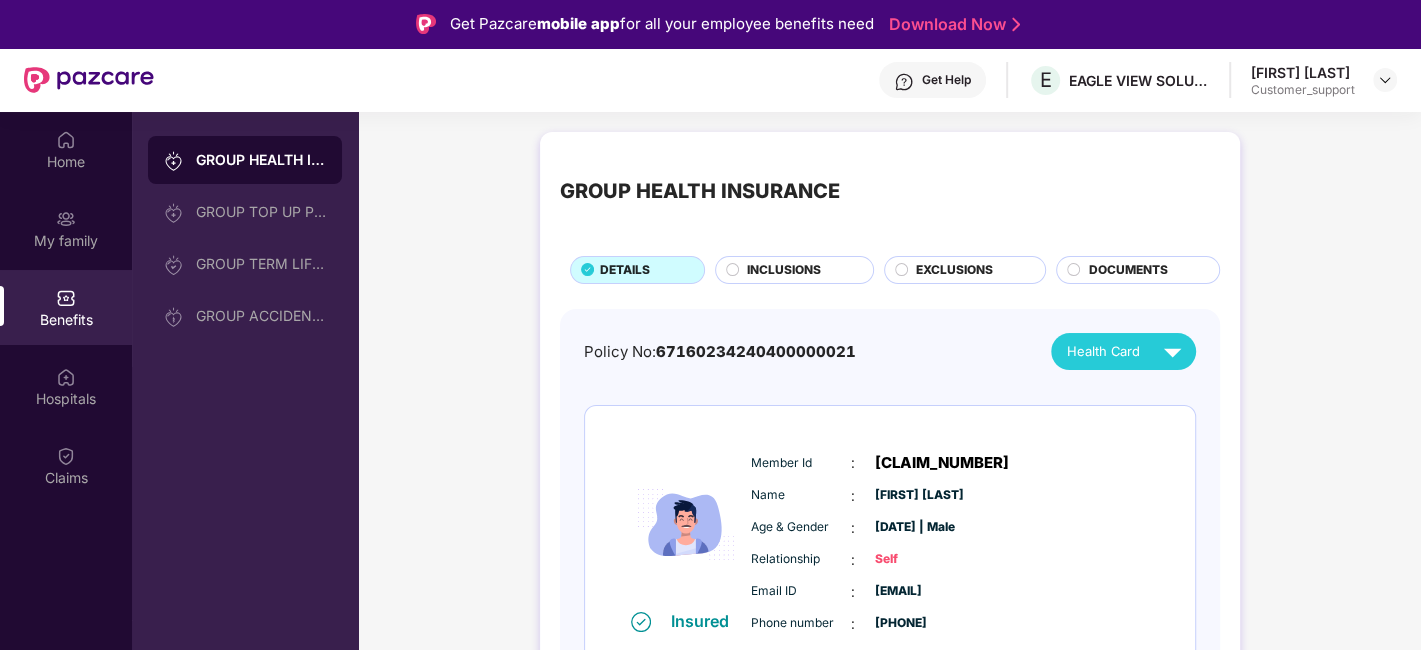 click on "EXCLUSIONS" at bounding box center [970, 272] 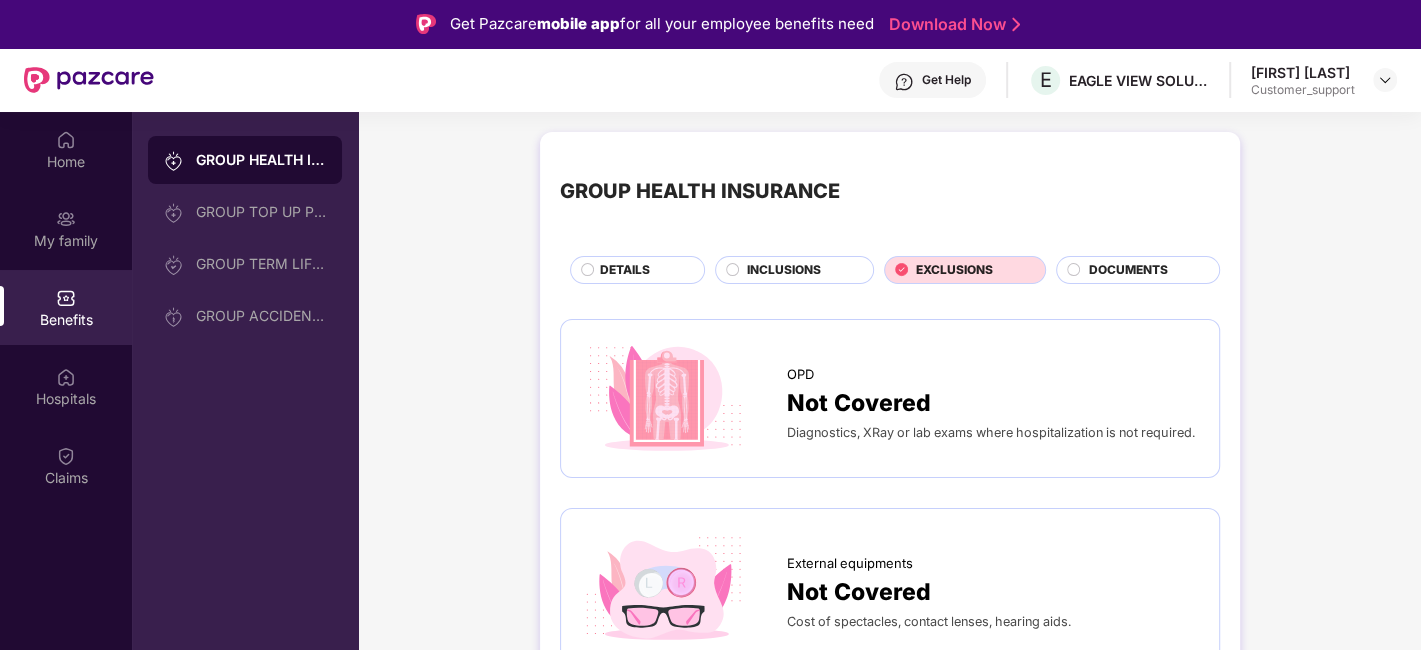 click on "Get Help" at bounding box center (946, 80) 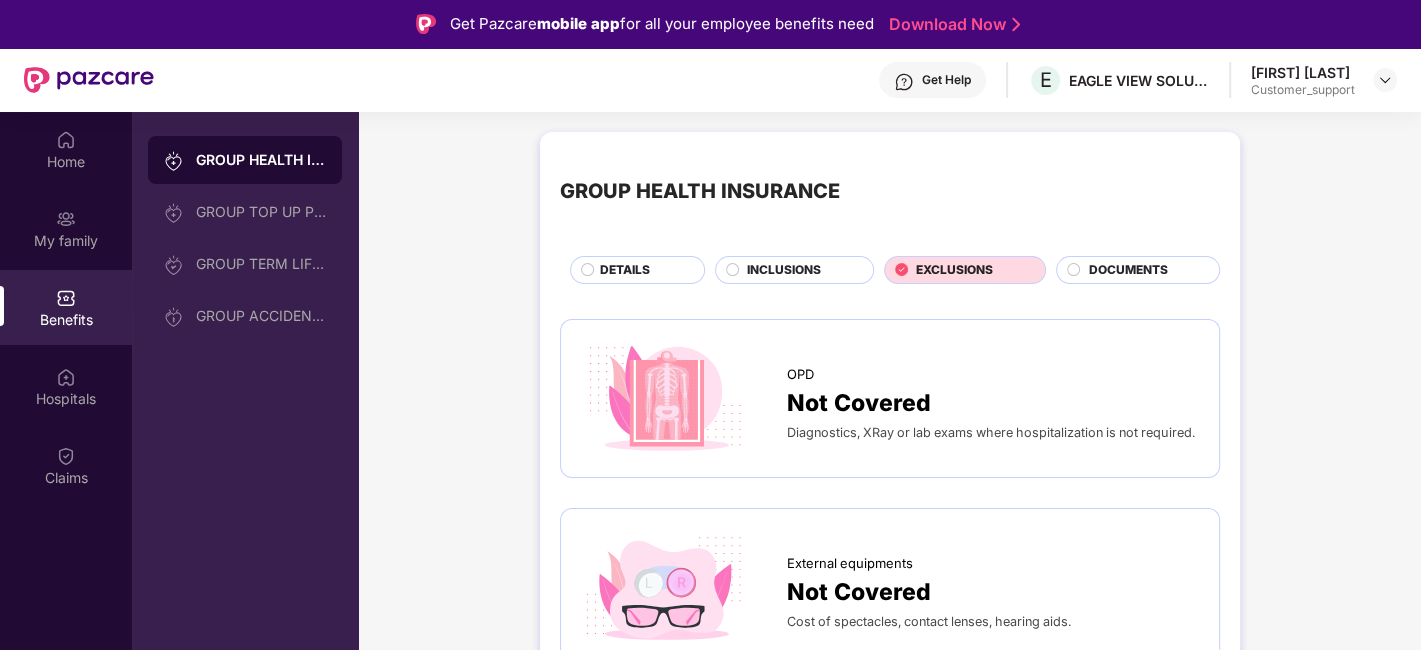 click on "GROUP HEALTH INSURANCE DETAILS INCLUSIONS EXCLUSIONS DOCUMENTS OPD Not Covered Diagnostics, XRay or lab exams where hospitalization is not required.	 External equipments Not Covered Cost of spectacles, contact lenses, hearing aids. Miscellaneous charges Not Covered Admin, registration fee, services charges & other non - medical charges. Foreign Treatments Not Covered Treatments taken outside India. Plastic Surgery Not Covered Plastic surgery unless necessary for treatment of a disease or as may be necessitated due to treatment of an accident. Consumables Not Covered Single-use items used in medical treatments. E.g., tissue paper, crepe bandage, gown, foot covers, slippers, disposable gloves, sheets, syringes, gowns, and masks. Home Healthcare Not Covered Treatment at home on cashless basis. Mental Illness Not Covered Psychiatric treatments" at bounding box center [890, 999] 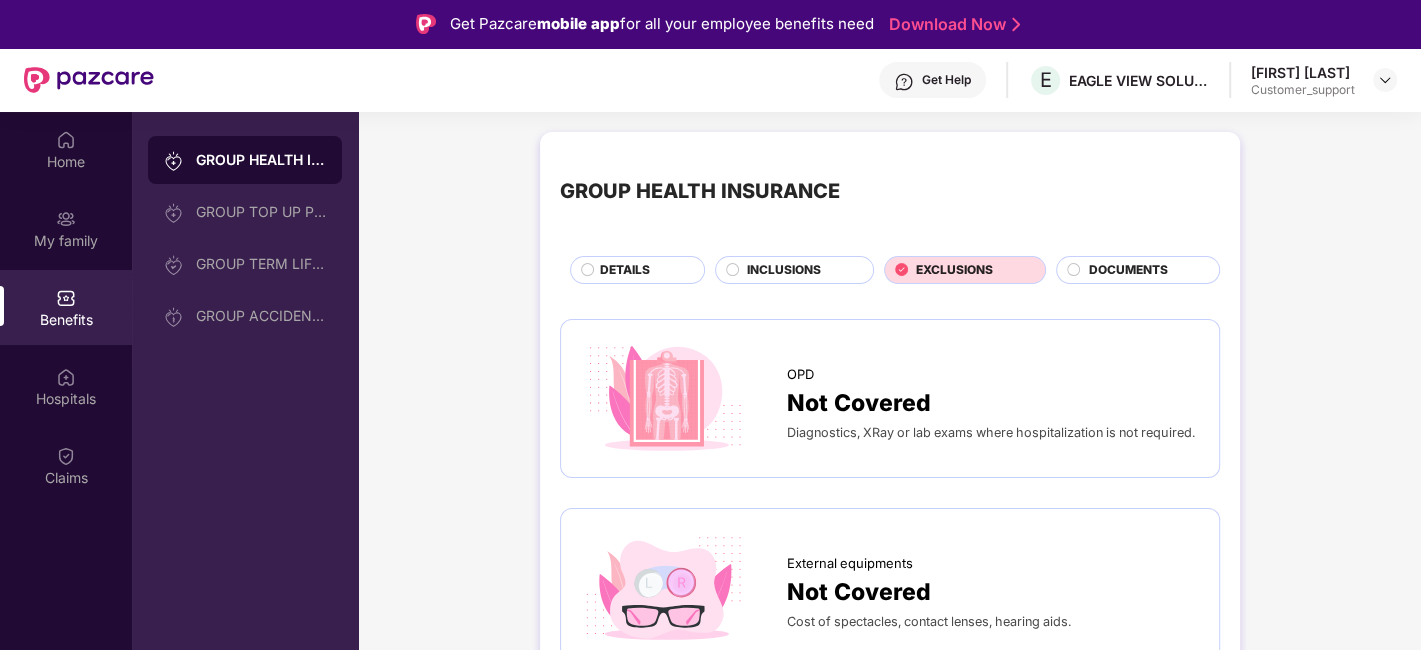 click on "DOCUMENTS" at bounding box center (1143, 272) 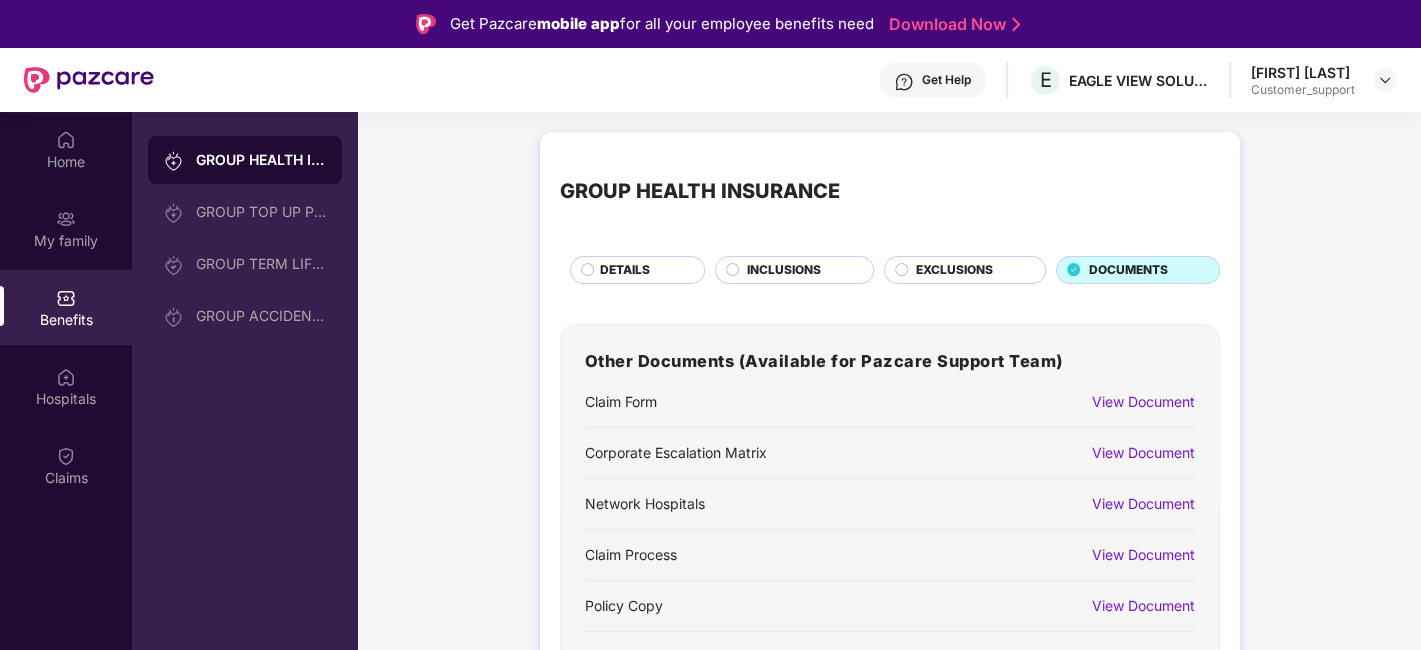 click on "View Document" at bounding box center (1143, 606) 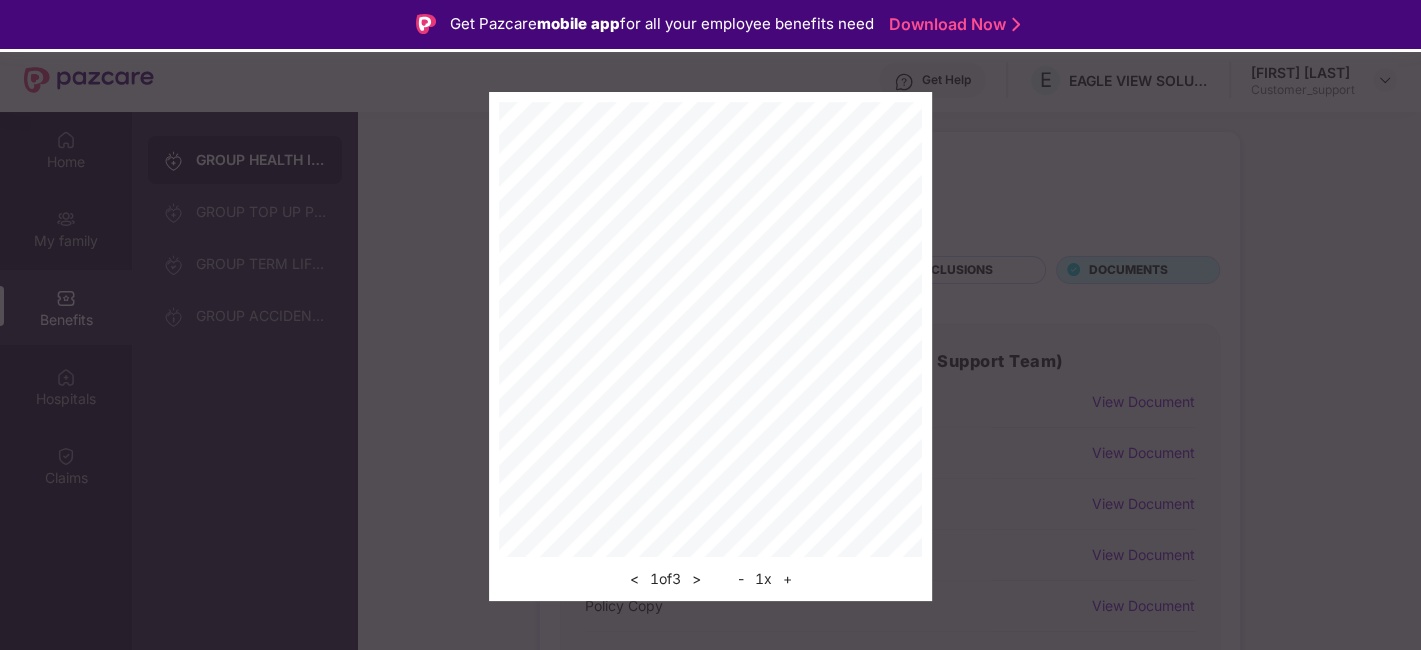 click on "< 1  of  3 >" at bounding box center (664, 579) 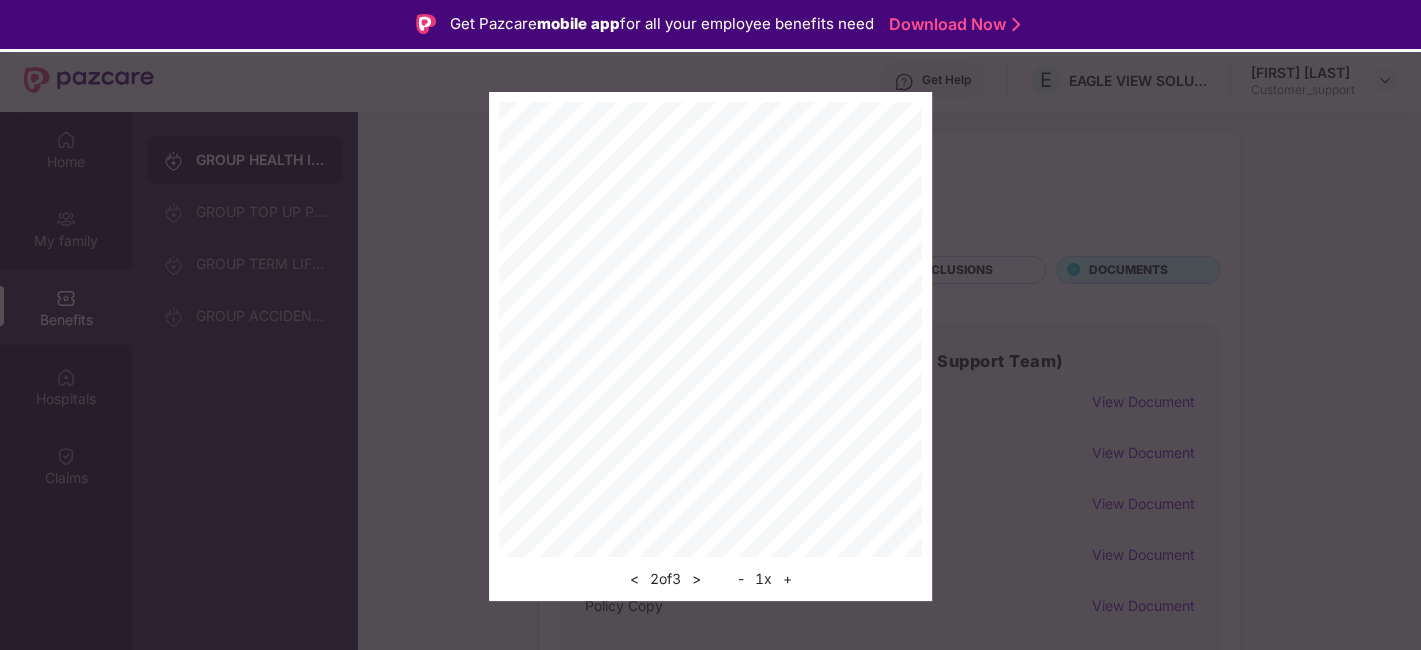 click on "+" at bounding box center (786, 579) 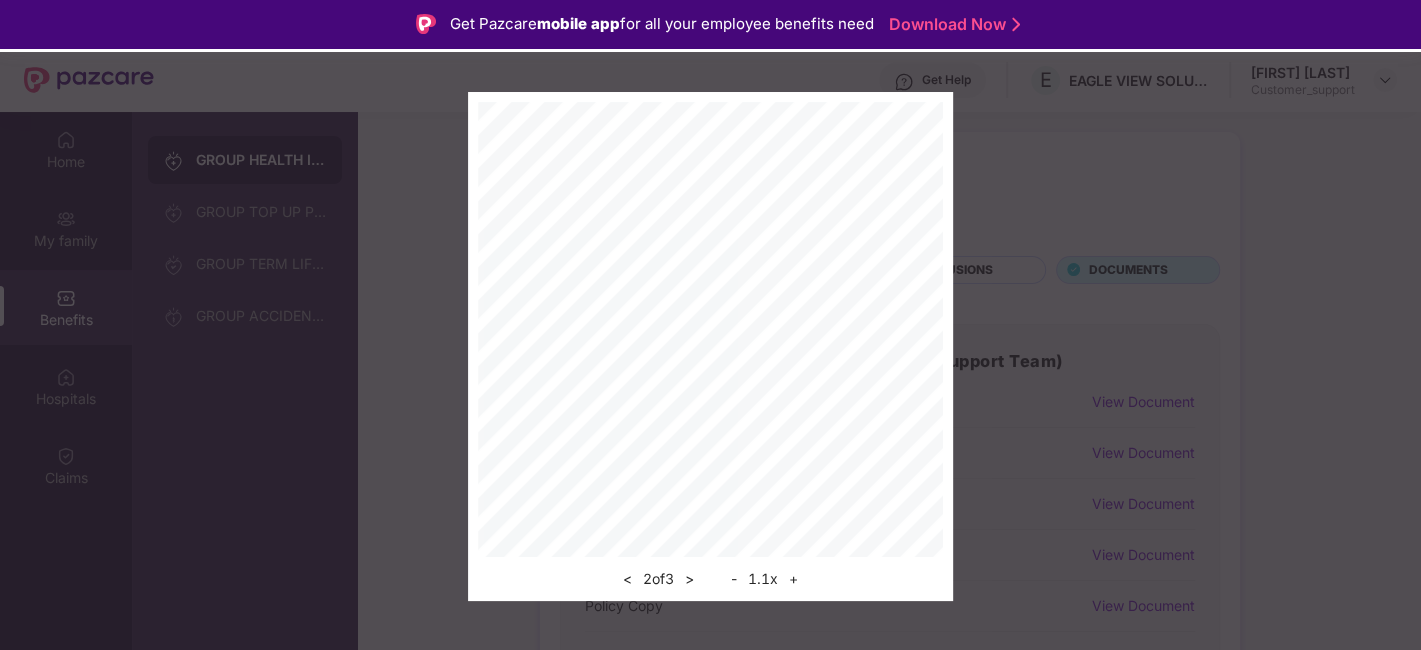 click on "+" at bounding box center (793, 579) 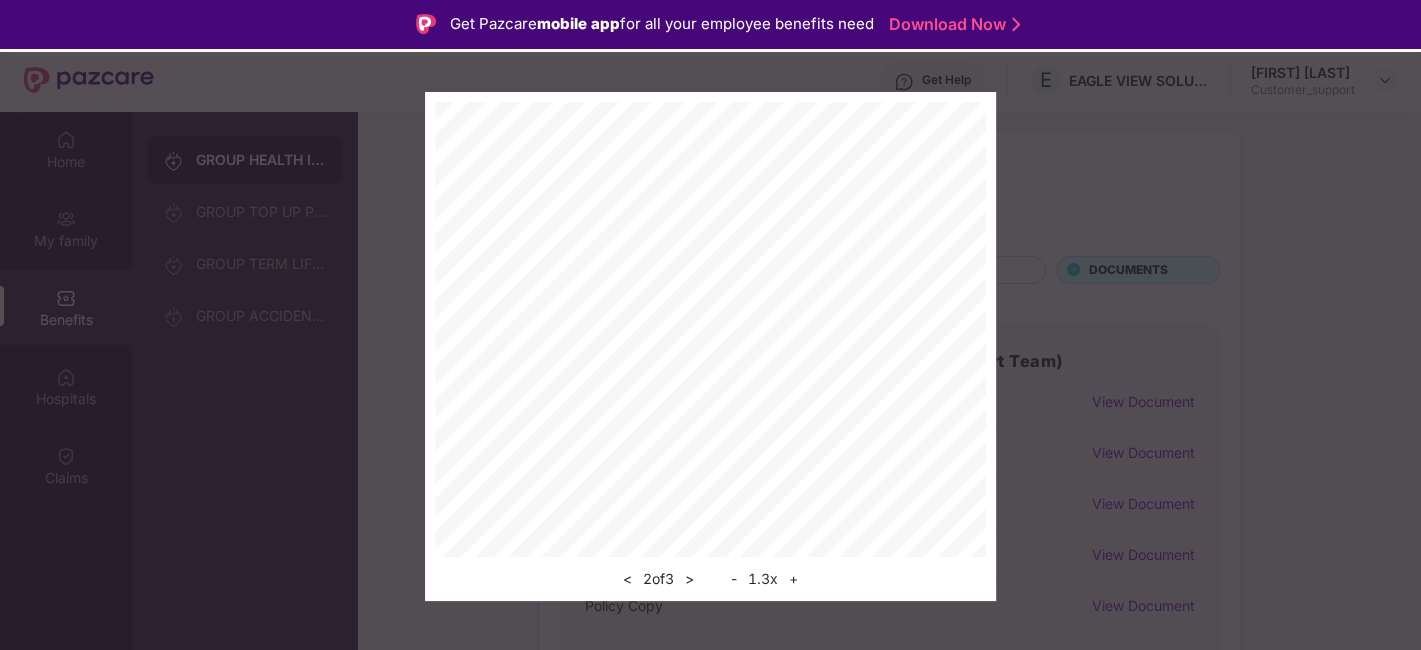 click on "+" at bounding box center [793, 579] 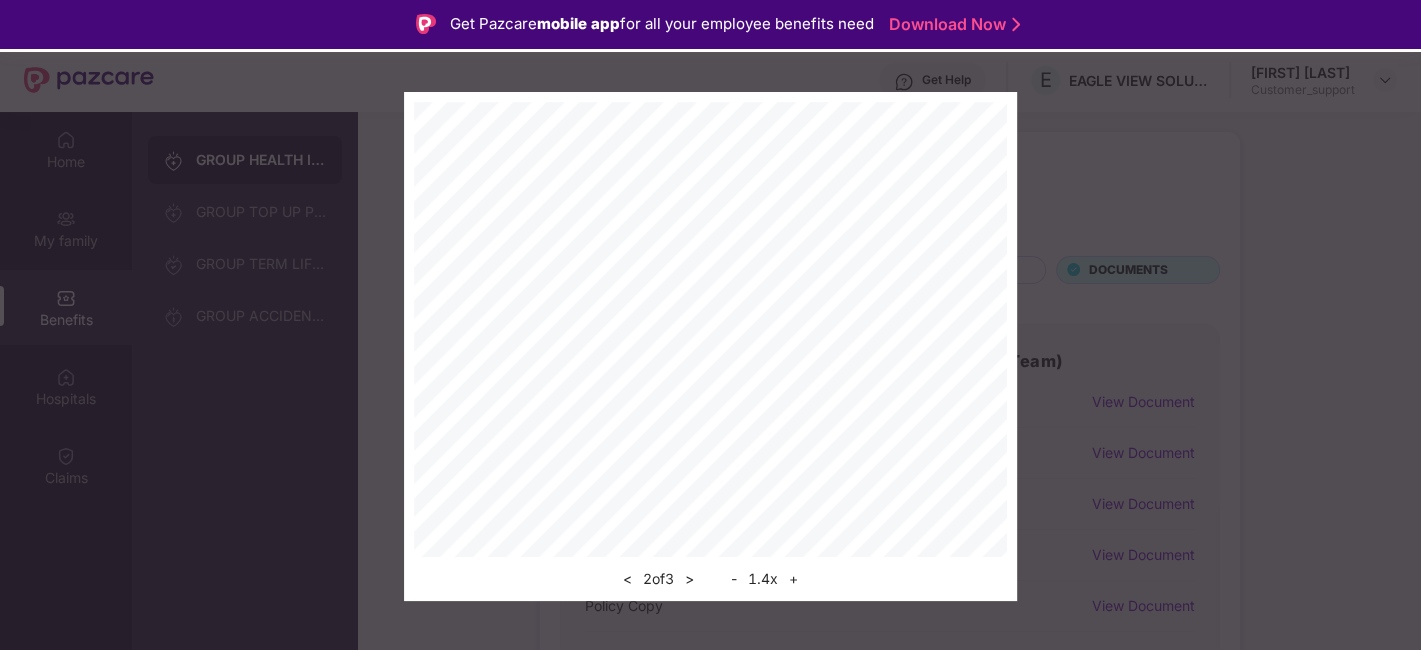 click on "+" at bounding box center (793, 579) 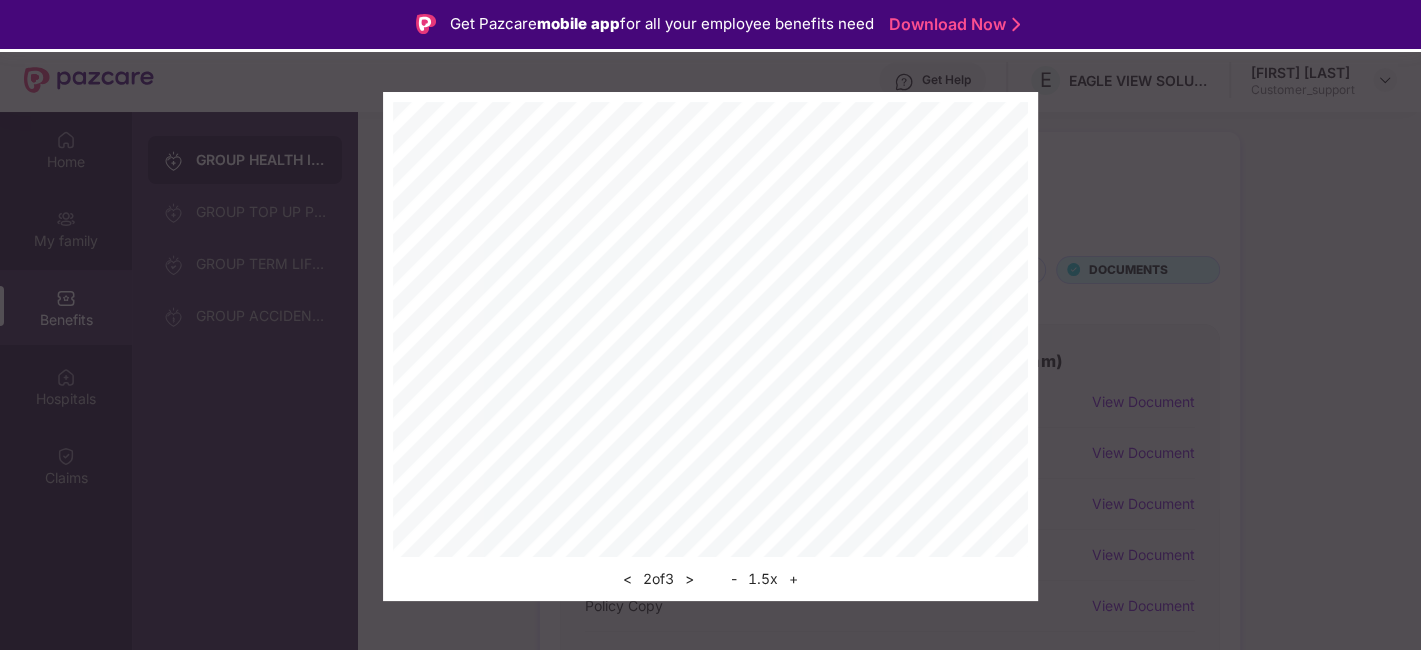click on "< 2  of  3 > - 1.5 x +" at bounding box center [710, 346] 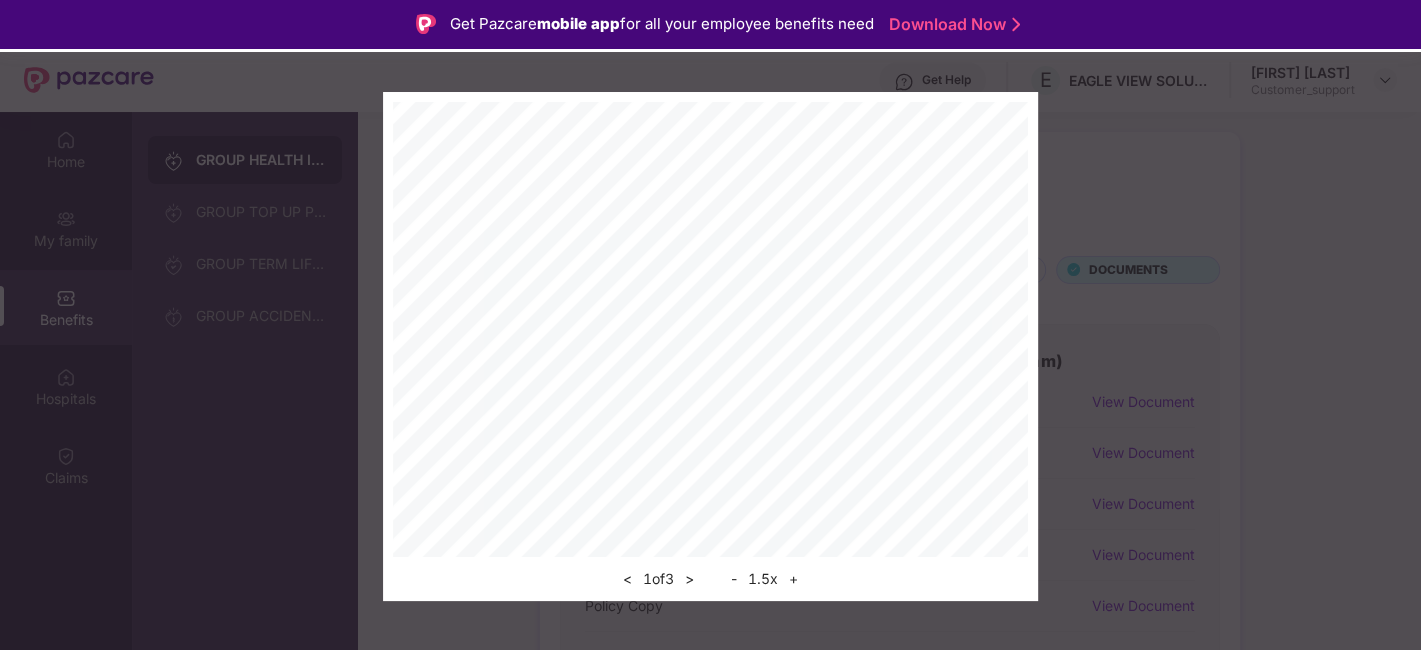 scroll, scrollTop: 444, scrollLeft: 0, axis: vertical 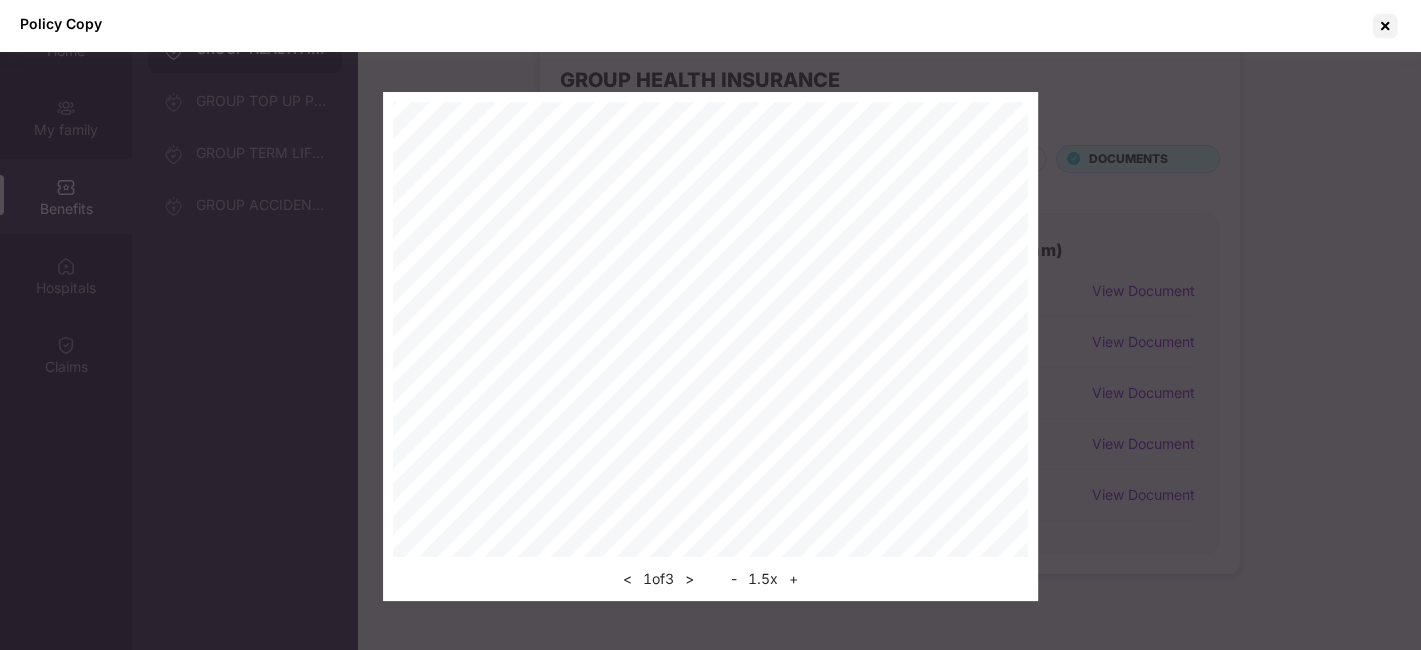 click on ">" at bounding box center [689, 579] 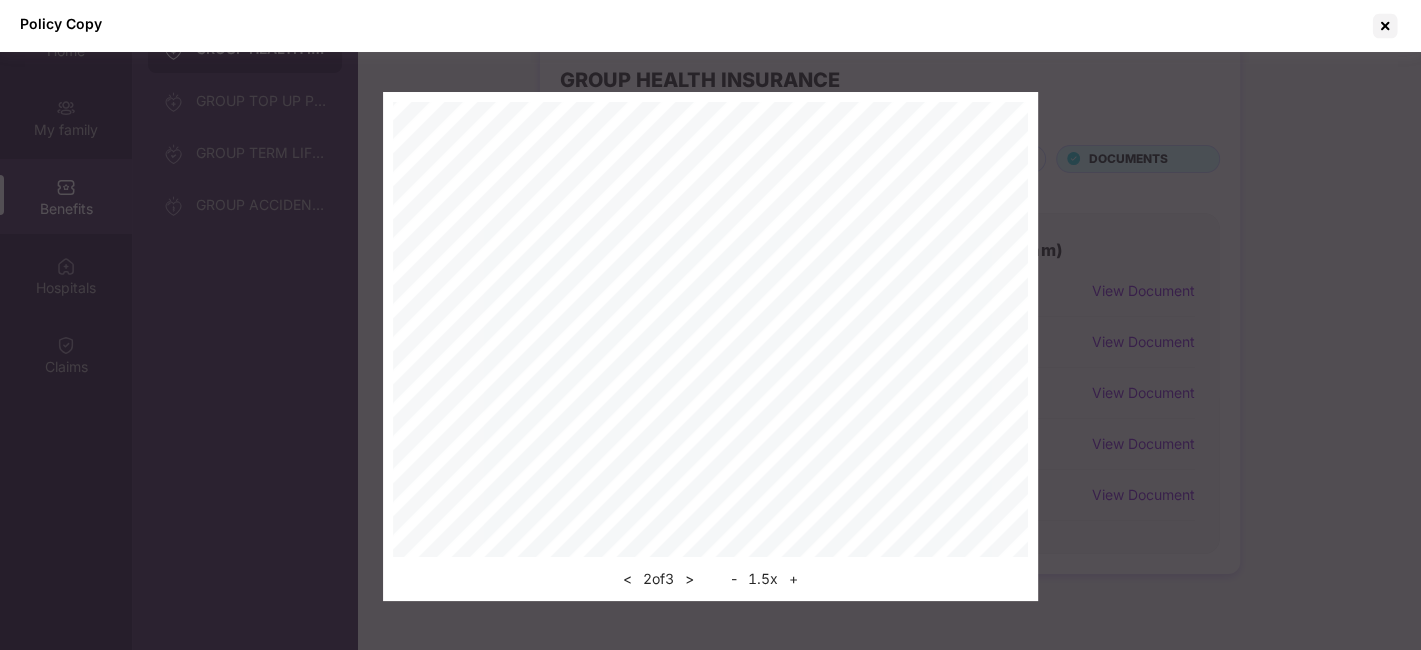 click on ">" at bounding box center (689, 579) 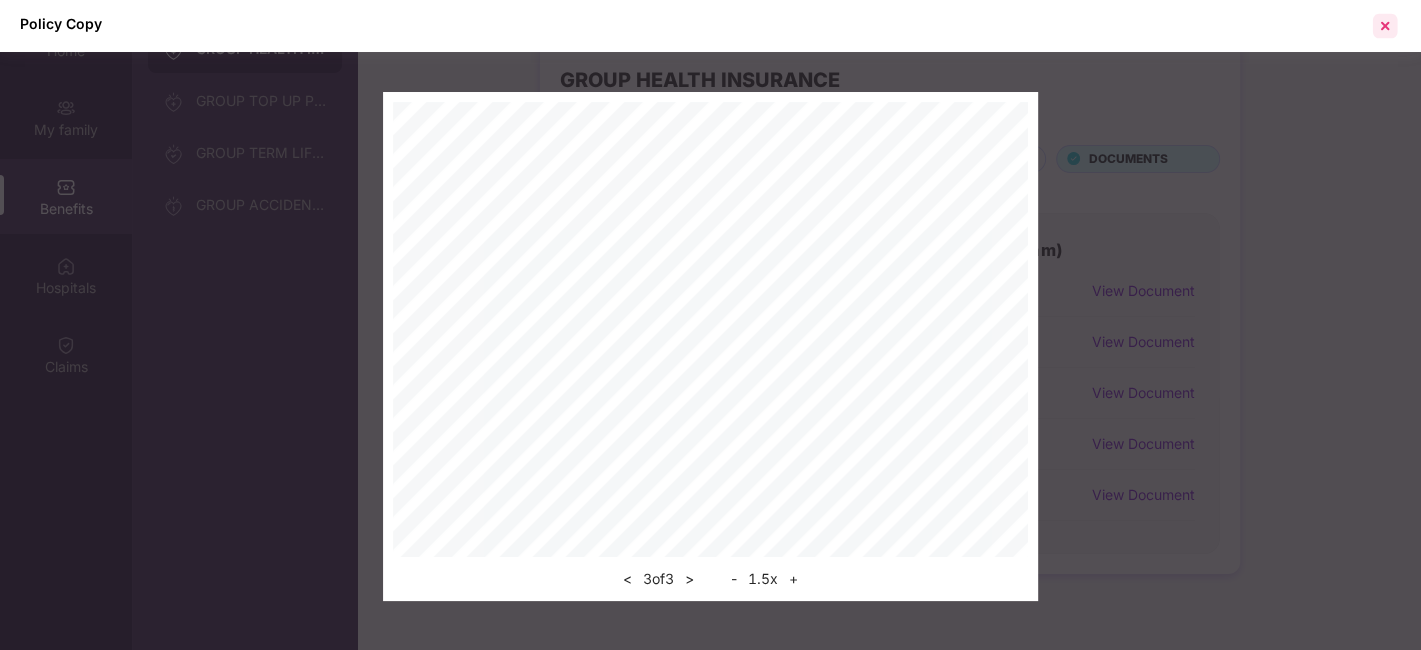 click at bounding box center [1385, 26] 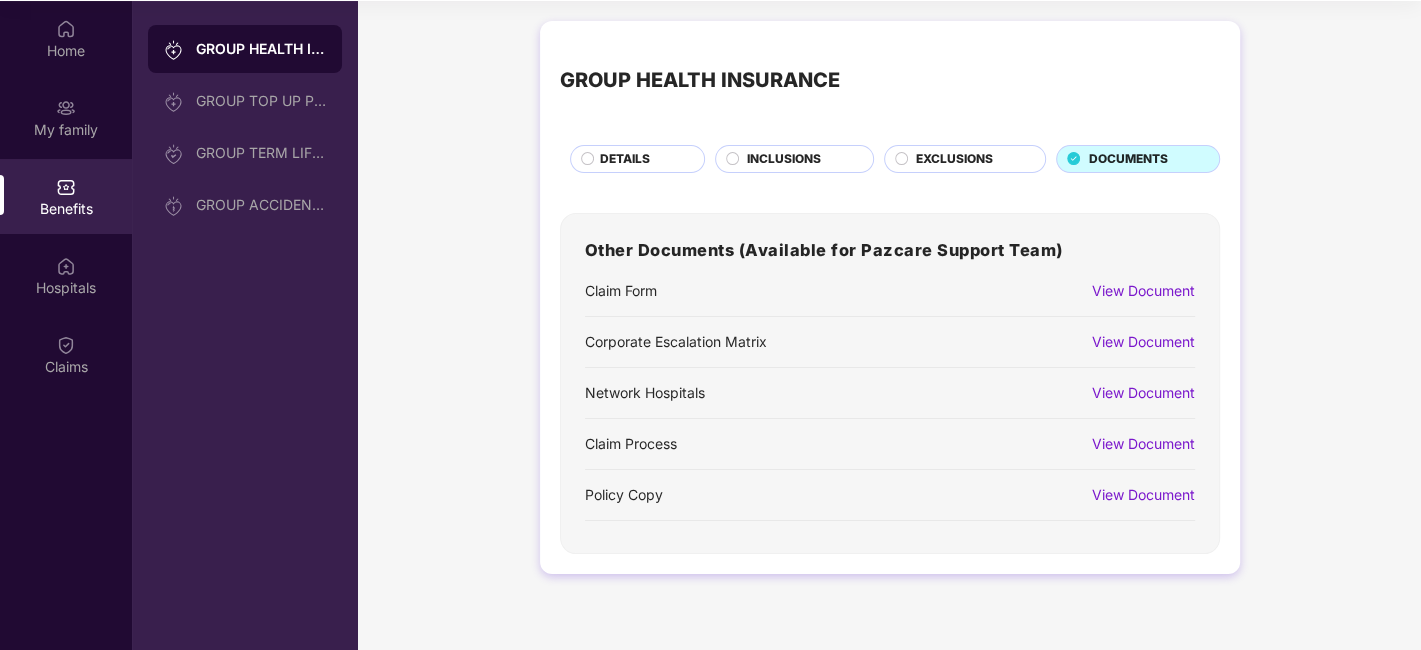 scroll, scrollTop: 0, scrollLeft: 0, axis: both 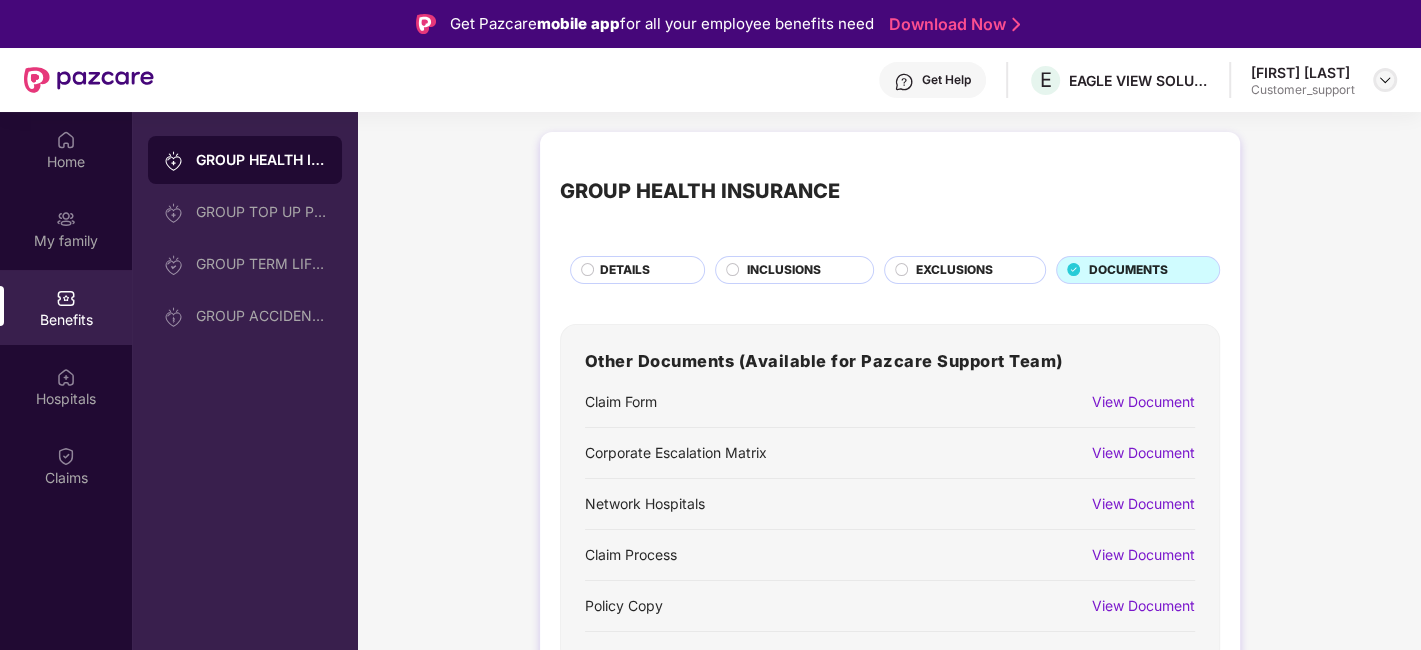 click at bounding box center (1385, 80) 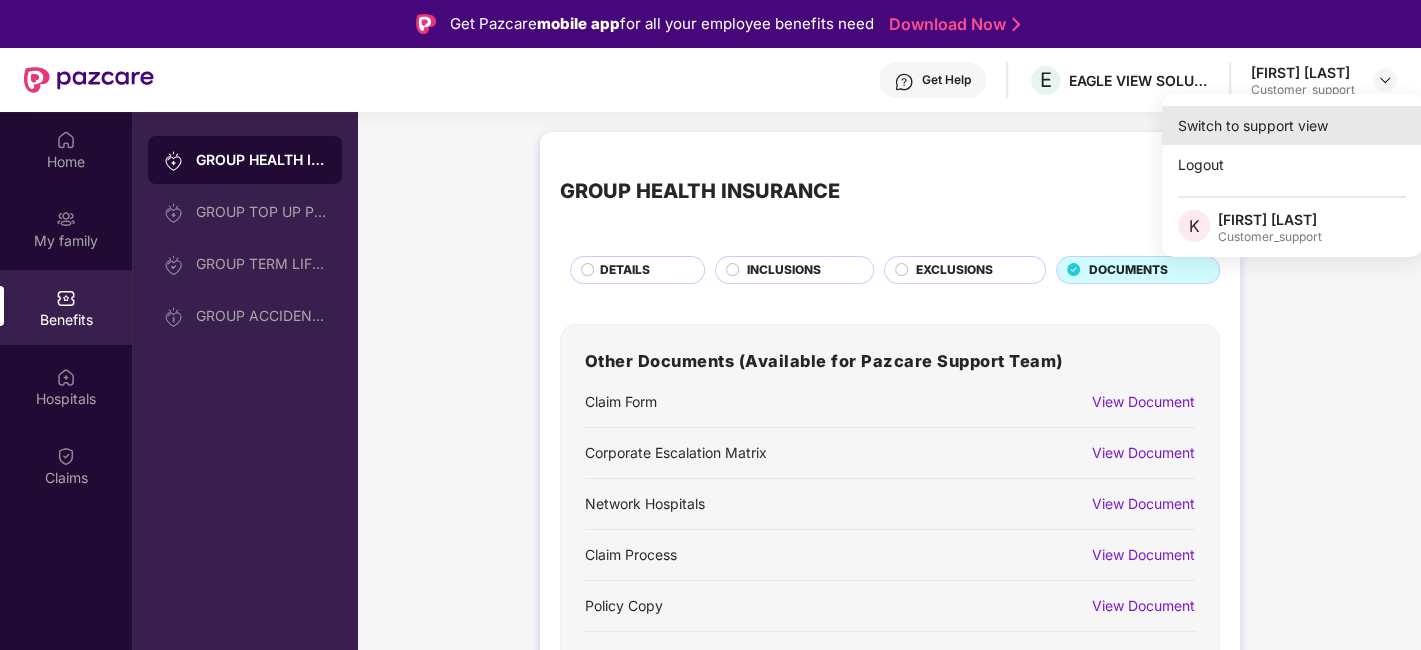 click on "Switch to support view" at bounding box center [1292, 125] 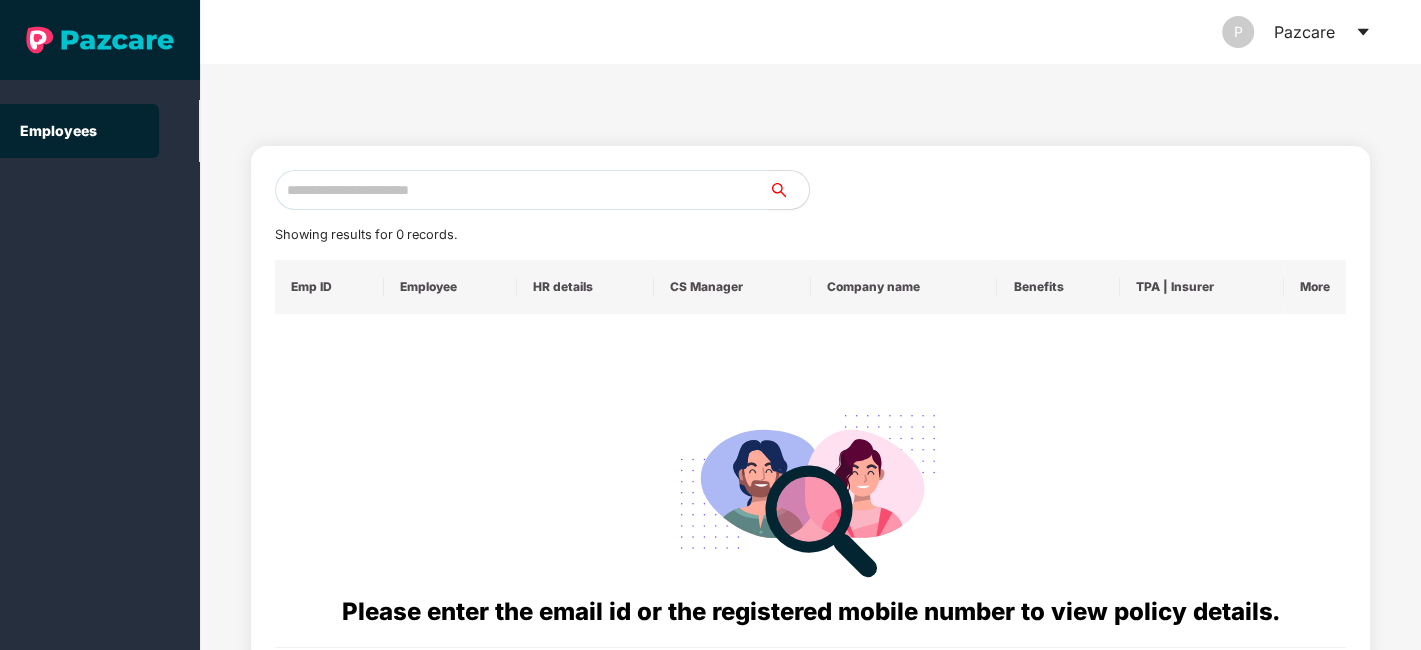 click at bounding box center (522, 190) 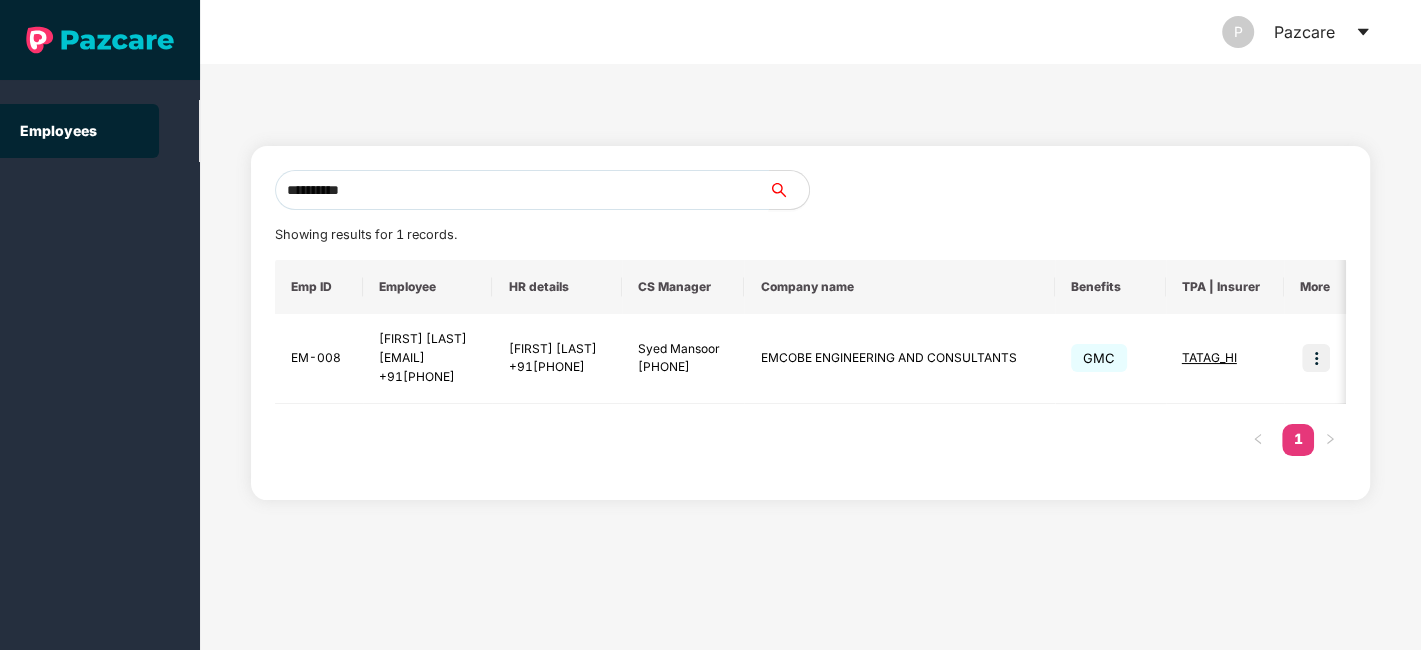 type on "**********" 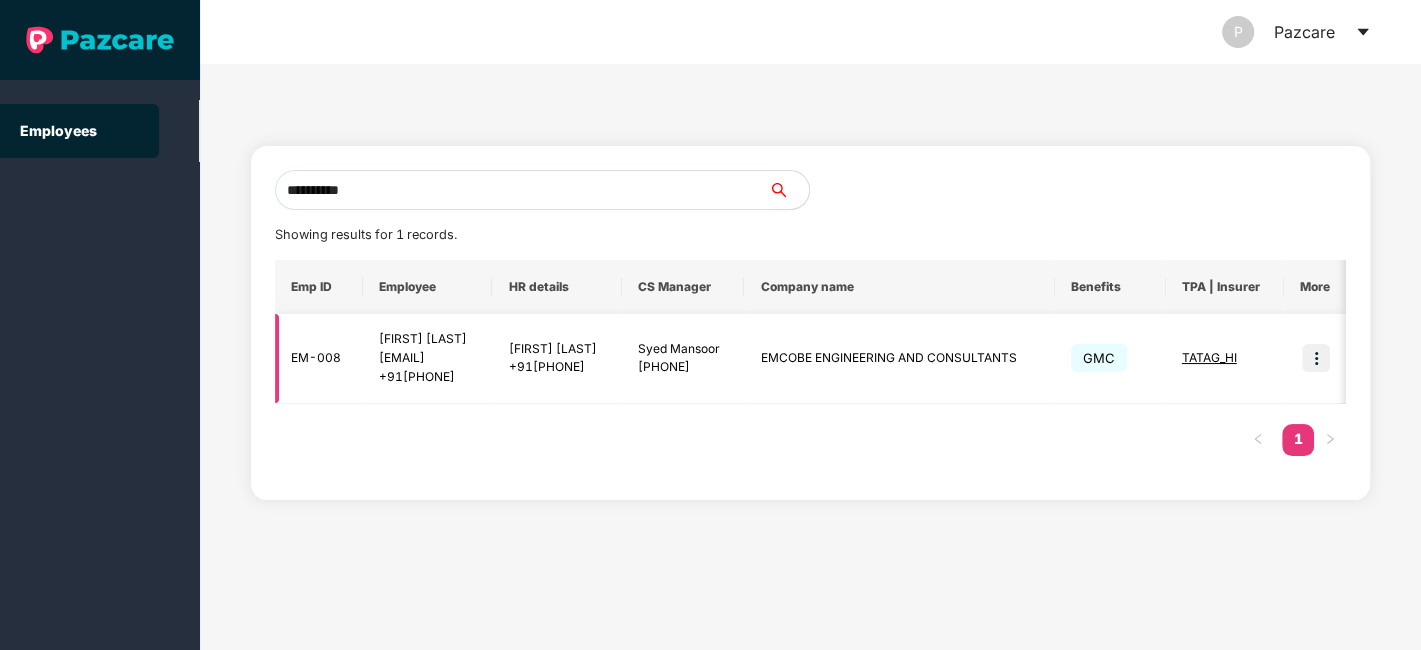 scroll, scrollTop: 0, scrollLeft: 14, axis: horizontal 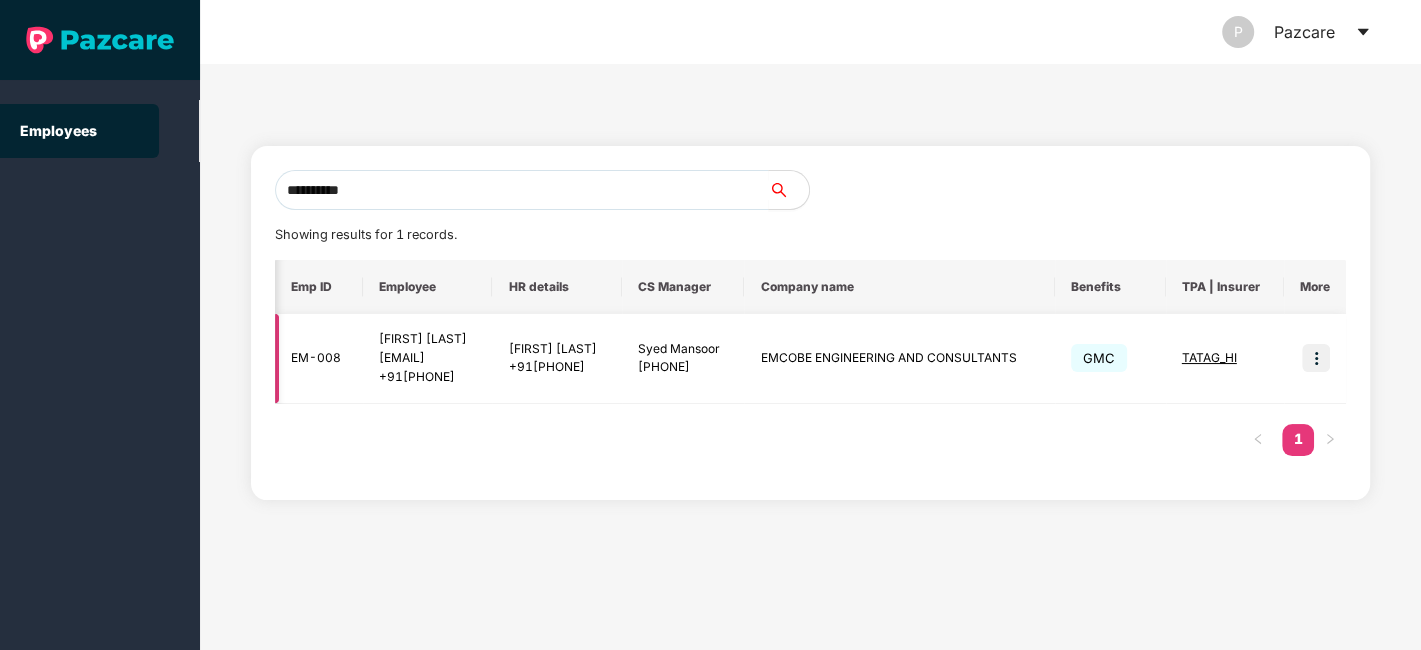 click at bounding box center [1316, 358] 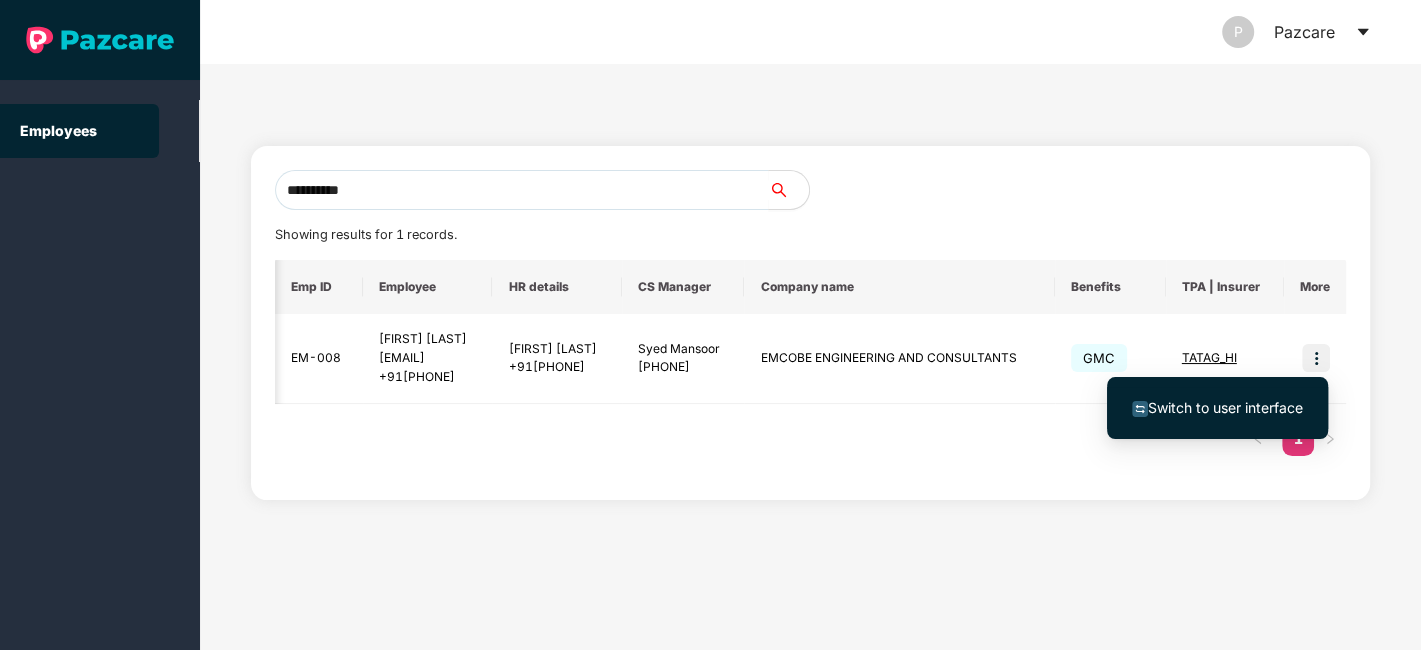 click on "Switch to user interface" at bounding box center (1225, 407) 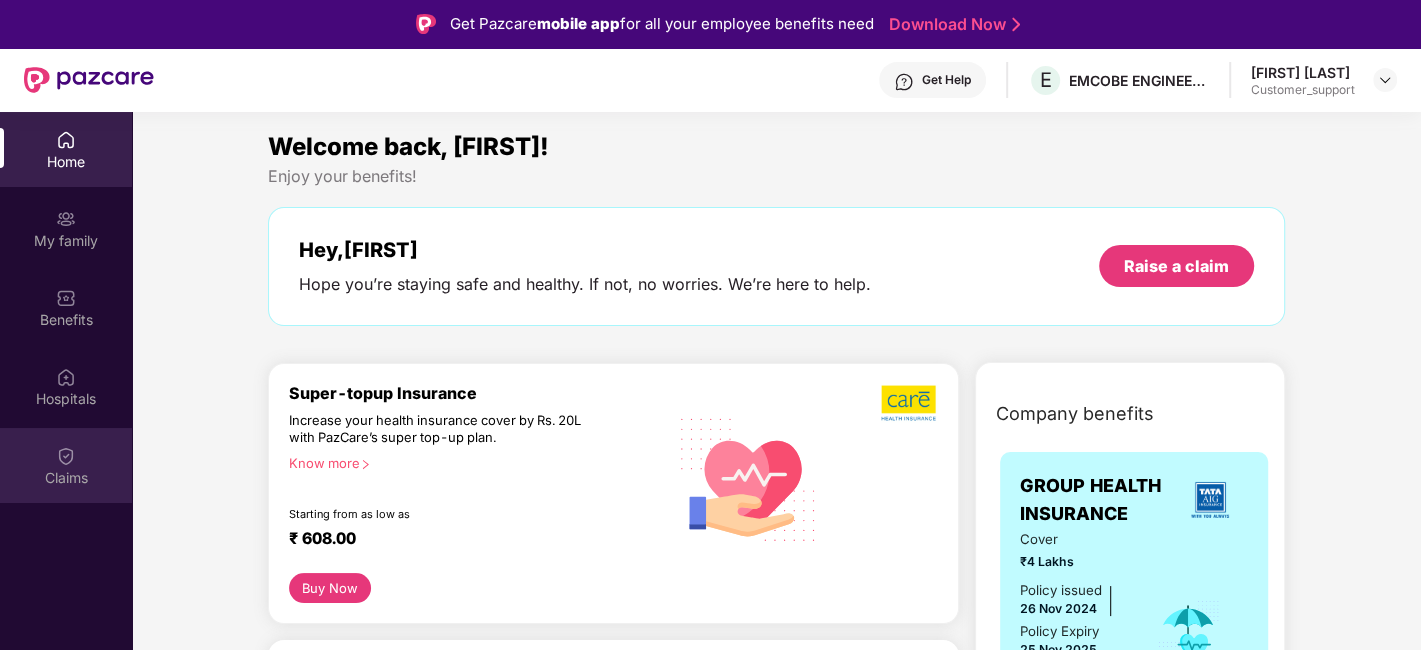click on "Claims" at bounding box center (66, 465) 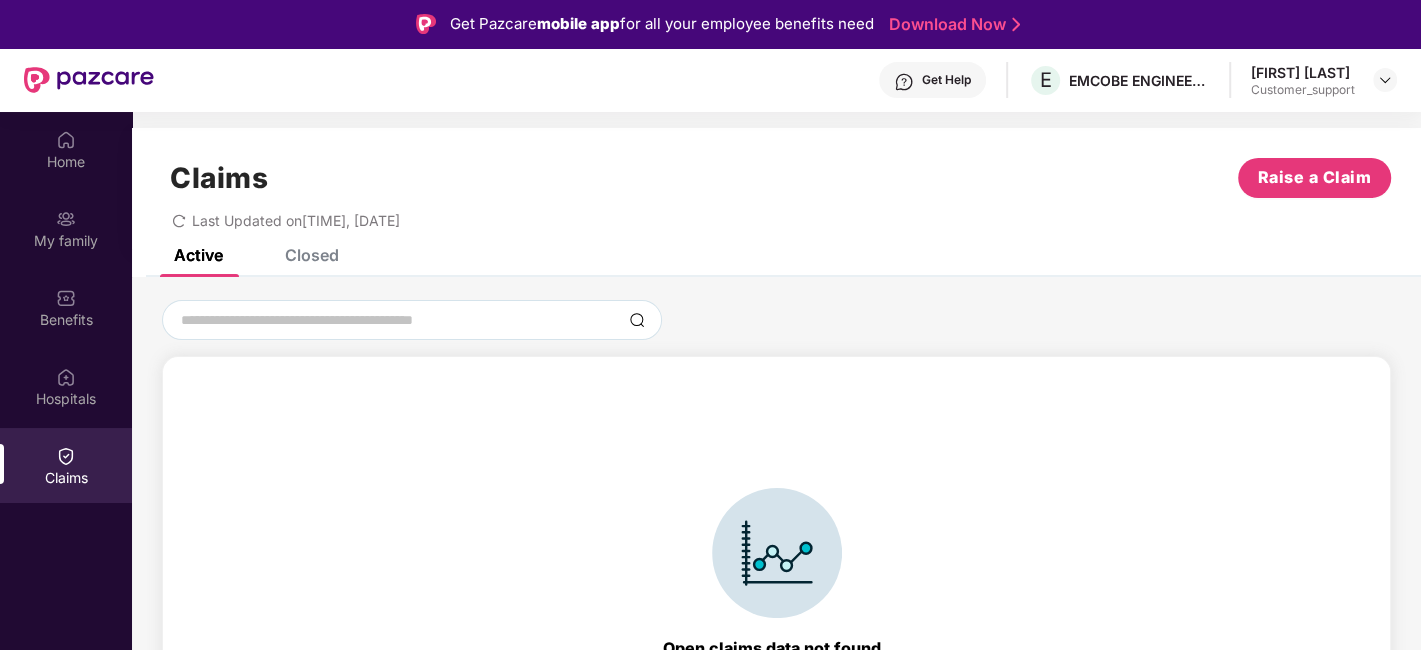 click on "Closed" at bounding box center [312, 255] 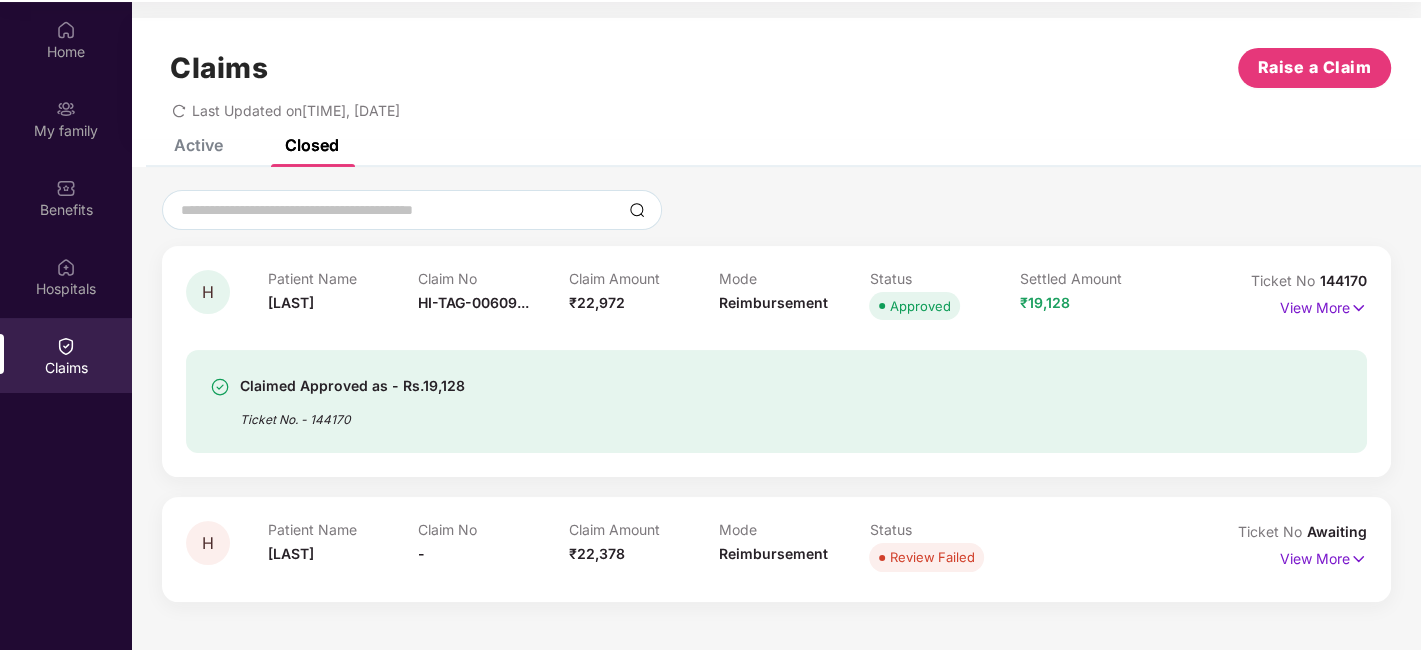 scroll, scrollTop: 111, scrollLeft: 0, axis: vertical 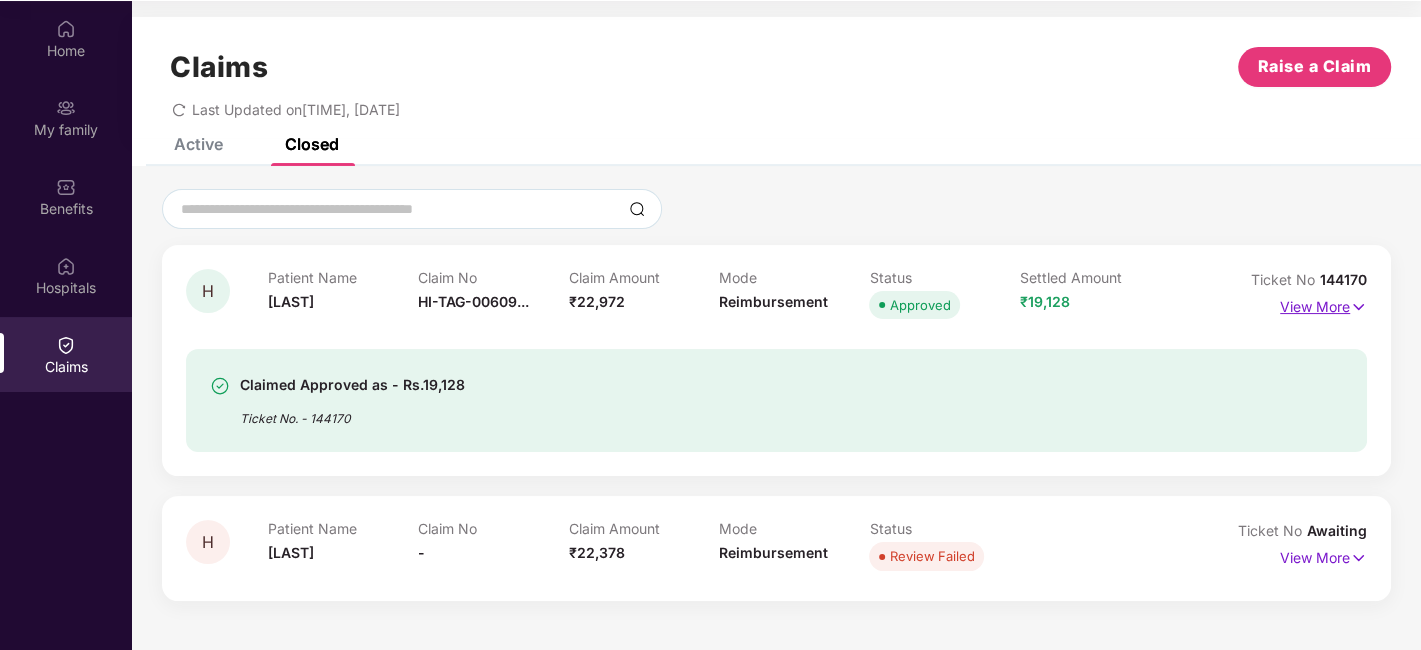 click on "View More" at bounding box center (1323, 304) 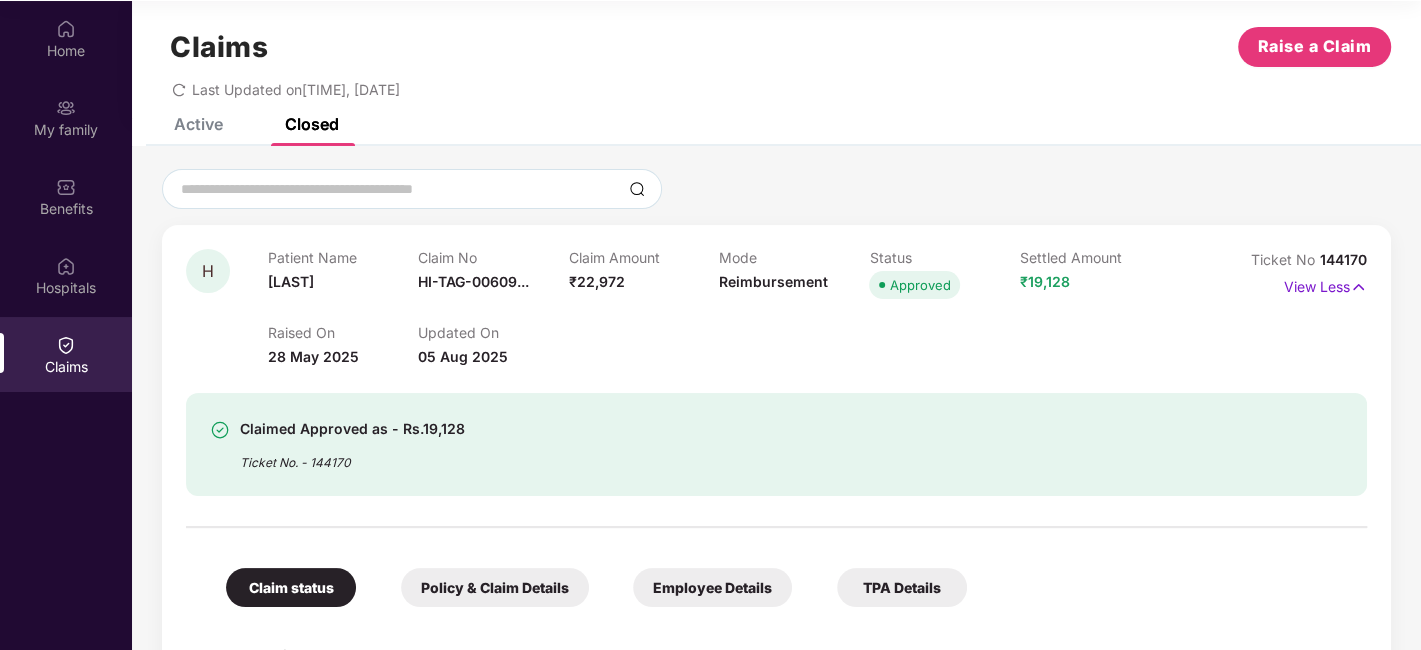 scroll, scrollTop: 0, scrollLeft: 0, axis: both 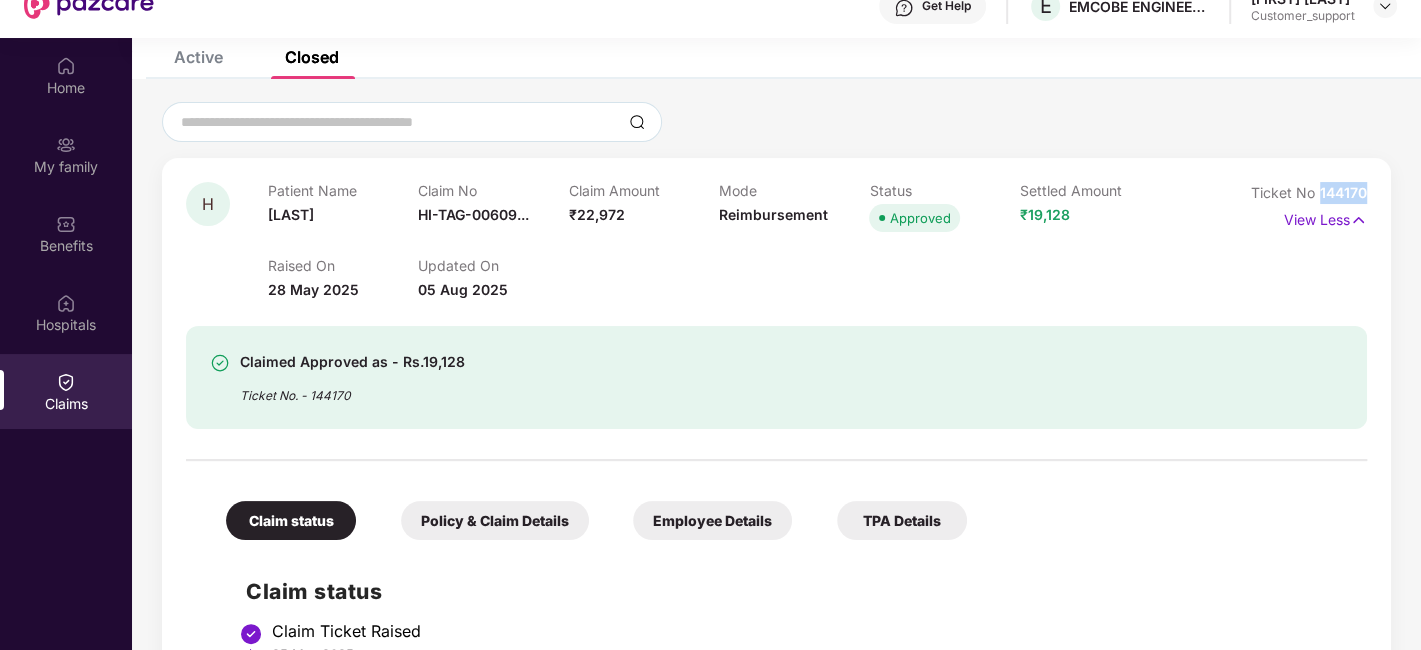 drag, startPoint x: 1368, startPoint y: 191, endPoint x: 1317, endPoint y: 195, distance: 51.156624 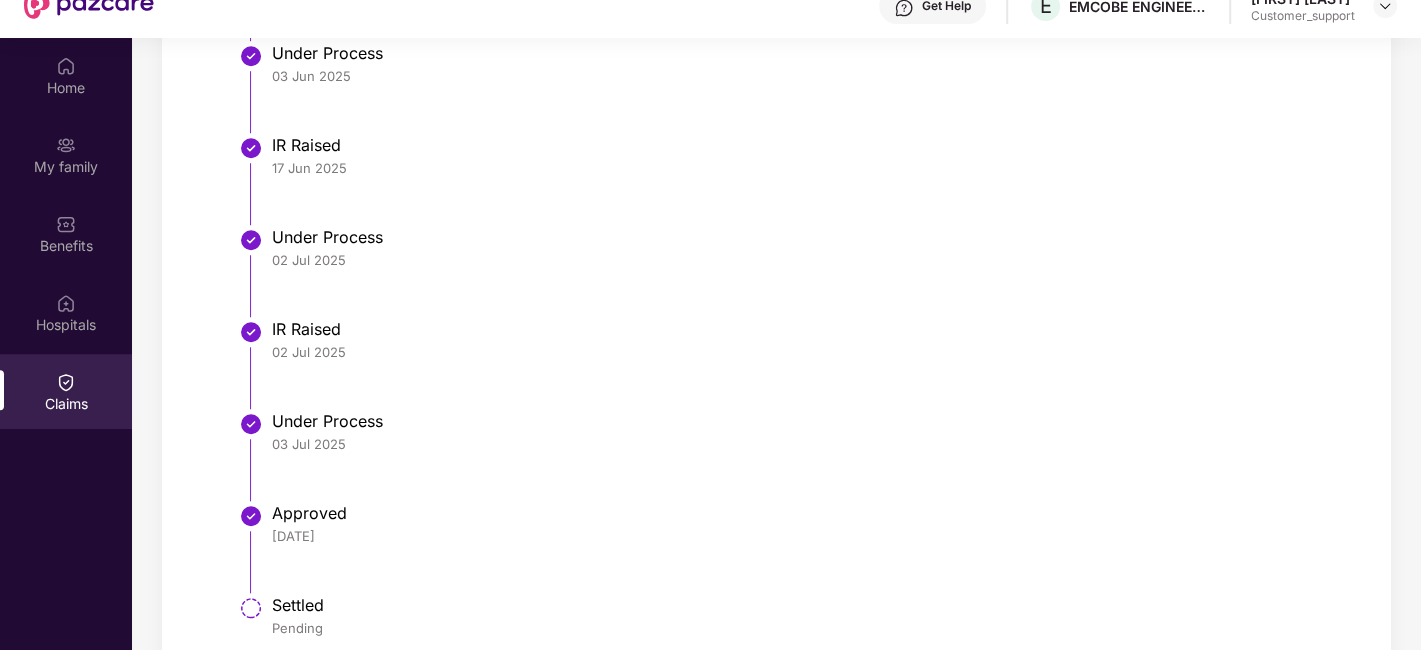 scroll, scrollTop: 1291, scrollLeft: 0, axis: vertical 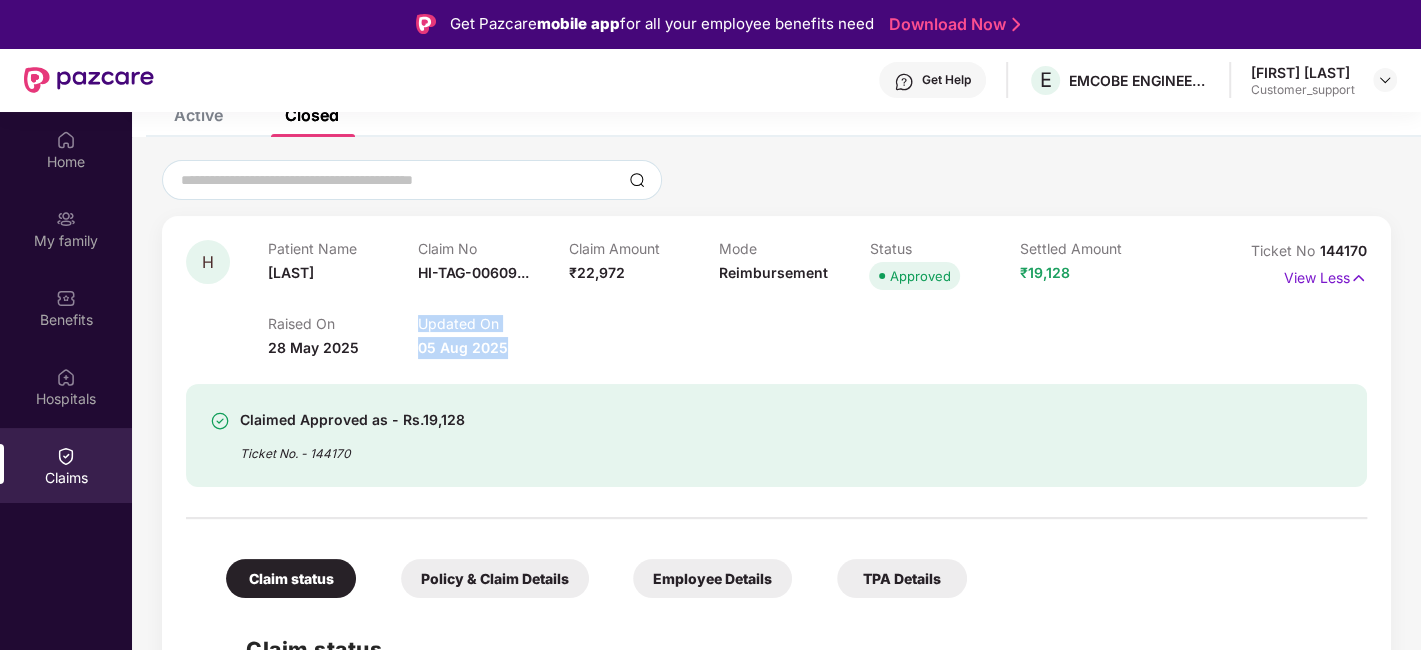 drag, startPoint x: 505, startPoint y: 346, endPoint x: 405, endPoint y: 351, distance: 100.12492 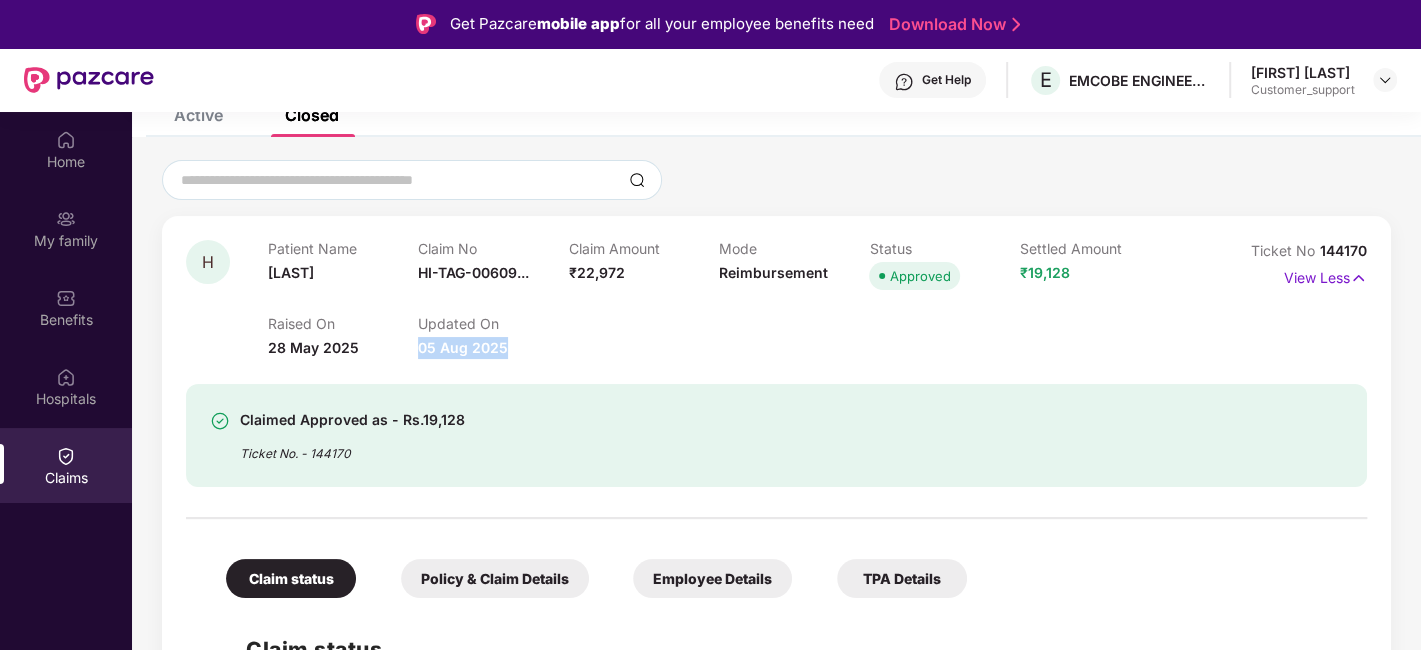 drag, startPoint x: 507, startPoint y: 343, endPoint x: 420, endPoint y: 352, distance: 87.46428 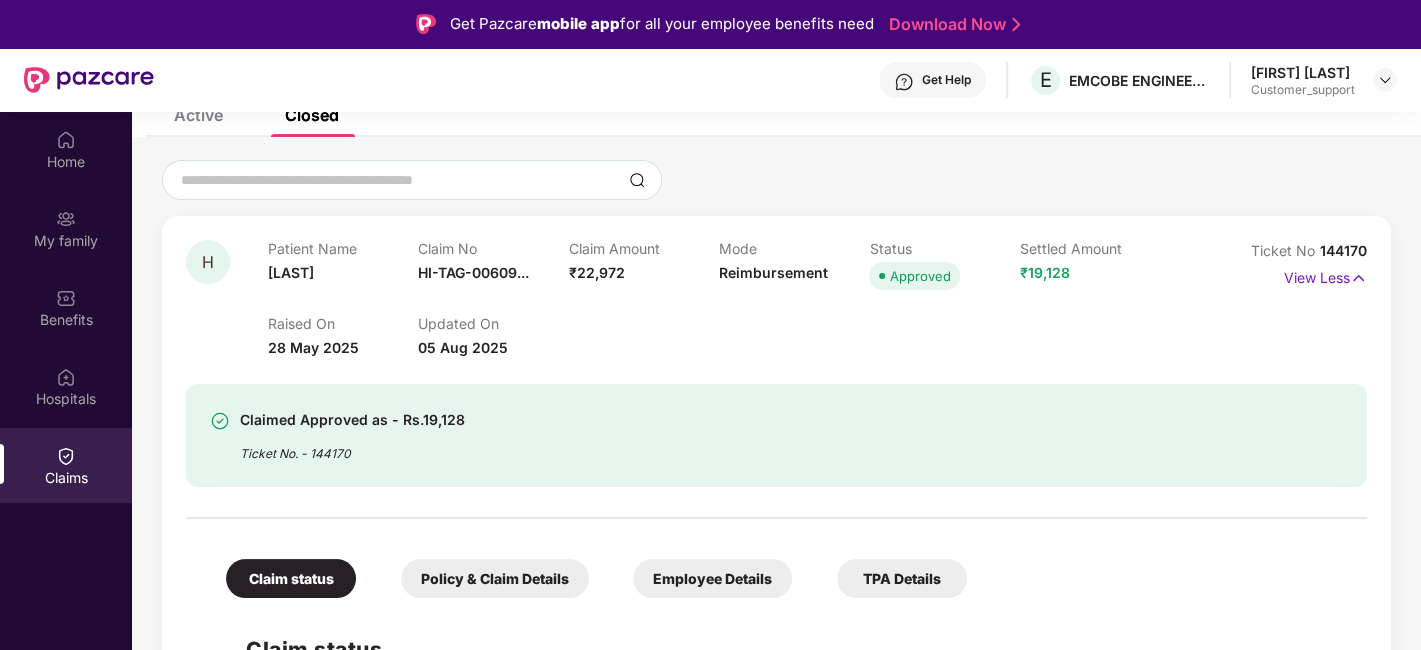 scroll, scrollTop: 0, scrollLeft: 0, axis: both 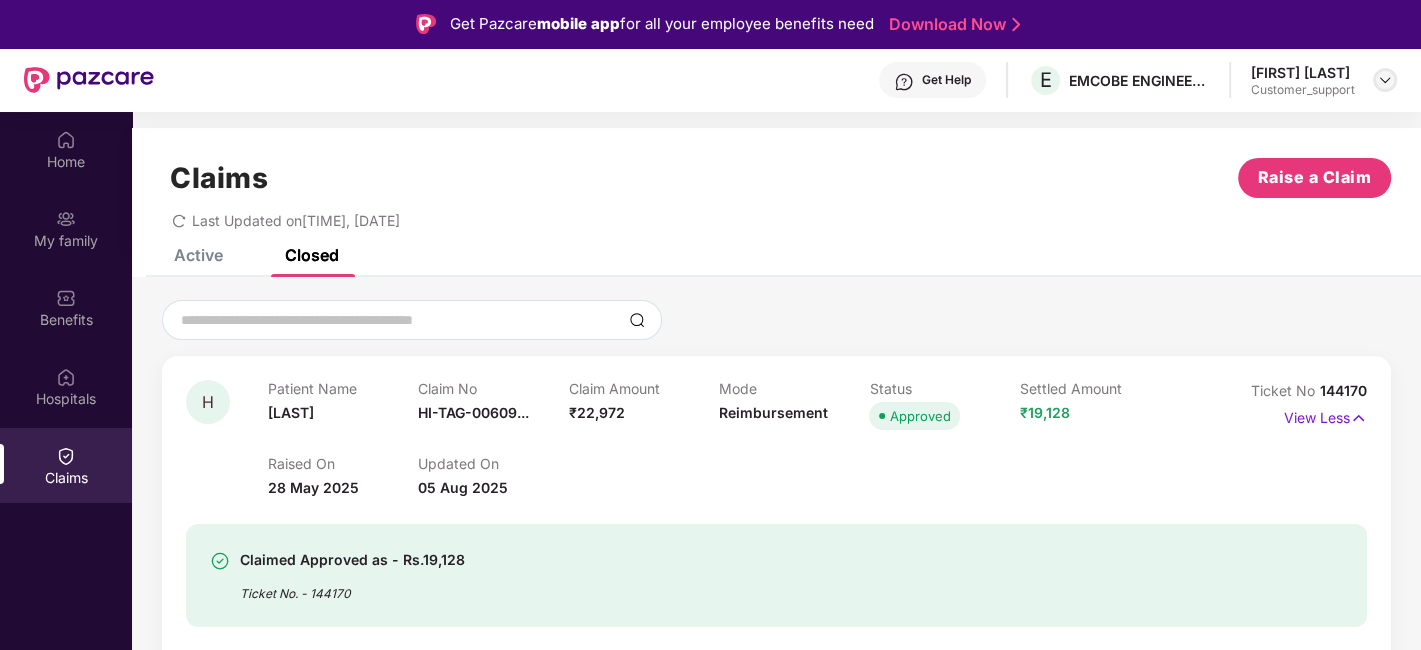 click at bounding box center (1385, 80) 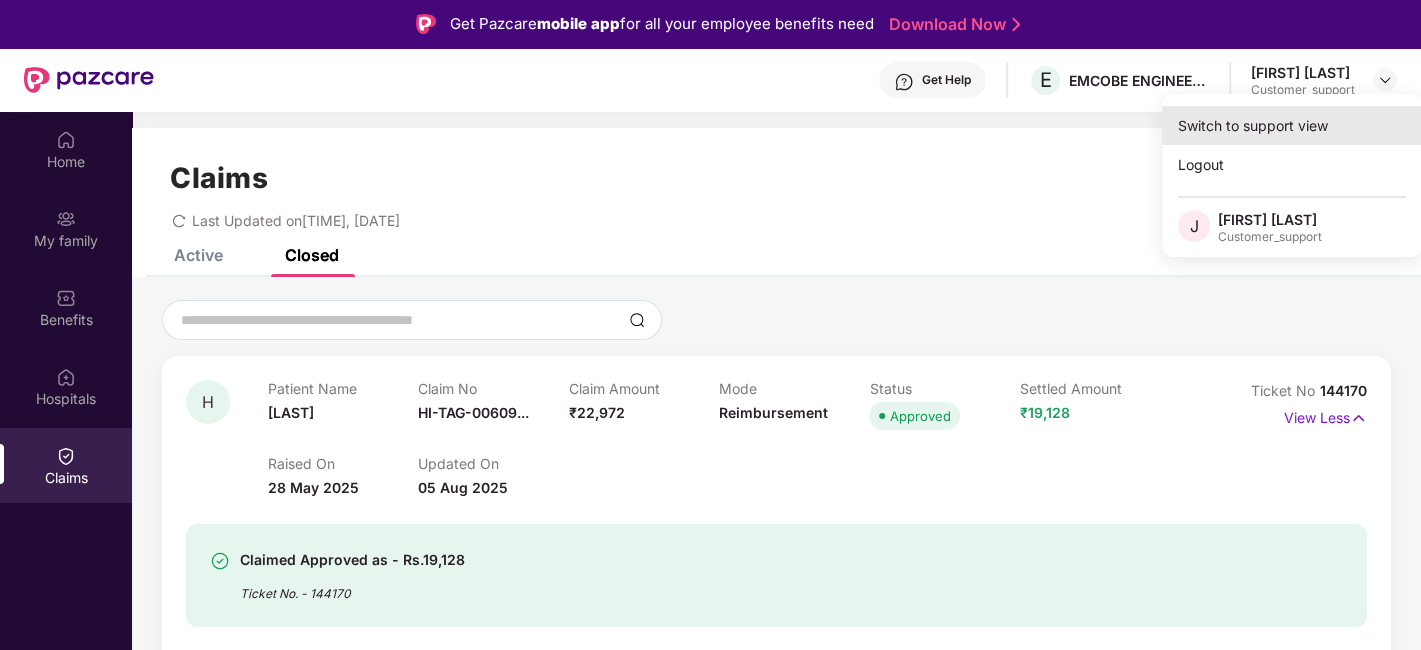 click on "Switch to support view" at bounding box center (1292, 125) 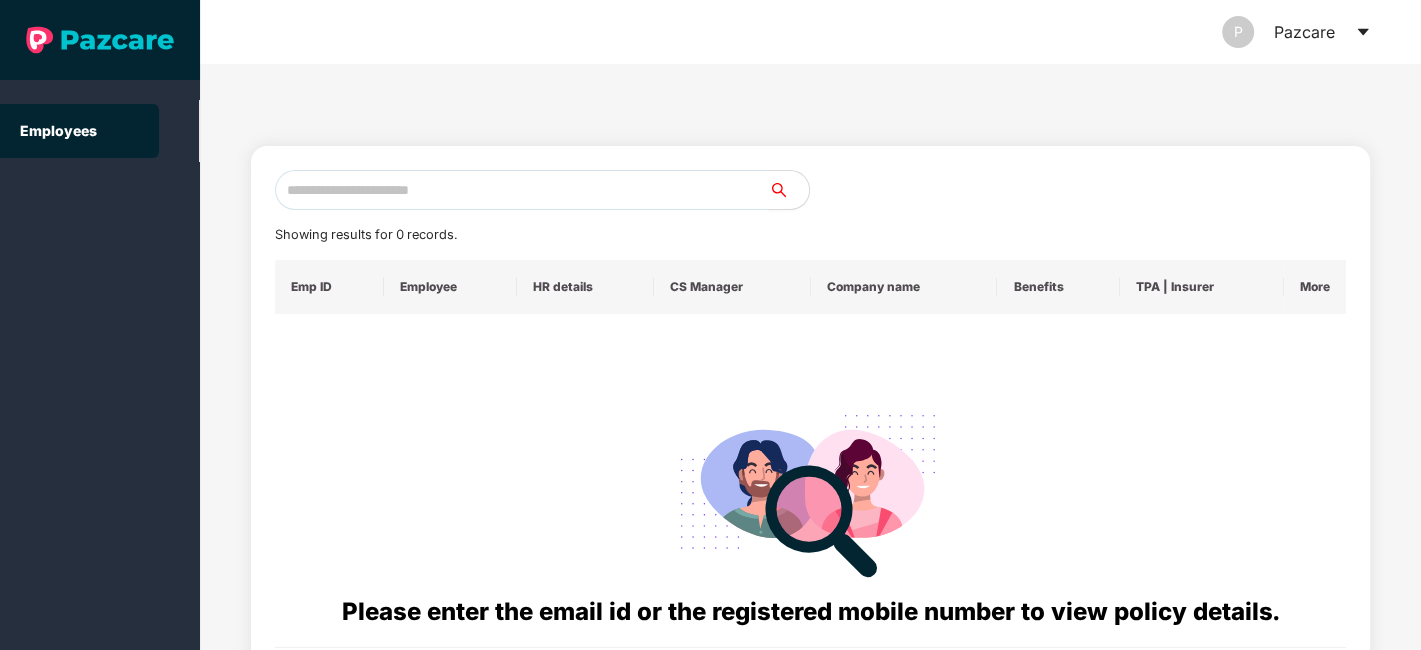 click at bounding box center (522, 190) 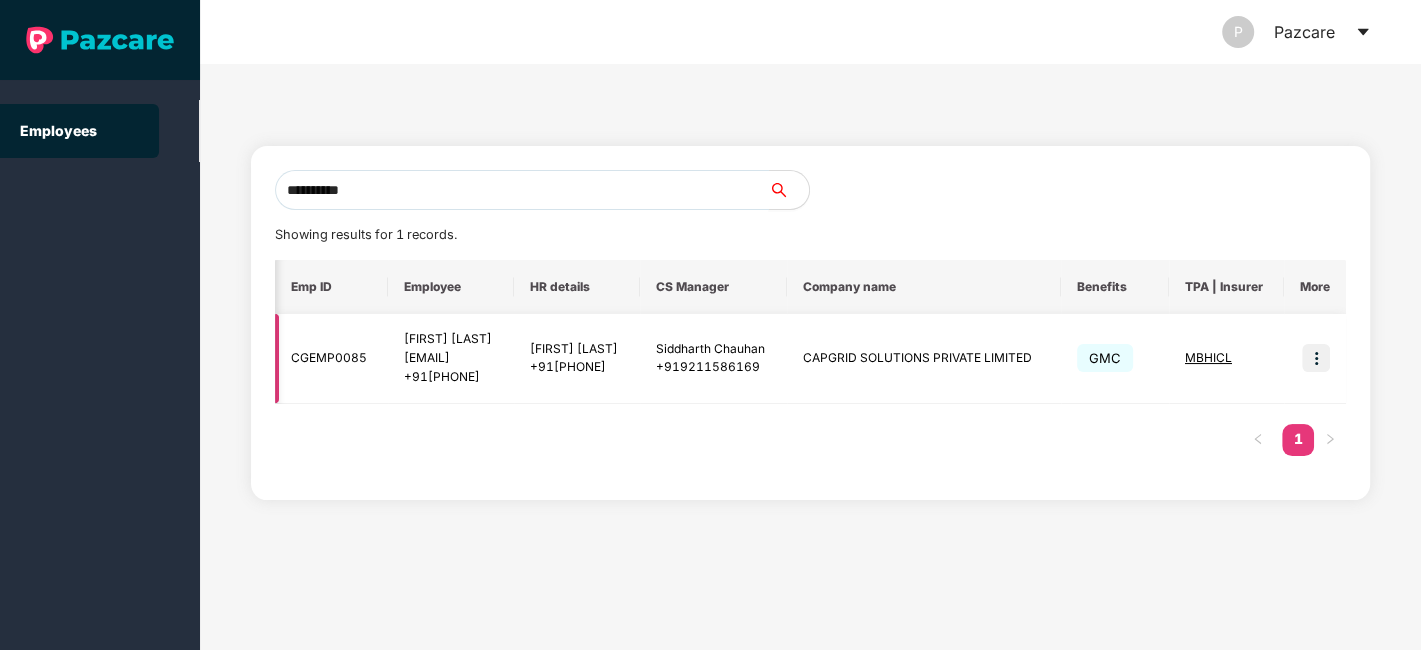 scroll, scrollTop: 0, scrollLeft: 68, axis: horizontal 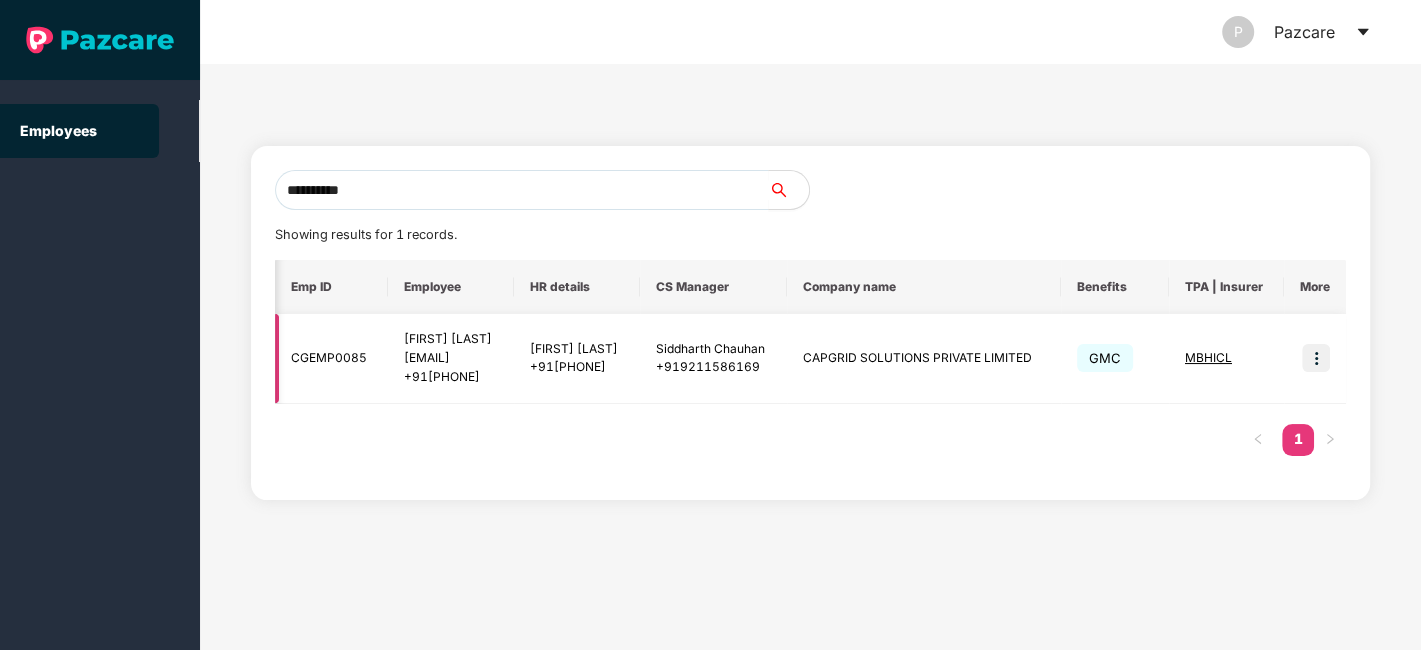 click at bounding box center (1316, 358) 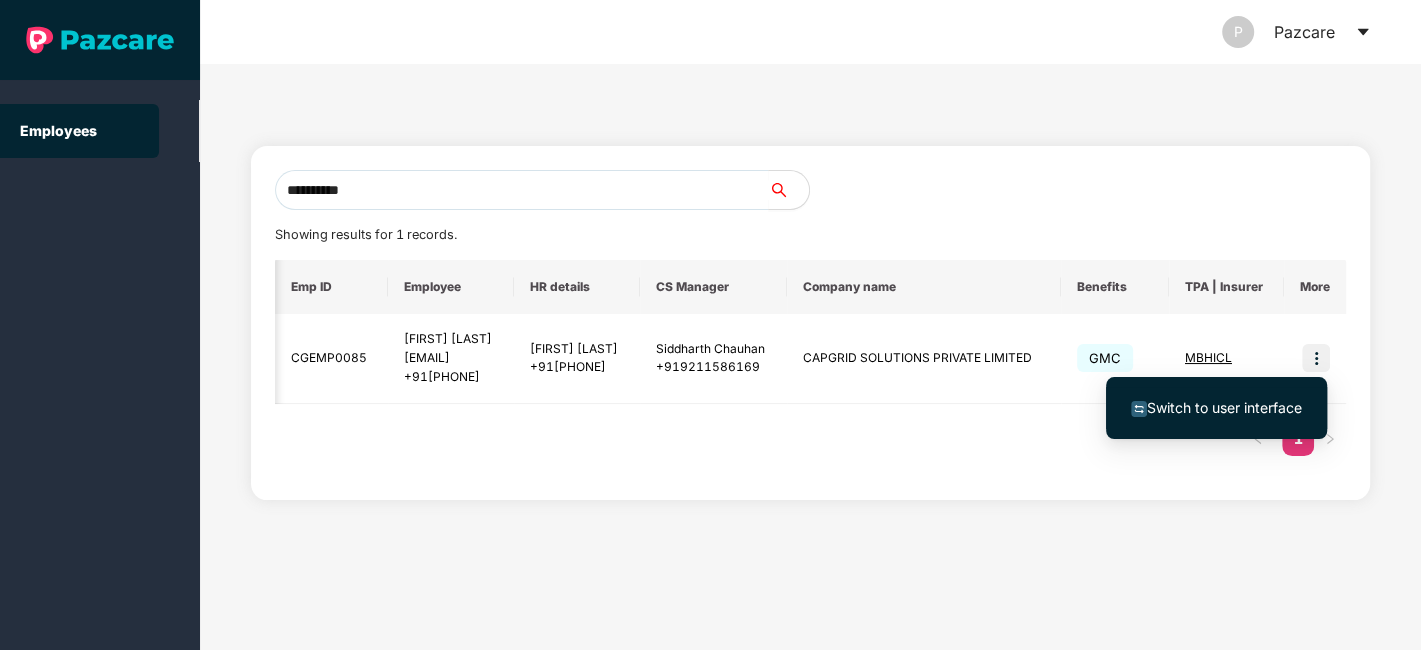 click on "Switch to user interface" at bounding box center [1224, 407] 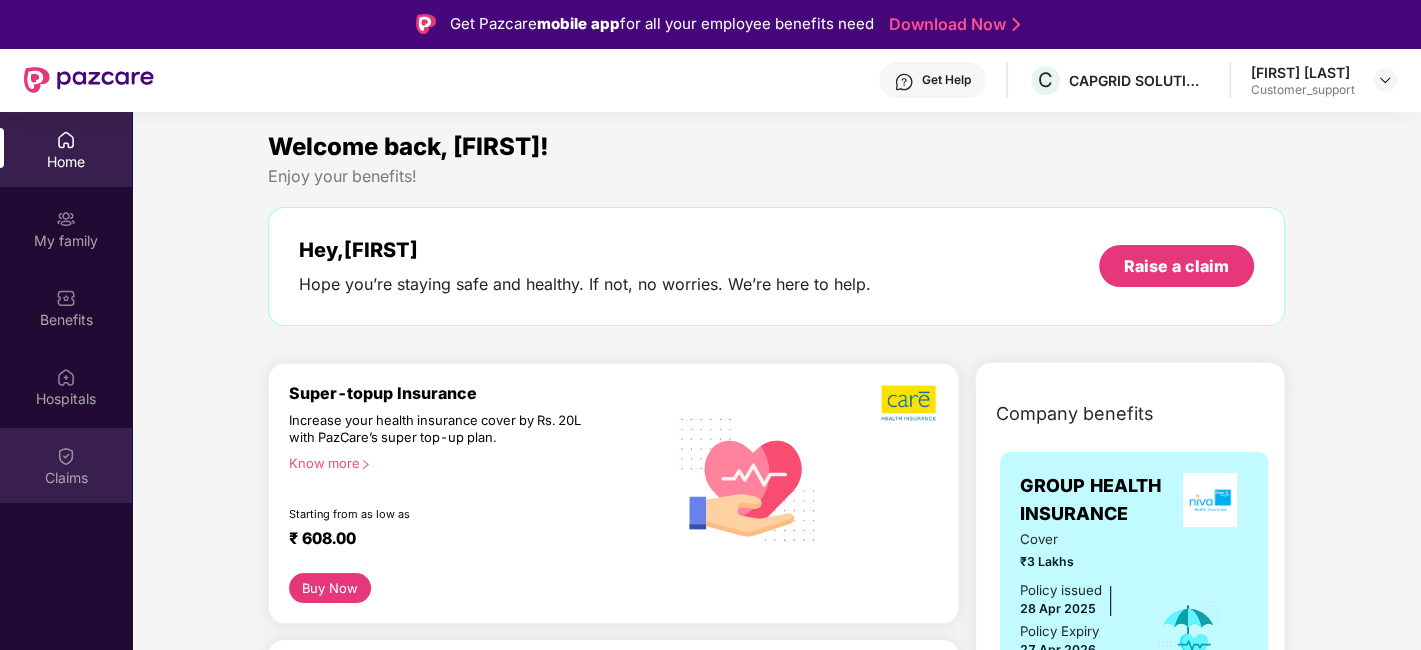 click at bounding box center [66, 456] 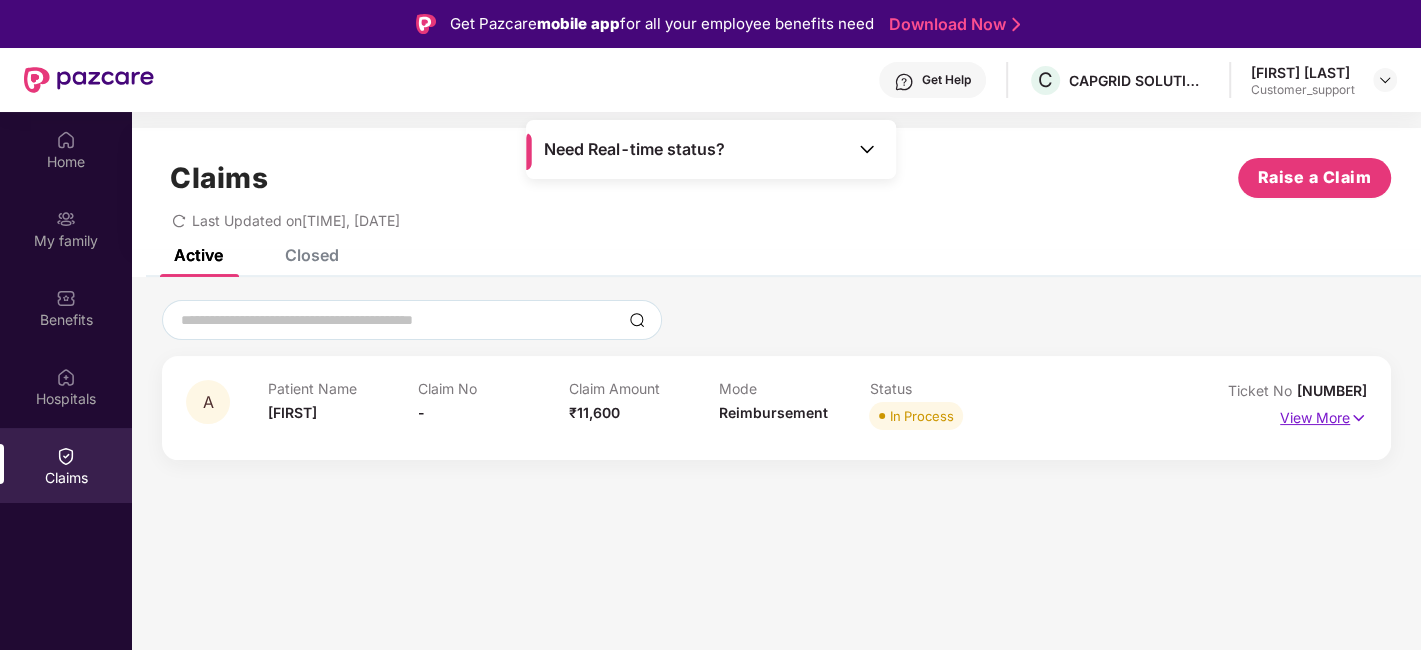 click on "View More" at bounding box center [1323, 415] 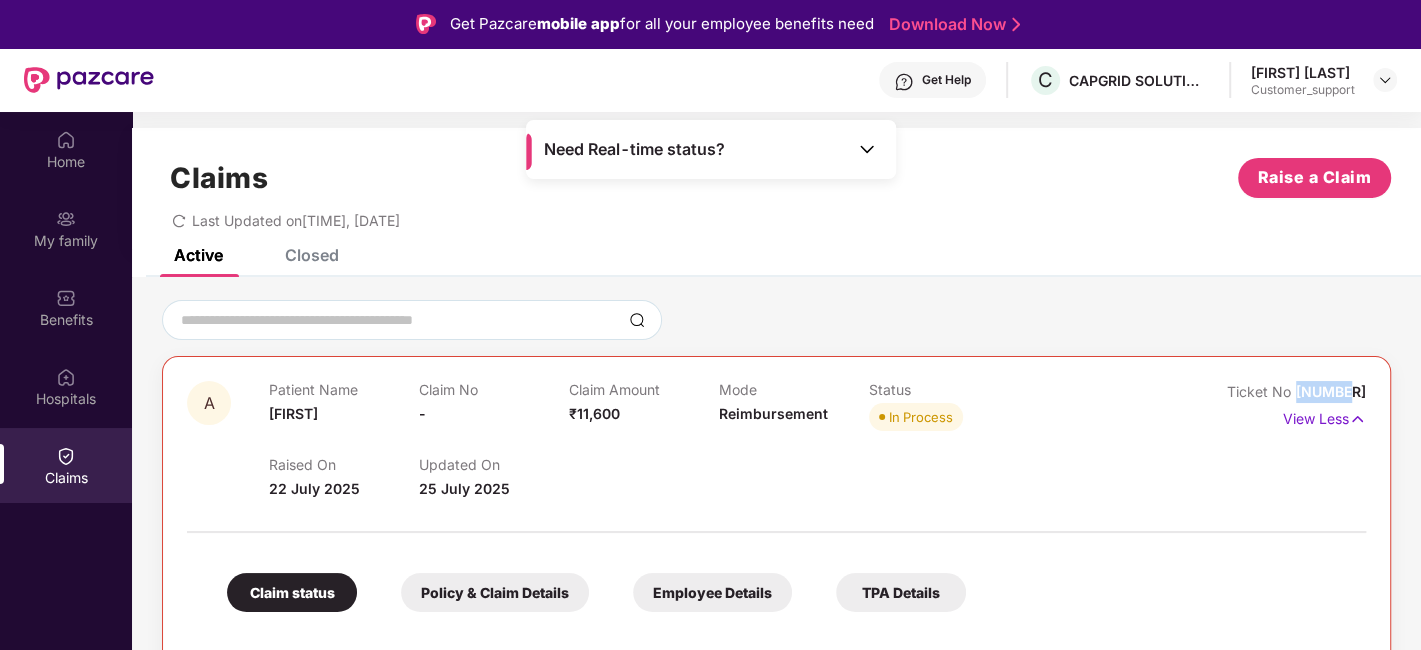 drag, startPoint x: 1369, startPoint y: 391, endPoint x: 1316, endPoint y: 393, distance: 53.037724 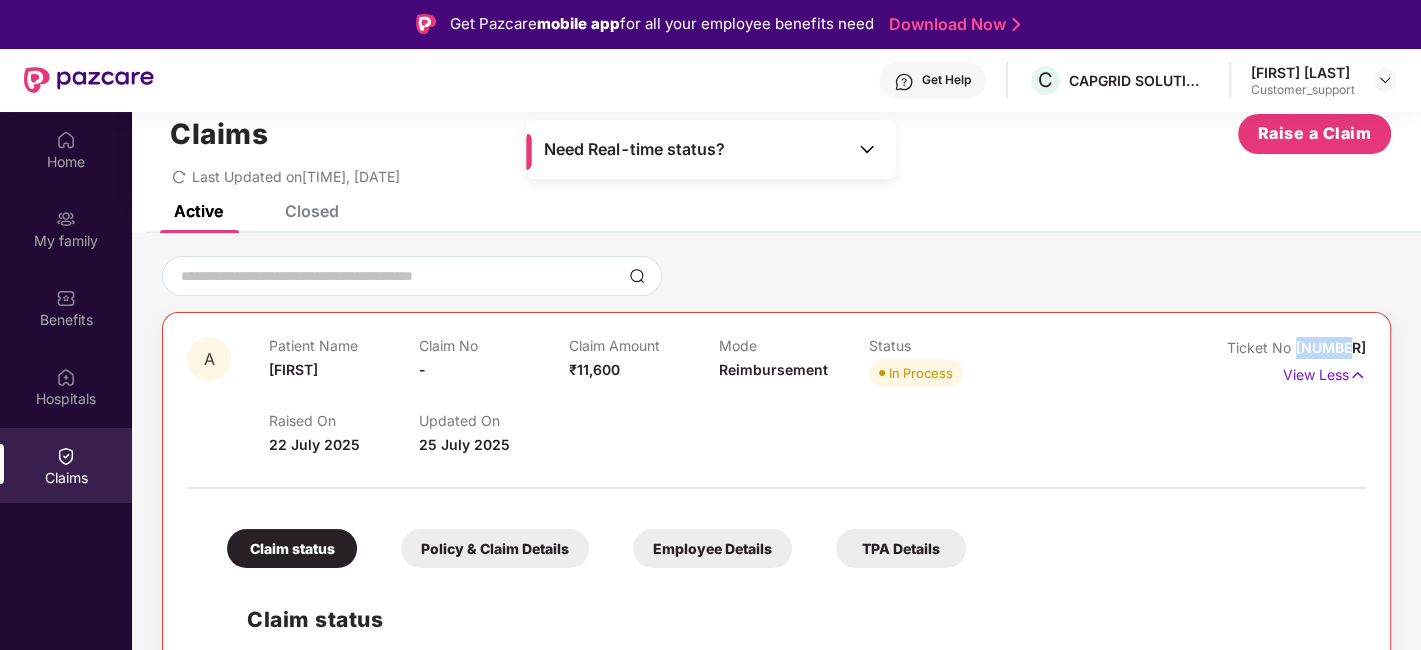 scroll, scrollTop: 0, scrollLeft: 0, axis: both 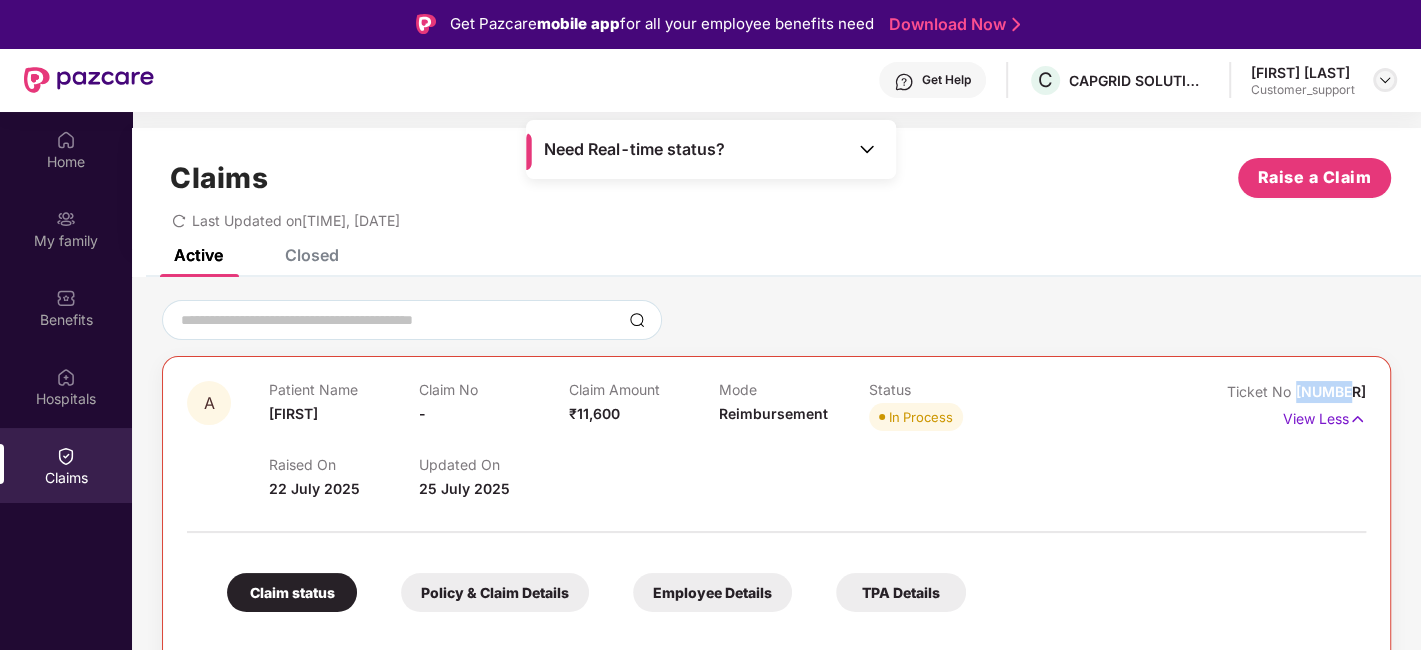 click at bounding box center [1385, 80] 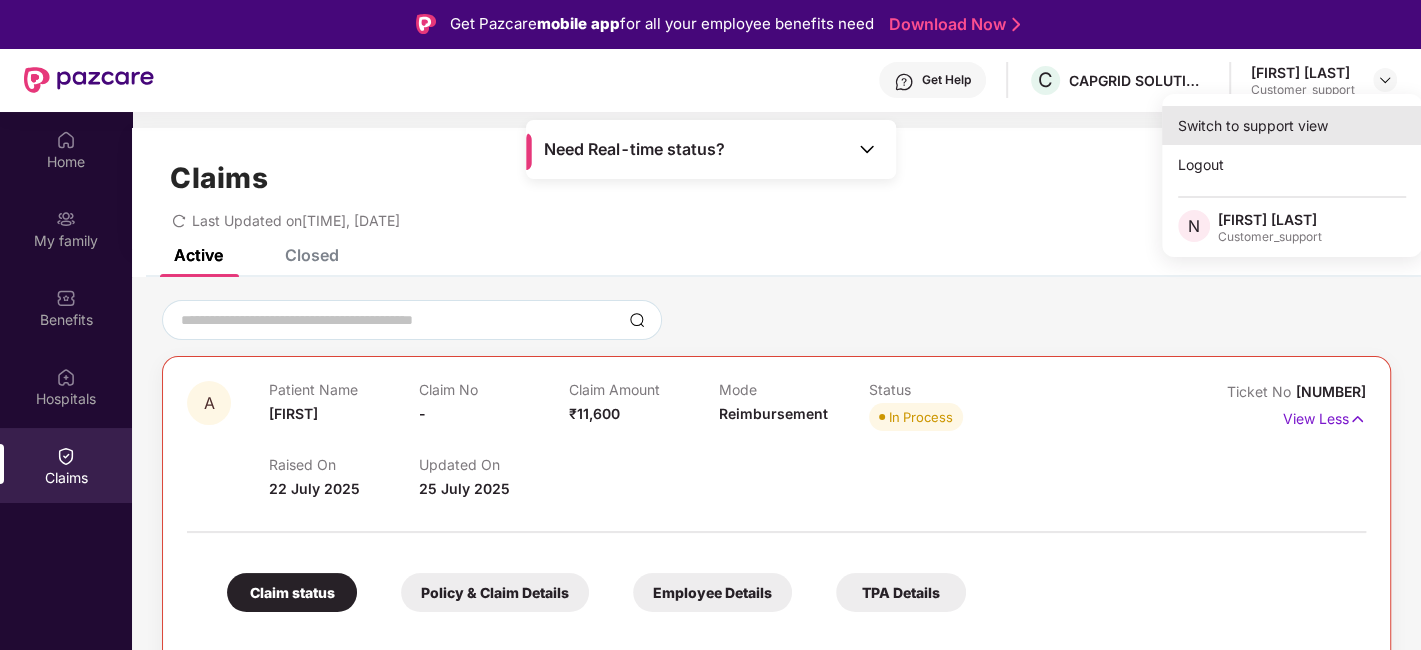 click on "Switch to support view" at bounding box center (1292, 125) 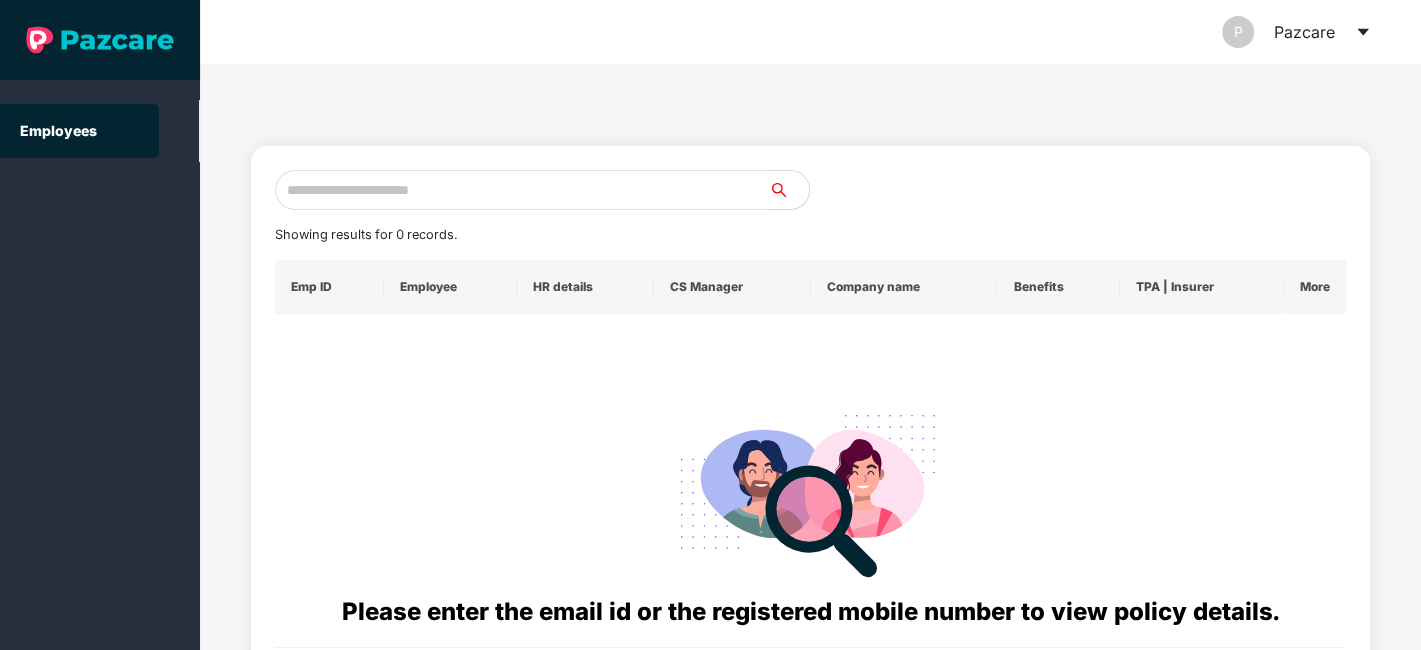 click at bounding box center [522, 190] 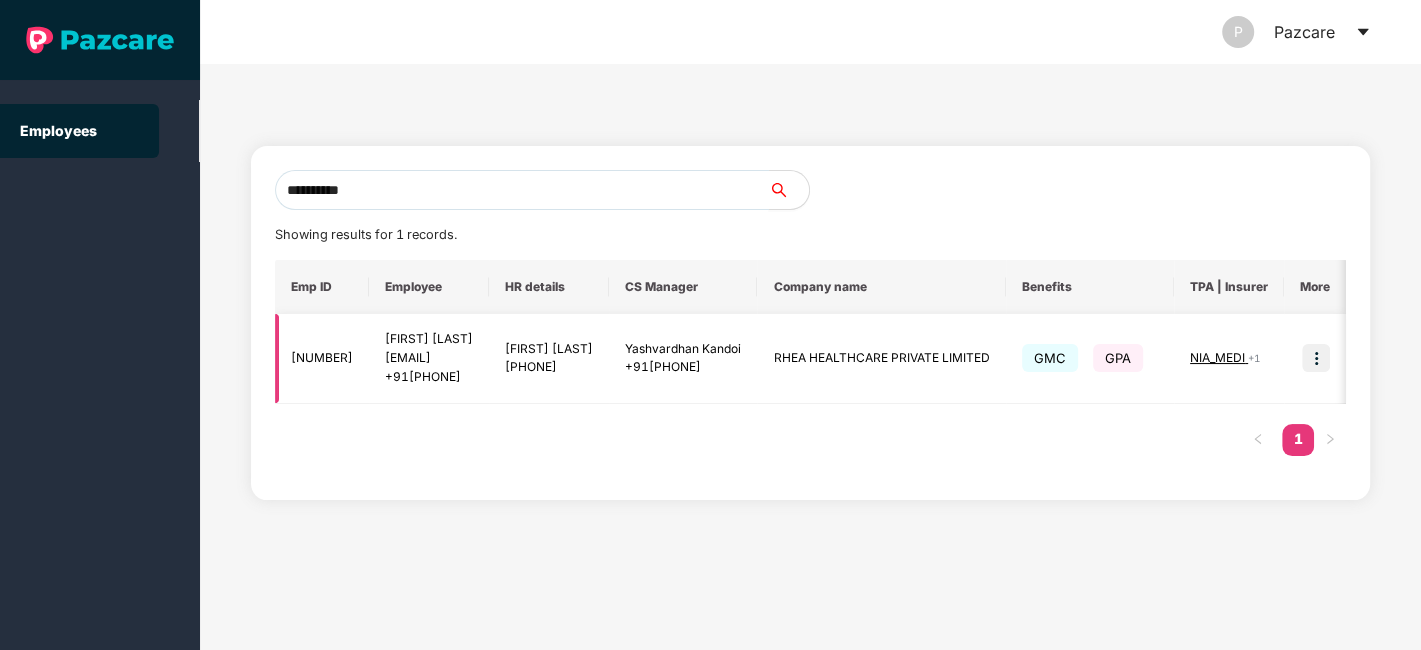 scroll, scrollTop: 0, scrollLeft: 148, axis: horizontal 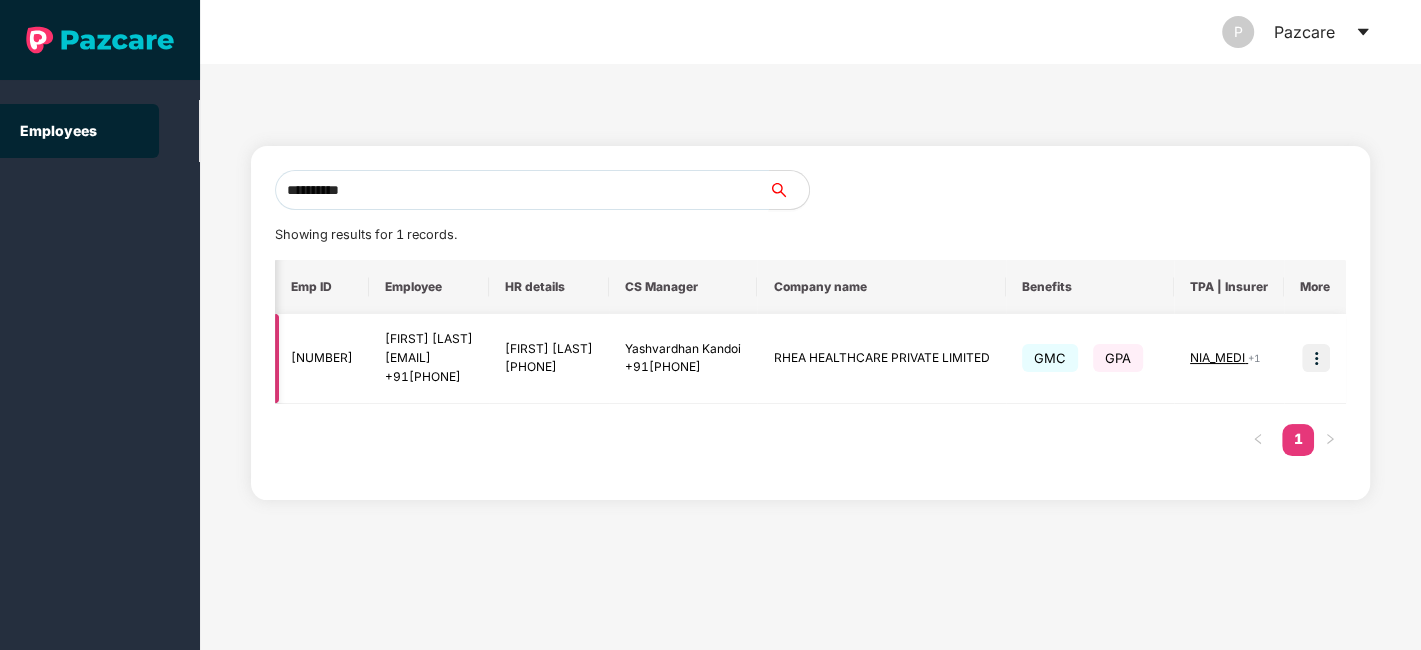 type on "**********" 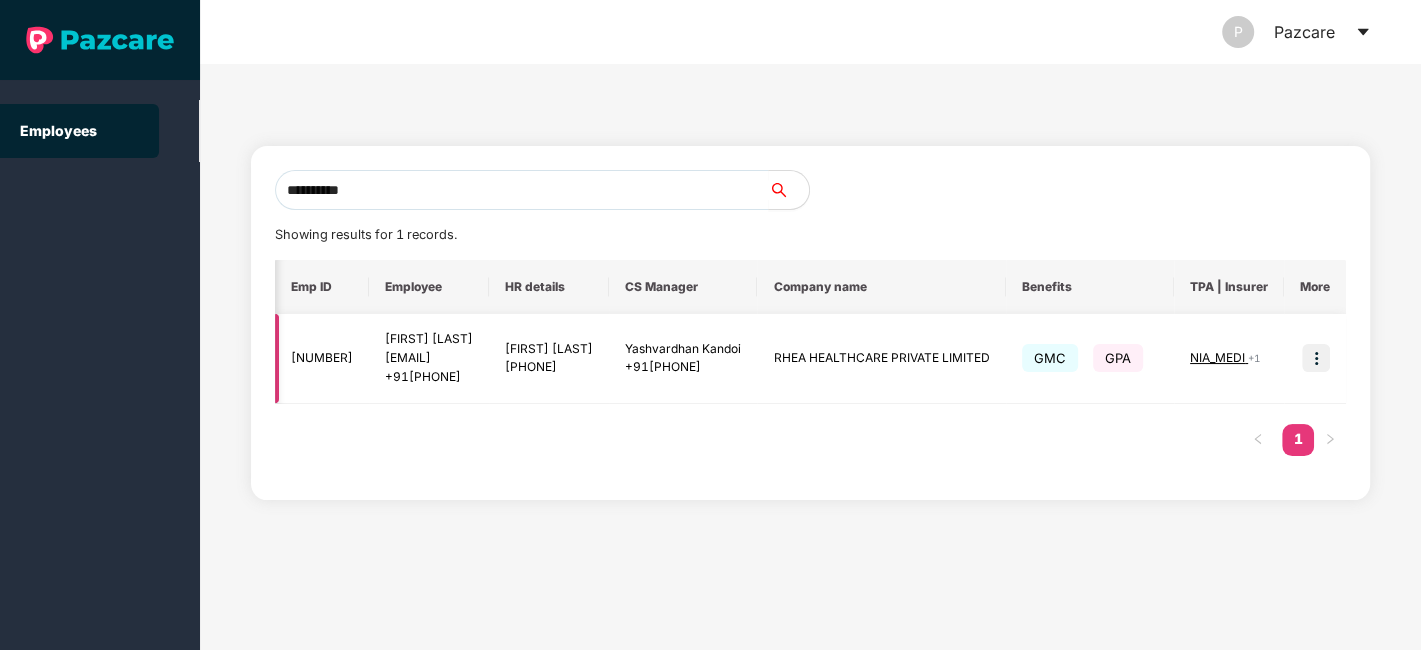 click at bounding box center (1316, 358) 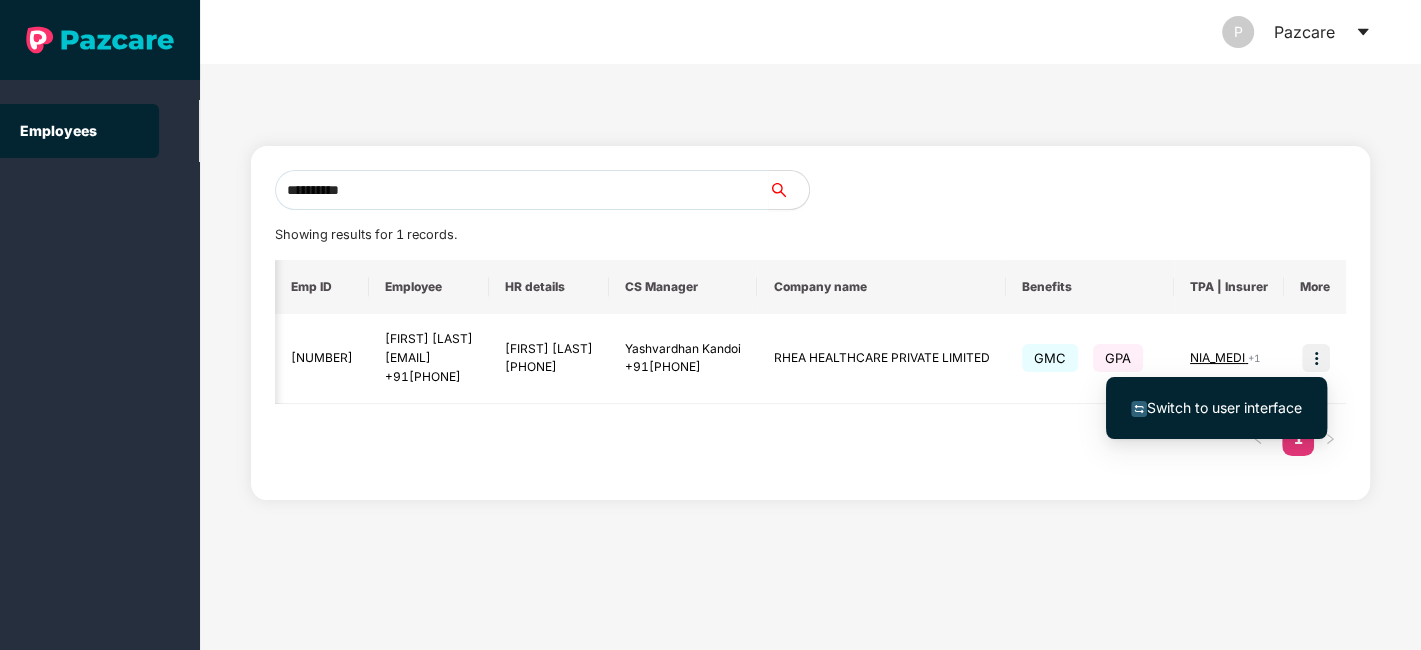 click on "Switch to user interface" at bounding box center (1224, 407) 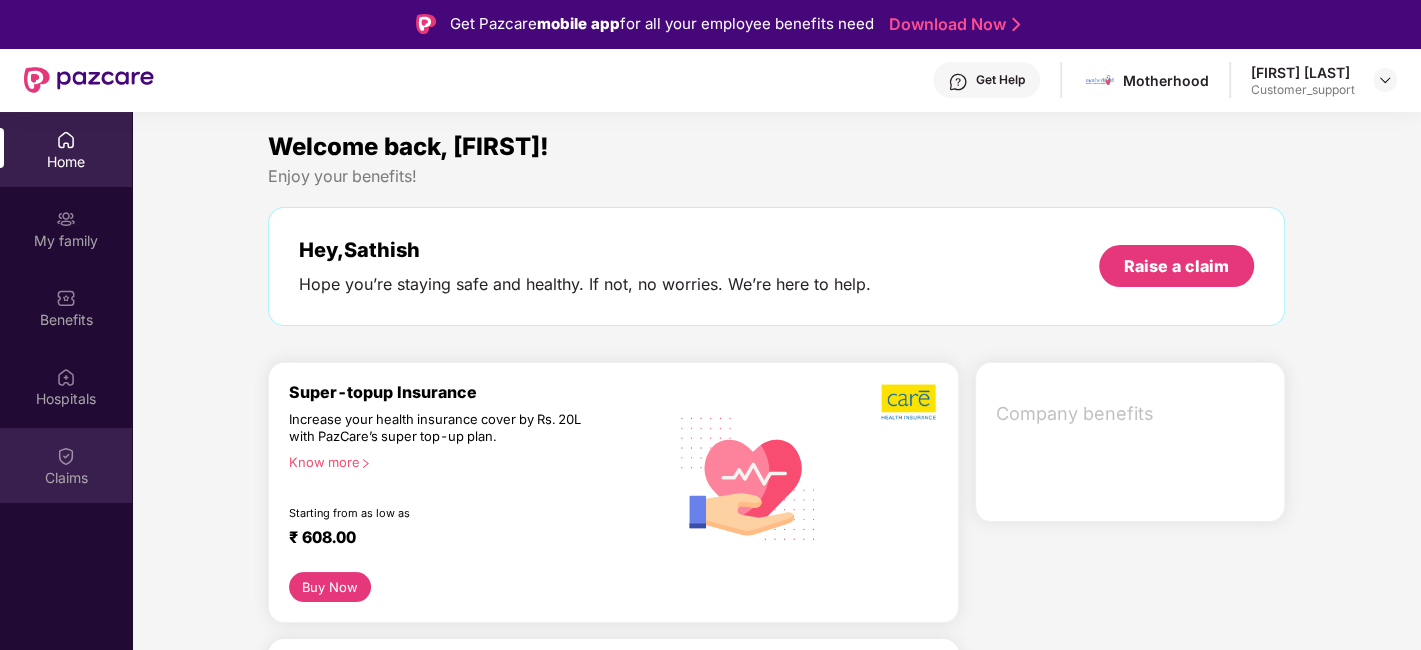 click on "Claims" at bounding box center [66, 478] 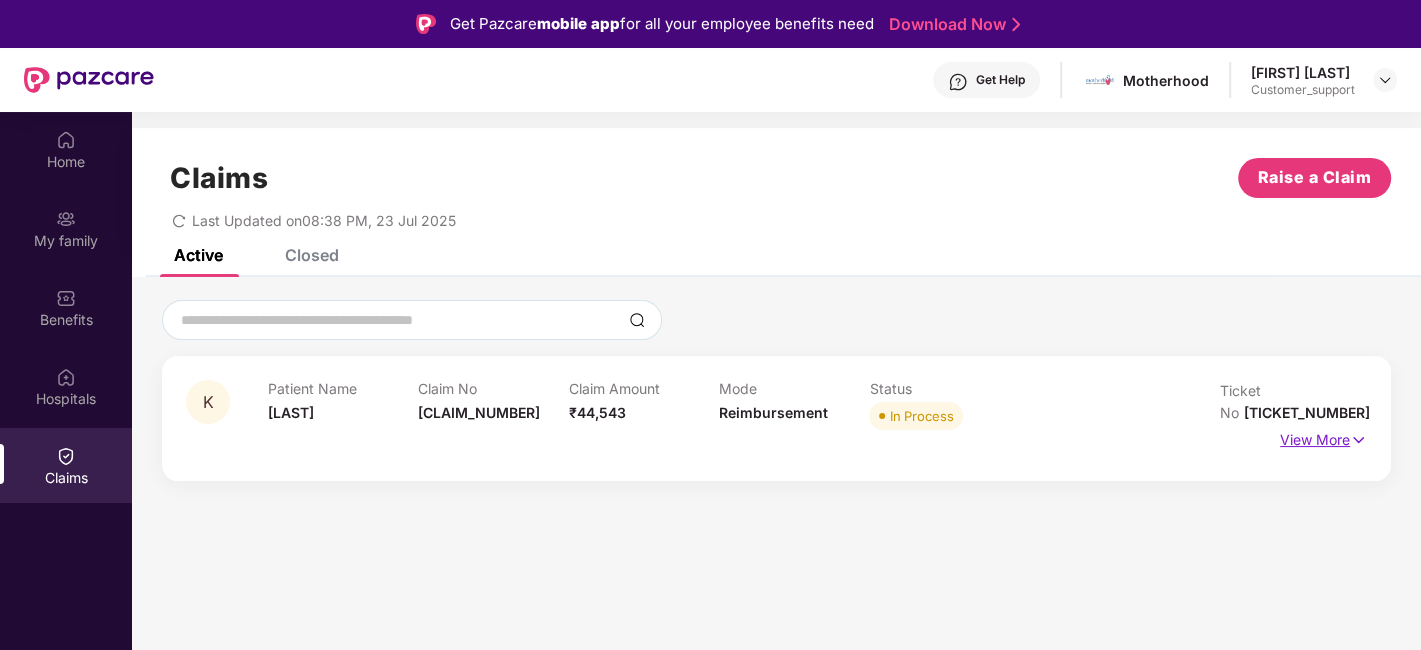 click on "View More" at bounding box center [1323, 437] 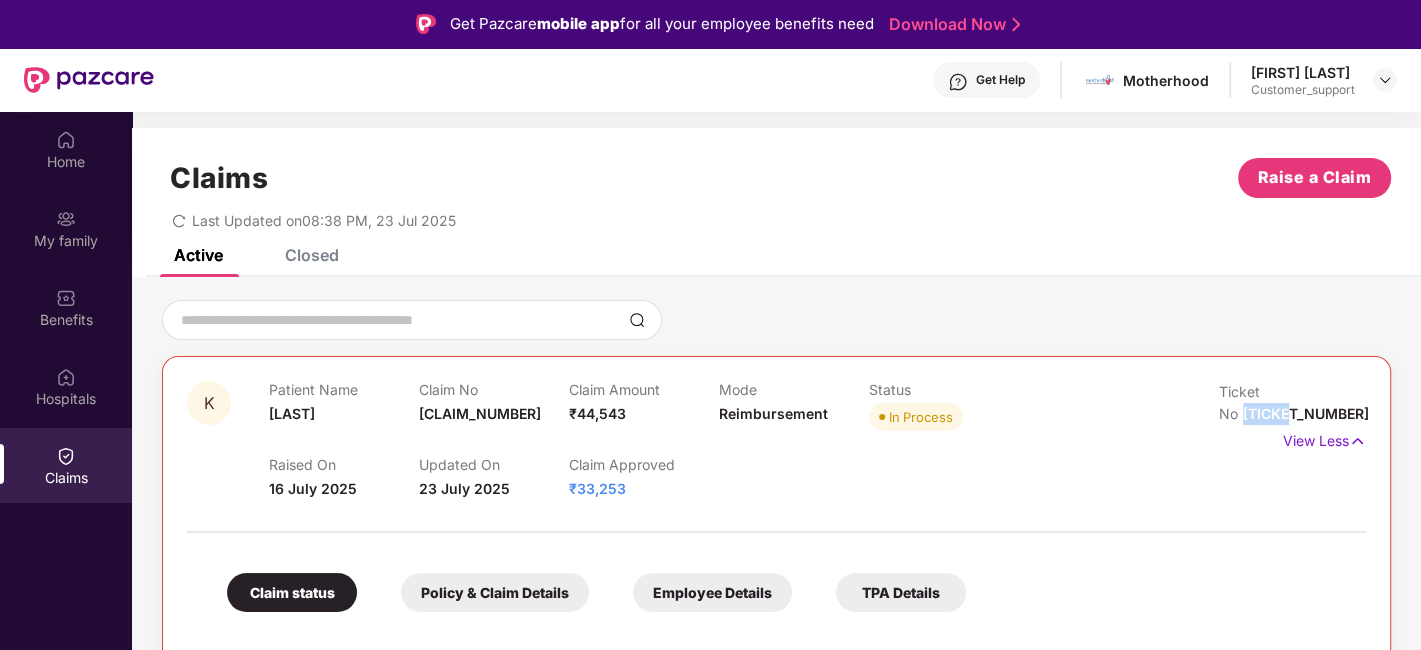 drag, startPoint x: 1367, startPoint y: 394, endPoint x: 1314, endPoint y: 394, distance: 53 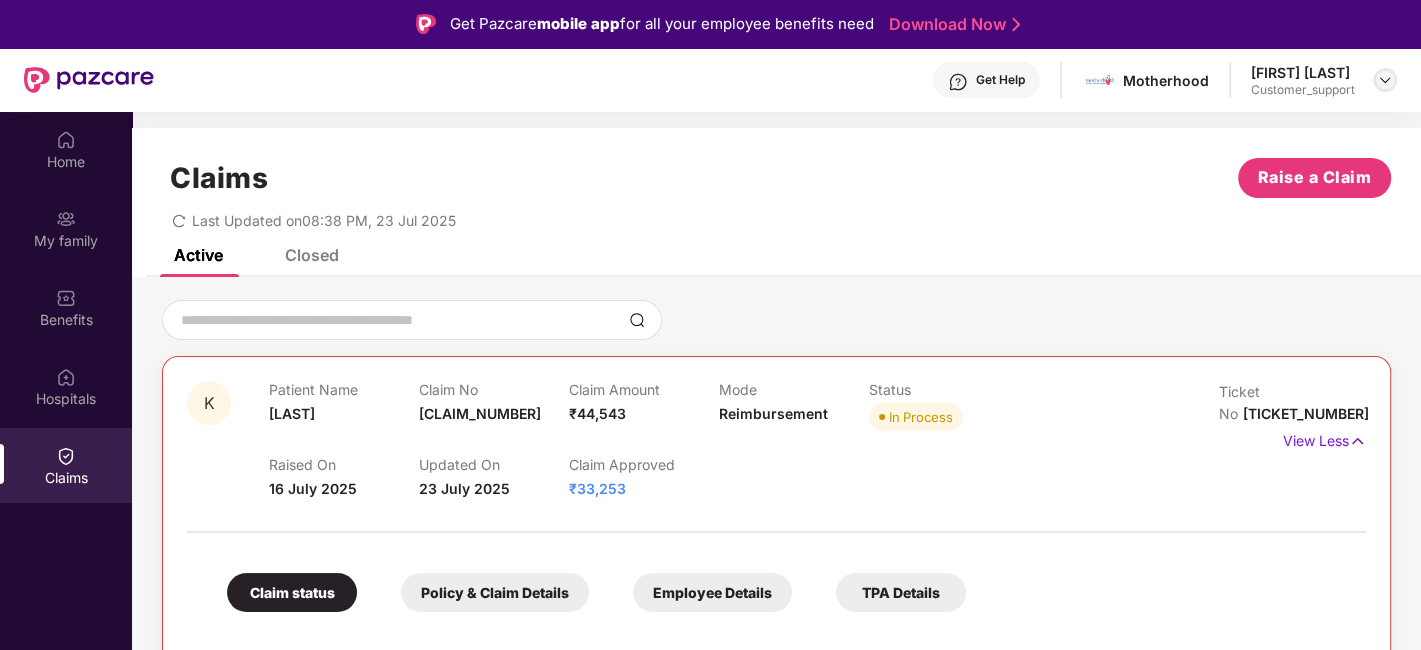 click at bounding box center [1385, 80] 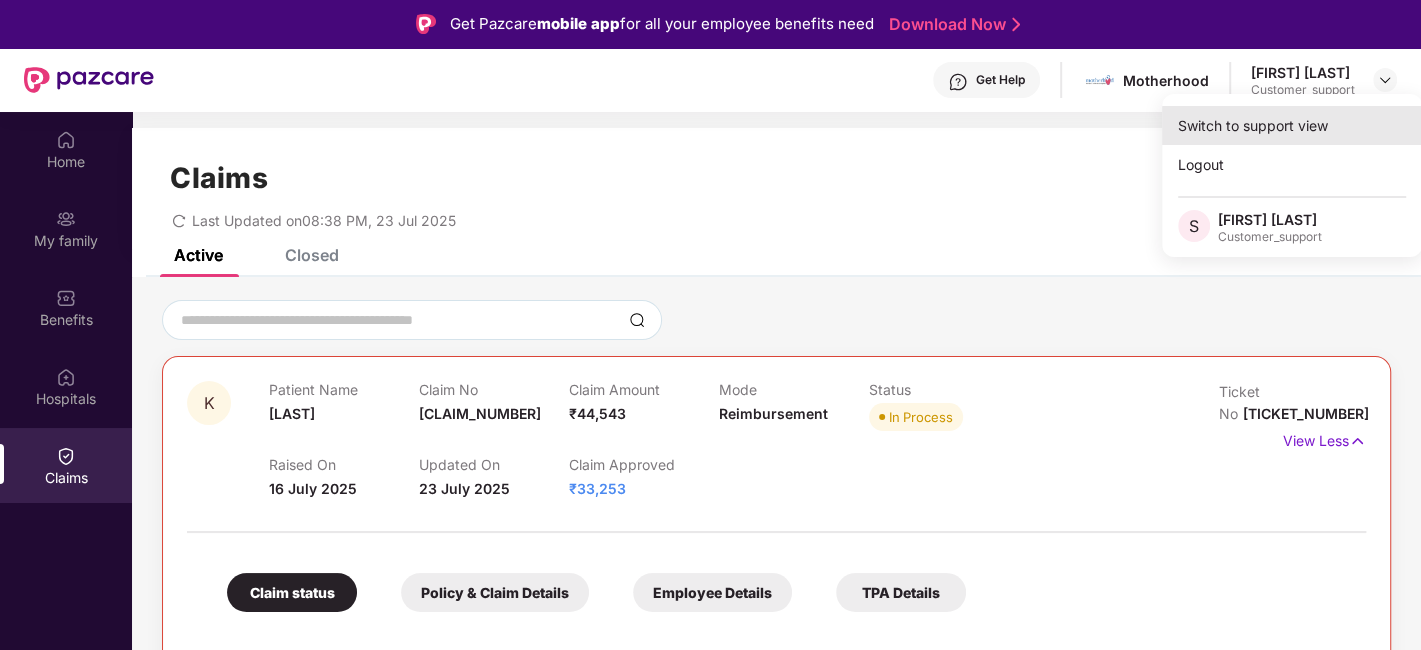click on "Switch to support view" at bounding box center (1292, 125) 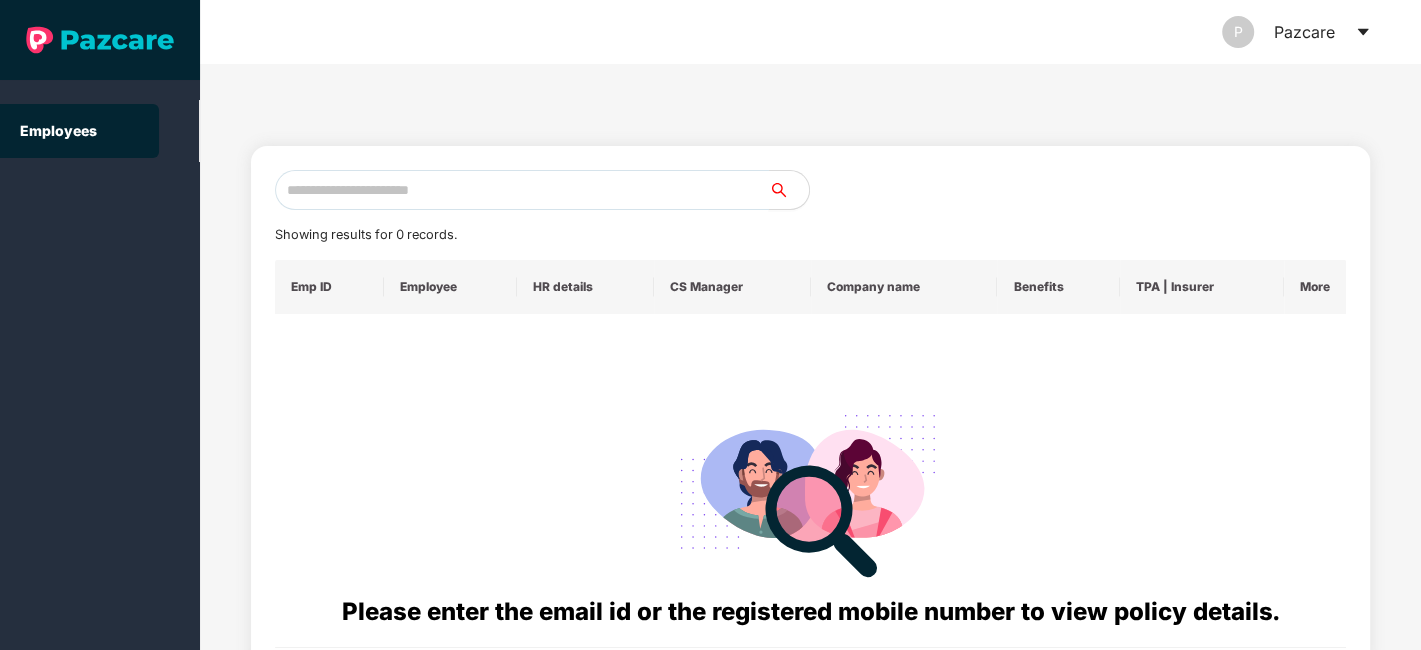 click at bounding box center (522, 190) 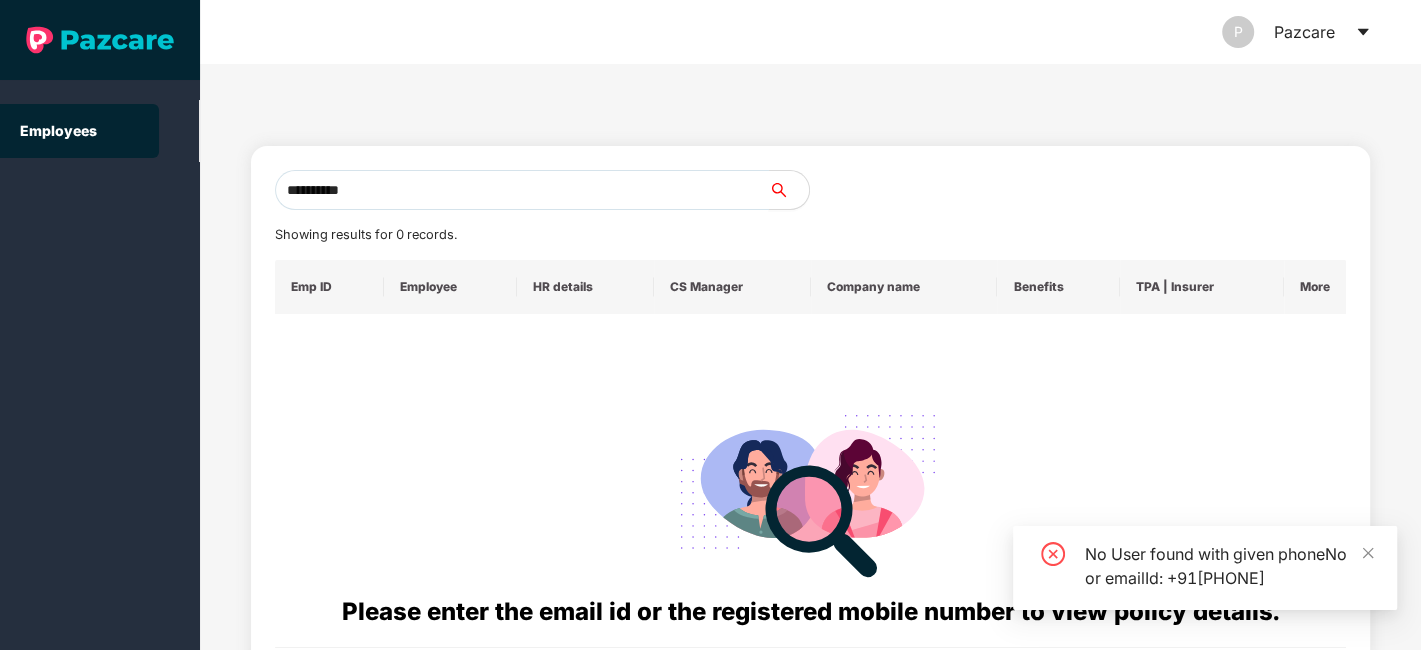 drag, startPoint x: 494, startPoint y: 190, endPoint x: 273, endPoint y: 213, distance: 222.1936 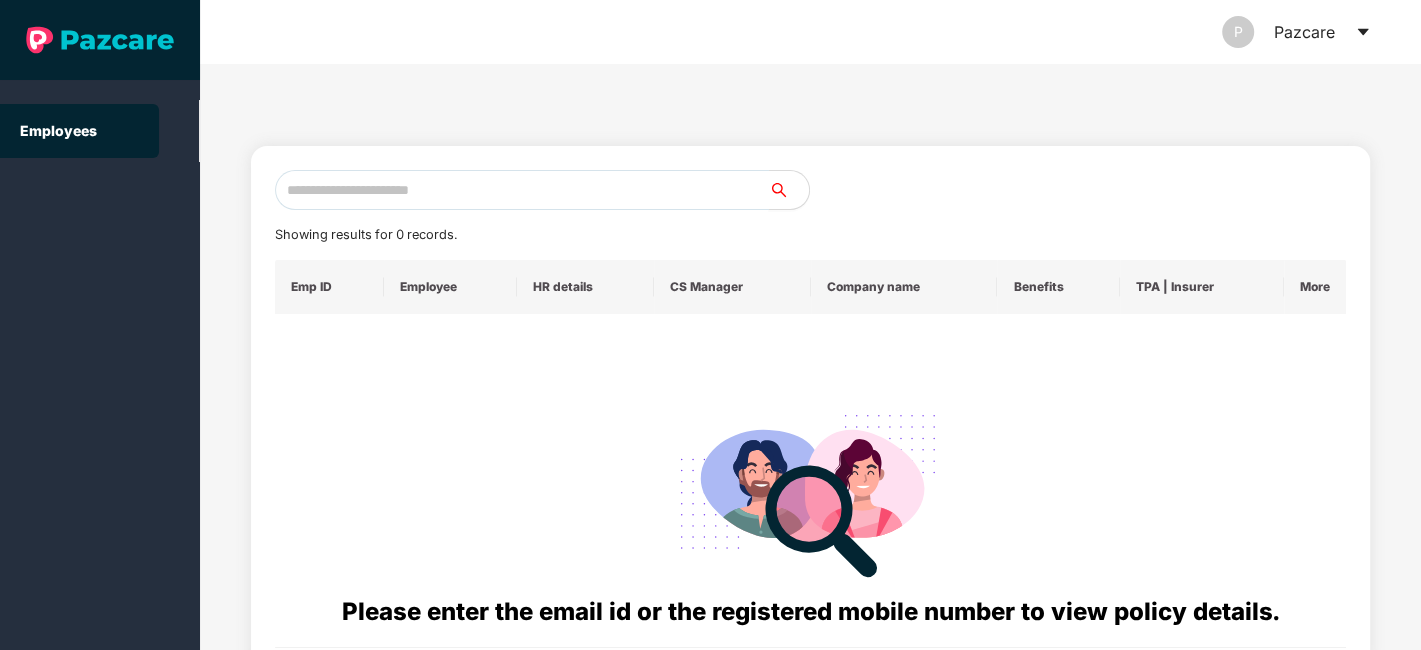 click at bounding box center (522, 190) 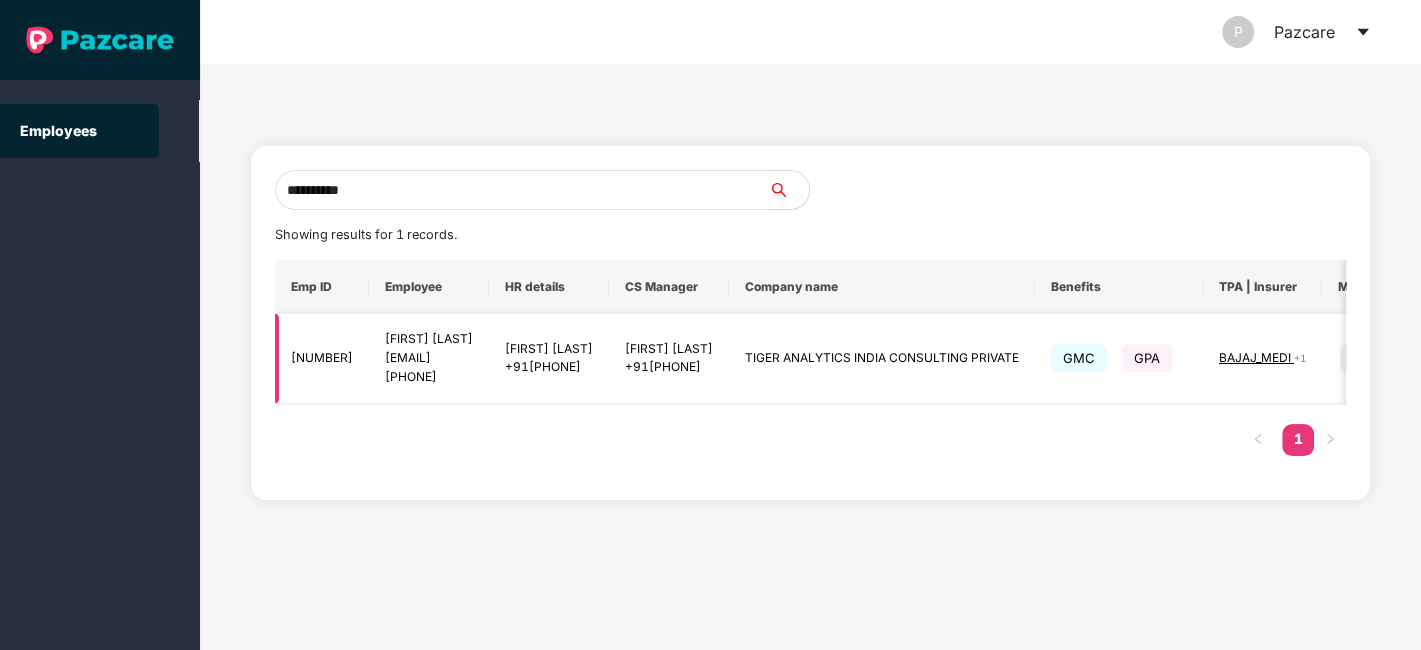 scroll, scrollTop: 0, scrollLeft: 200, axis: horizontal 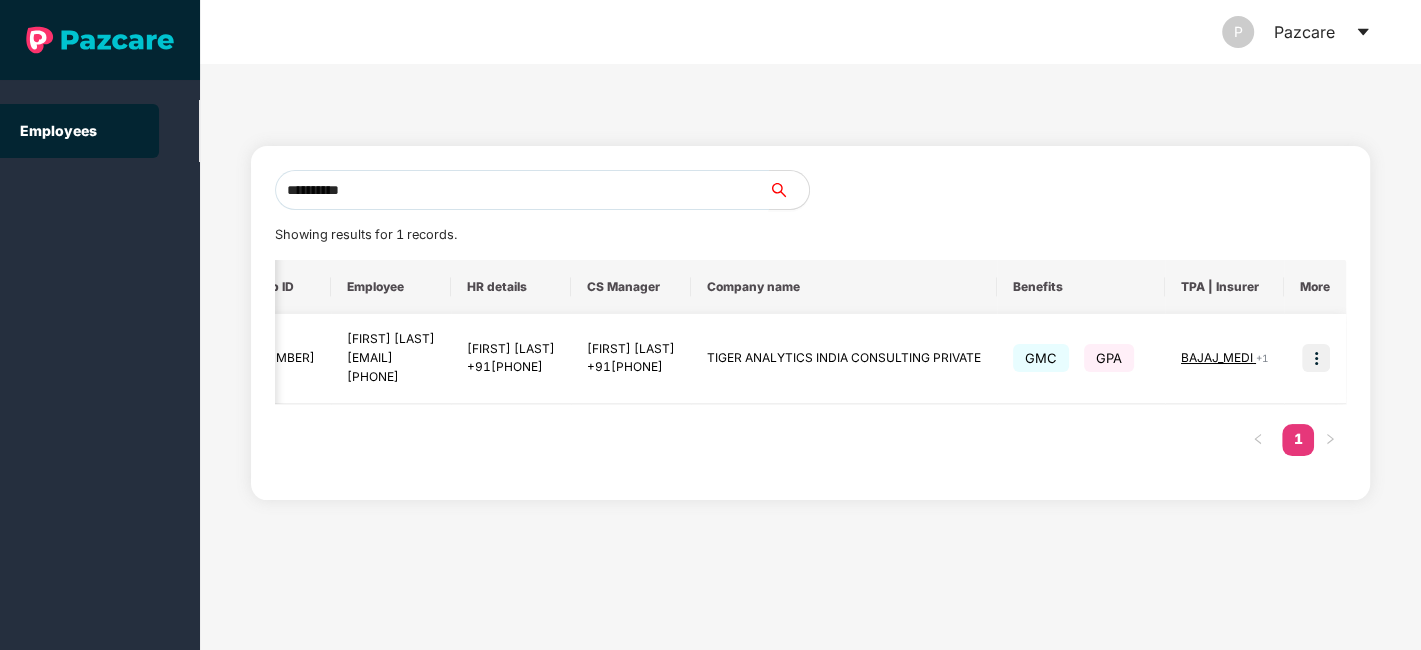 type on "**********" 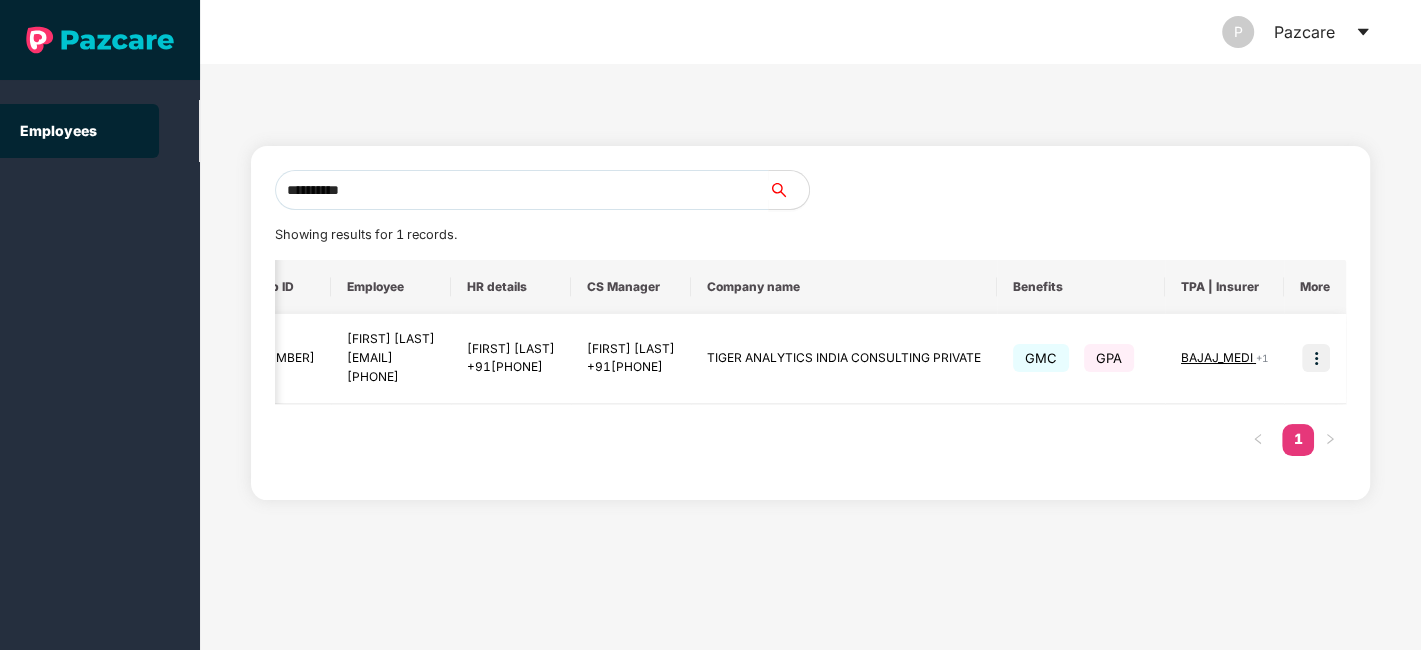 click at bounding box center [1316, 358] 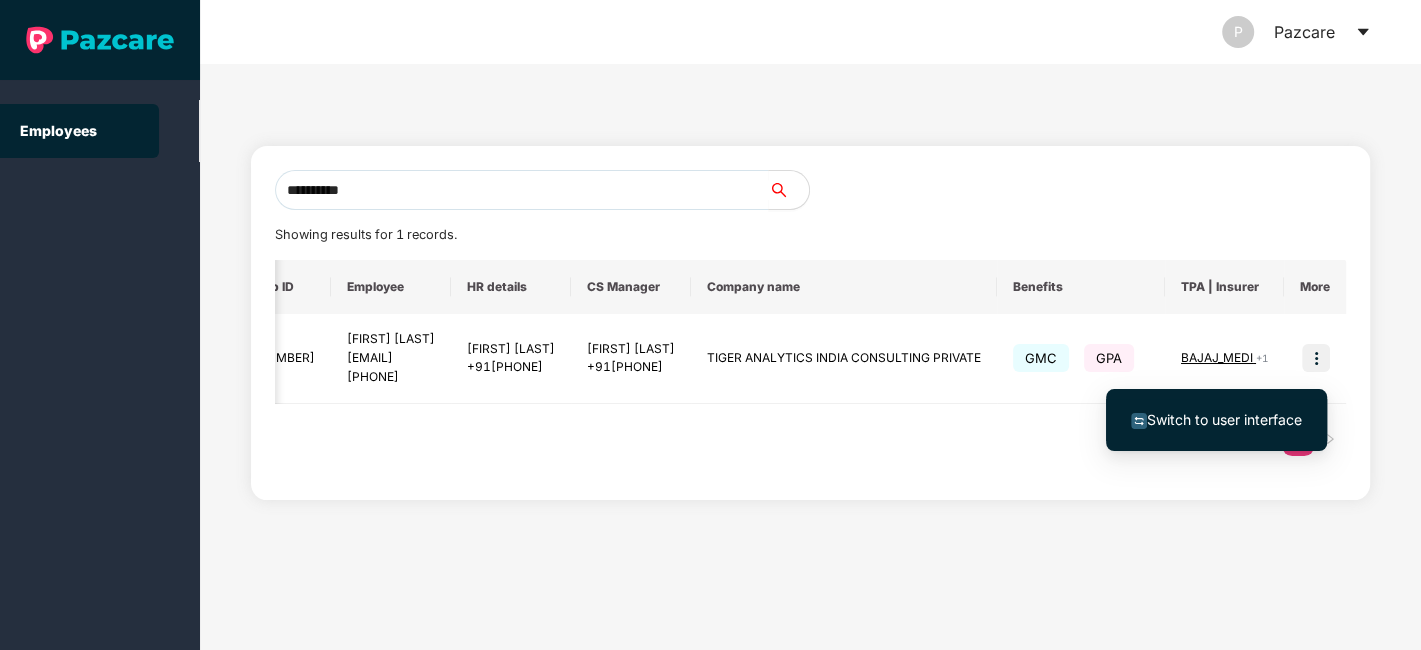 click on "Switch to user interface" at bounding box center [1216, 420] 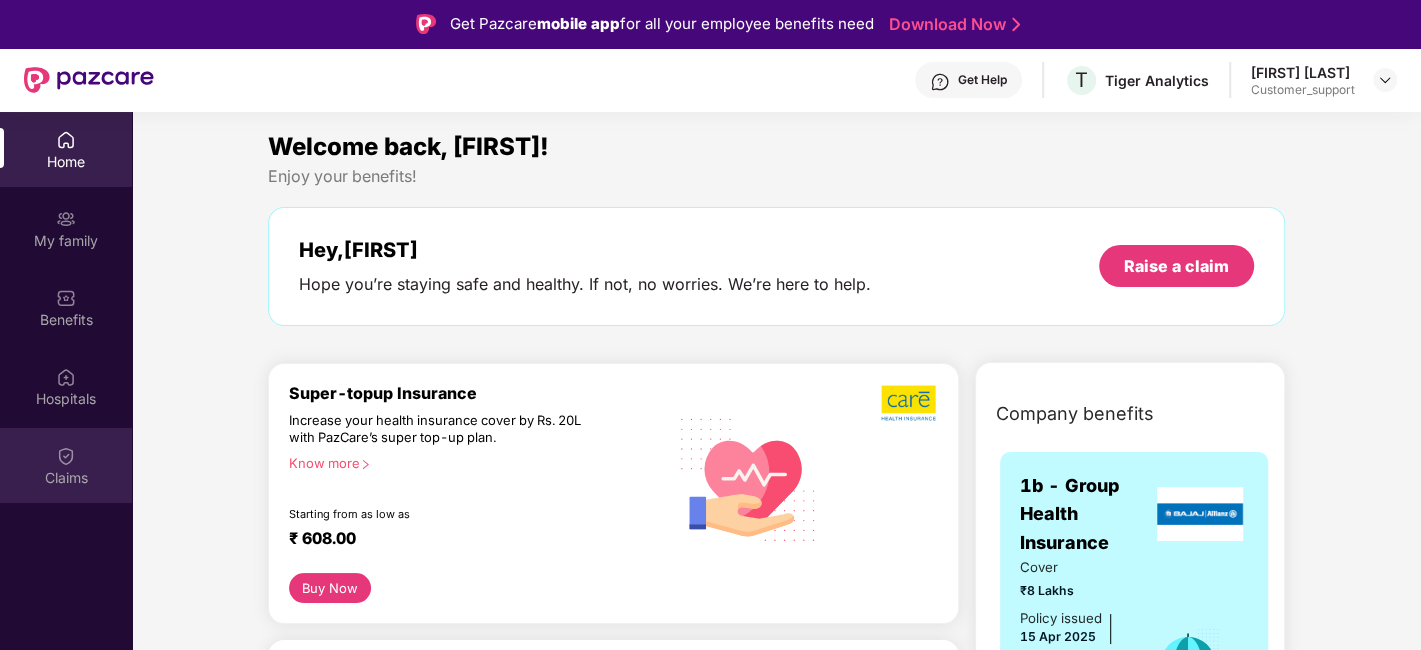 click on "Claims" at bounding box center [66, 465] 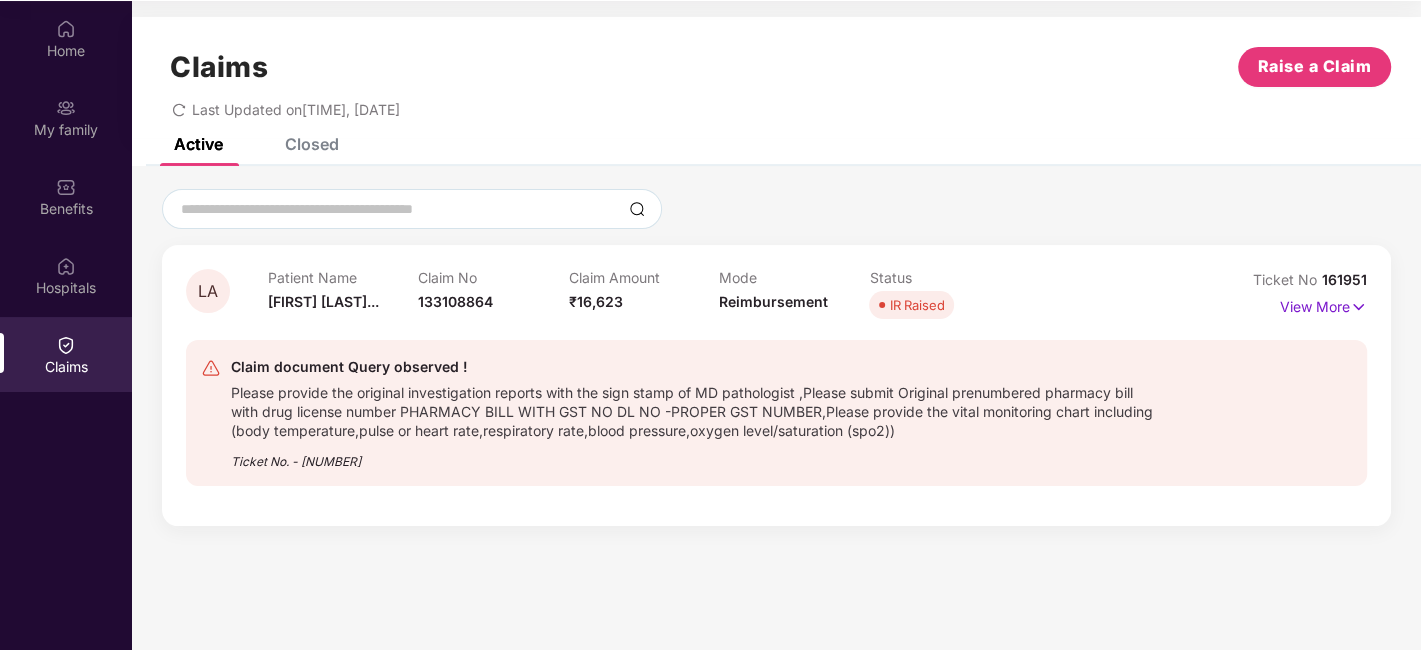 scroll, scrollTop: 111, scrollLeft: 0, axis: vertical 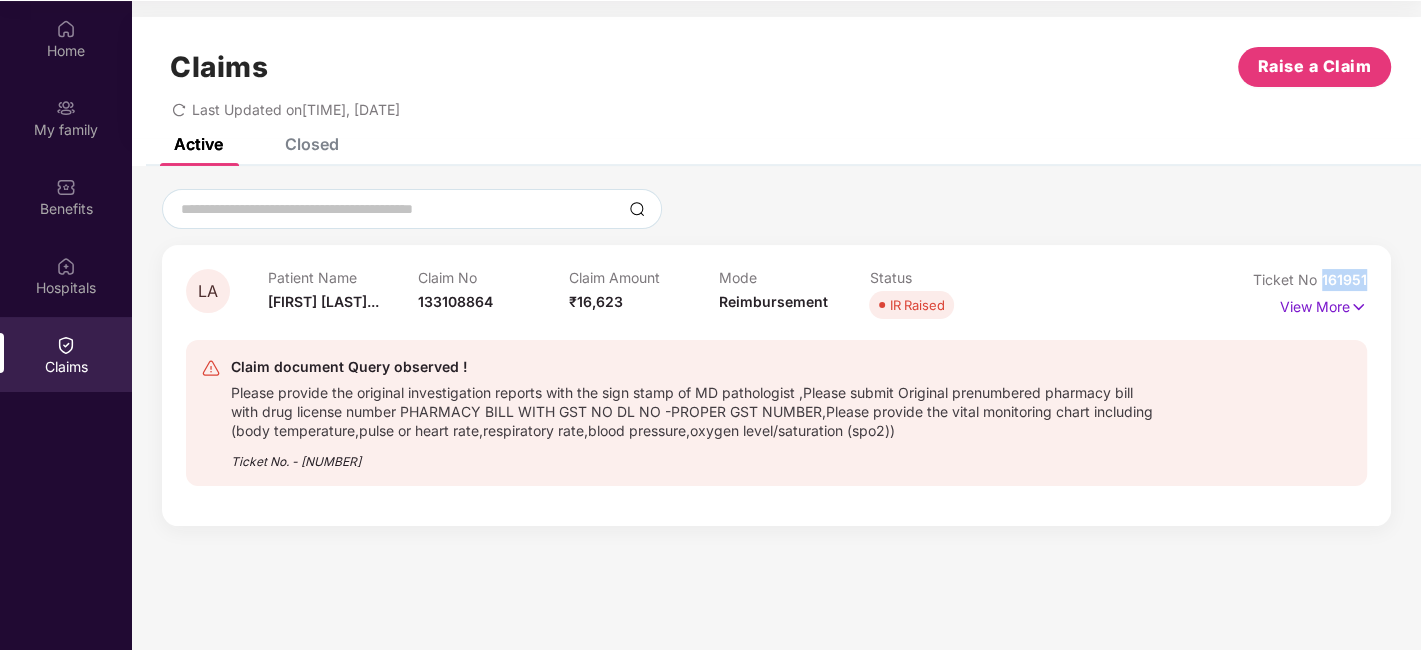 drag, startPoint x: 1370, startPoint y: 274, endPoint x: 1322, endPoint y: 282, distance: 48.6621 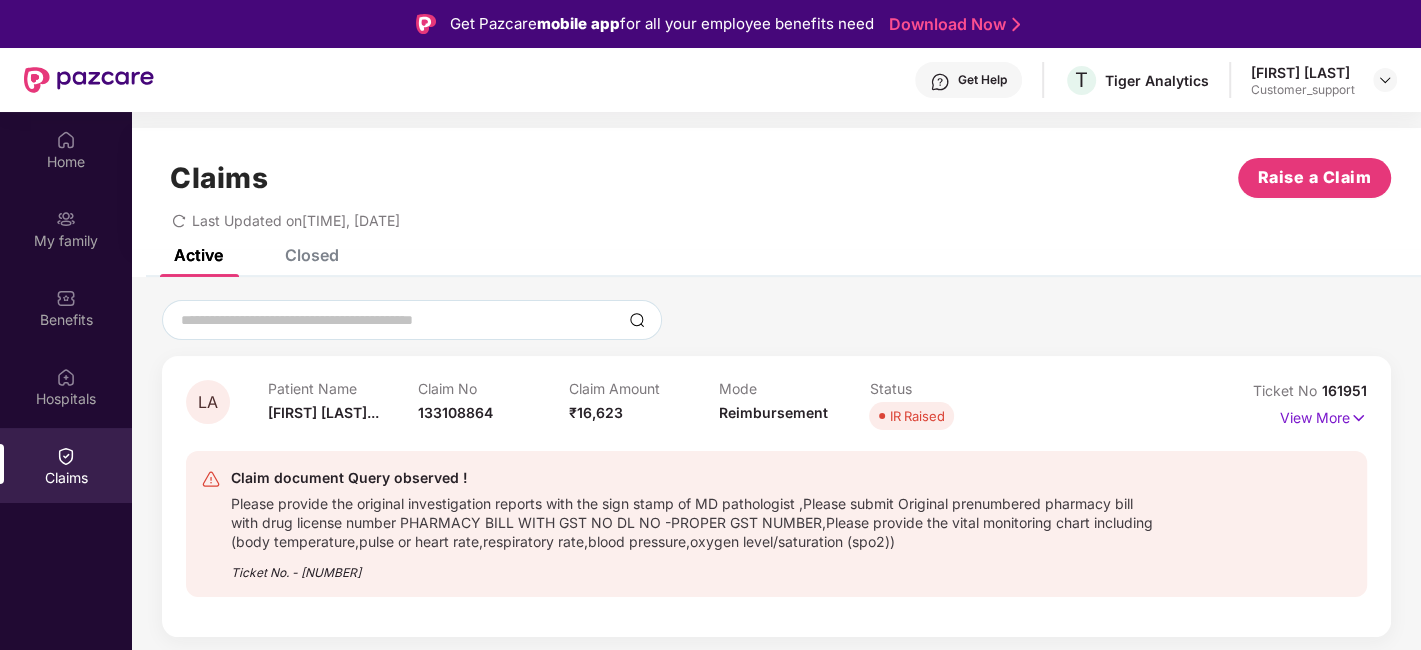 scroll, scrollTop: 111, scrollLeft: 0, axis: vertical 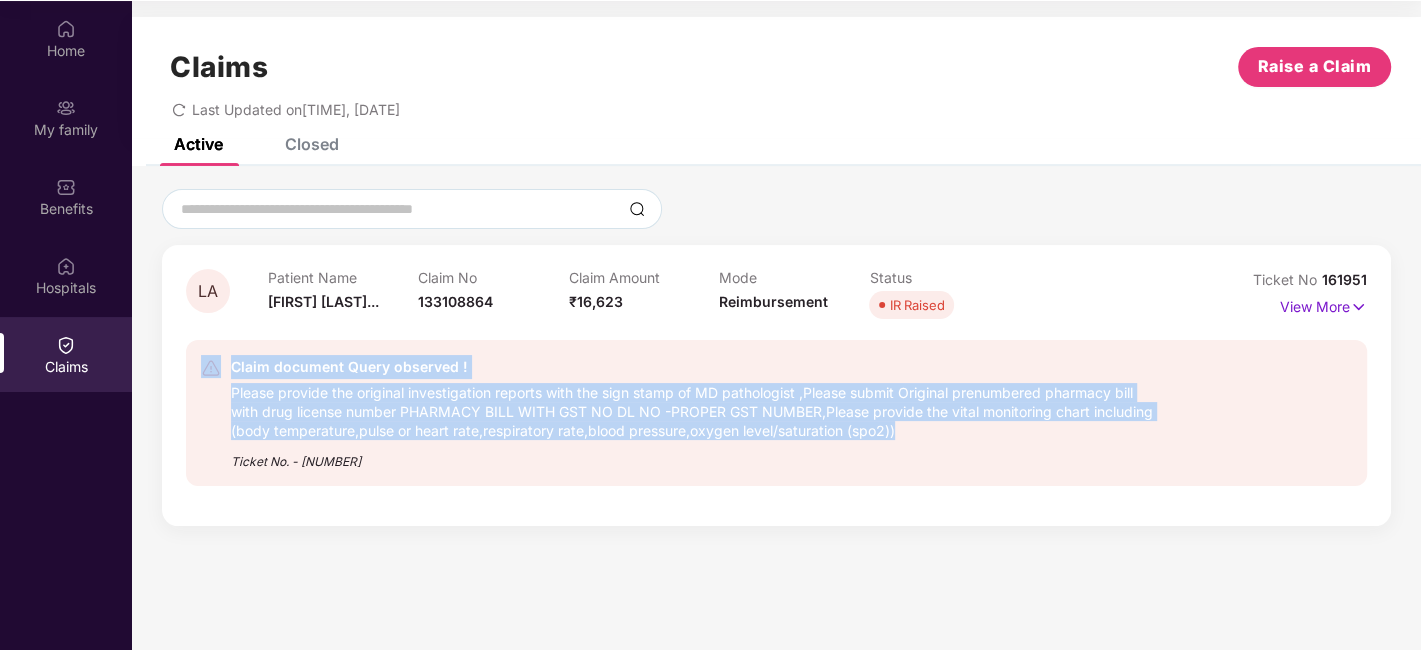 drag, startPoint x: 907, startPoint y: 430, endPoint x: 180, endPoint y: 396, distance: 727.7946 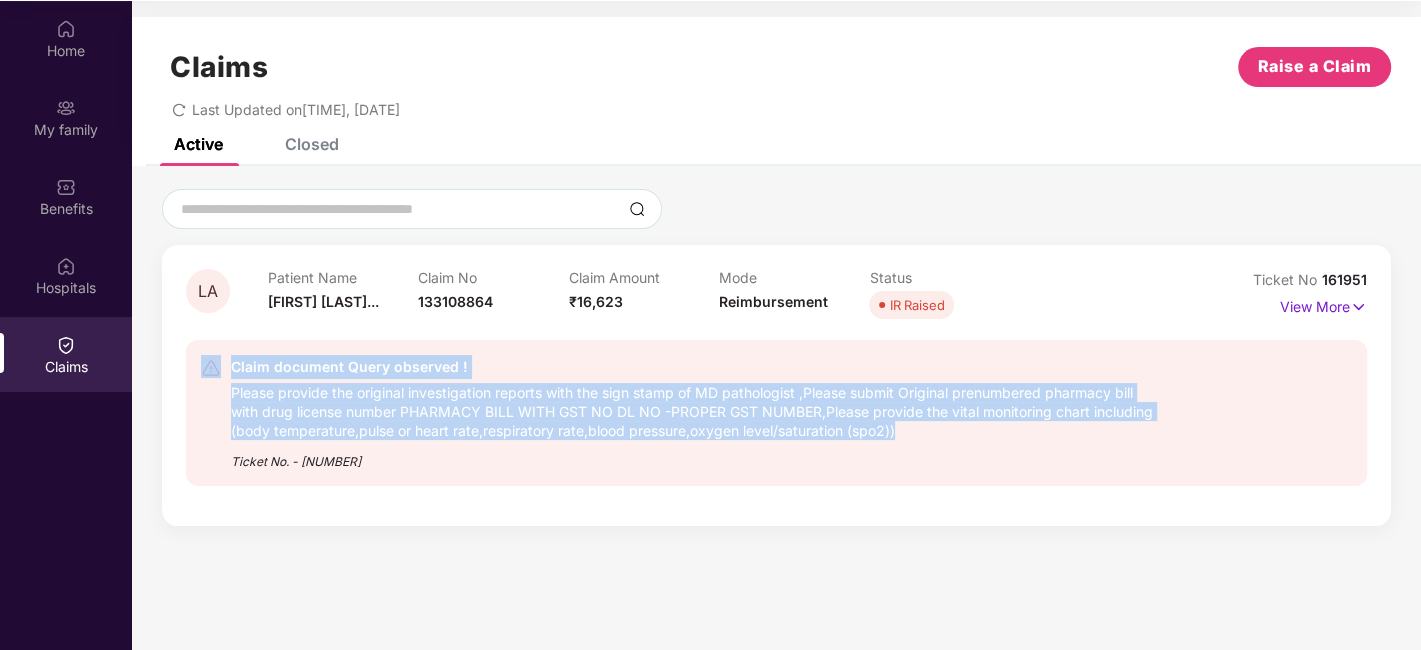 click on "Claim document Query observed ! Please provide the original investigation reports with the sign stamp of MD pathologist ,Please submit Original prenumbered pharmacy bill with drug license number PHARMACY BILL WITH GST NO DL NO -PROPER GST NUMBER,Please provide the vital monitoring chart including (body temperature,pulse or heart rate,respiratory rate,blood pressure,oxygen level/saturation (spo2))  Ticket No. - [NUMBER]" at bounding box center (680, 413) 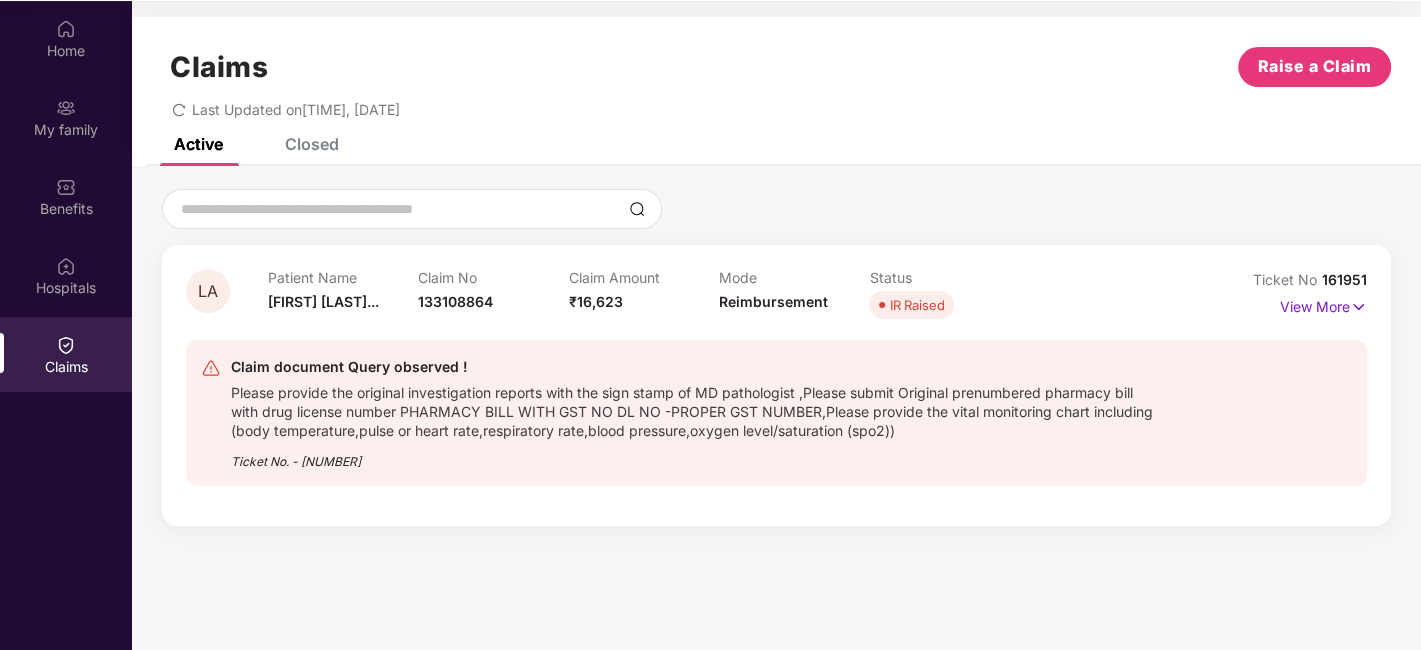 scroll, scrollTop: 0, scrollLeft: 0, axis: both 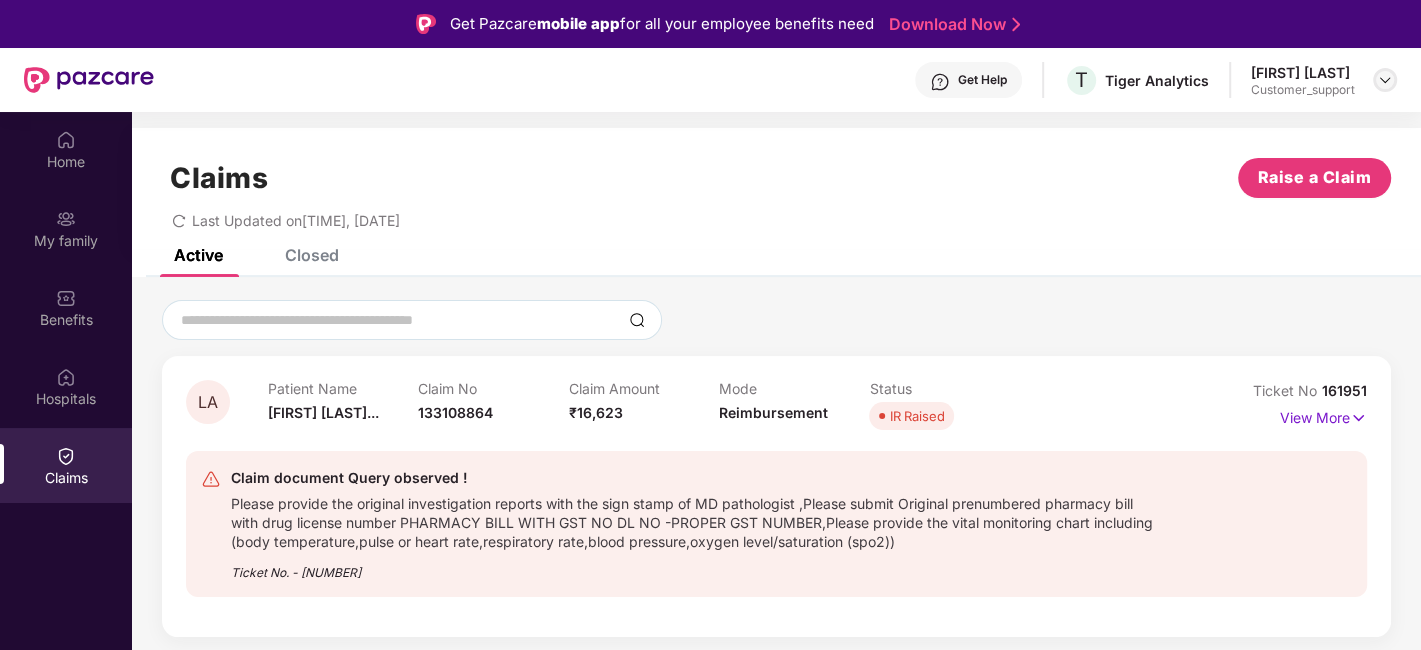 click at bounding box center [1385, 80] 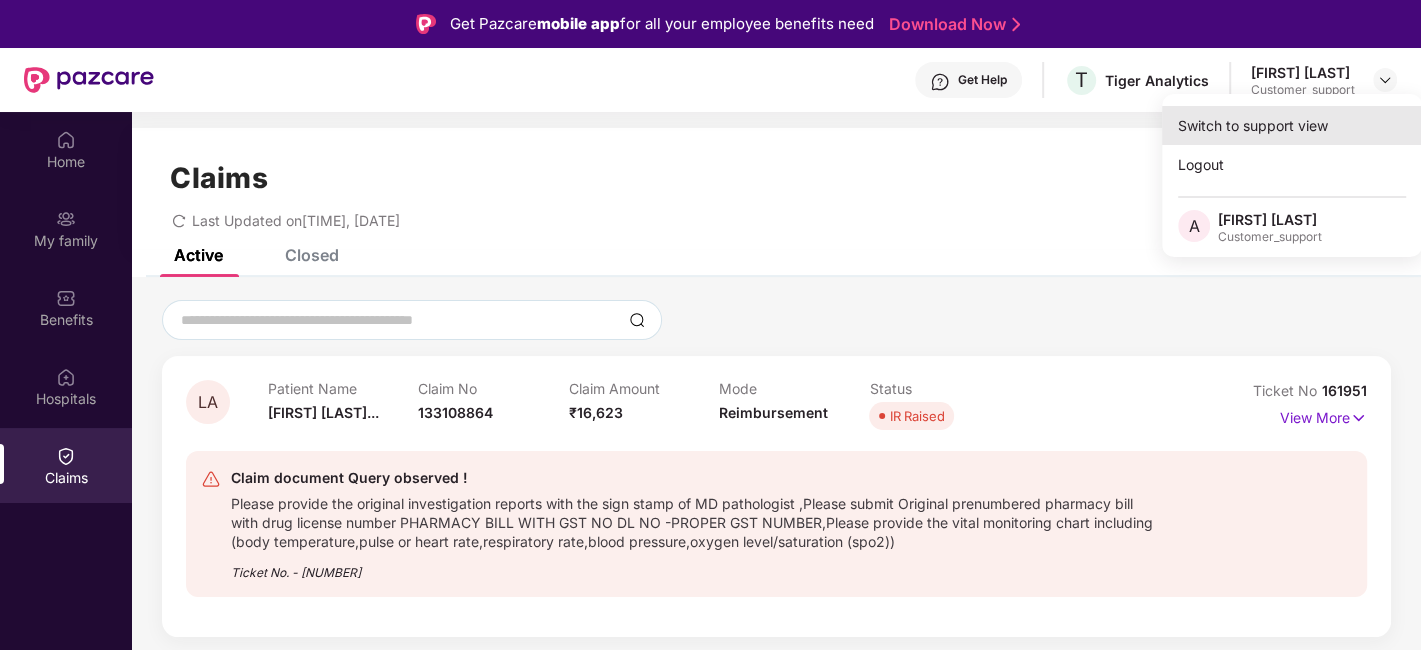 click on "Switch to support view" at bounding box center (1292, 125) 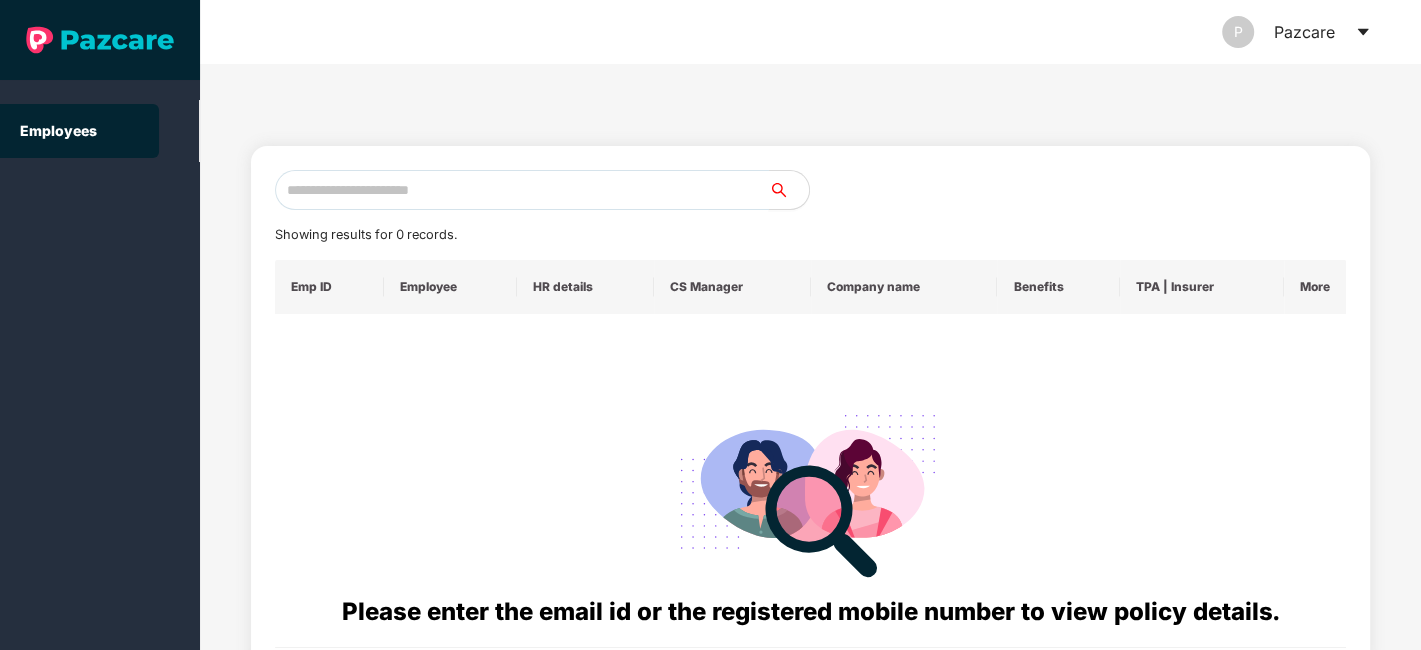 click at bounding box center (522, 190) 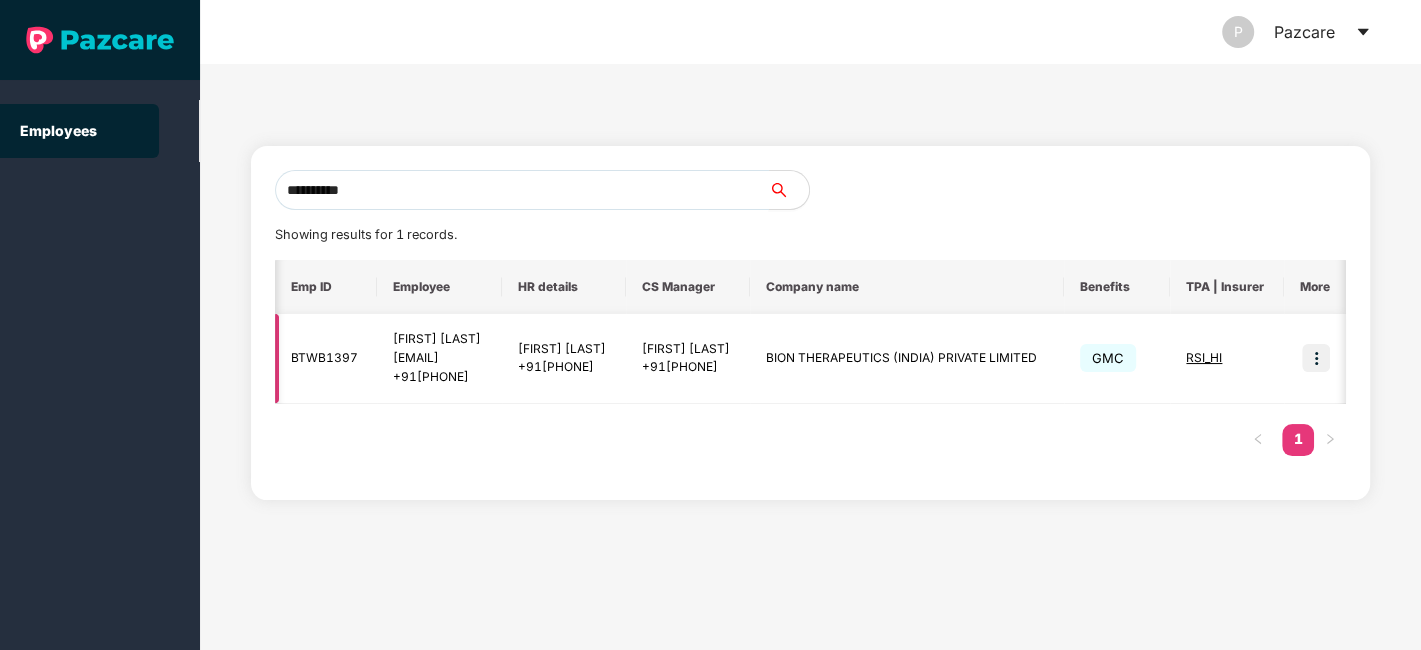 scroll, scrollTop: 0, scrollLeft: 131, axis: horizontal 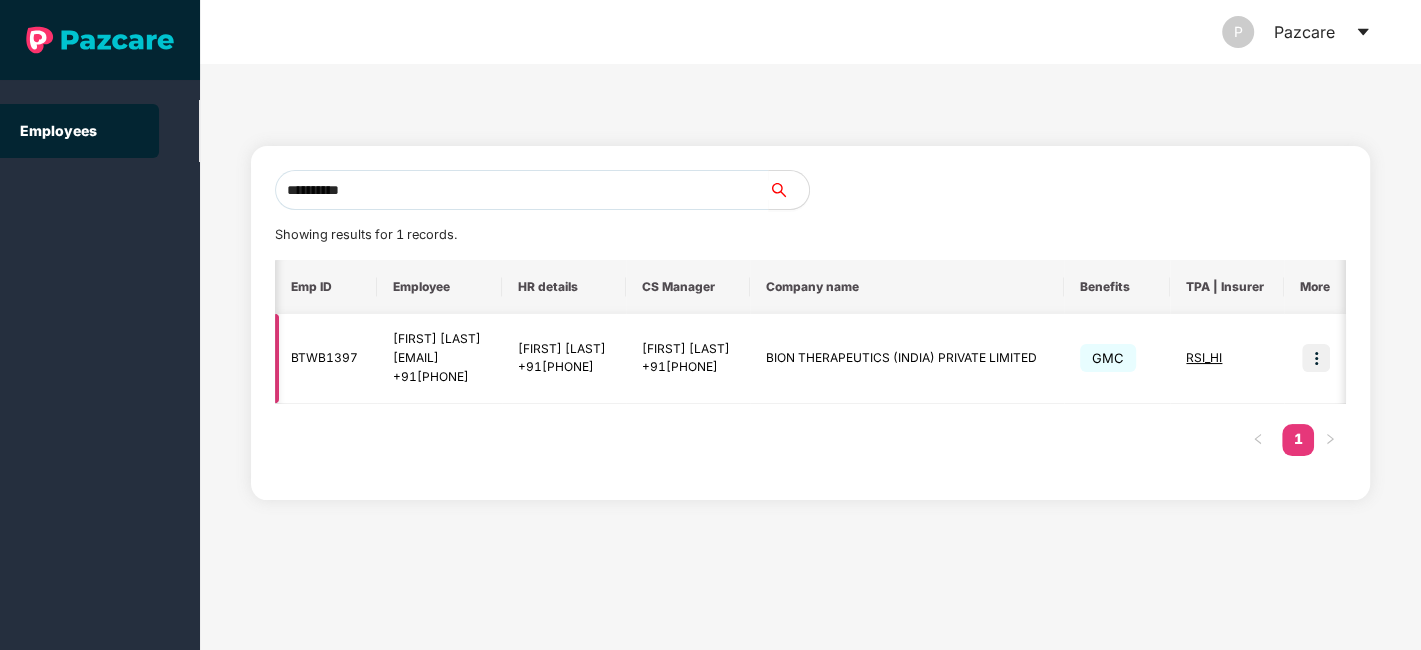 click at bounding box center [1316, 358] 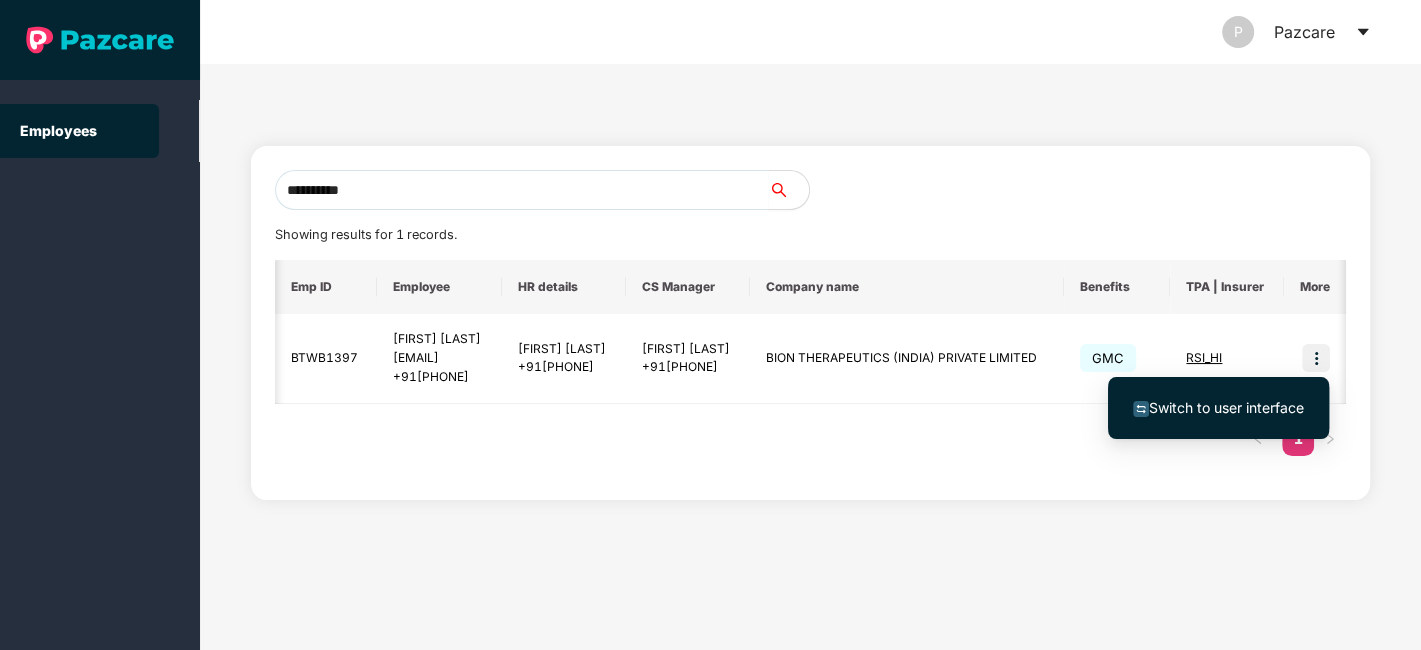 click on "Switch to user interface" at bounding box center [1226, 407] 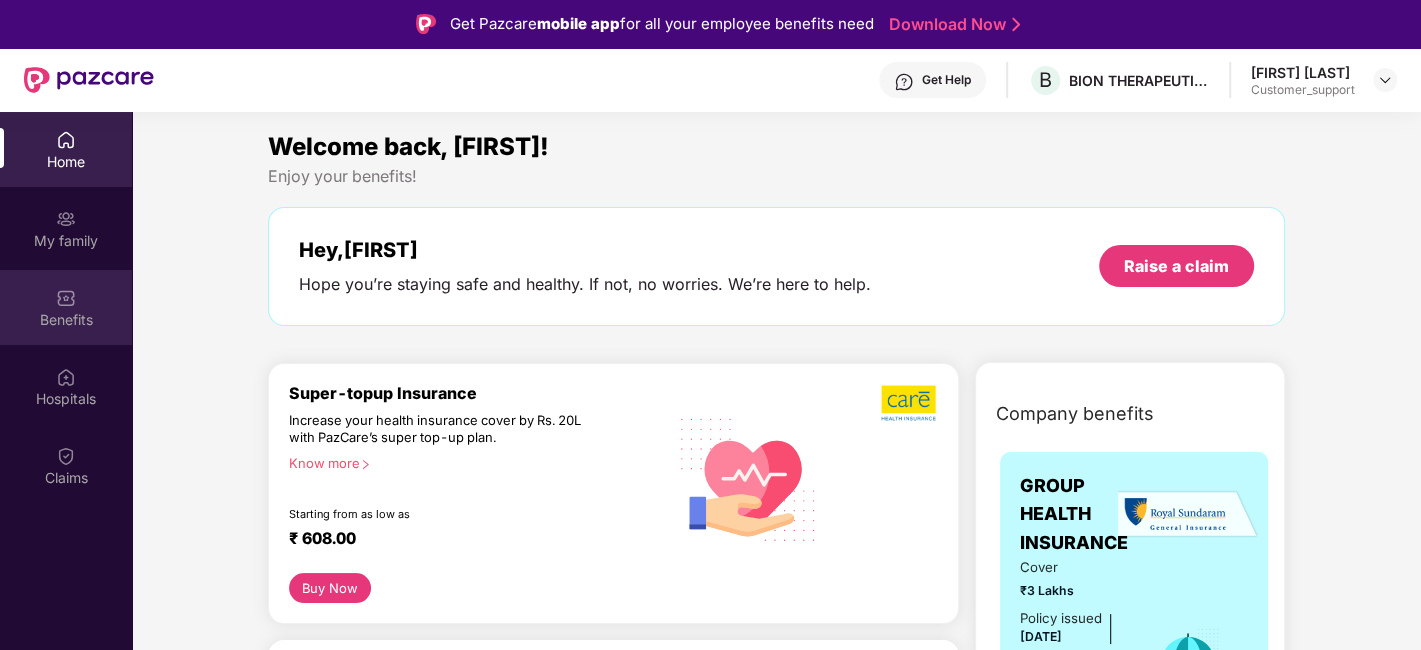 click at bounding box center (66, 298) 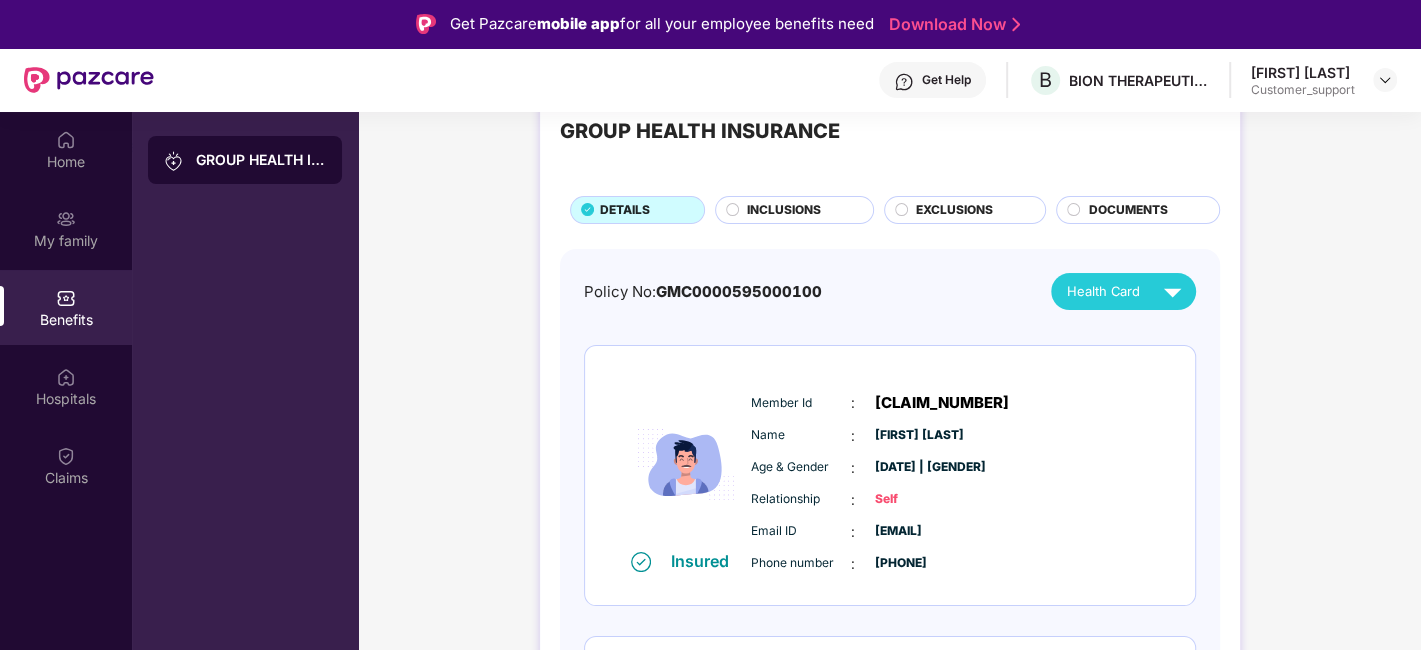 scroll, scrollTop: 0, scrollLeft: 0, axis: both 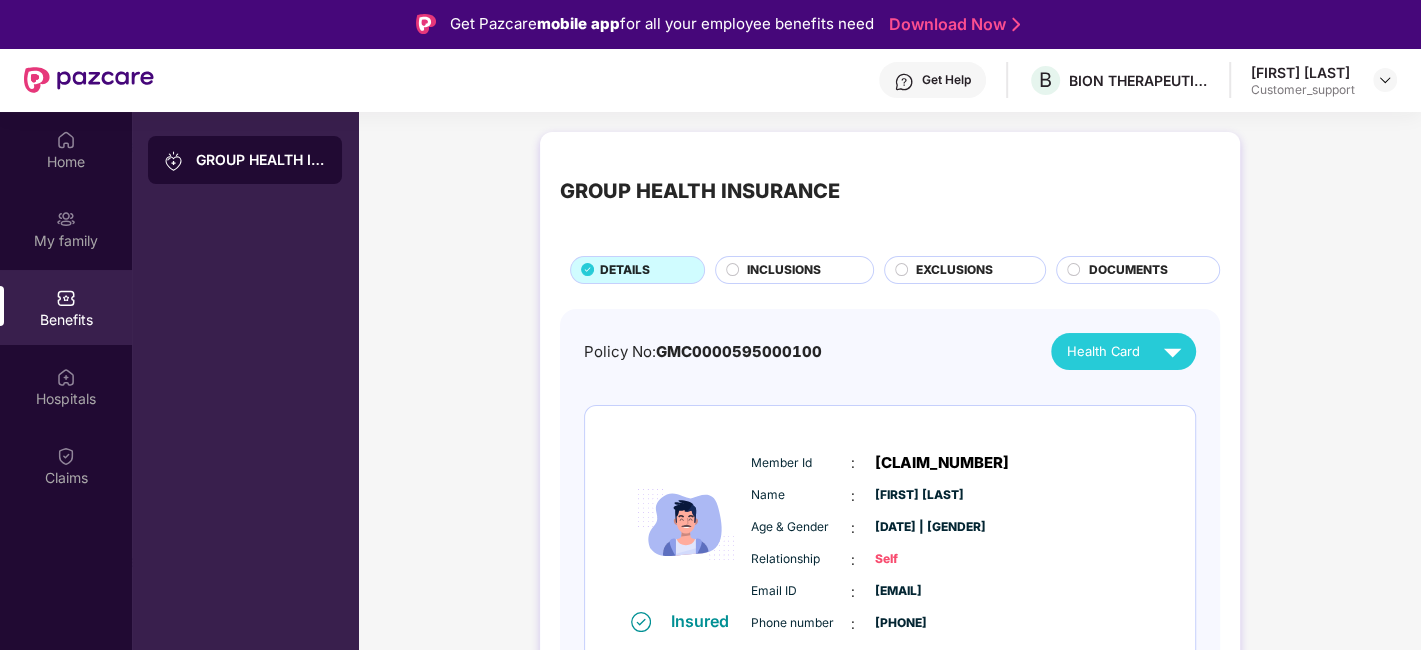click on "INCLUSIONS" at bounding box center (784, 270) 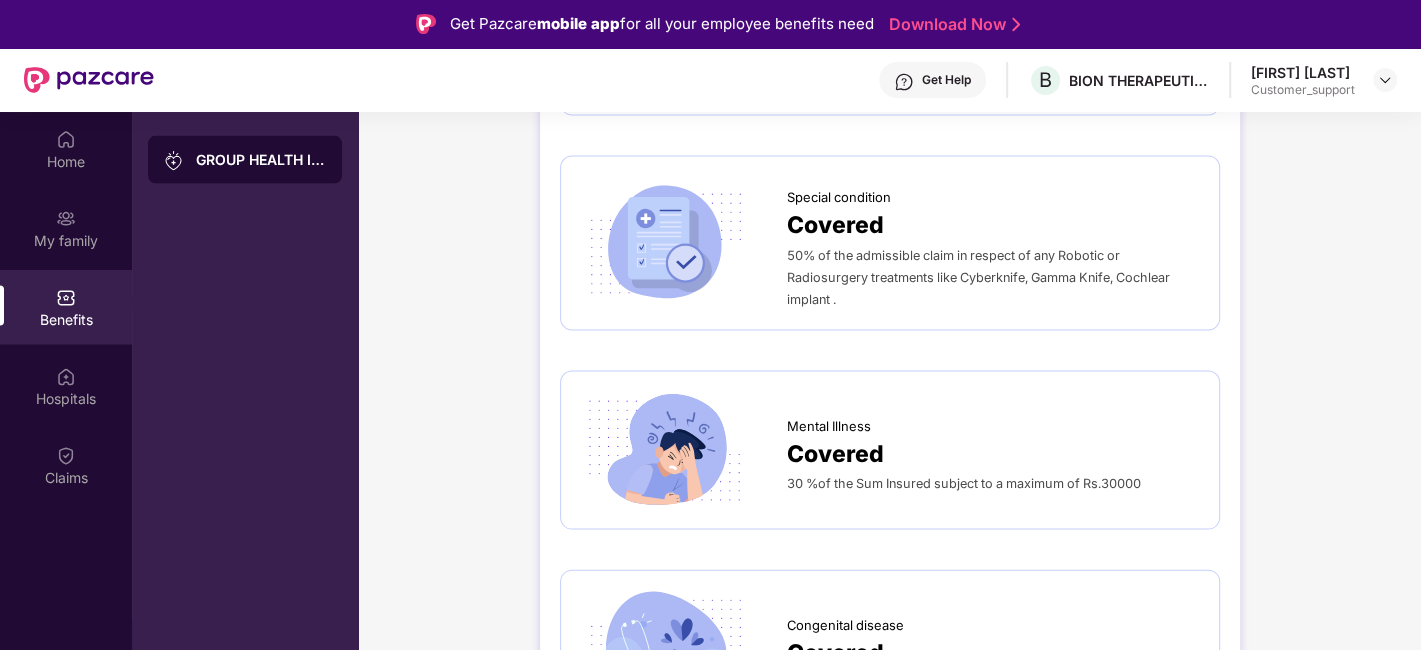 scroll, scrollTop: 3034, scrollLeft: 0, axis: vertical 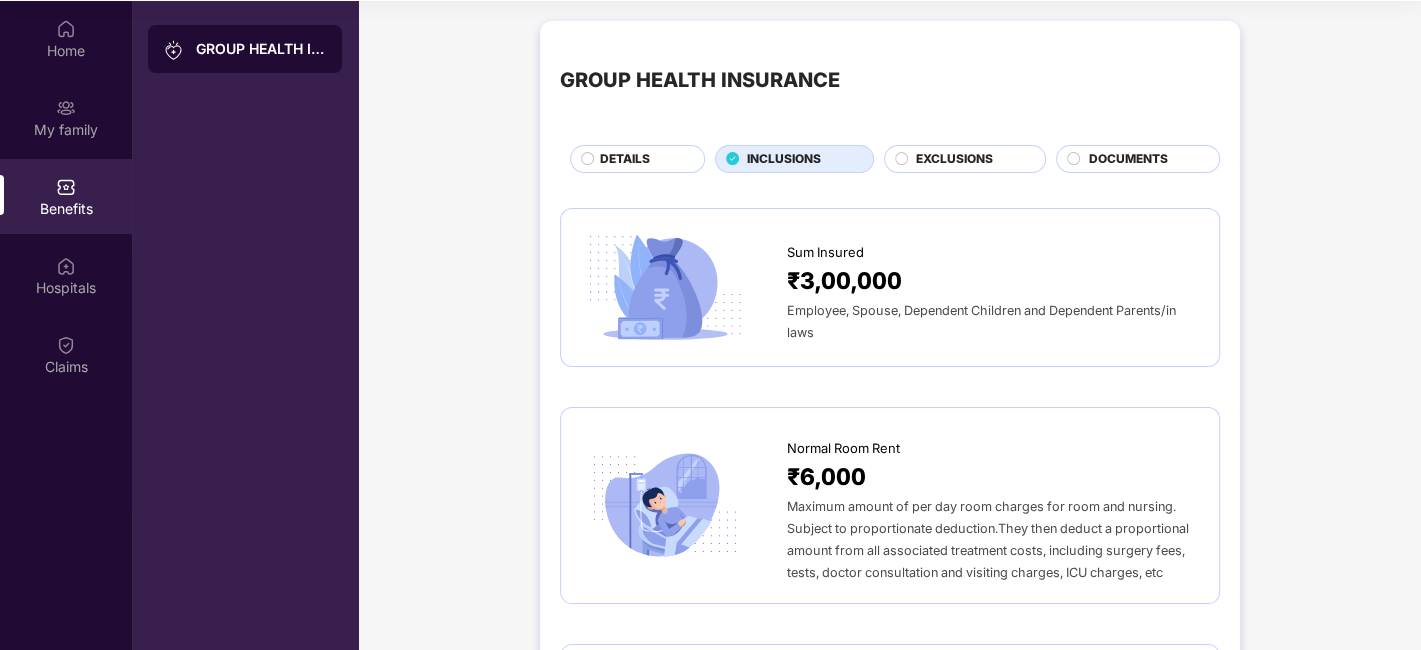 click on "EXCLUSIONS" at bounding box center [954, 159] 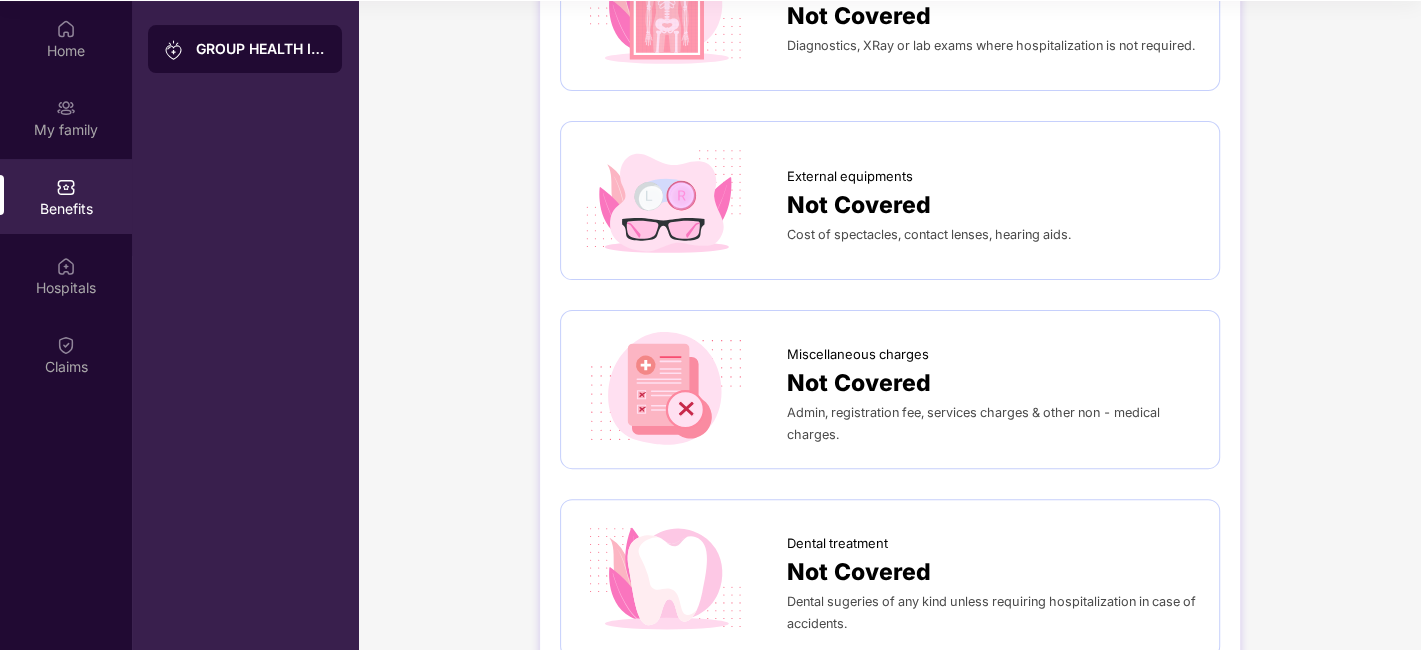 scroll, scrollTop: 0, scrollLeft: 0, axis: both 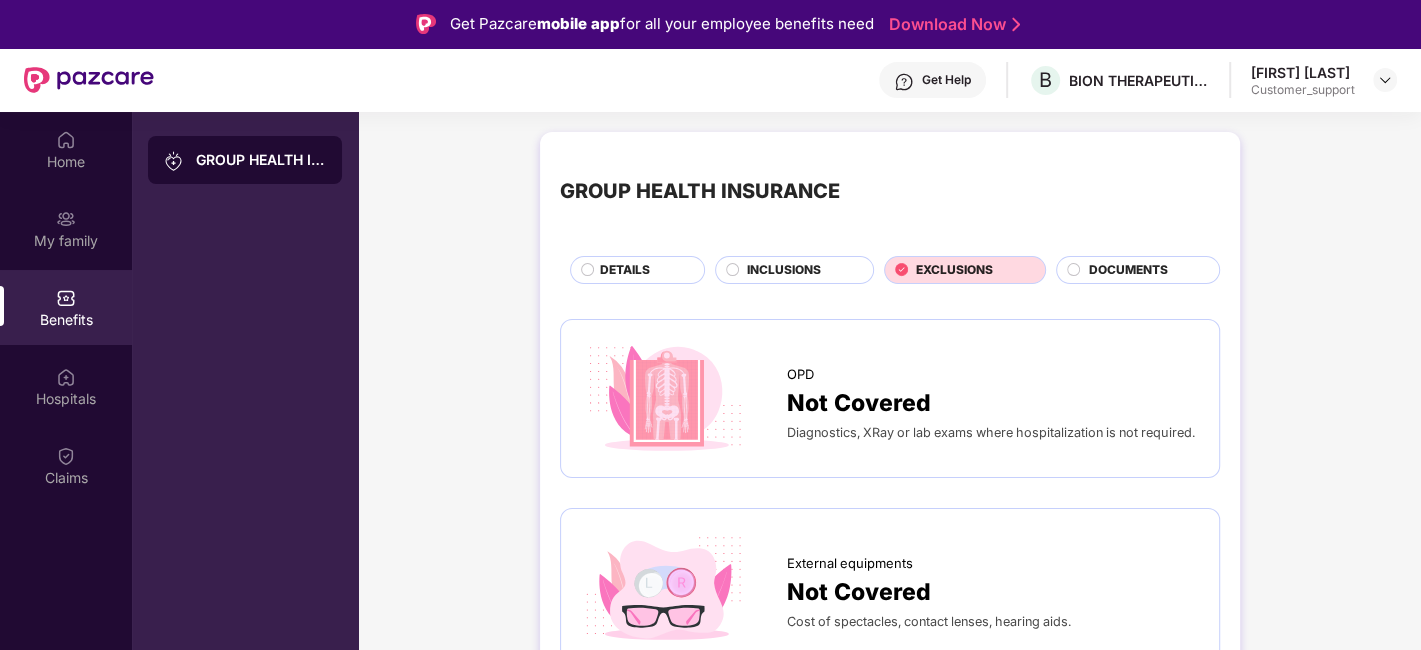 click on "INCLUSIONS" at bounding box center (784, 270) 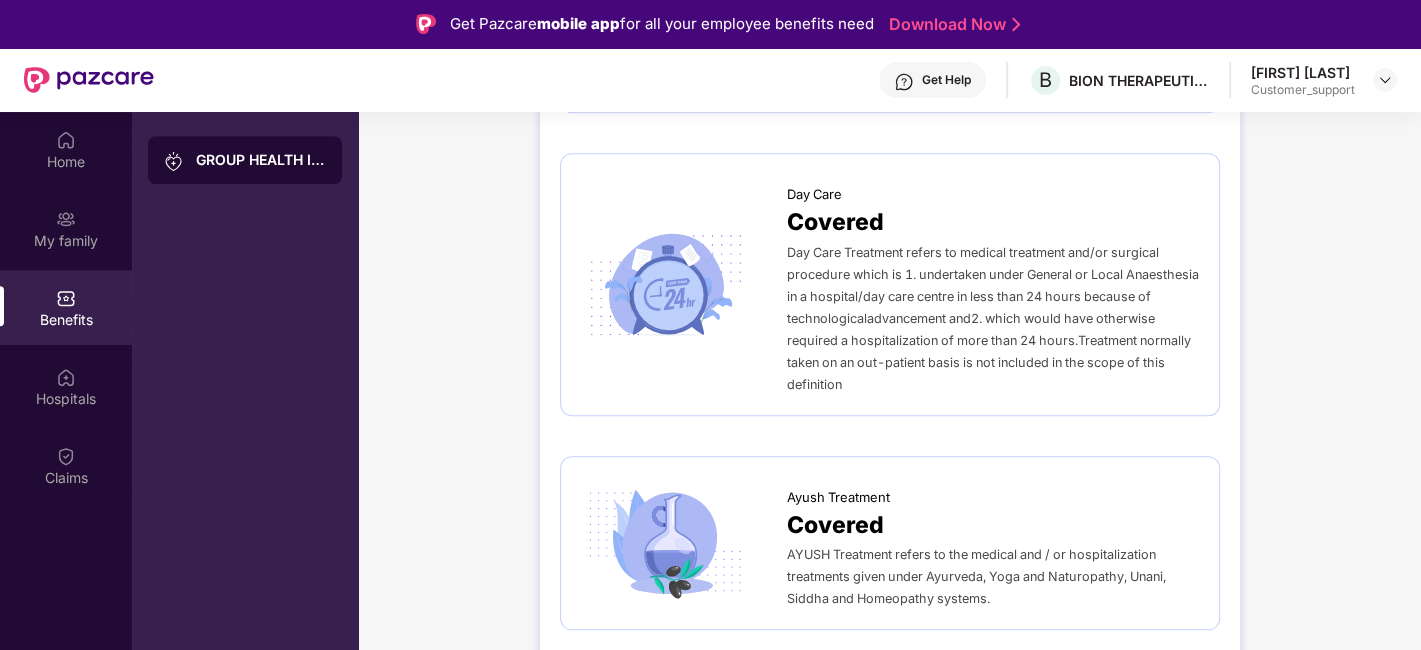 scroll, scrollTop: 1488, scrollLeft: 0, axis: vertical 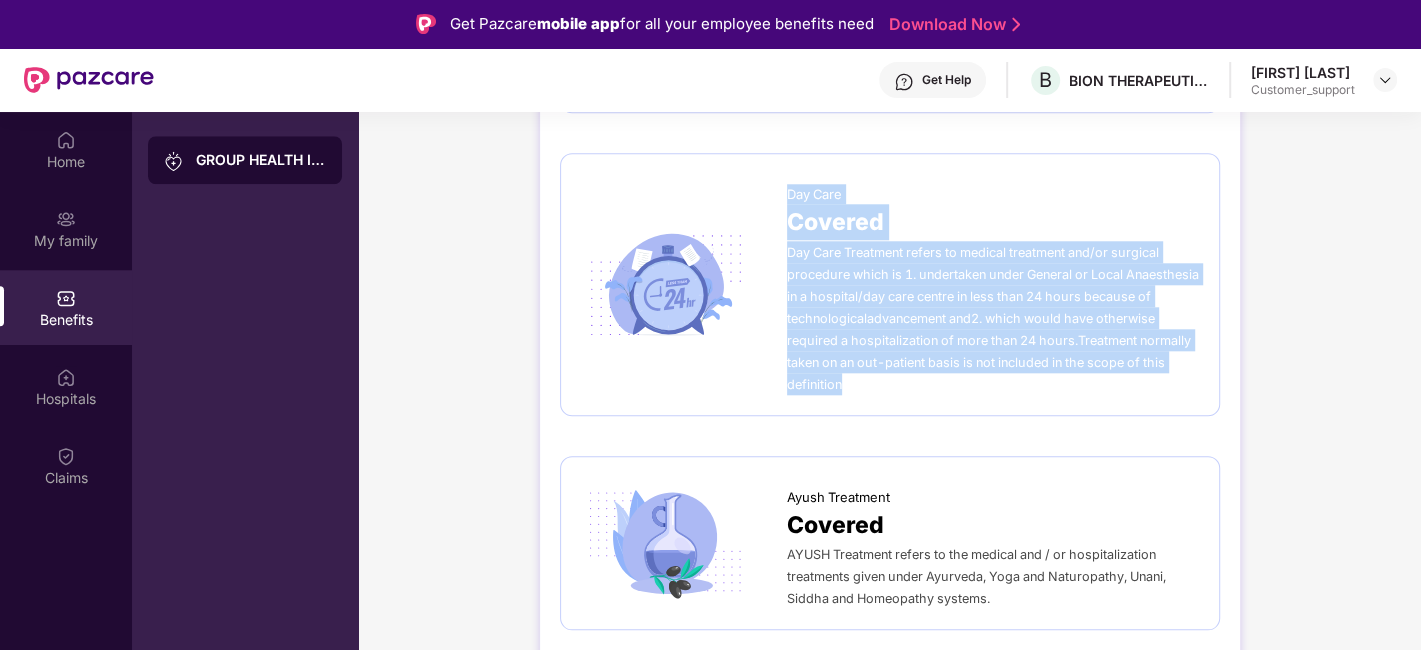 drag, startPoint x: 789, startPoint y: 191, endPoint x: 1028, endPoint y: 390, distance: 311.00162 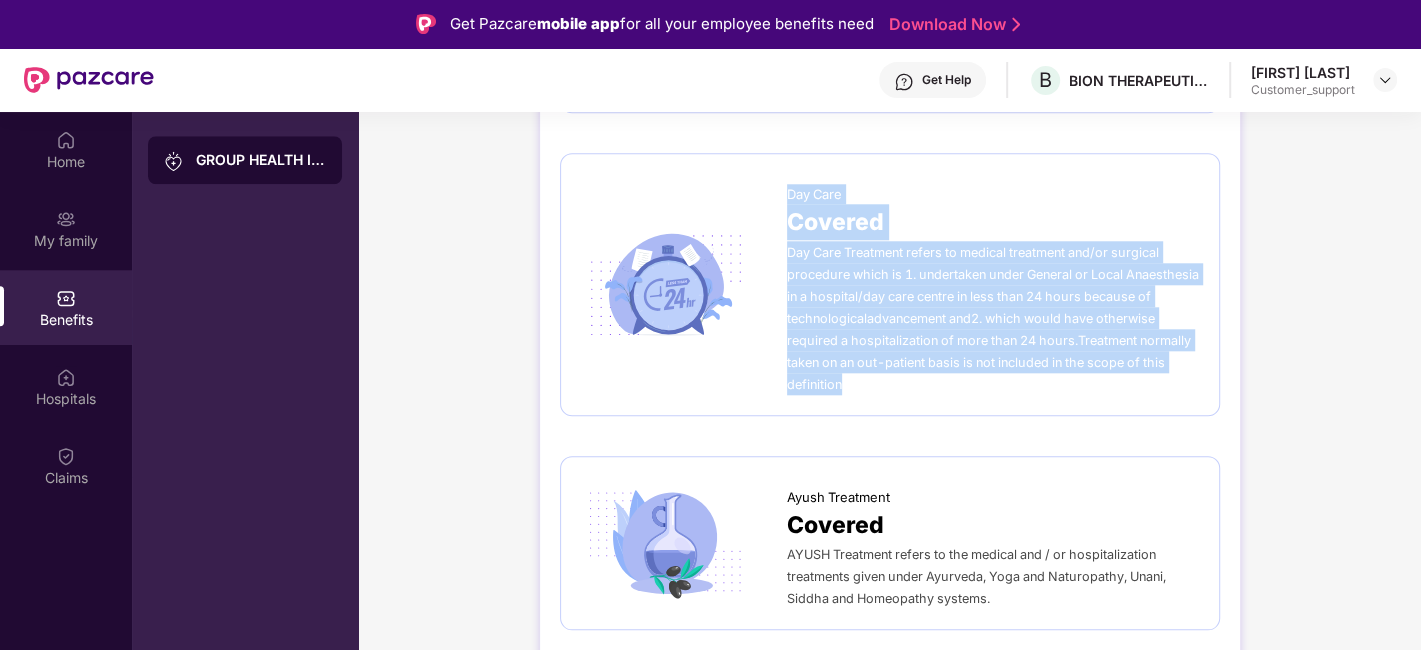 drag, startPoint x: 1020, startPoint y: 381, endPoint x: 780, endPoint y: 196, distance: 303.0264 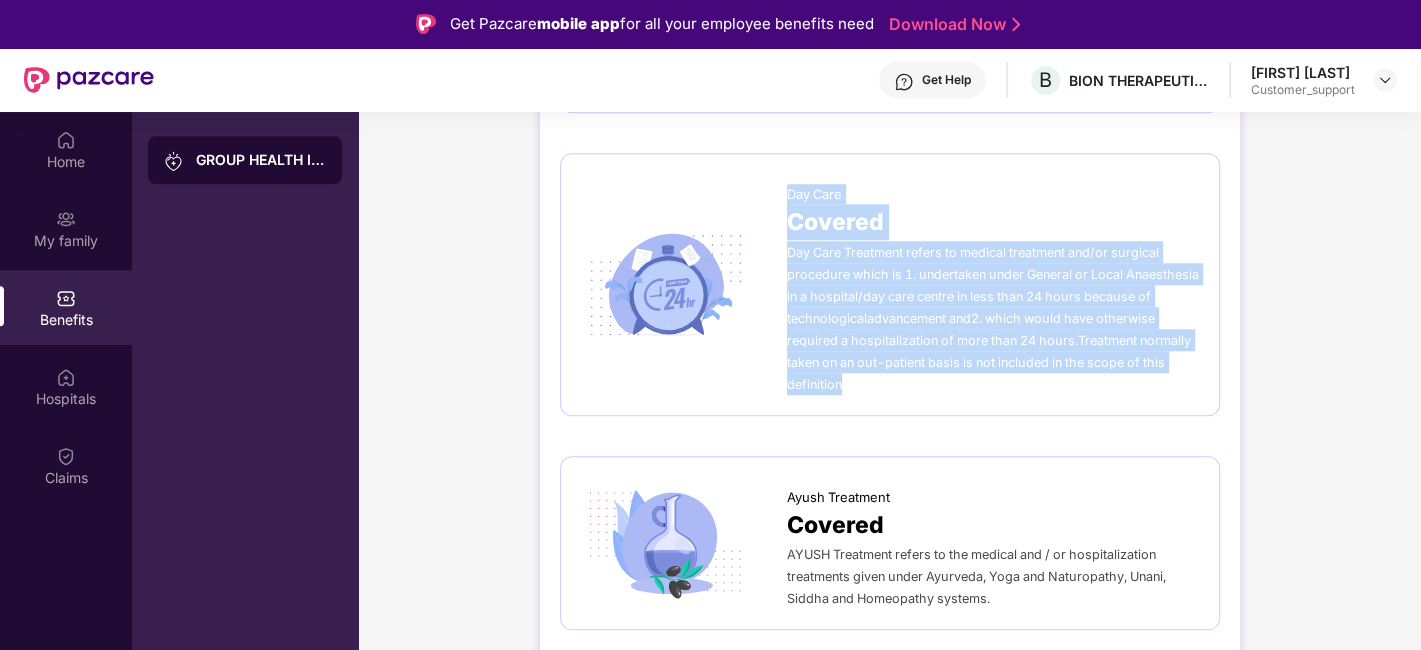 drag, startPoint x: 785, startPoint y: 190, endPoint x: 1025, endPoint y: 378, distance: 304.8672 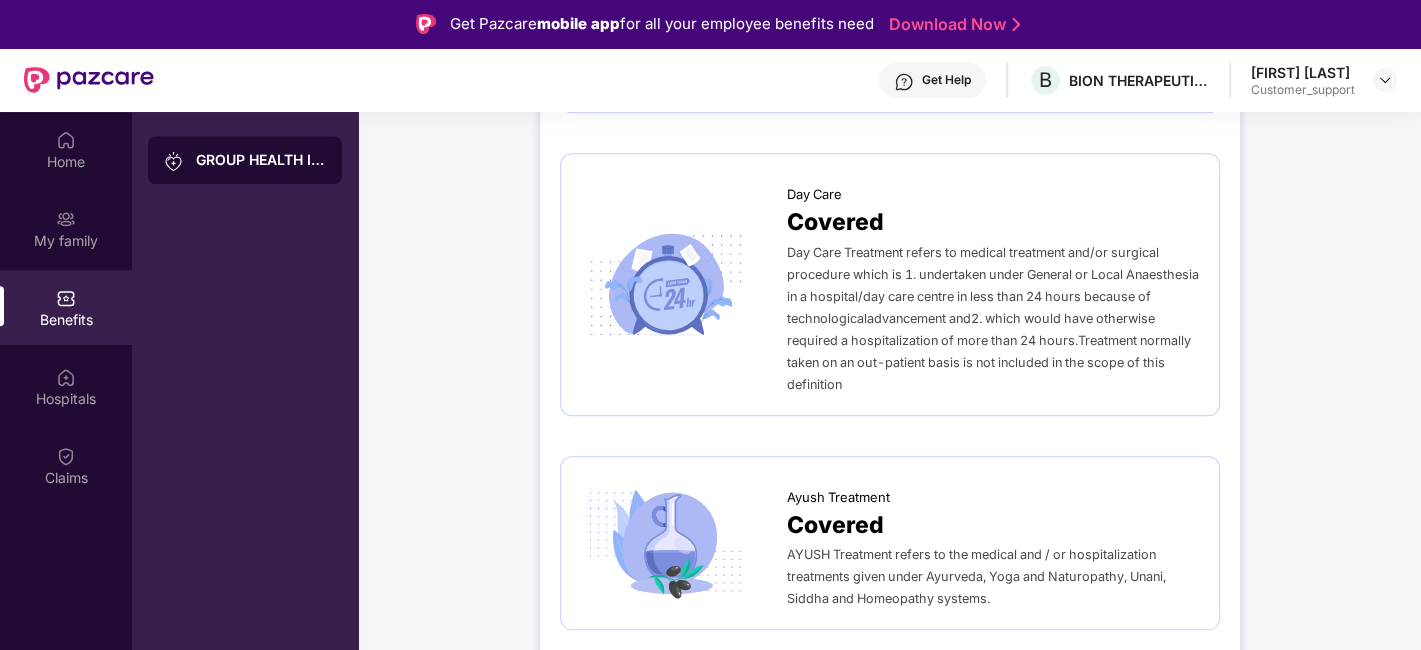 click on "Day Care Treatment refers to medical treatment and/or surgical procedure which is 1.    undertaken under General or Local Anaesthesia in a hospital/day care centre in less than 24 hours because of technologicaladvancement and2.    which would have otherwise required a hospitalization of more than 24 hours.Treatment normally taken on an out-patient basis is not included in the scope of this definition" at bounding box center (993, 318) 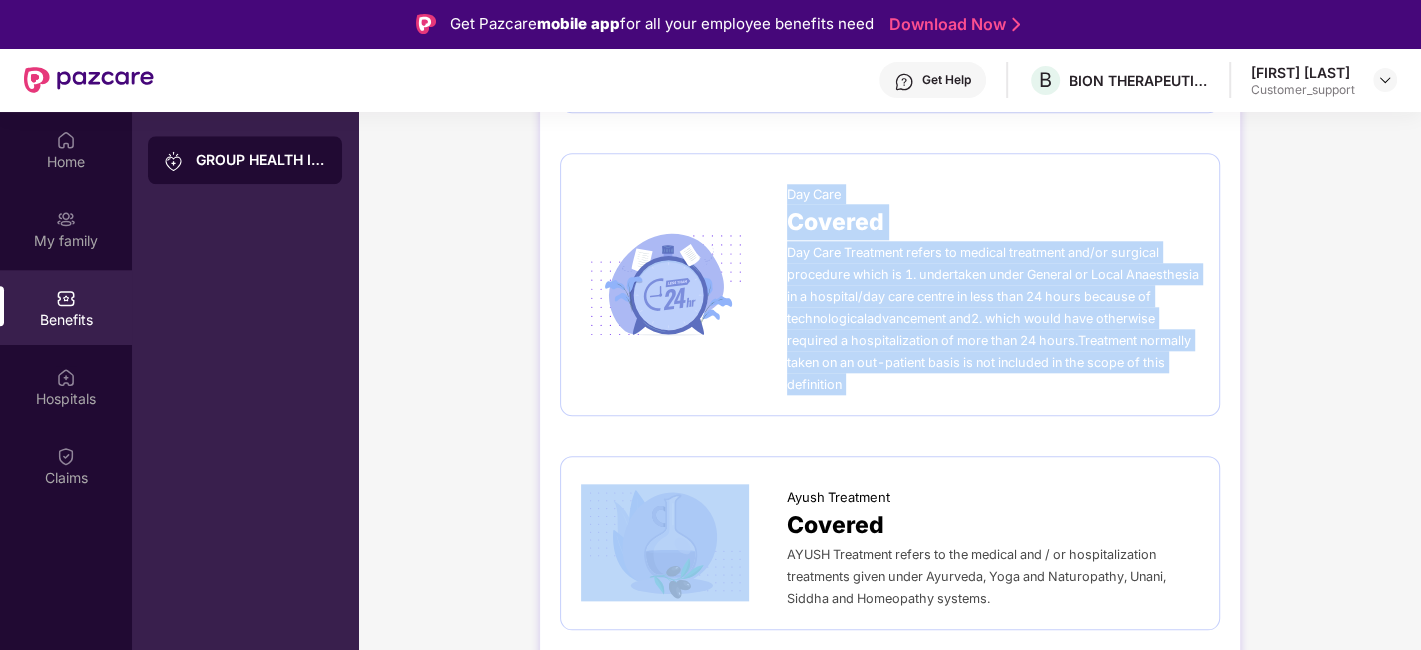 drag, startPoint x: 1031, startPoint y: 382, endPoint x: 785, endPoint y: 187, distance: 313.9124 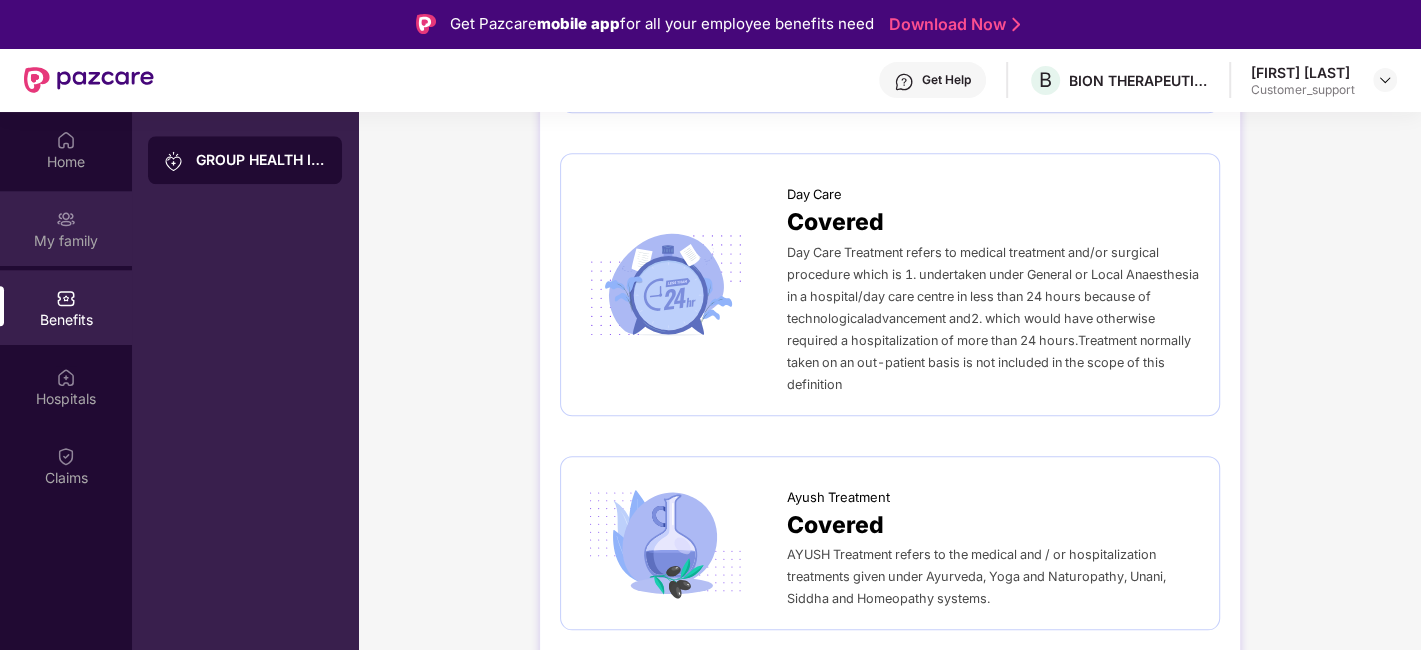 click on "My family" at bounding box center (66, 241) 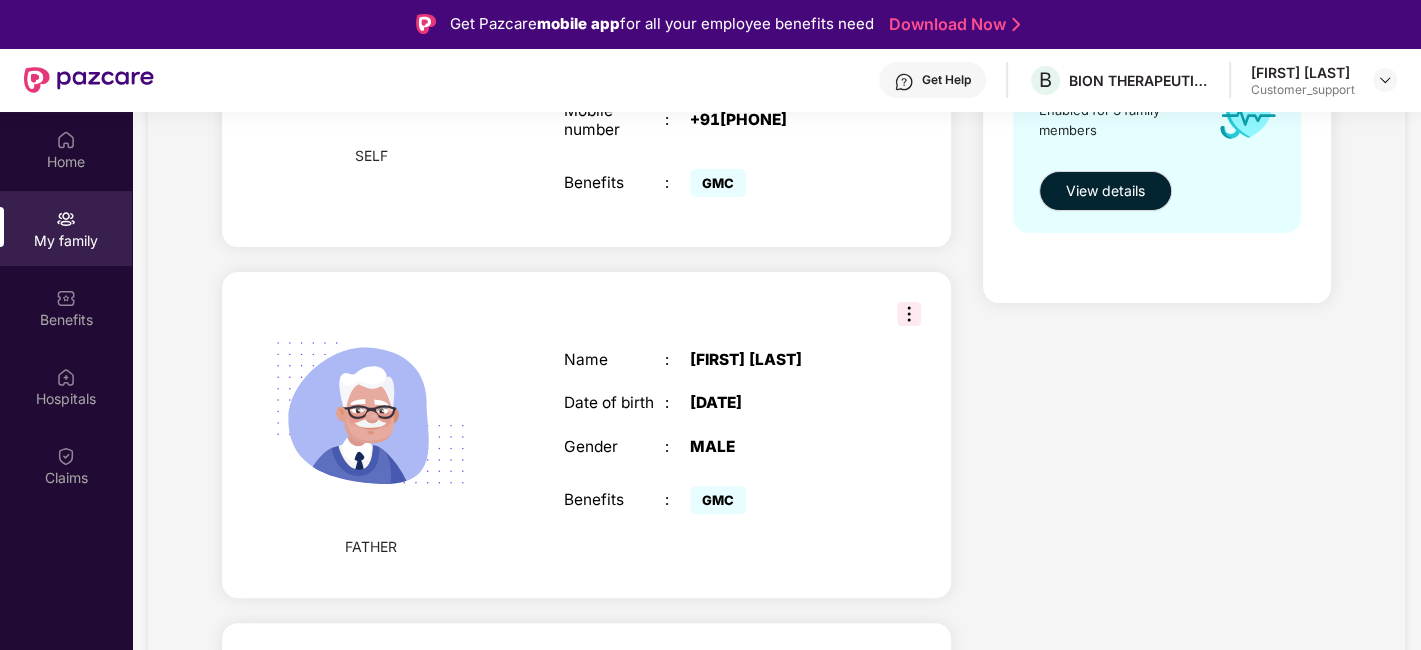scroll, scrollTop: 701, scrollLeft: 0, axis: vertical 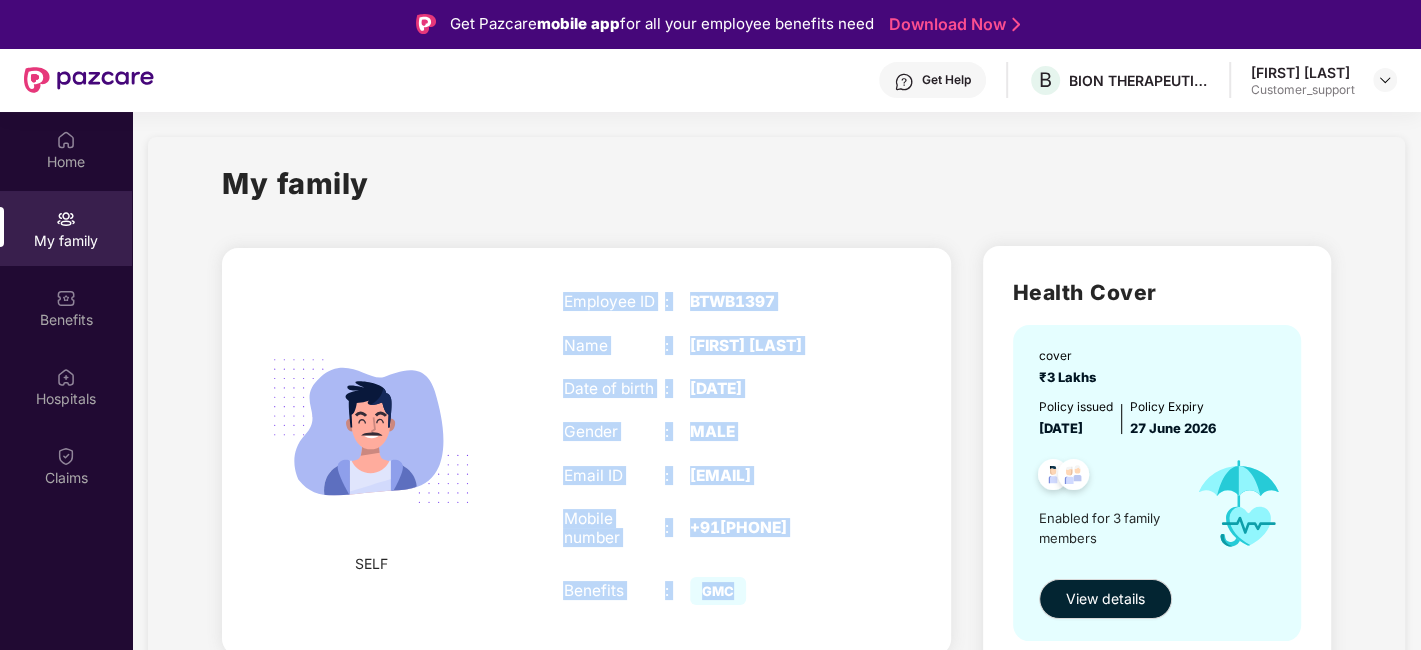 drag, startPoint x: 559, startPoint y: 298, endPoint x: 752, endPoint y: 612, distance: 368.57156 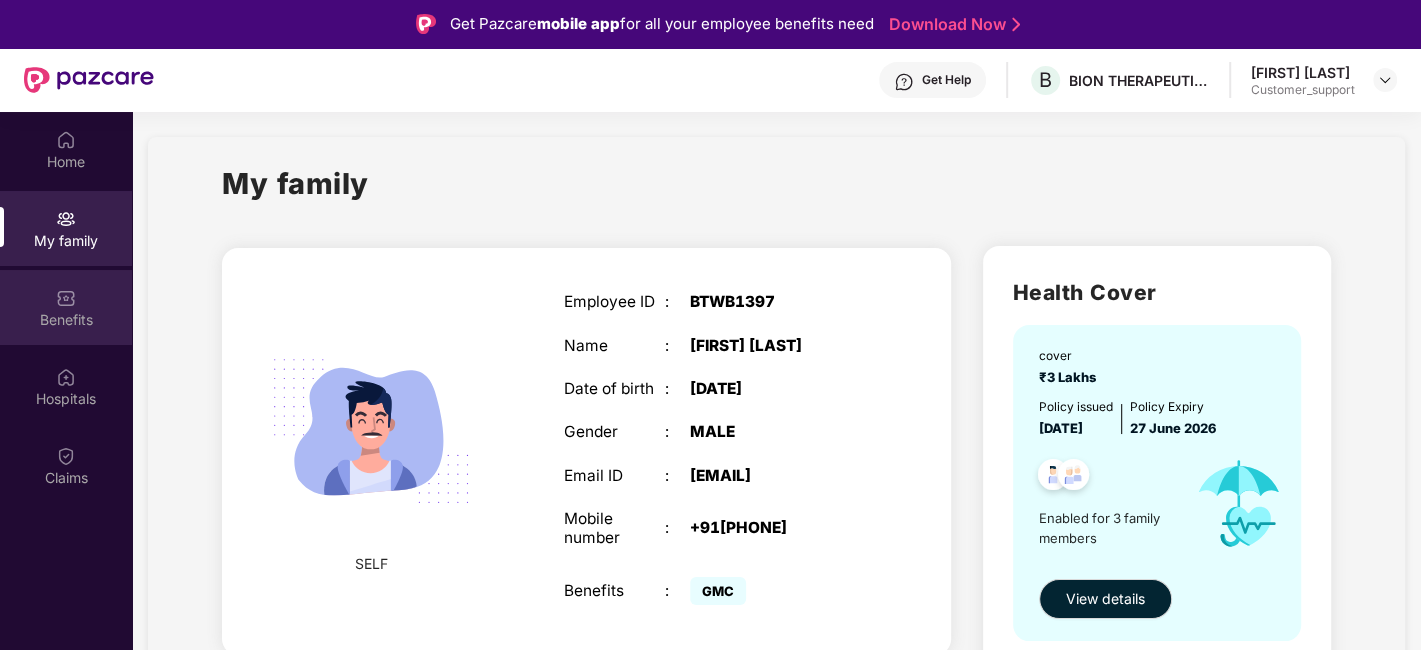 click on "Benefits" at bounding box center (66, 320) 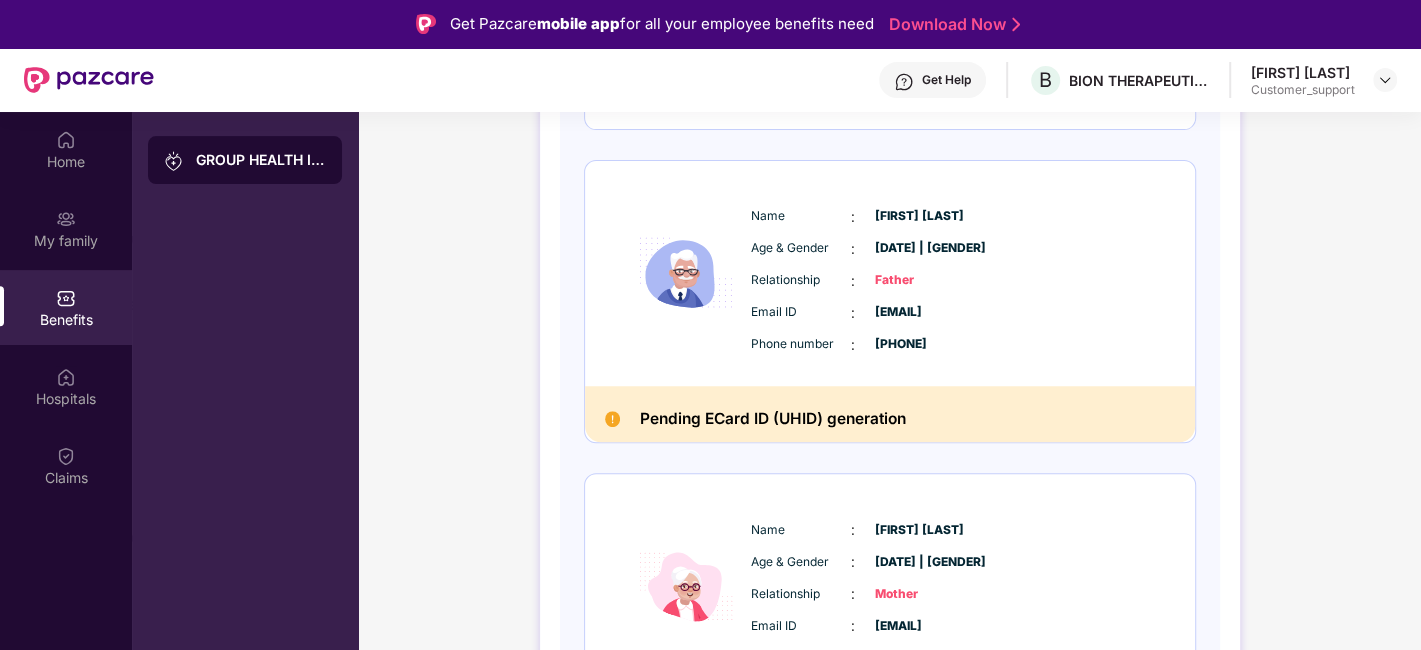 scroll, scrollTop: 0, scrollLeft: 0, axis: both 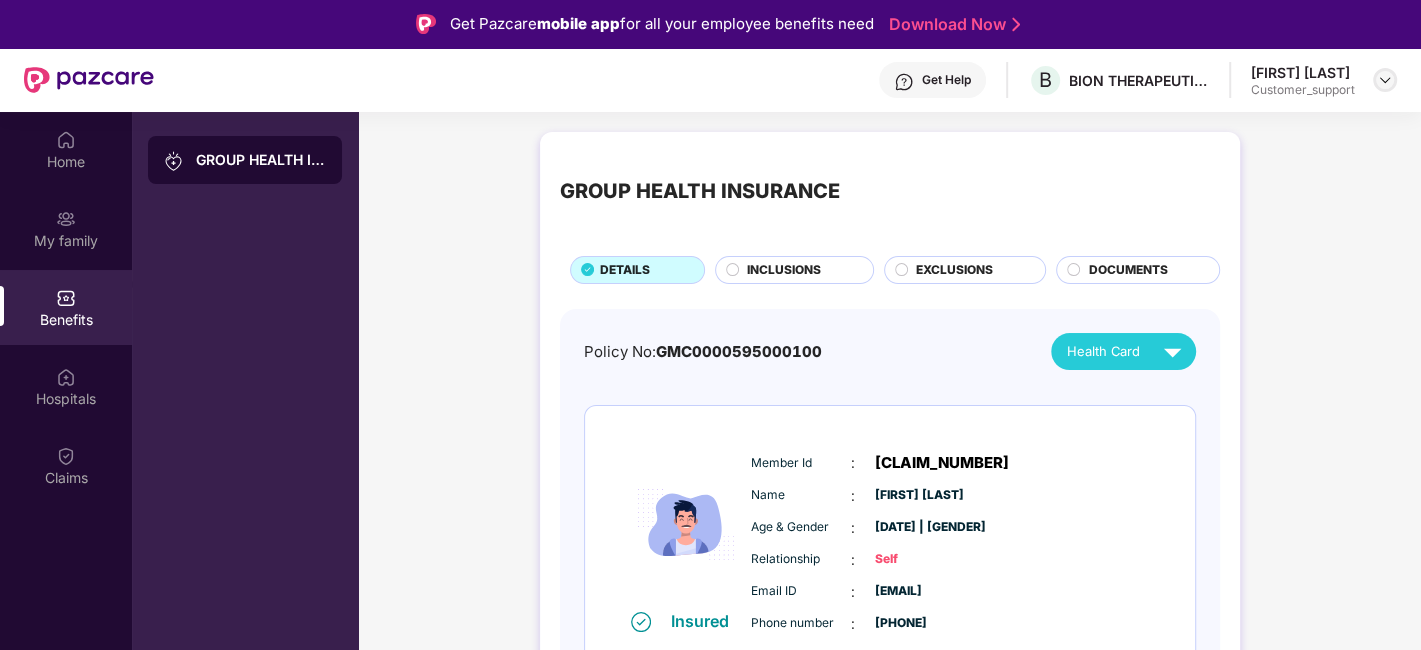 click at bounding box center [1385, 80] 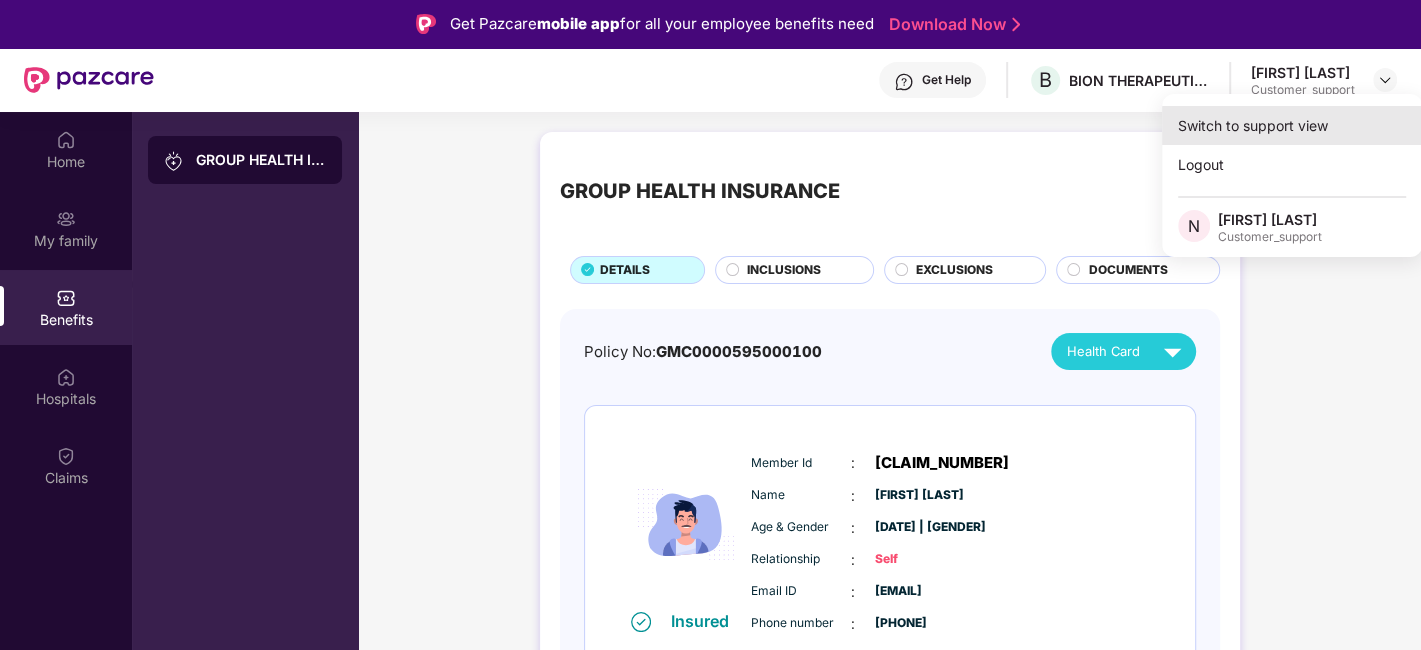click on "Switch to support view" at bounding box center (1292, 125) 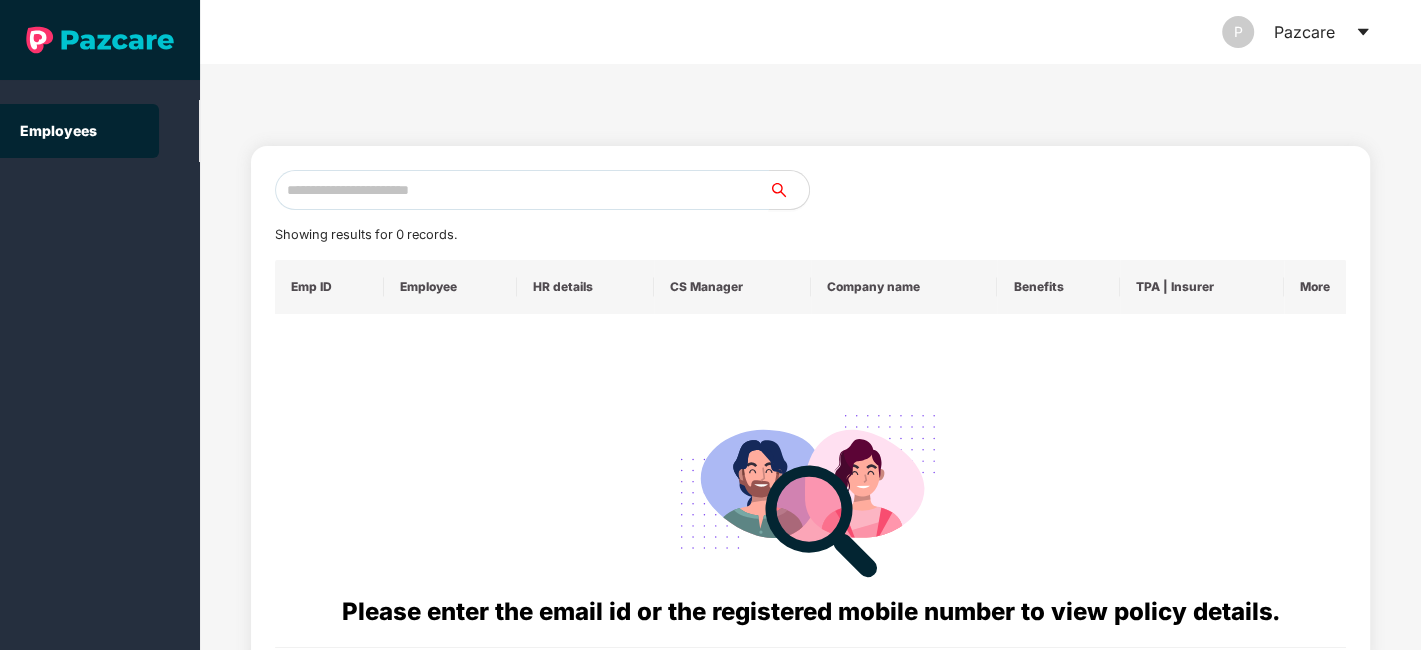 click at bounding box center (522, 190) 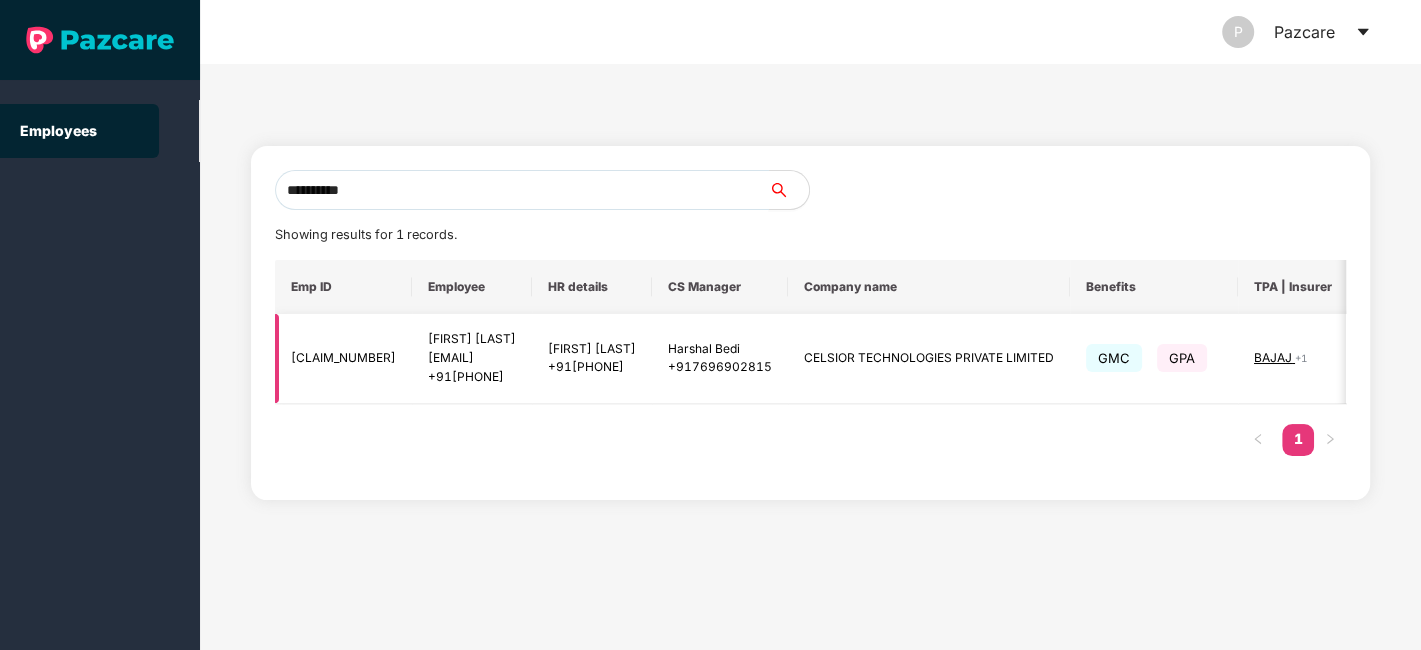 scroll, scrollTop: 0, scrollLeft: 174, axis: horizontal 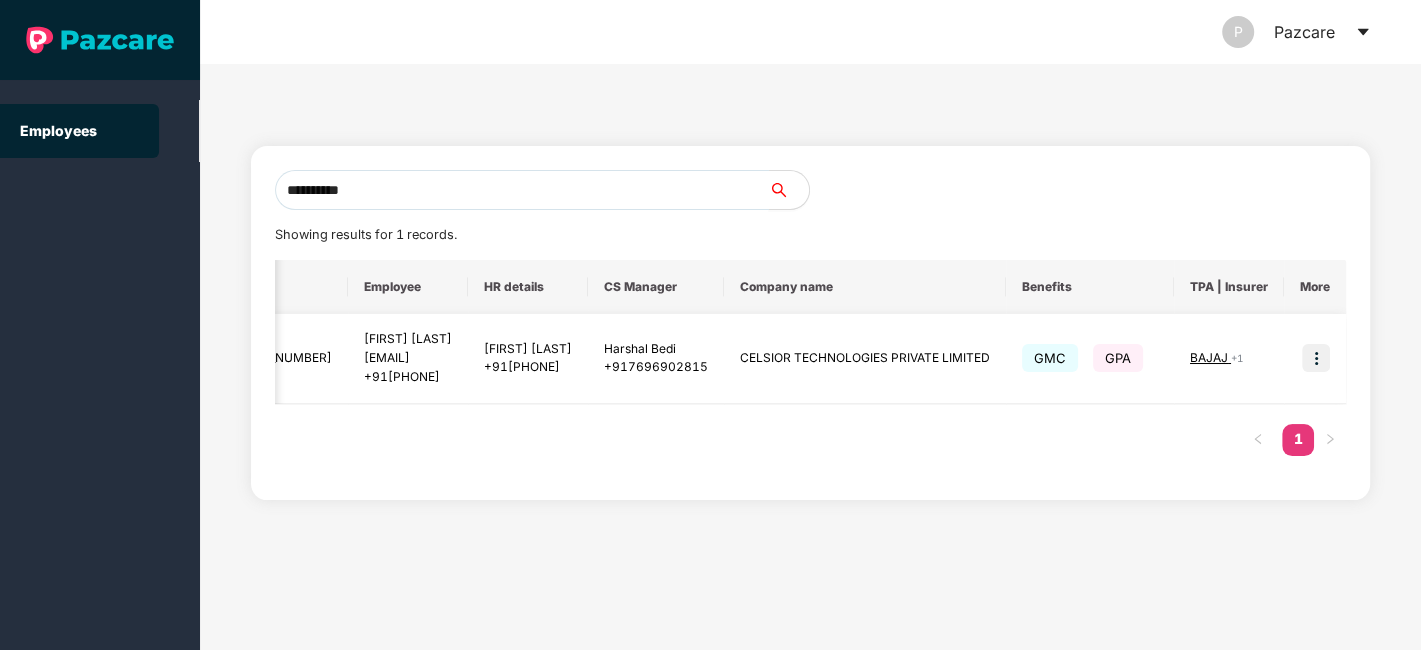 type on "**********" 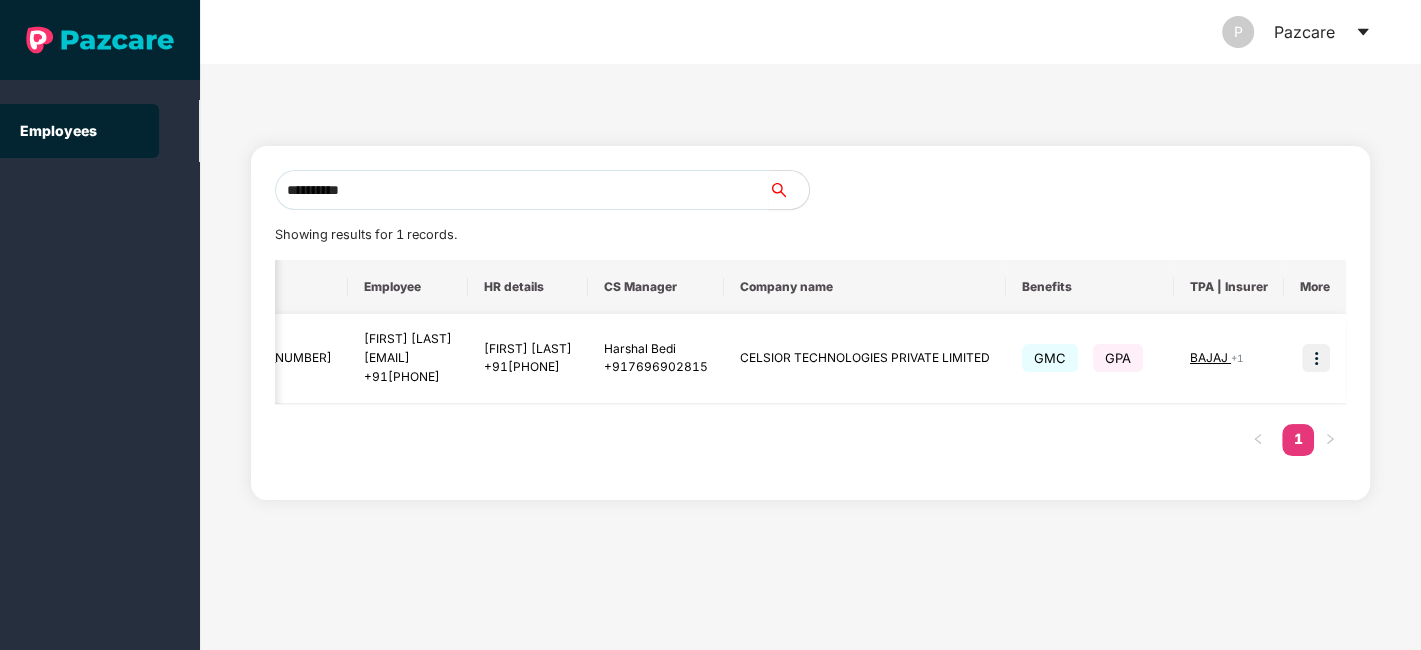 click at bounding box center [1316, 358] 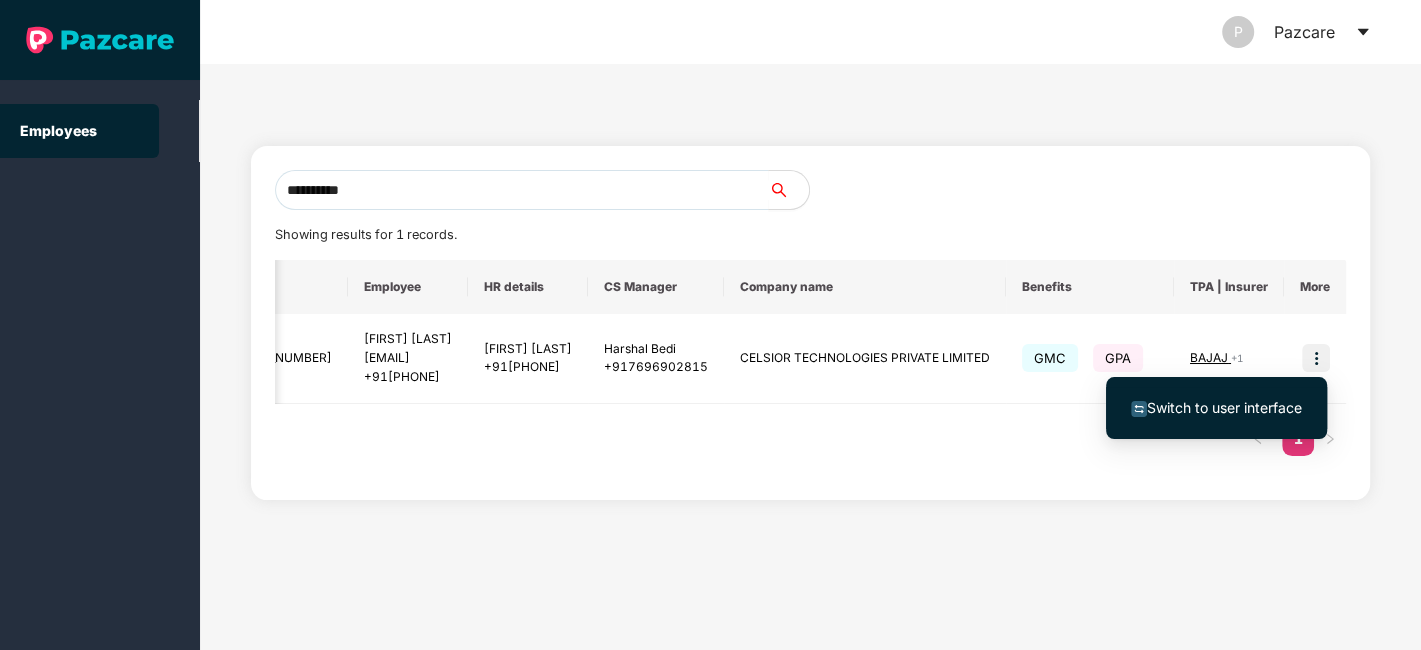 click on "Switch to user interface" at bounding box center [1224, 407] 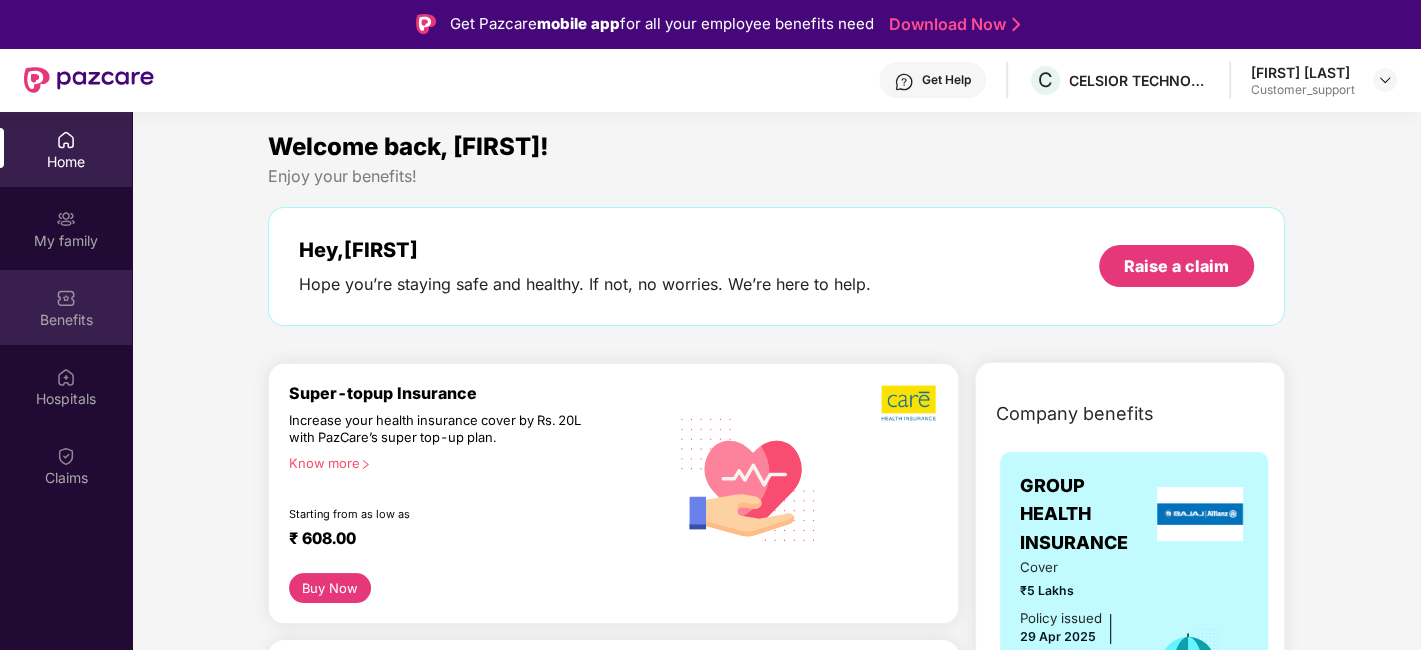 click at bounding box center (66, 298) 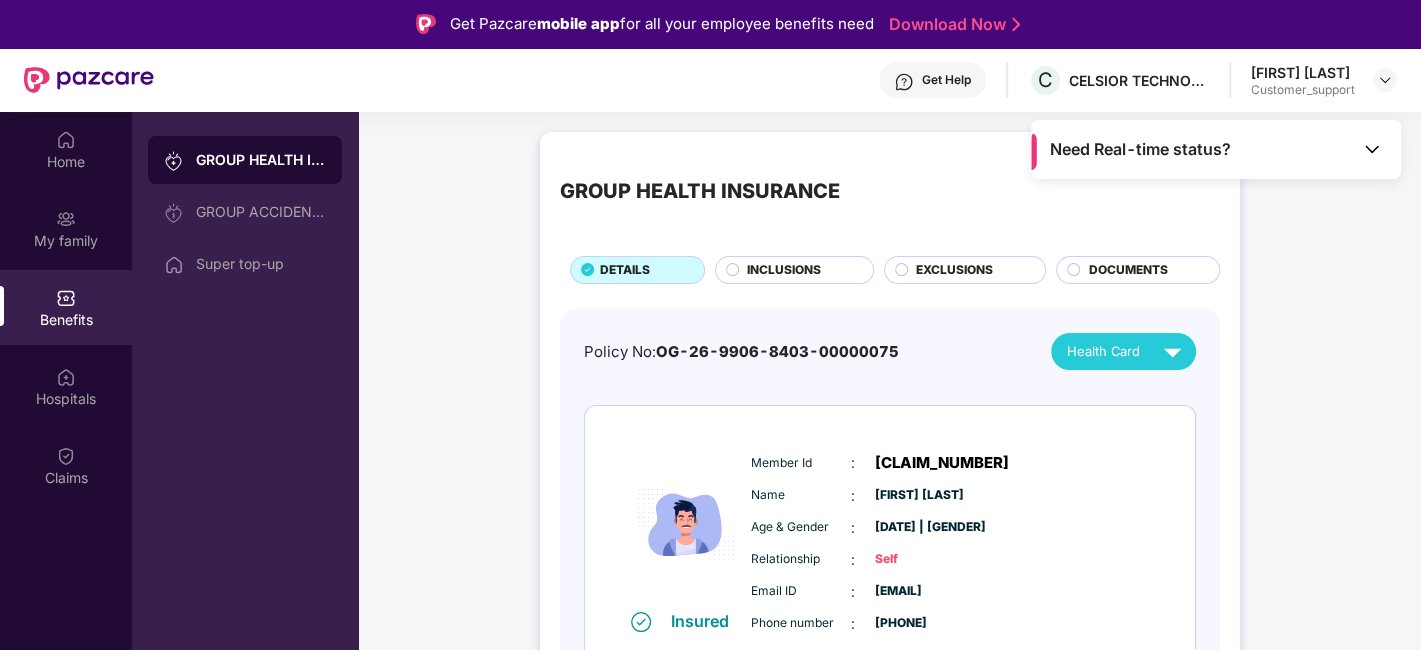 click on "INCLUSIONS" at bounding box center (784, 270) 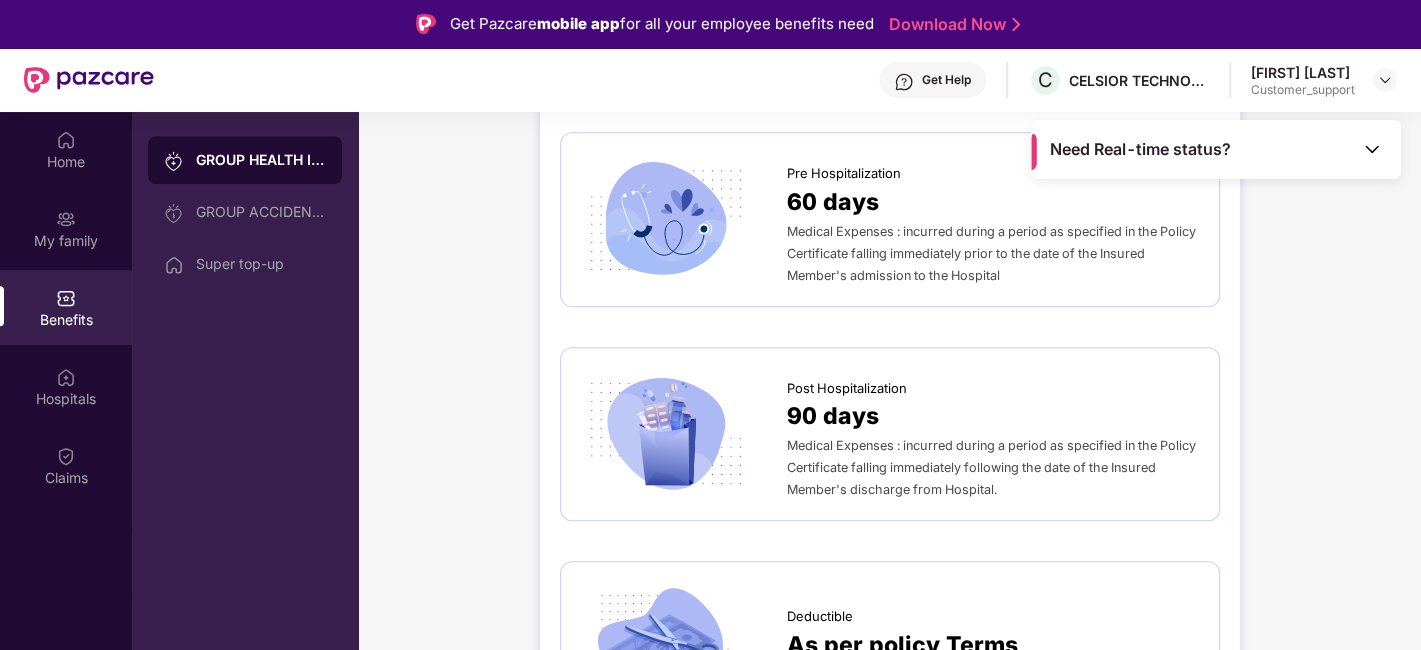 scroll, scrollTop: 1259, scrollLeft: 0, axis: vertical 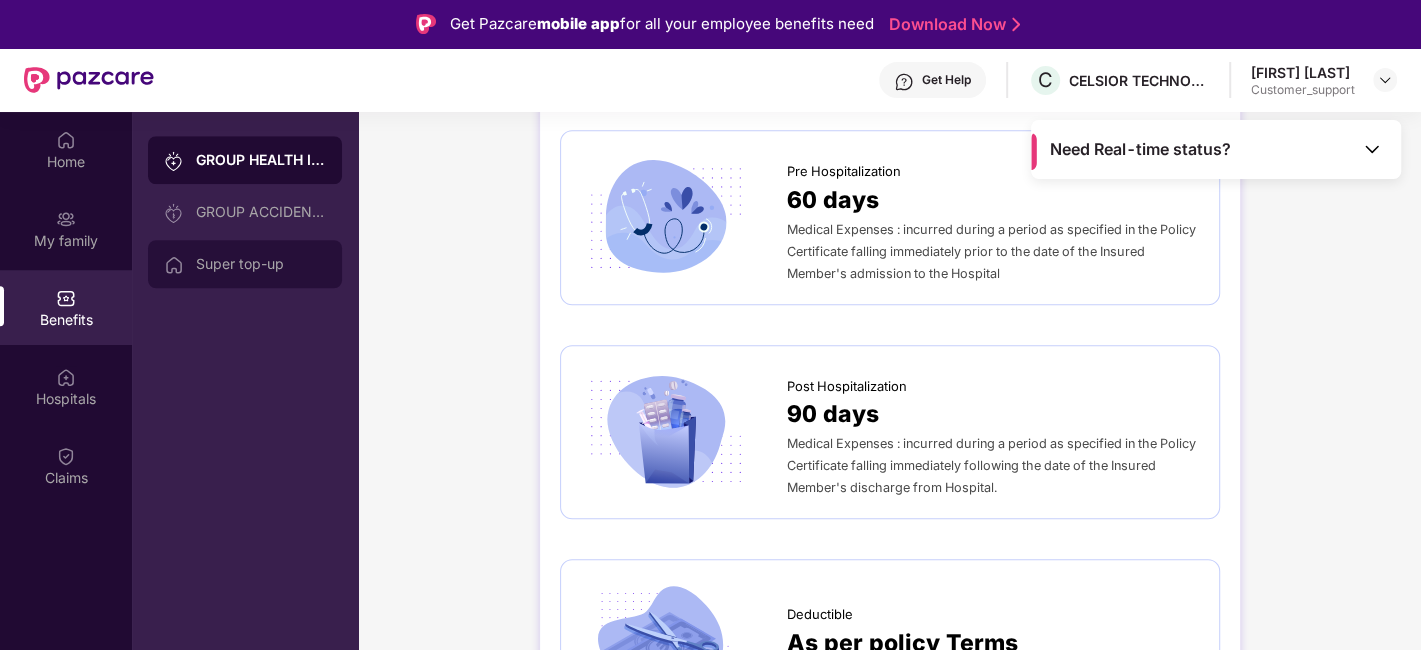 click on "Super top-up" at bounding box center [261, 264] 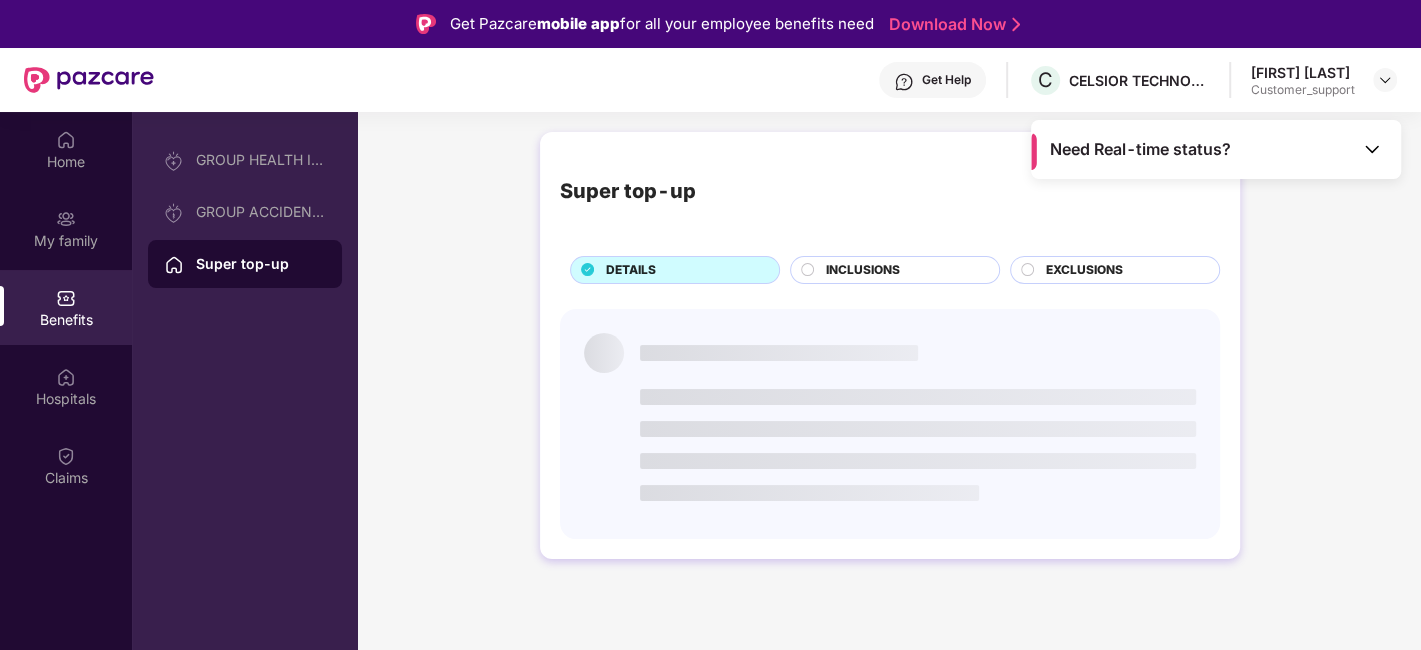 scroll, scrollTop: 0, scrollLeft: 0, axis: both 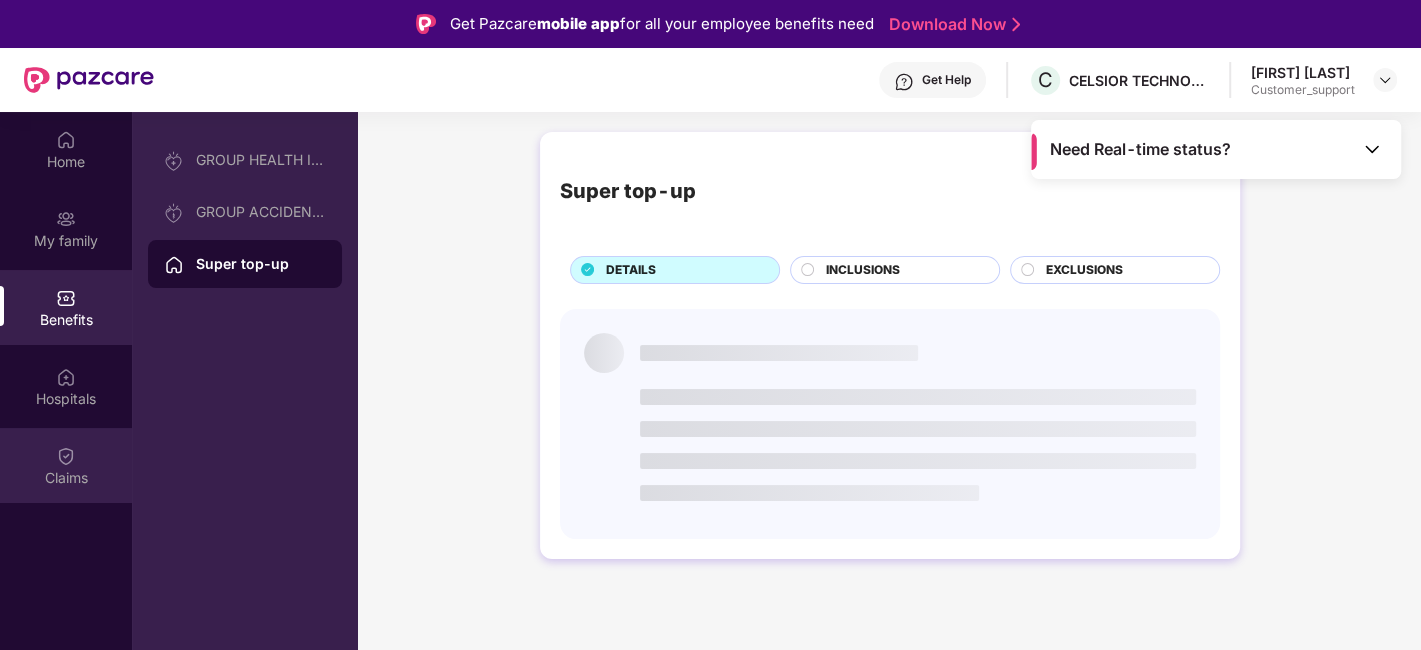 click on "Claims" at bounding box center [66, 465] 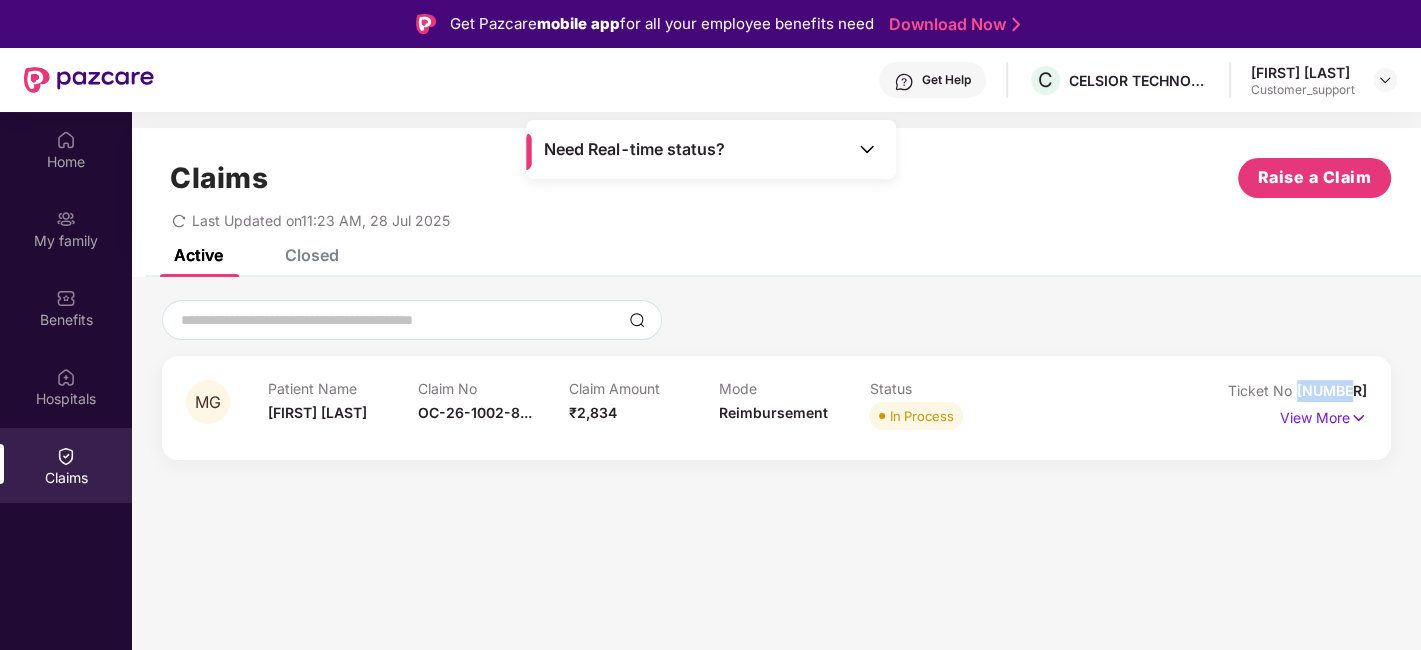 drag, startPoint x: 1374, startPoint y: 389, endPoint x: 1316, endPoint y: 384, distance: 58.21512 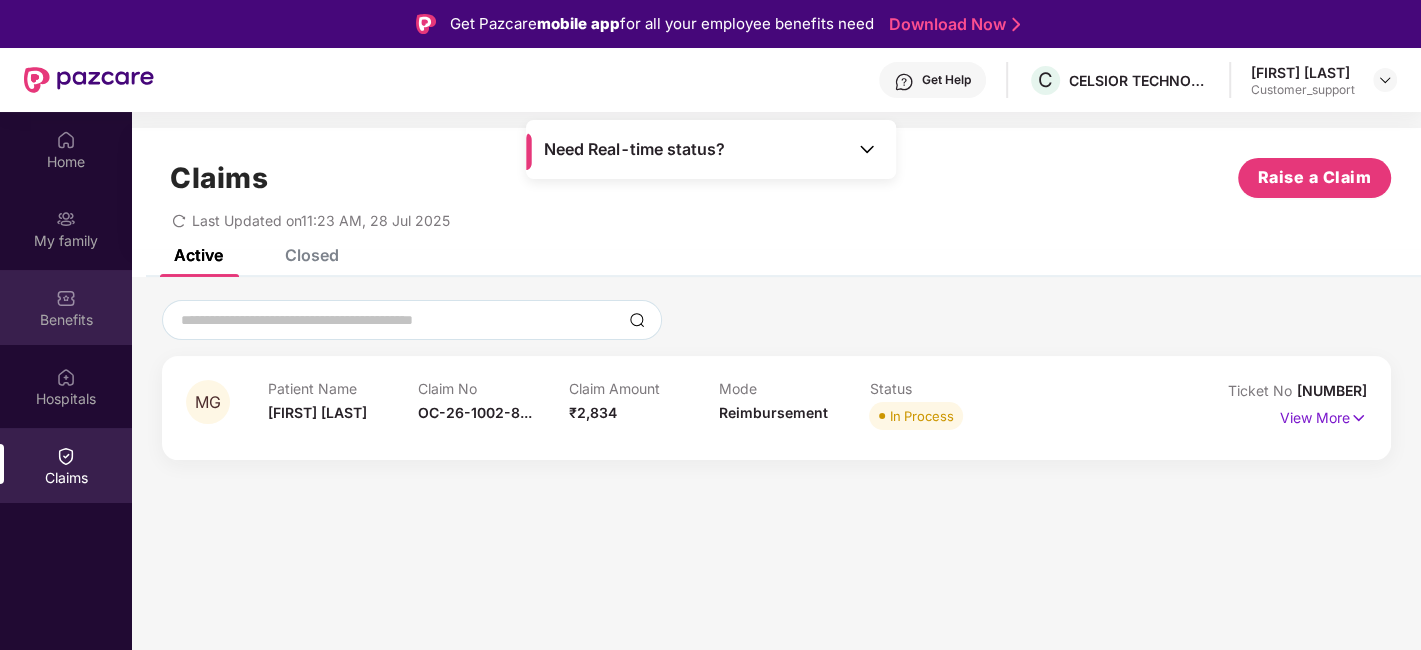 click on "Benefits" at bounding box center [66, 307] 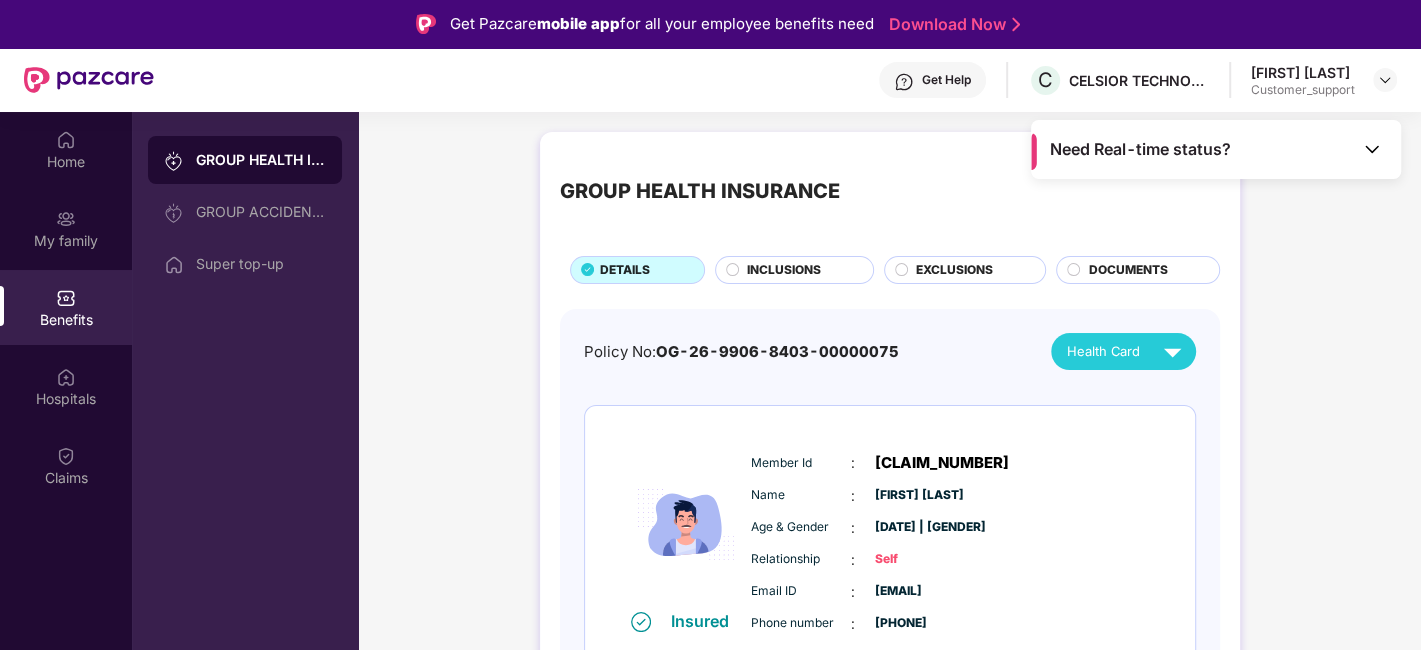 click on "INCLUSIONS" at bounding box center (784, 270) 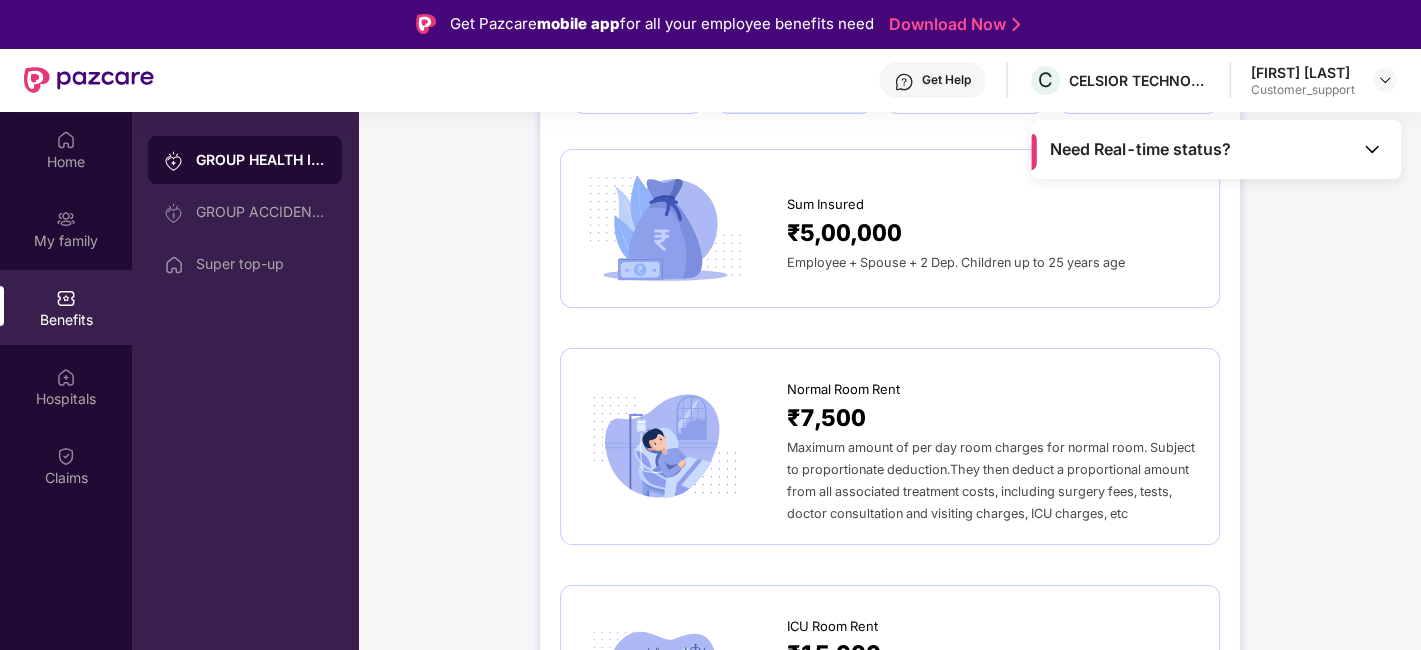 scroll, scrollTop: 0, scrollLeft: 0, axis: both 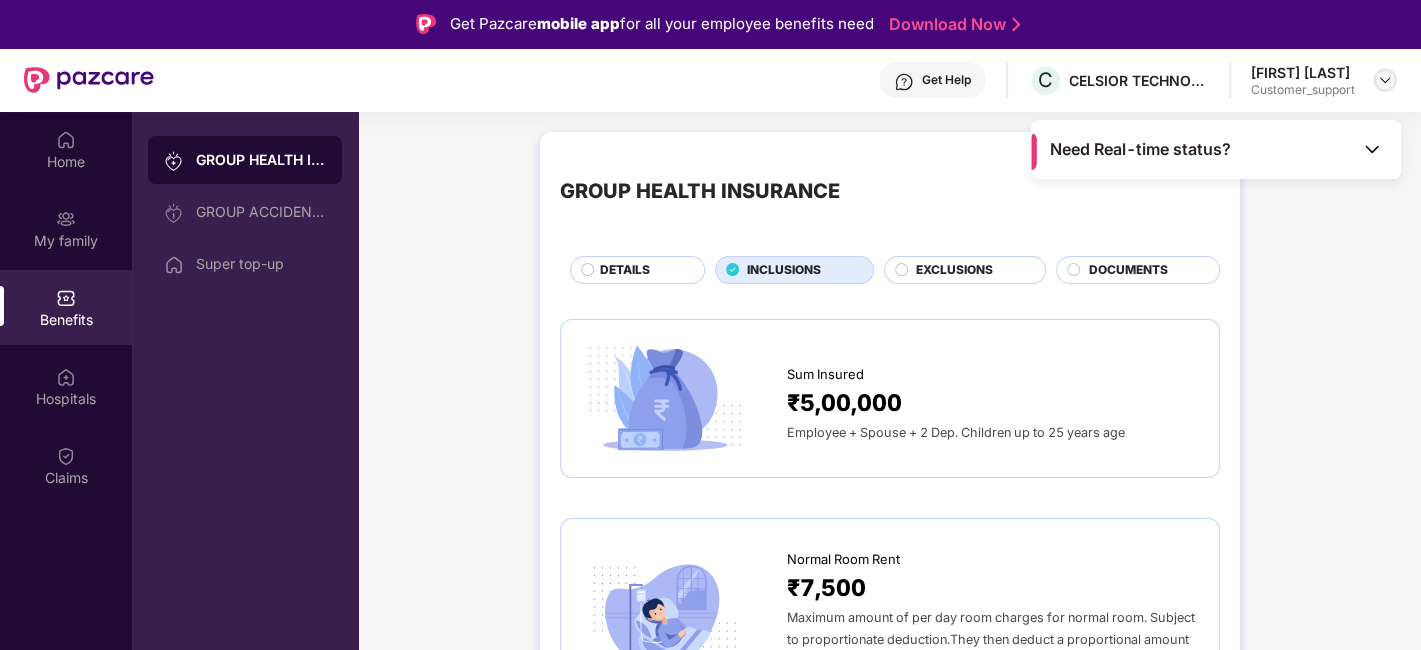 click at bounding box center [1385, 80] 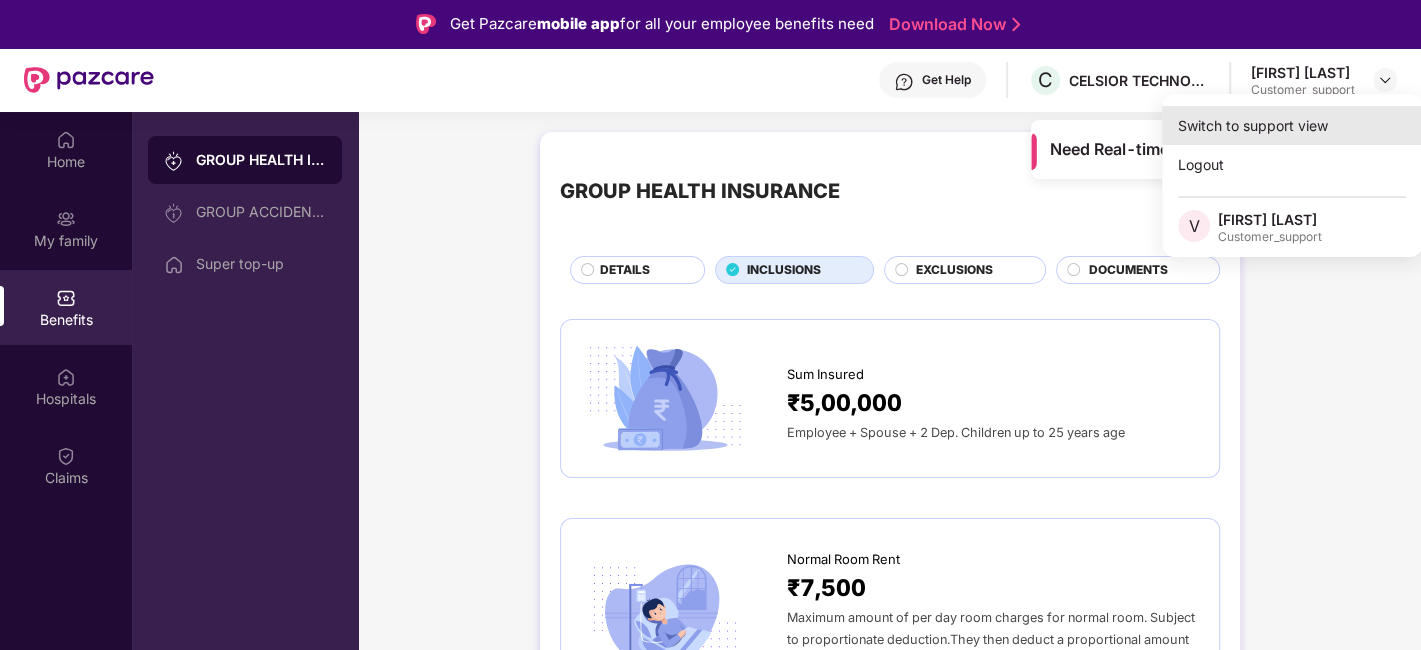 click on "Switch to support view" at bounding box center [1292, 125] 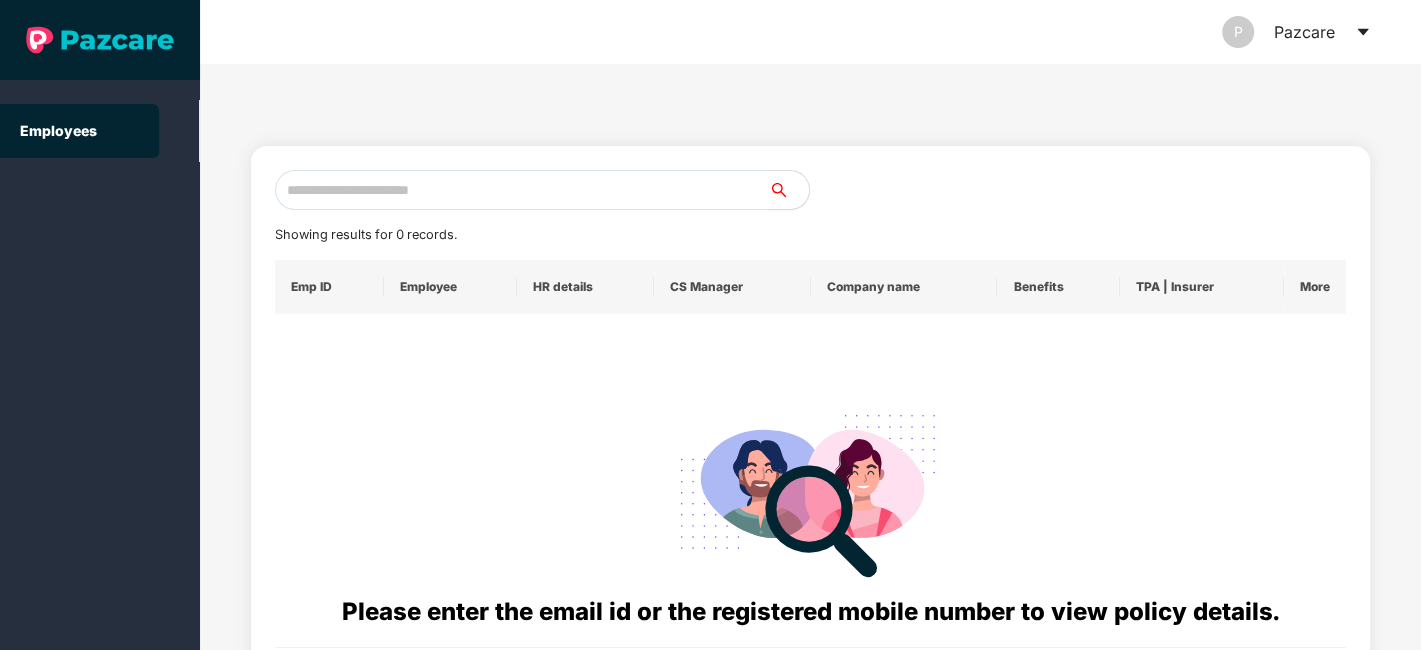click at bounding box center [522, 190] 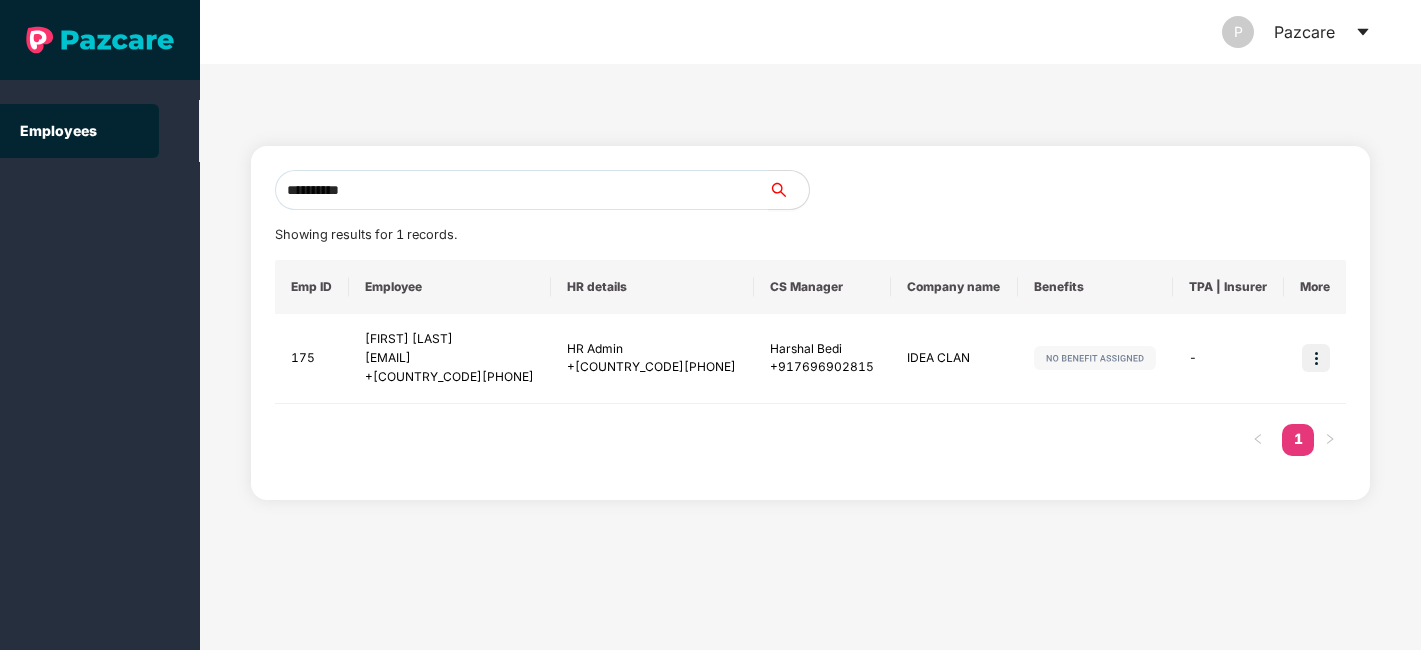scroll, scrollTop: 0, scrollLeft: 0, axis: both 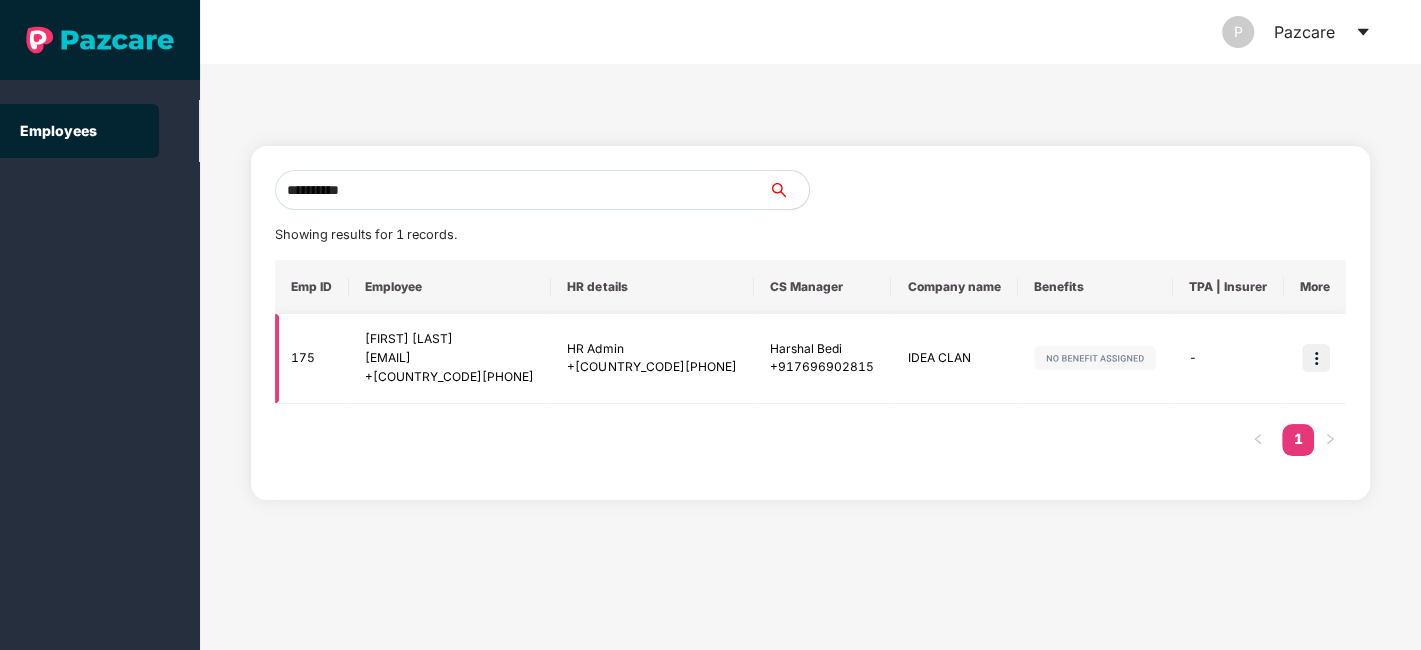 type on "**********" 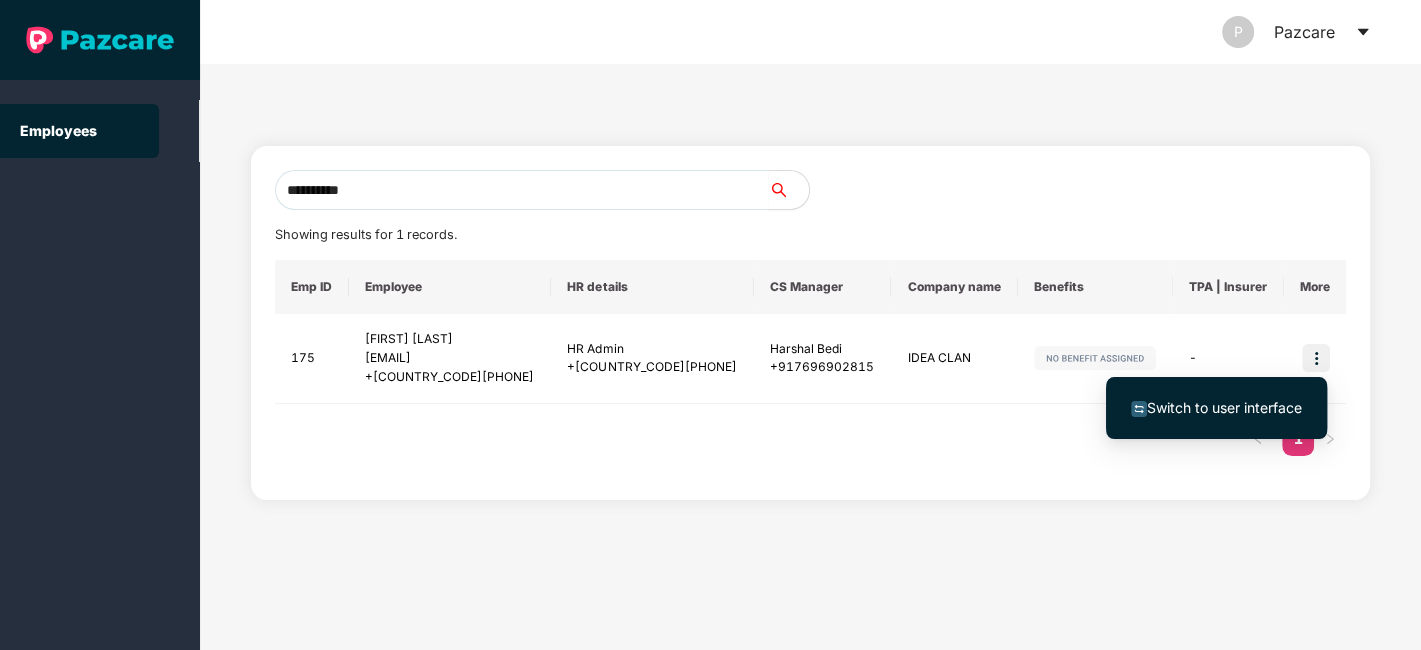 click on "Switch to user interface" at bounding box center [1224, 407] 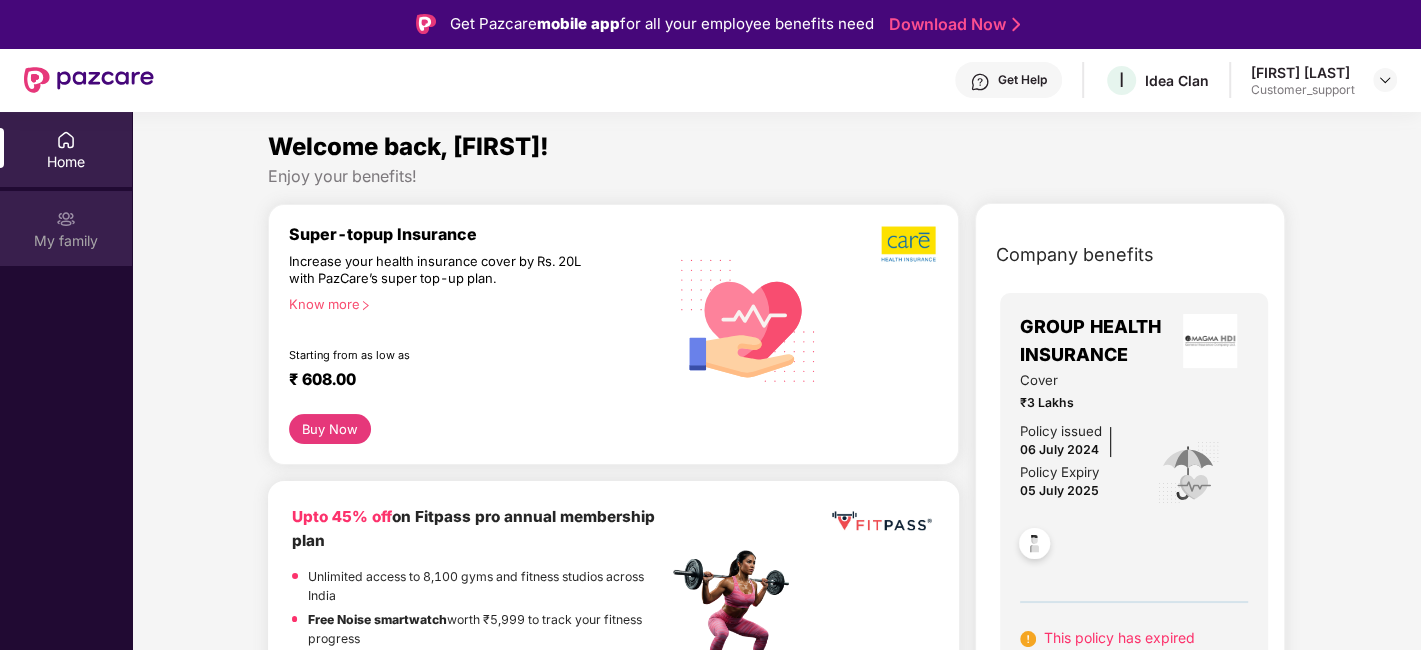 click on "My family" at bounding box center (66, 241) 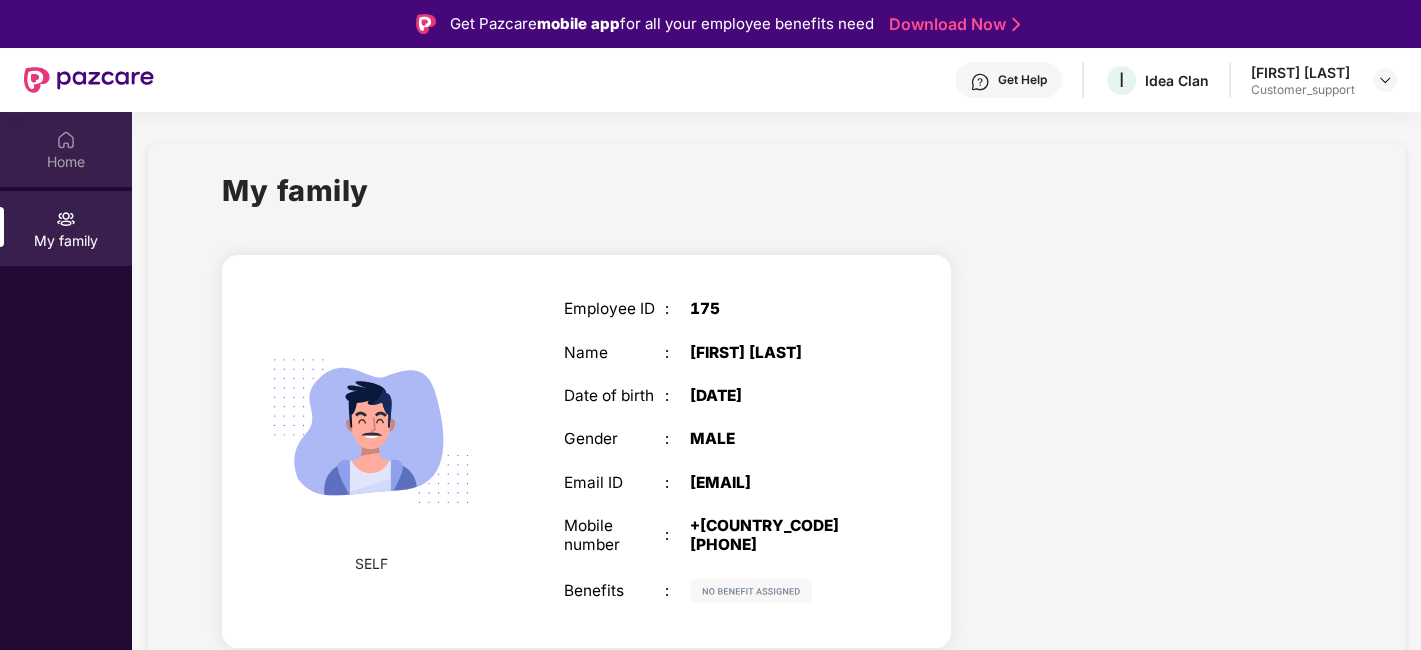 click on "Home" at bounding box center [66, 162] 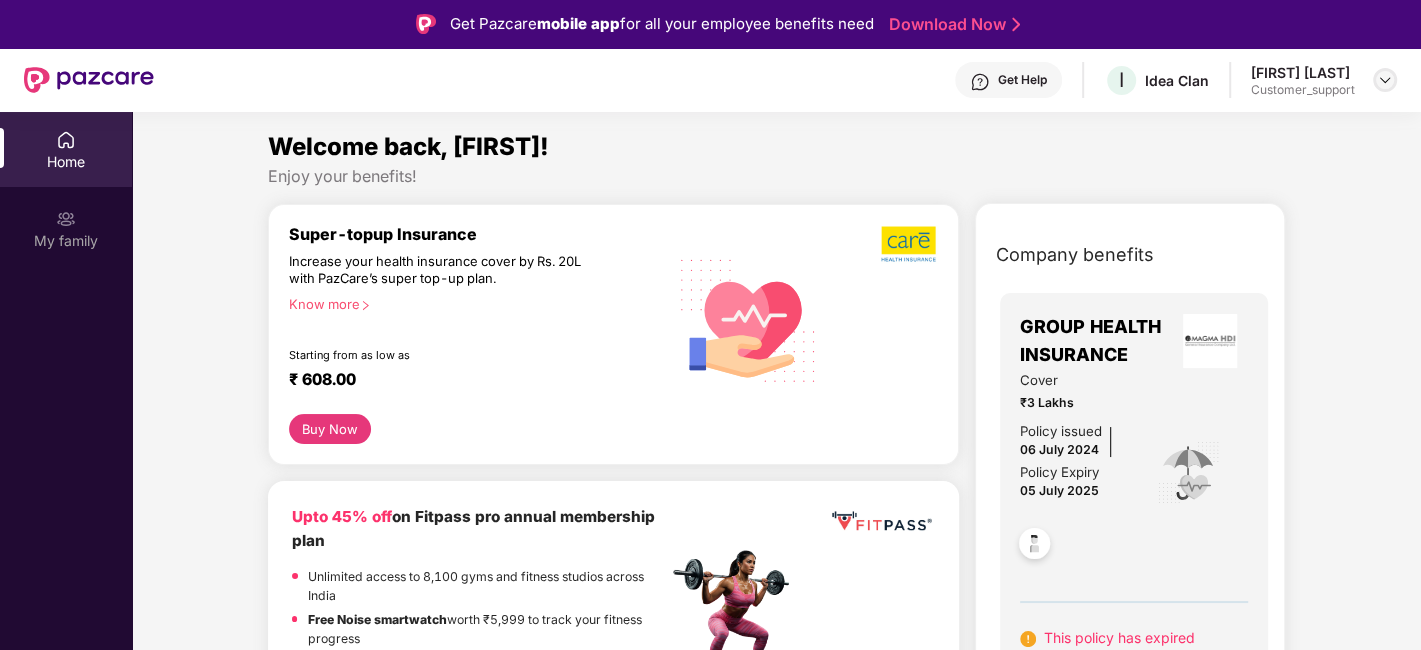 click at bounding box center (1385, 80) 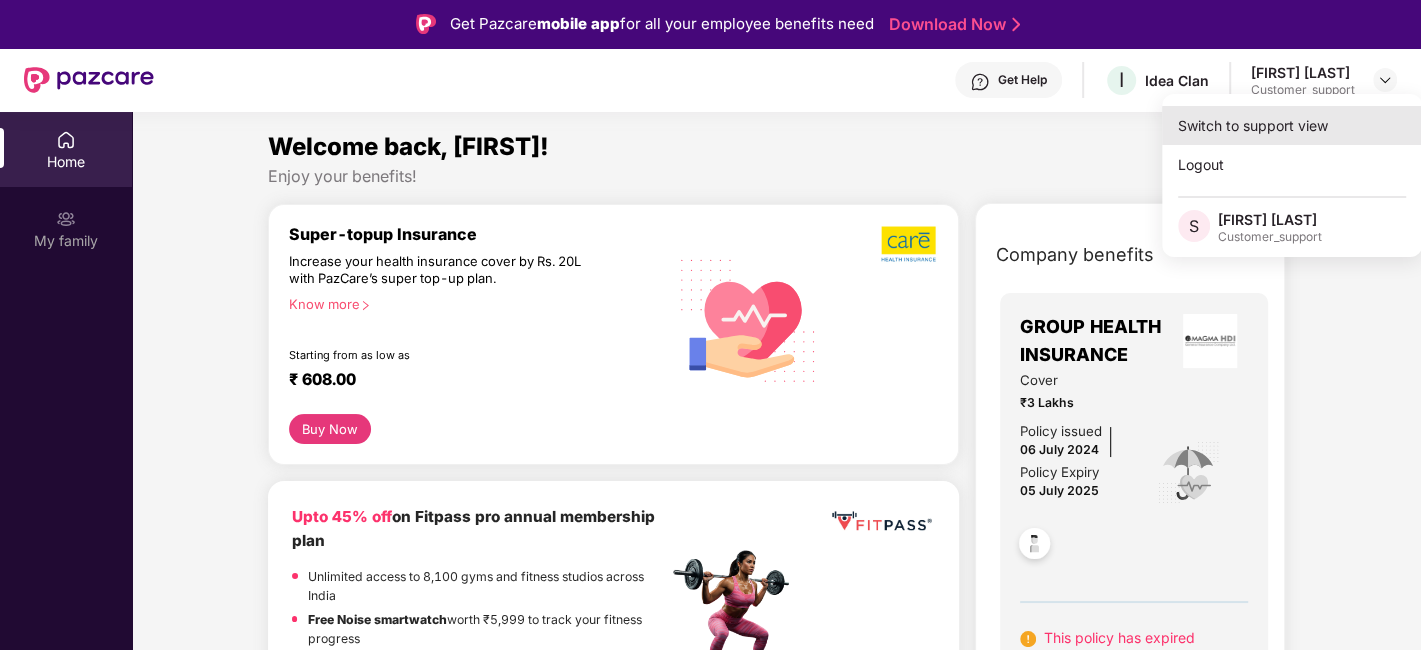 click on "Switch to support view" at bounding box center (1292, 125) 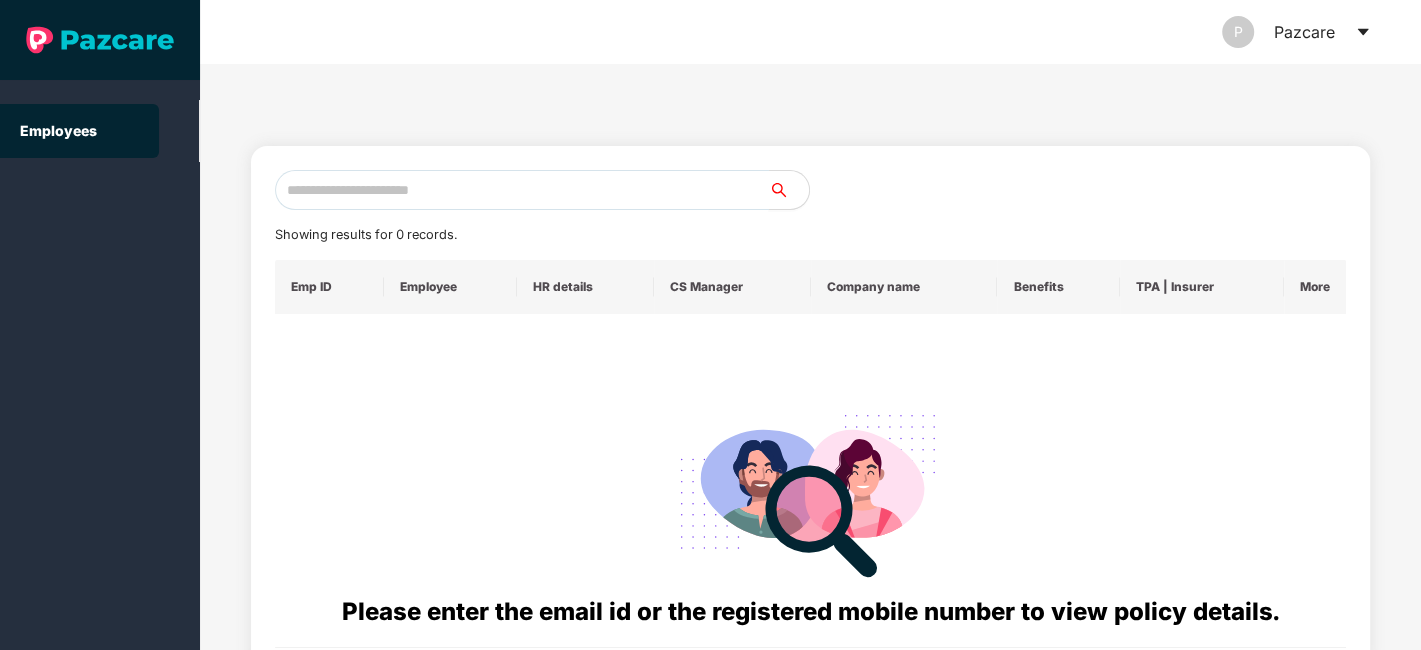 click at bounding box center (522, 190) 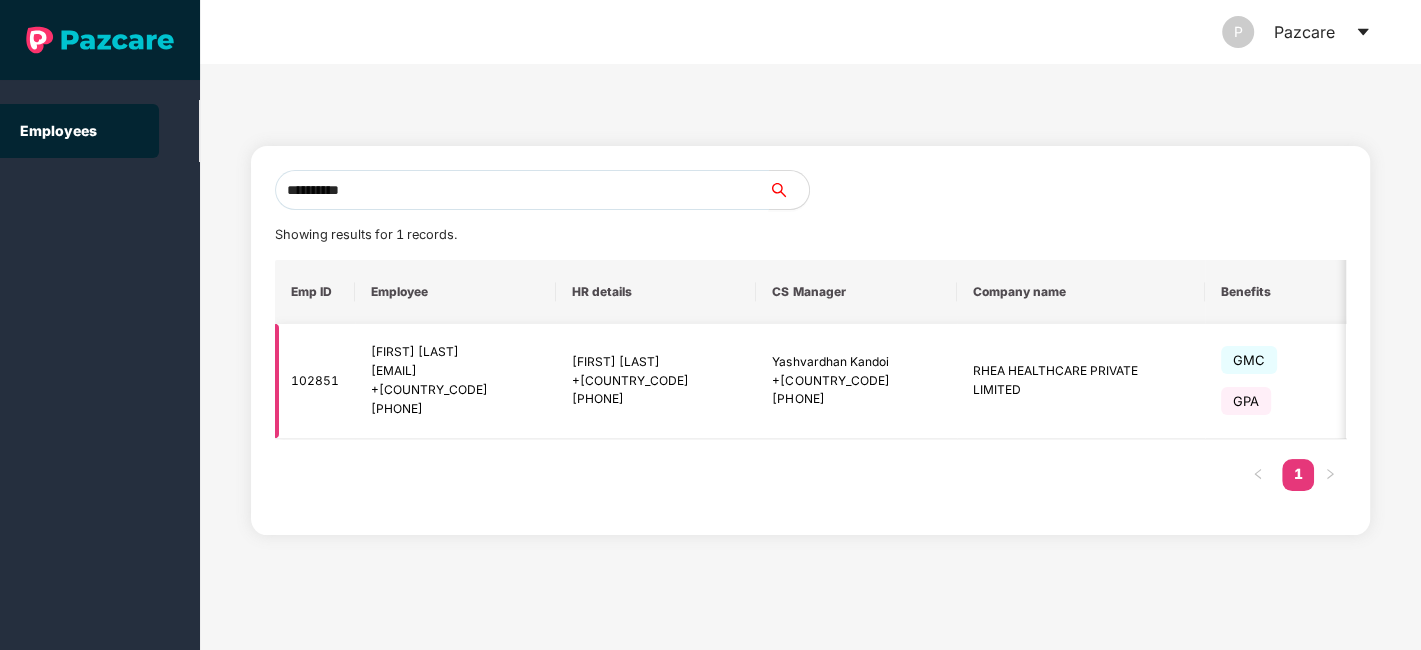 scroll, scrollTop: 0, scrollLeft: 66, axis: horizontal 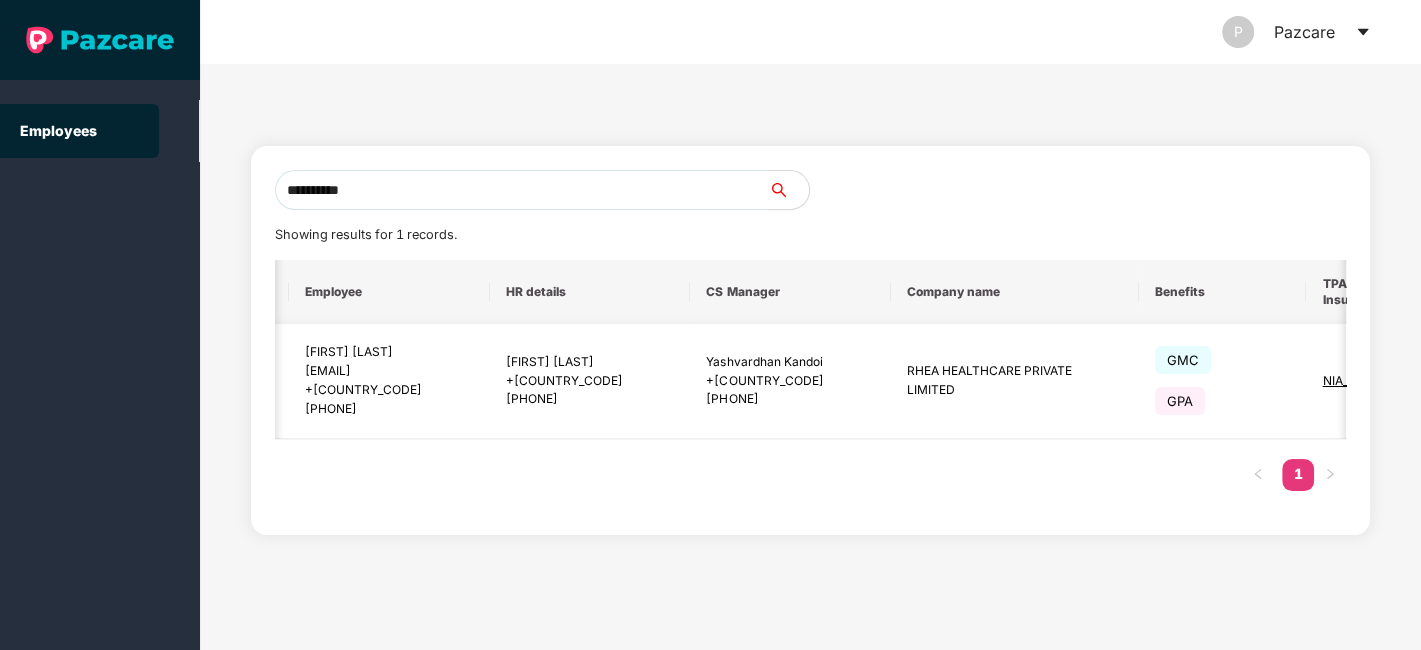 type on "**********" 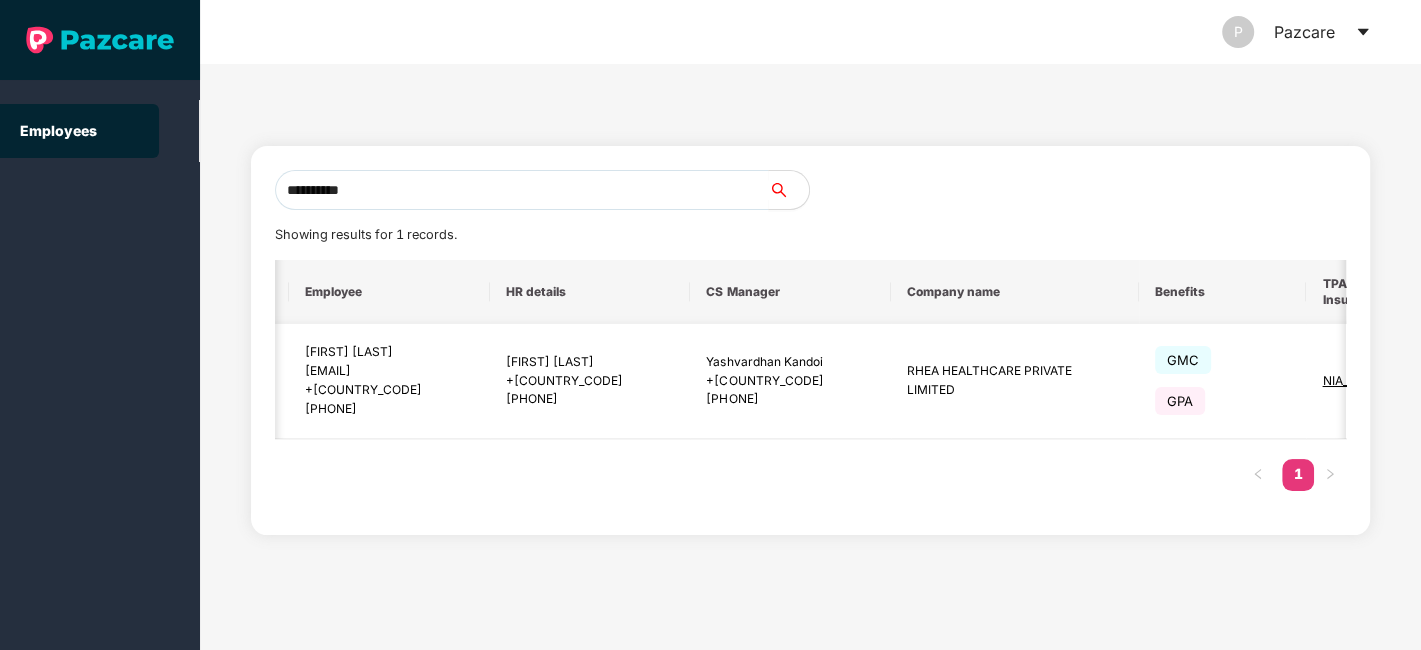 click at bounding box center (1450, 381) 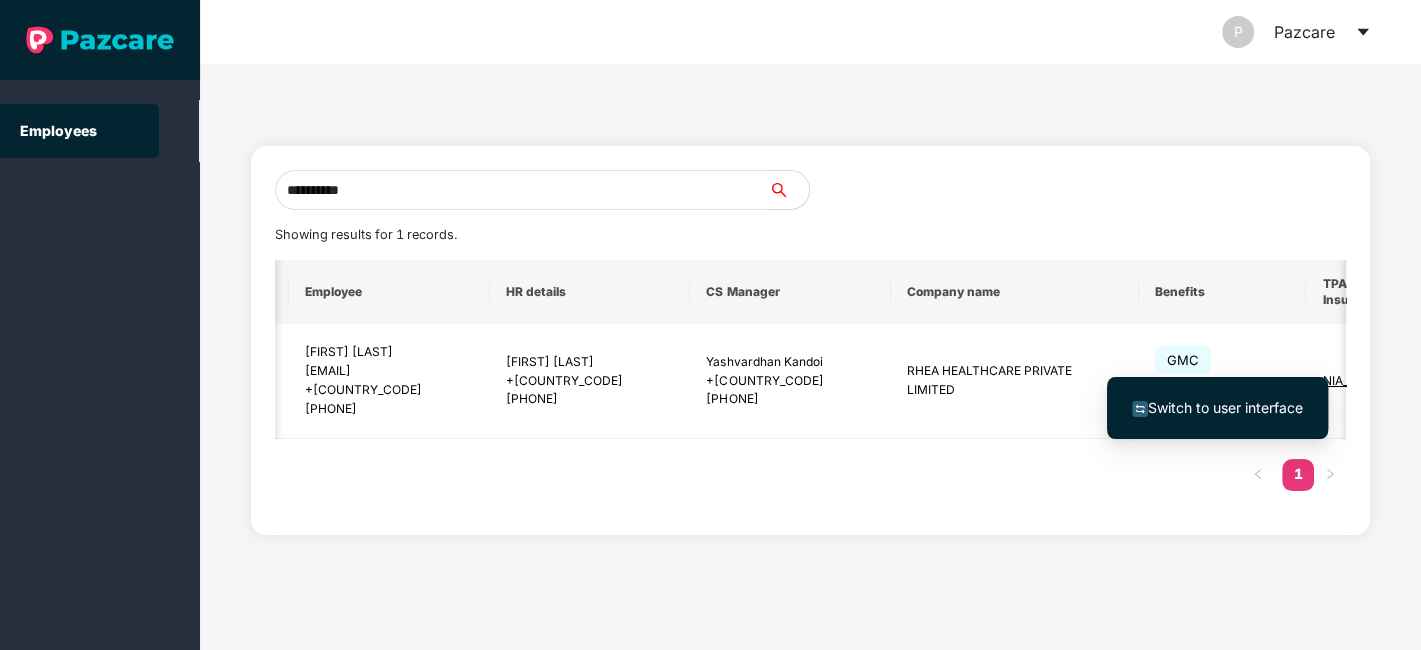 click on "Switch to user interface" at bounding box center (1225, 407) 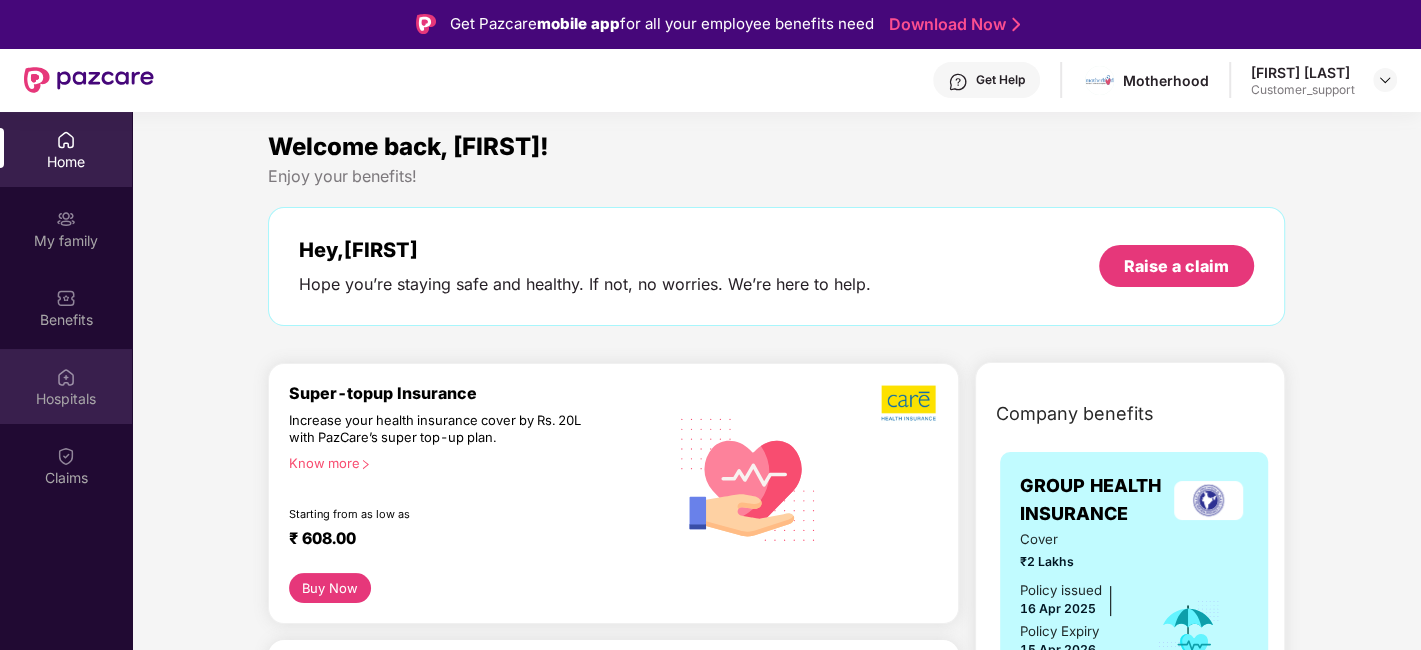 click at bounding box center [66, 377] 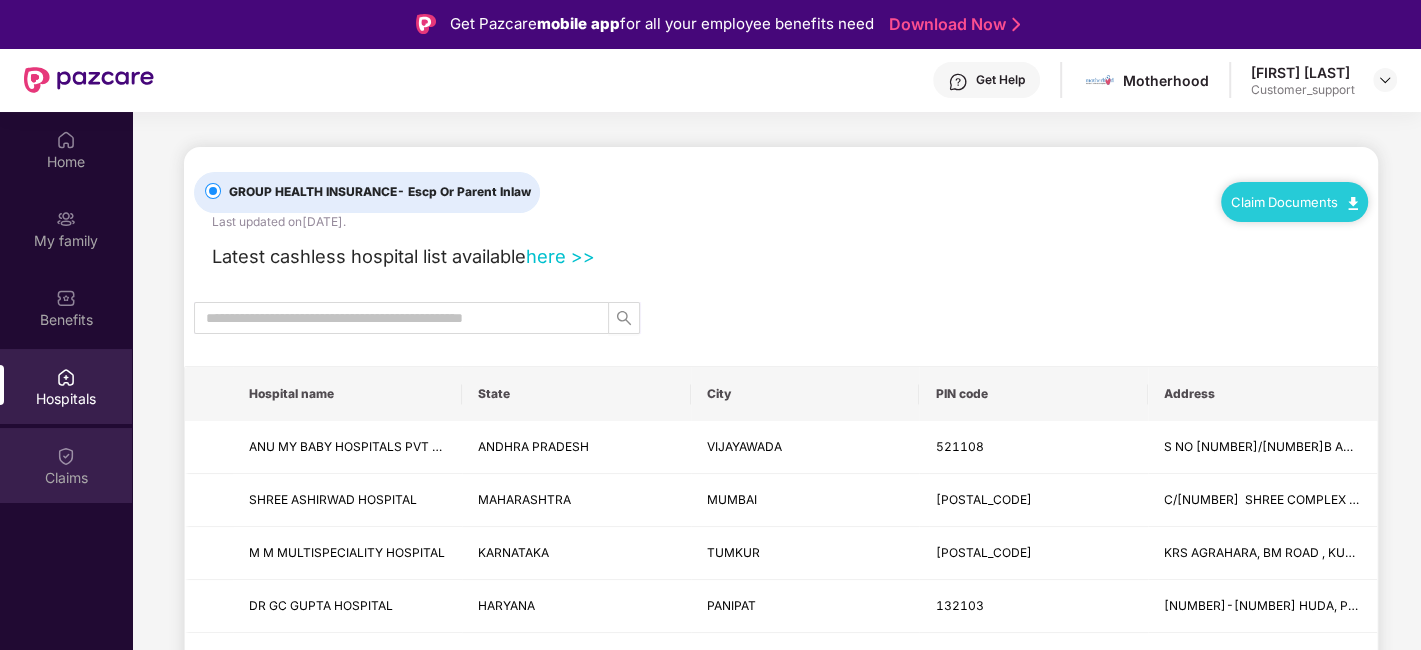 click on "Claims" at bounding box center (66, 478) 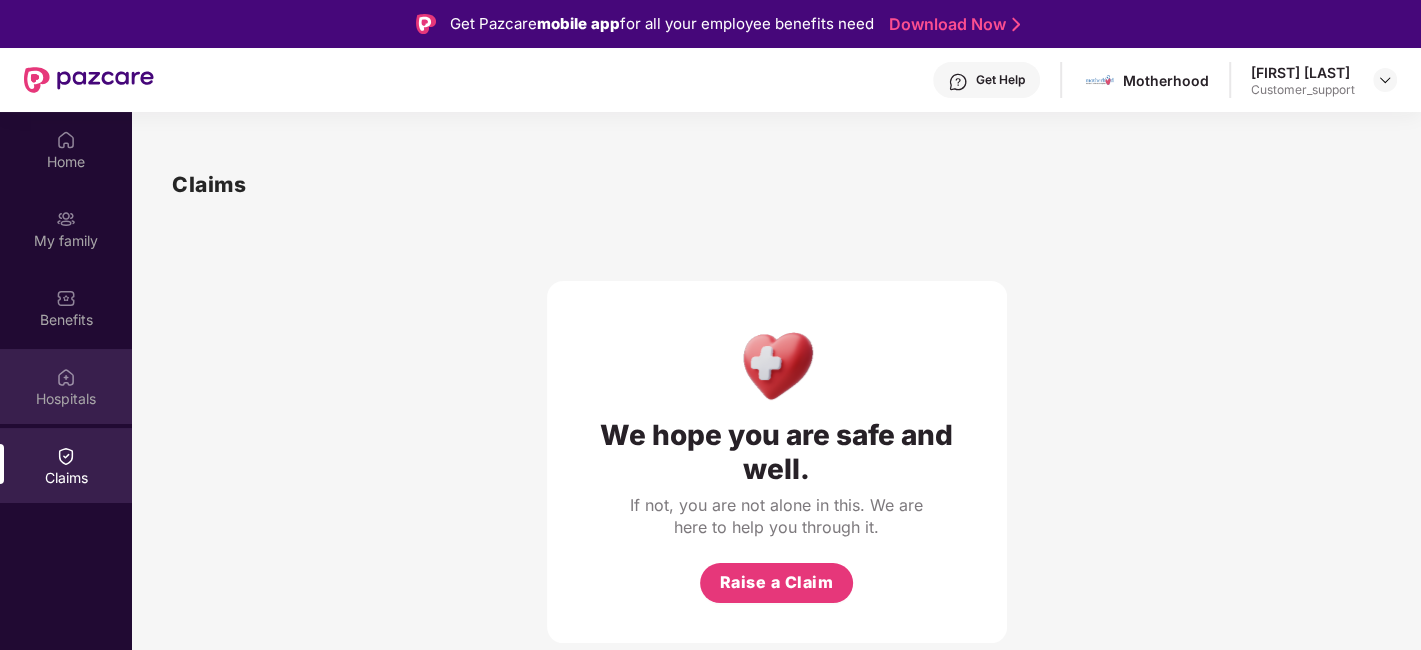 click at bounding box center (66, 377) 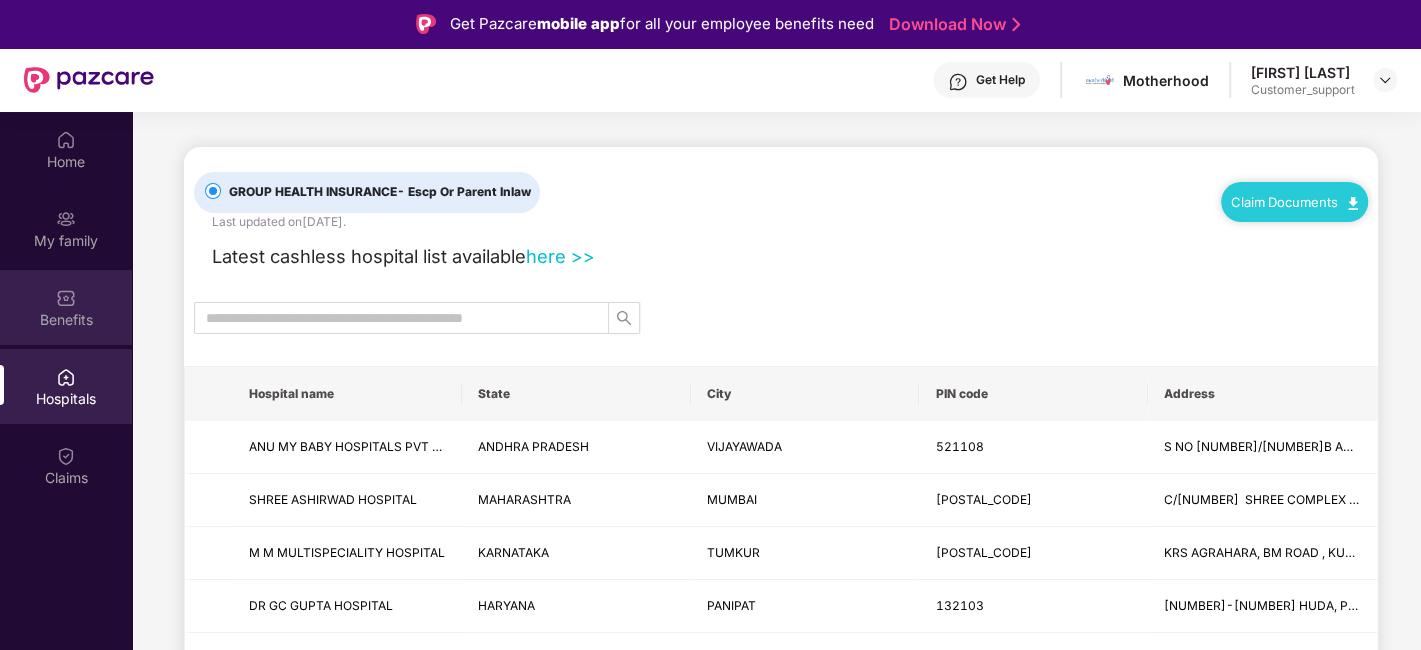 click on "Benefits" at bounding box center [66, 320] 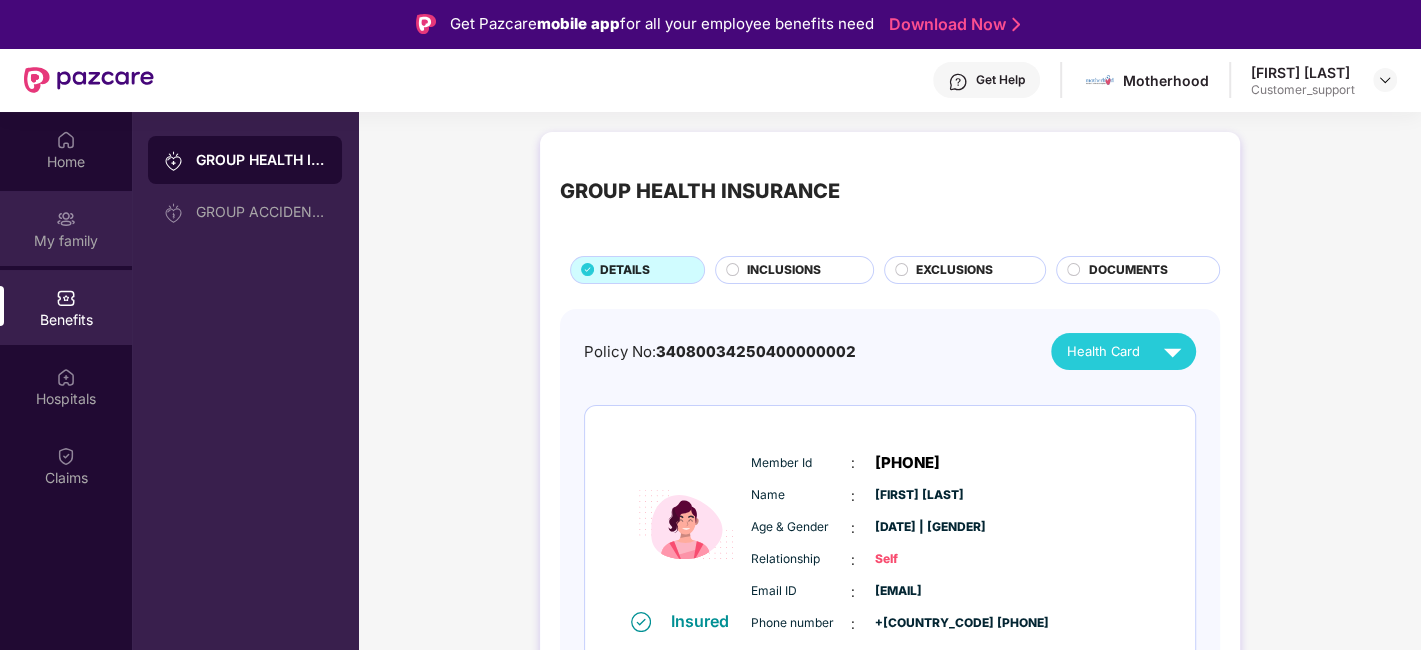 click on "My family" at bounding box center [66, 228] 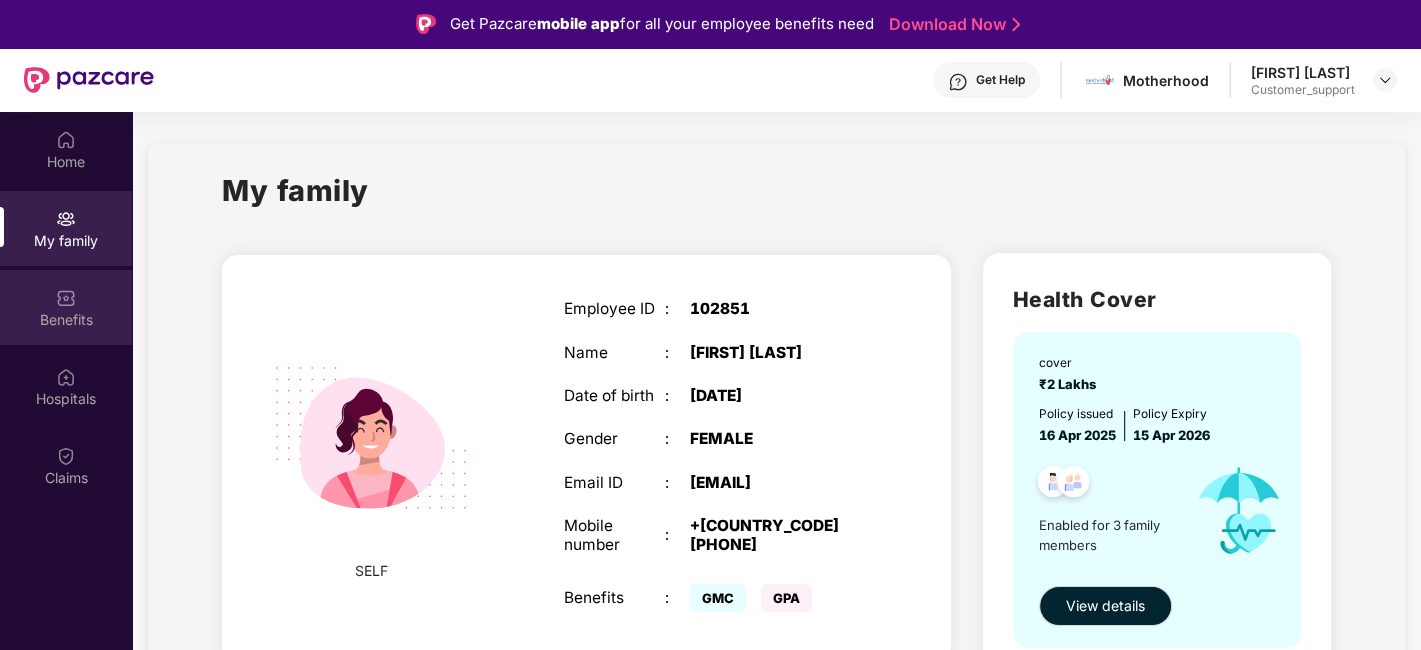 click on "Benefits" at bounding box center [66, 307] 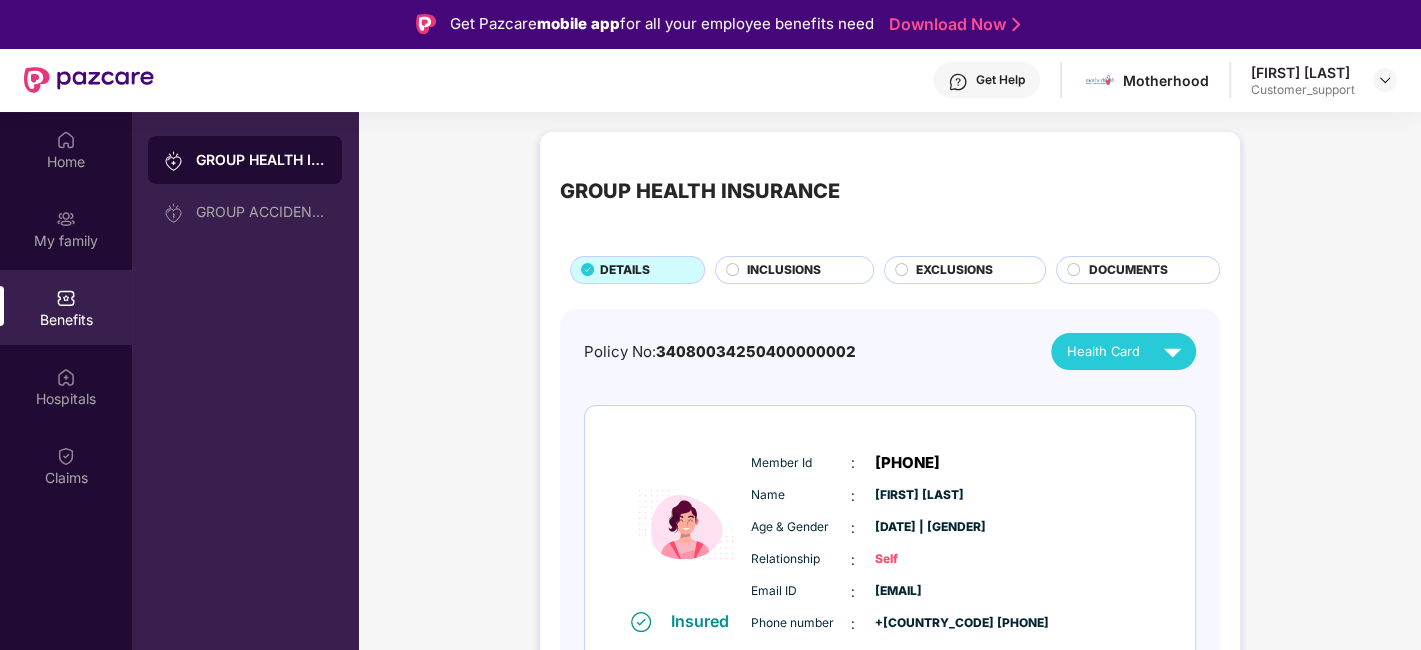 click on "INCLUSIONS" at bounding box center (784, 270) 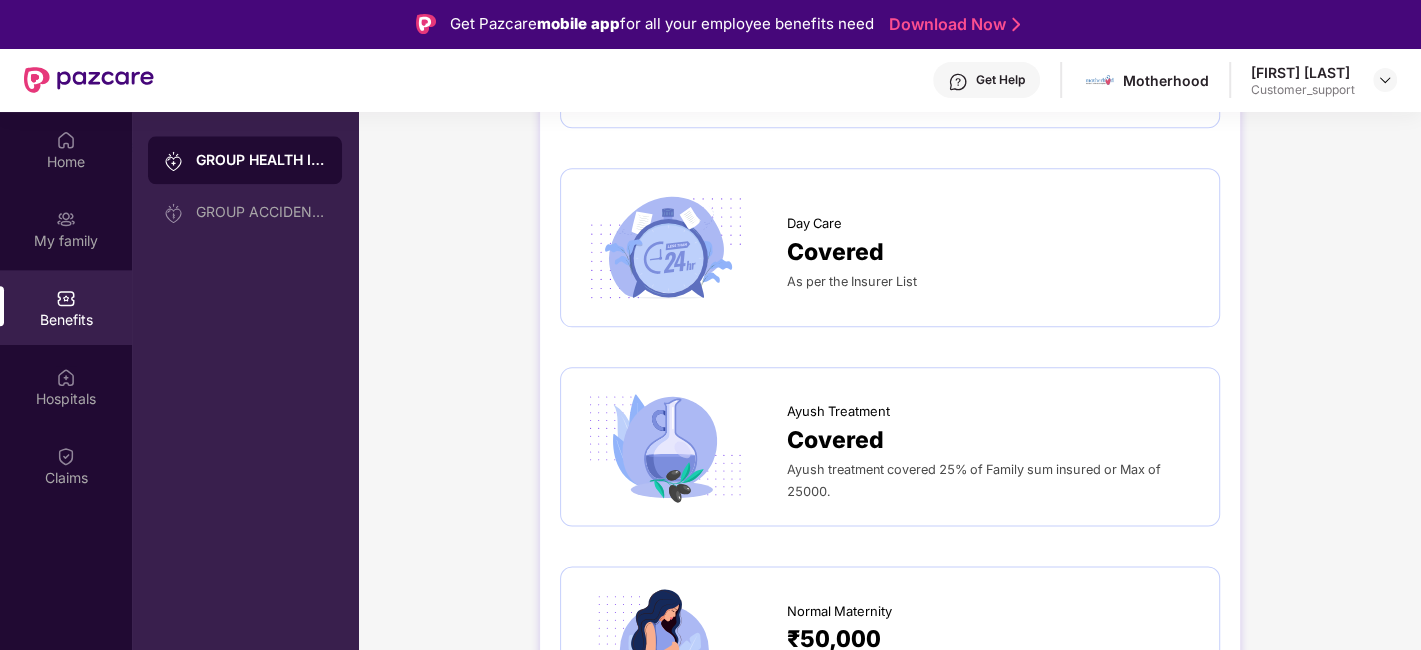 scroll, scrollTop: 1773, scrollLeft: 0, axis: vertical 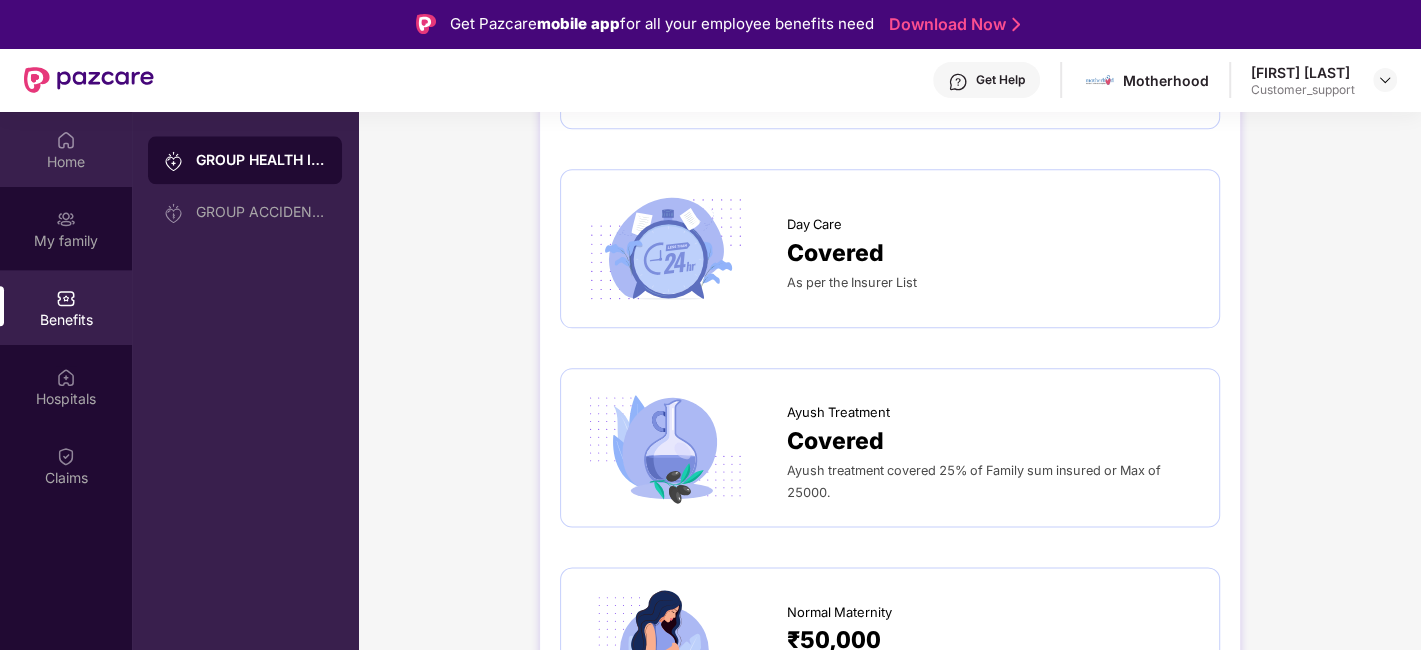 click on "Home" at bounding box center (66, 149) 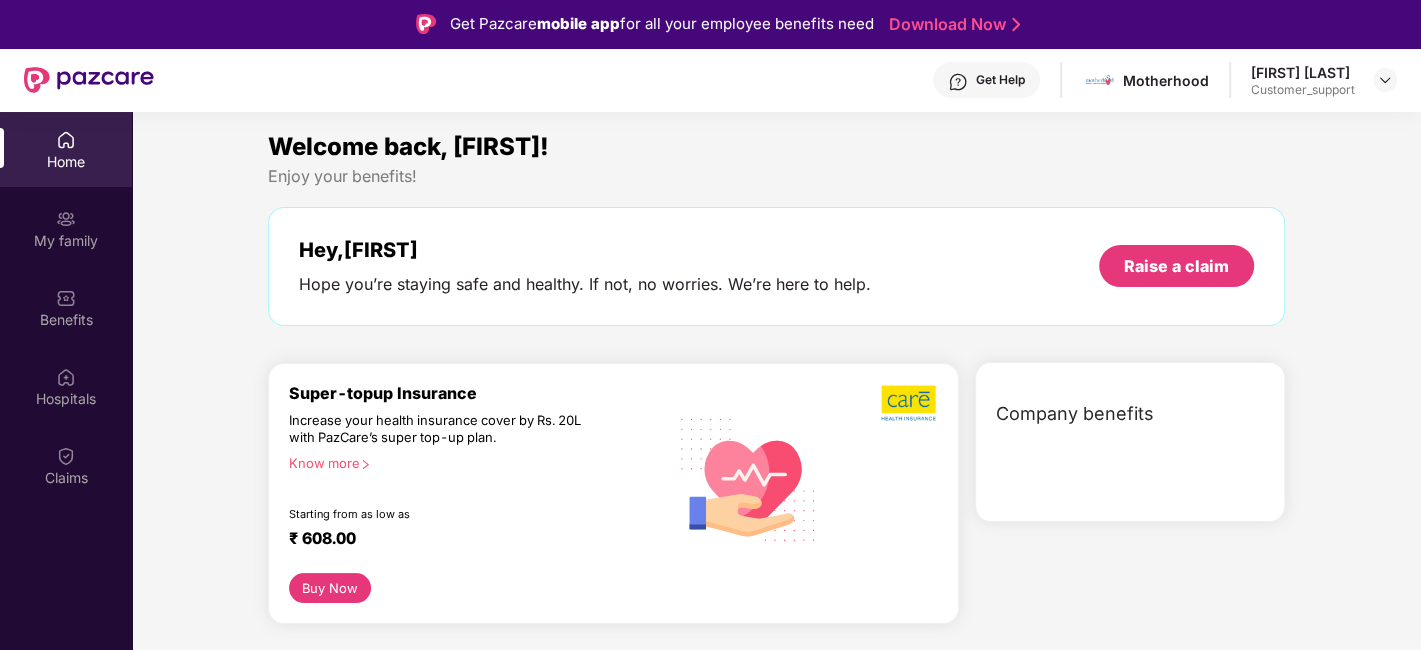 scroll, scrollTop: 0, scrollLeft: 0, axis: both 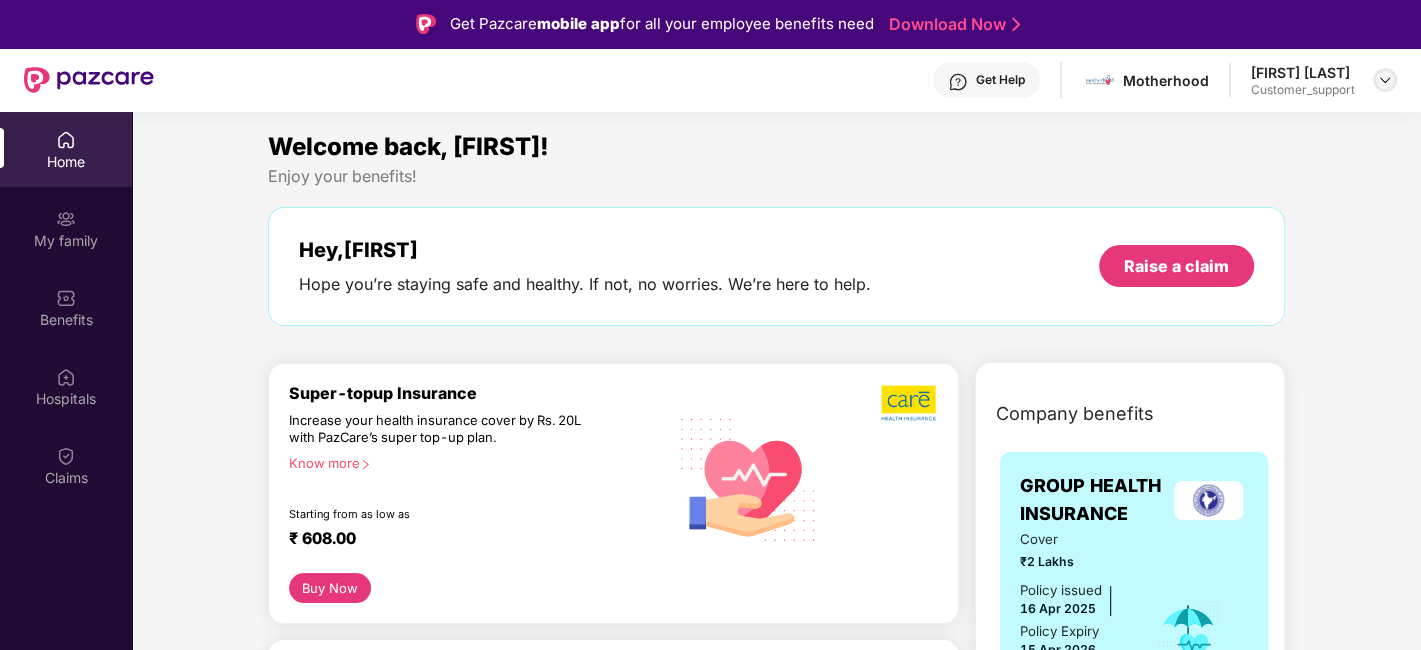 click at bounding box center (1385, 80) 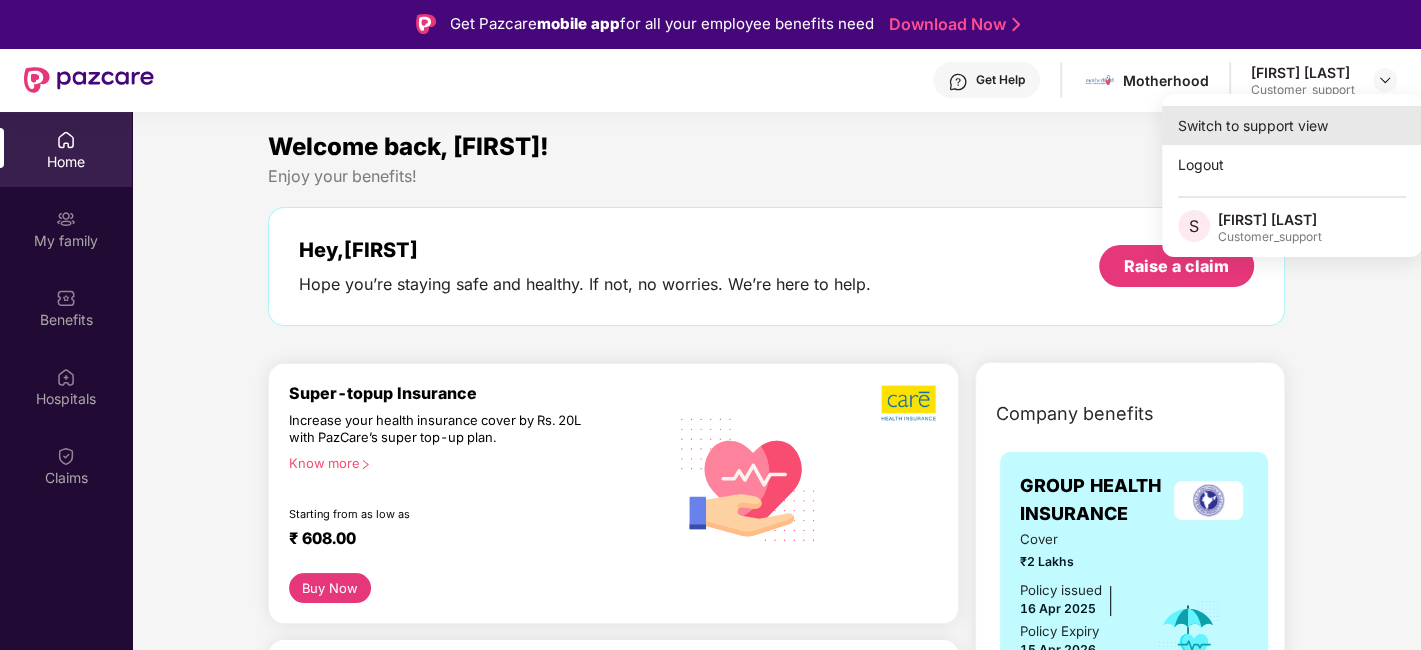 click on "Switch to support view" at bounding box center [1292, 125] 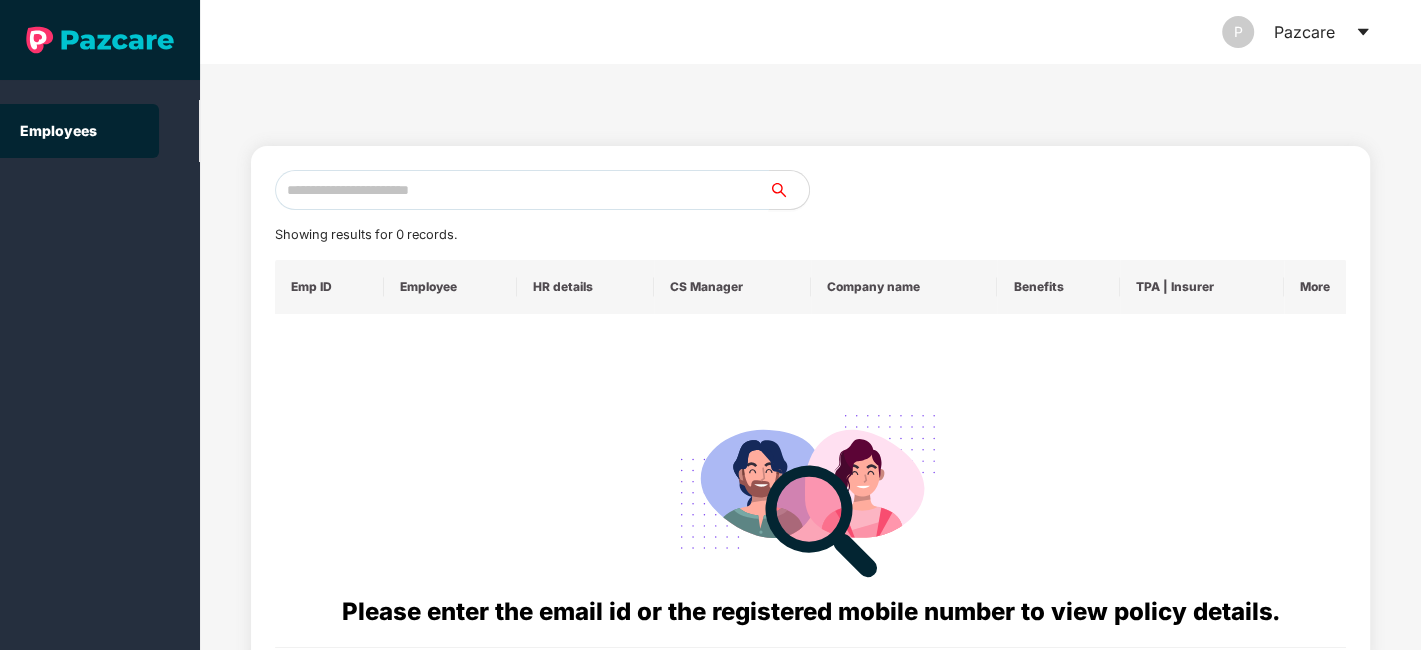 click at bounding box center (522, 190) 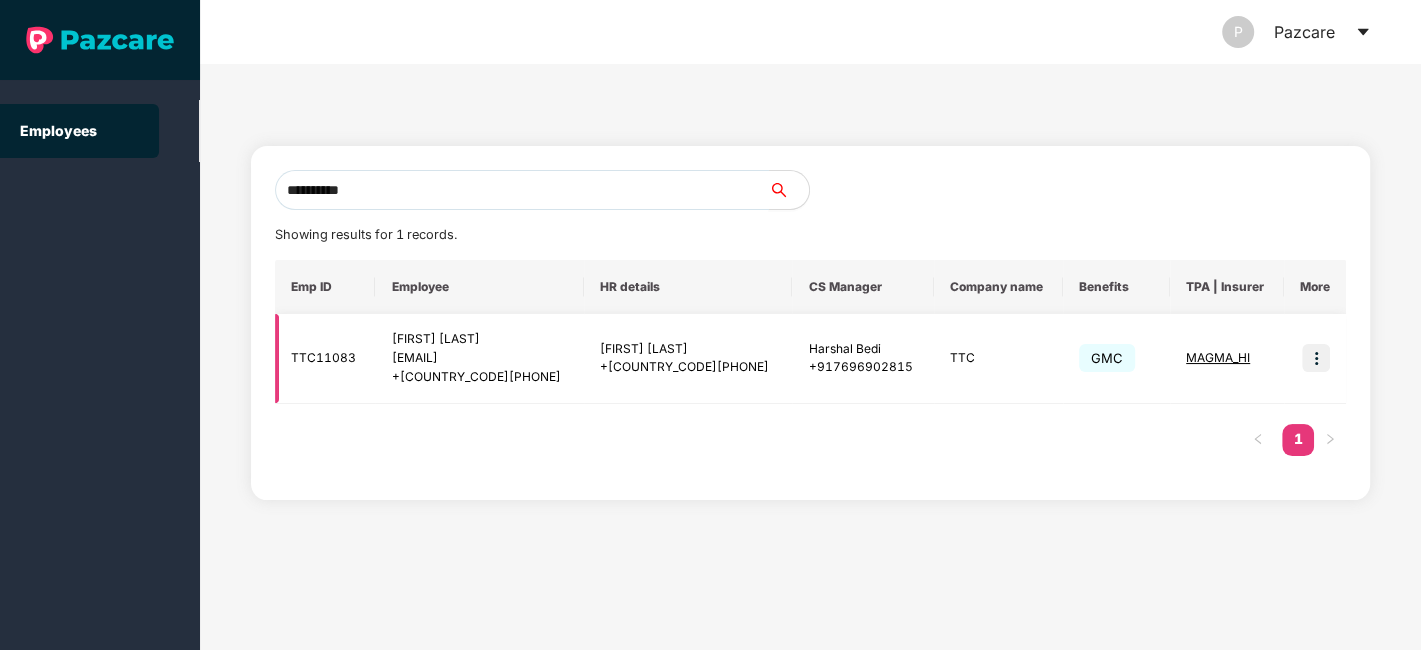 type on "**********" 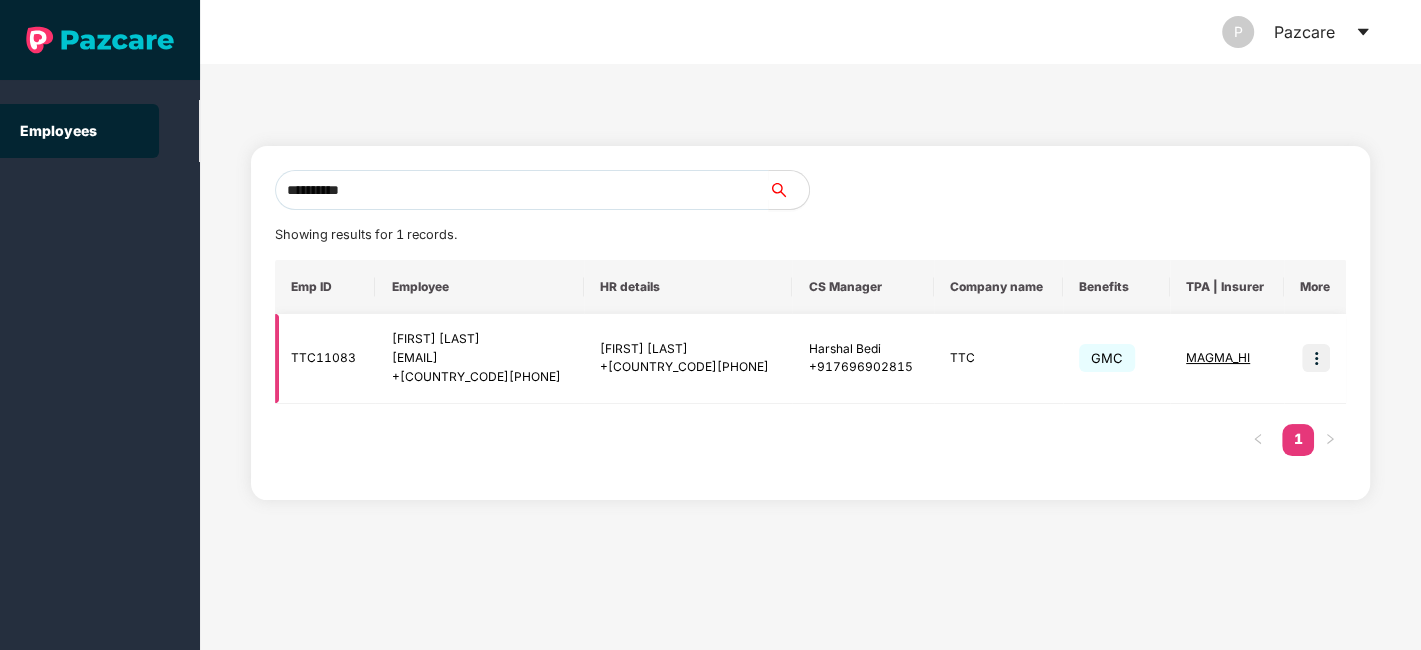 click at bounding box center [1316, 358] 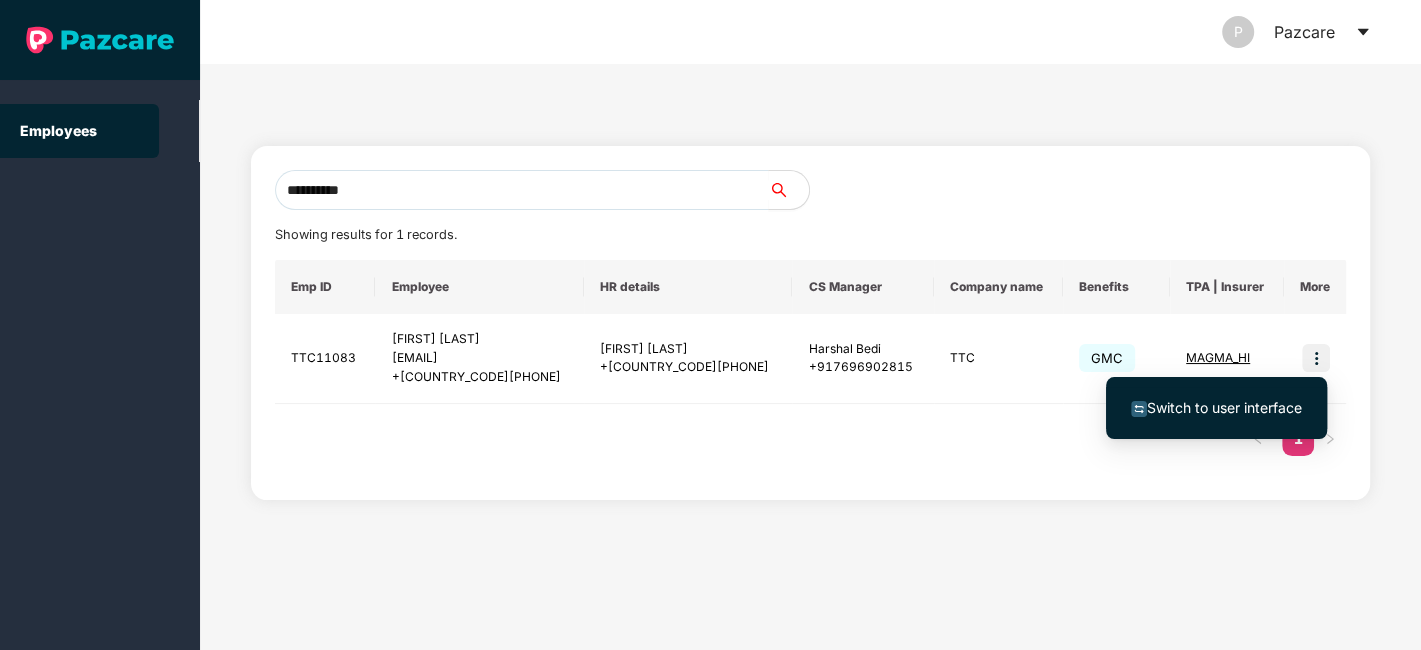 click on "Switch to user interface" at bounding box center (1224, 407) 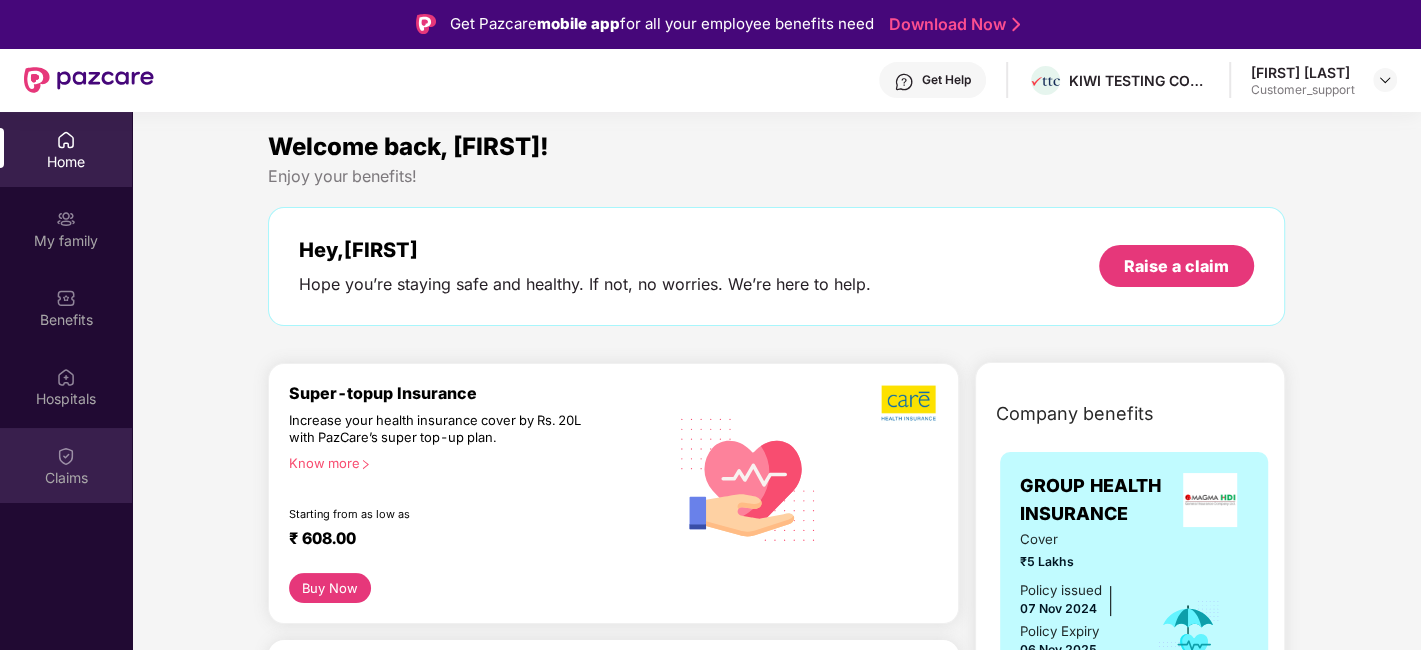 click on "Claims" at bounding box center [66, 478] 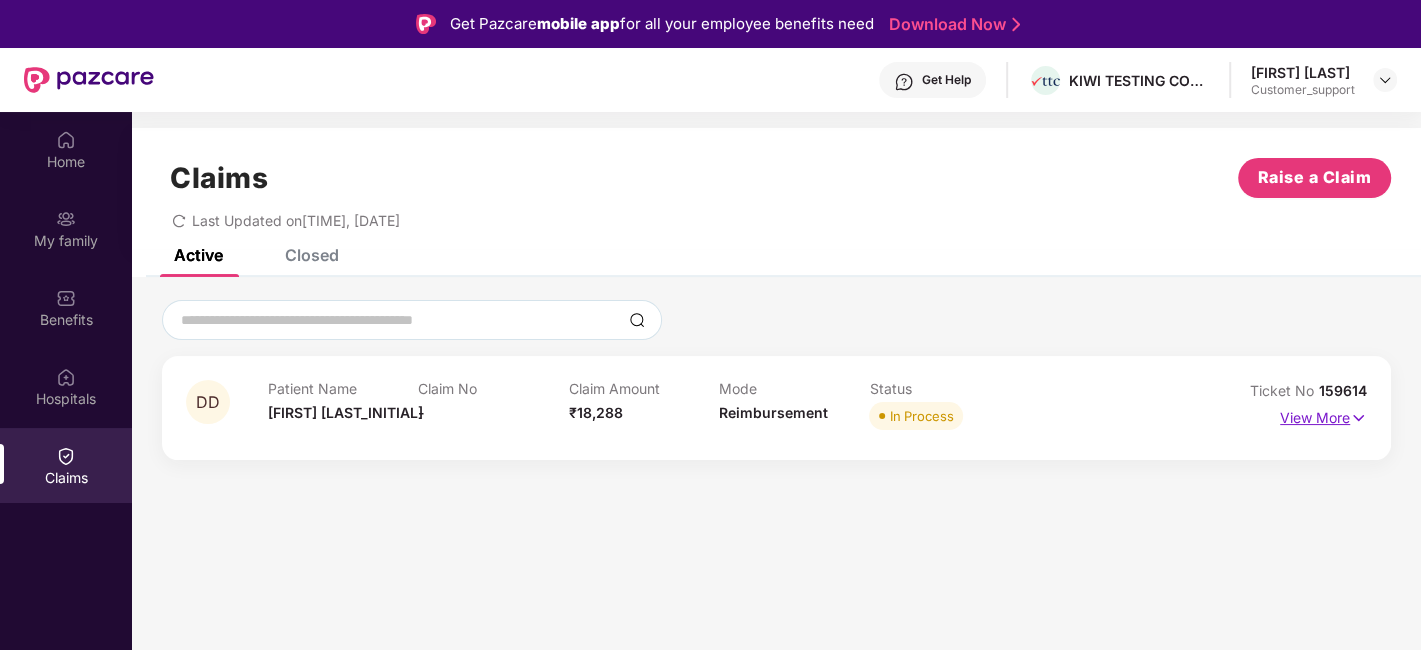 click on "View More" at bounding box center [1323, 415] 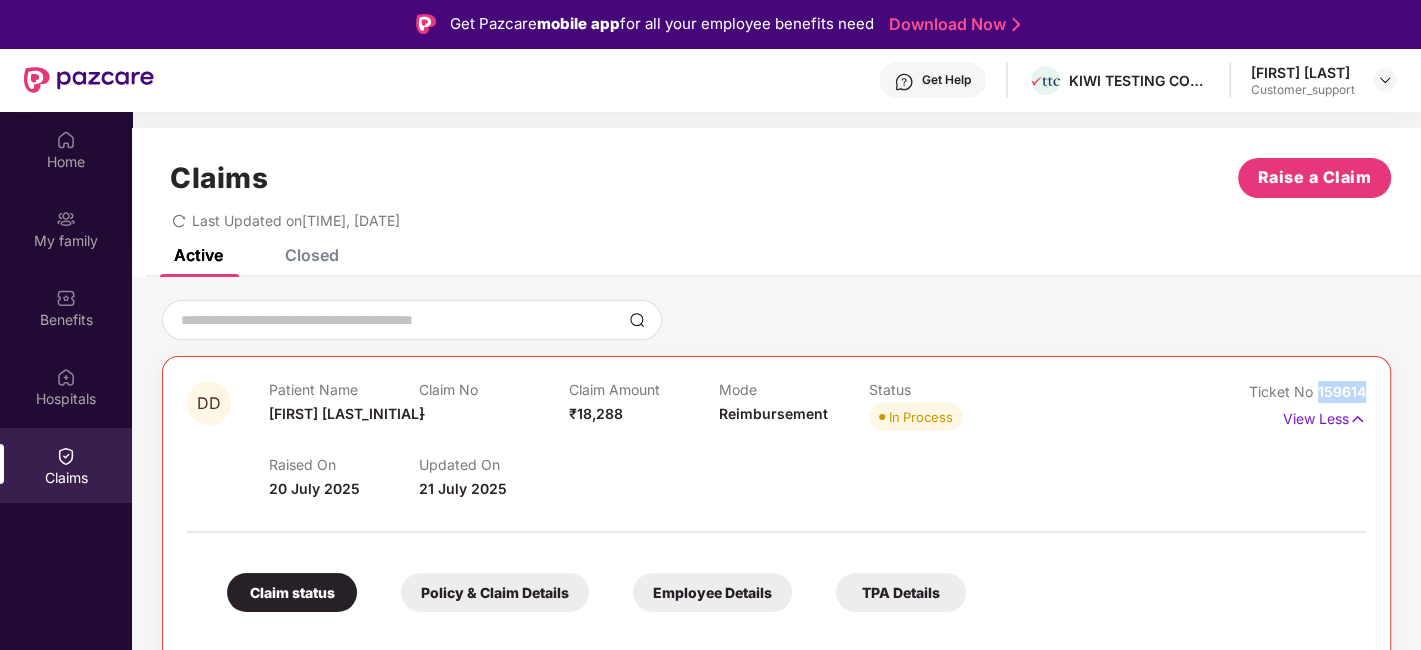 drag, startPoint x: 1368, startPoint y: 385, endPoint x: 1316, endPoint y: 392, distance: 52.46904 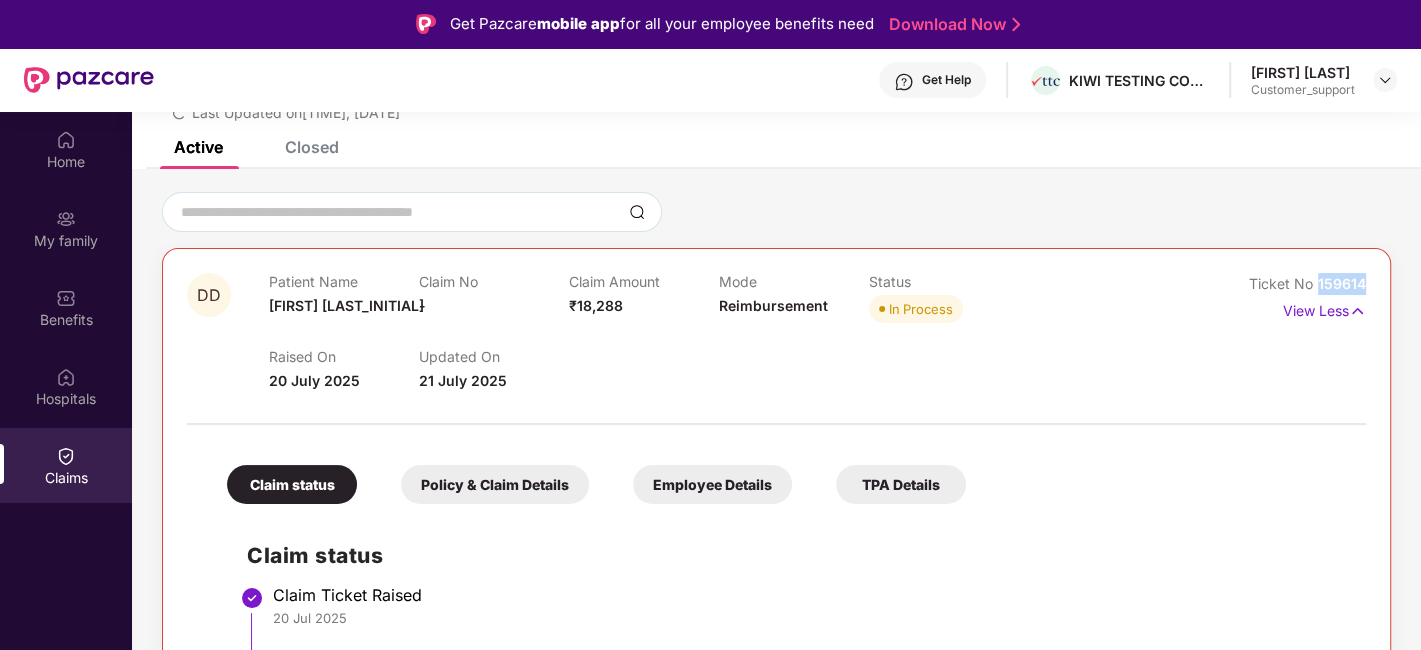 scroll, scrollTop: 110, scrollLeft: 0, axis: vertical 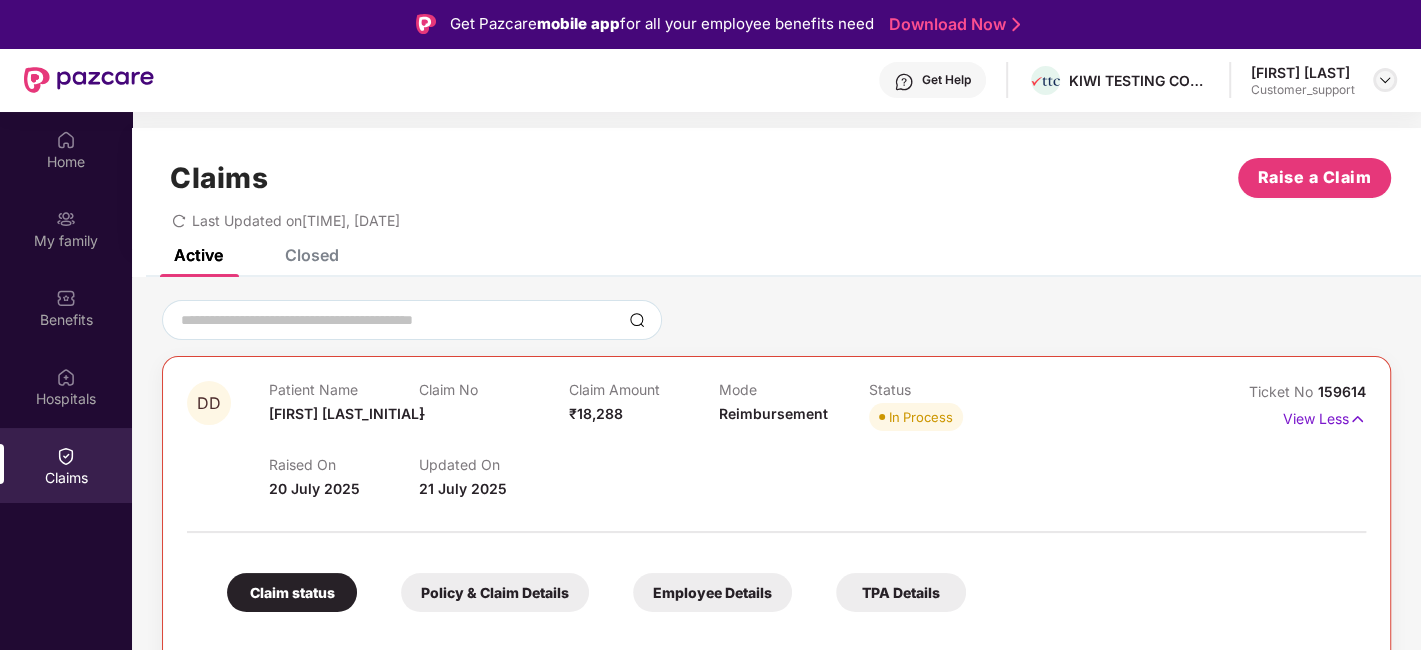 click at bounding box center [1385, 80] 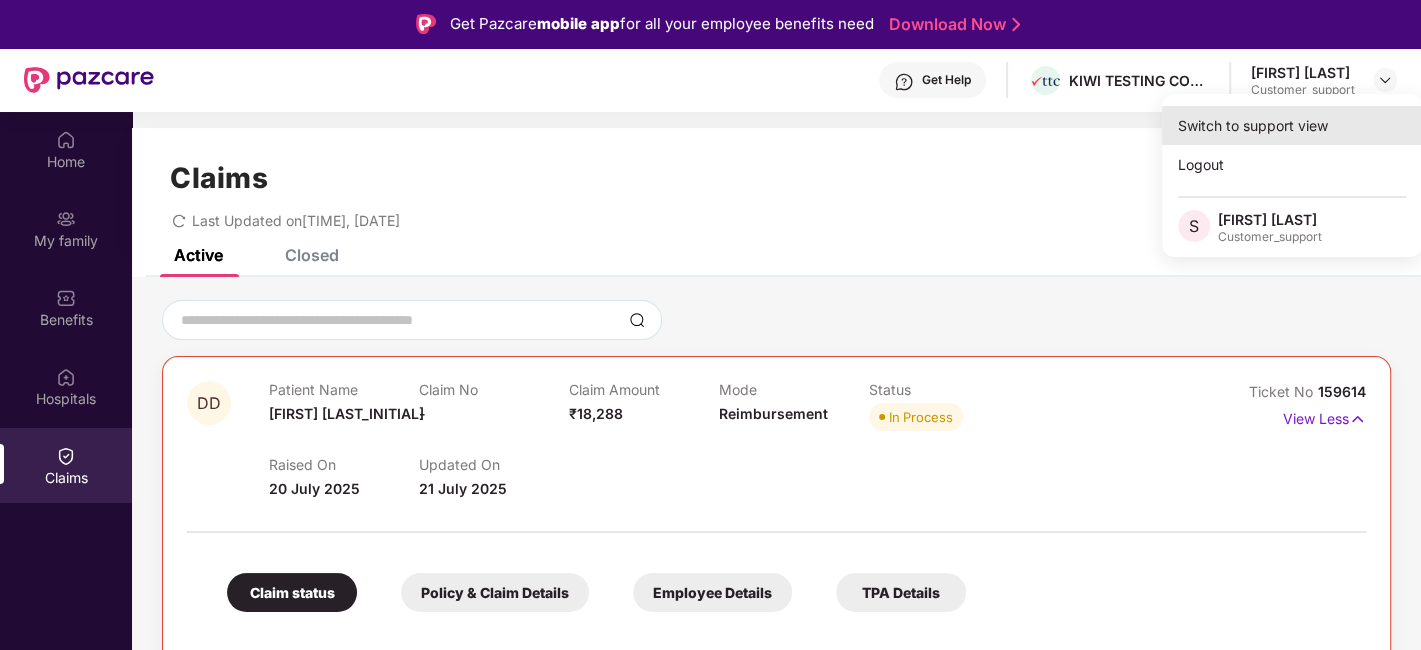 click on "Switch to support view" at bounding box center (1292, 125) 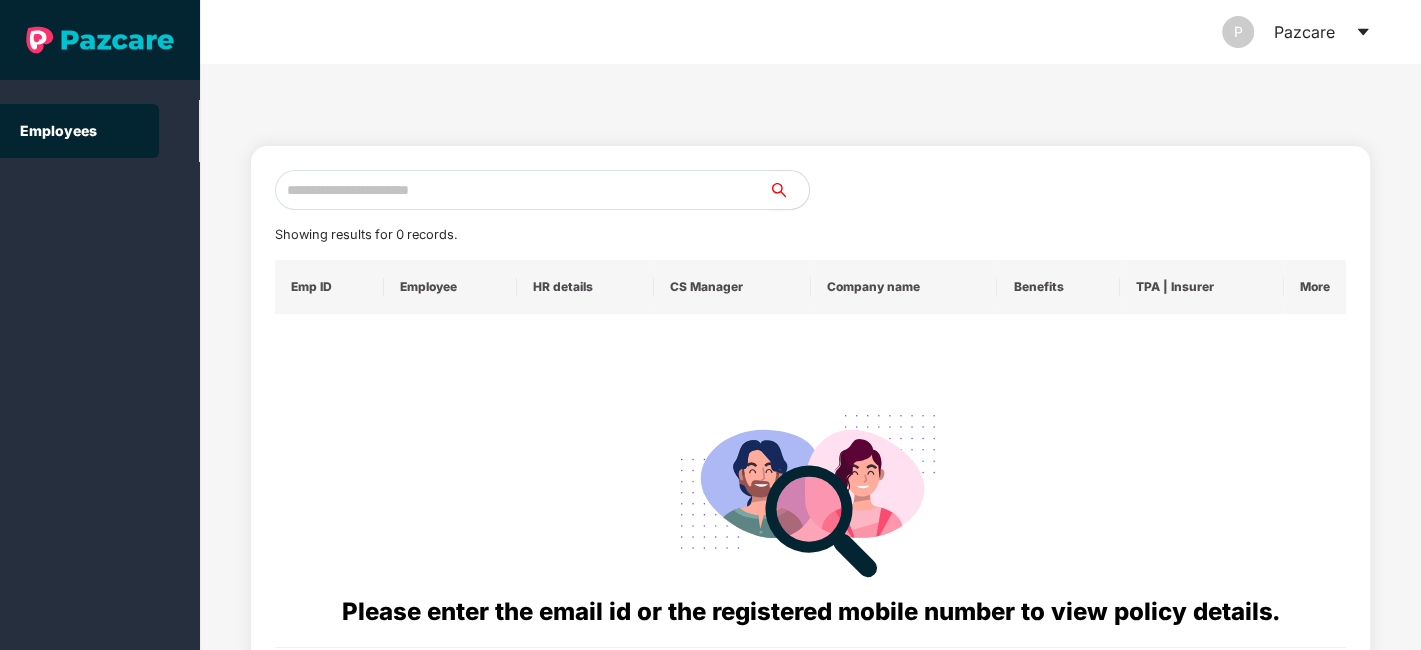 click at bounding box center (522, 190) 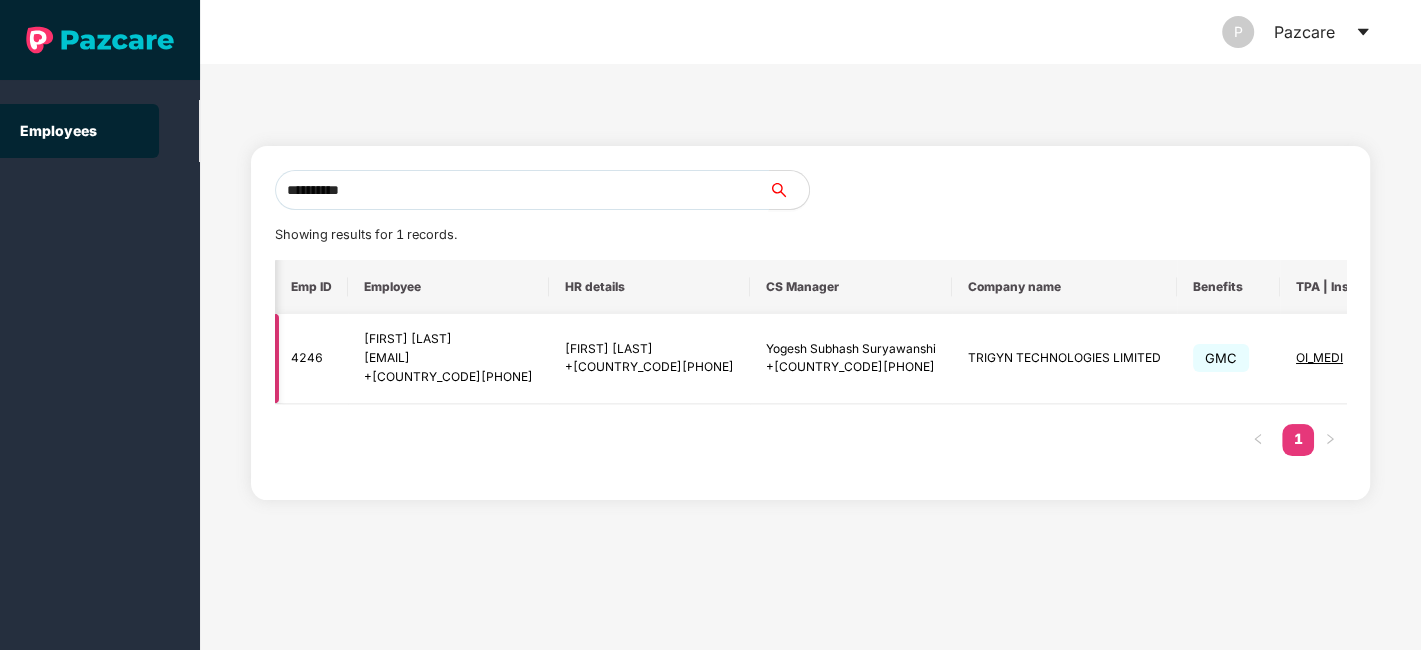 scroll, scrollTop: 0, scrollLeft: 8, axis: horizontal 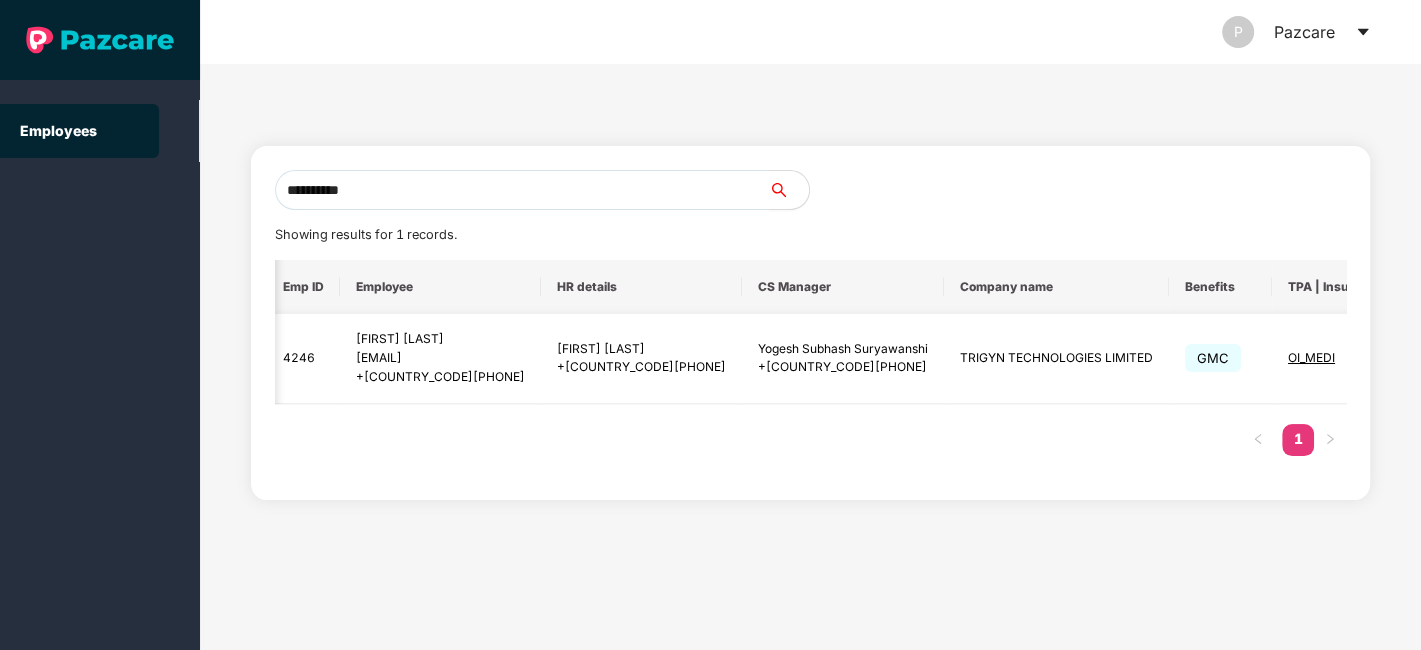 type on "**********" 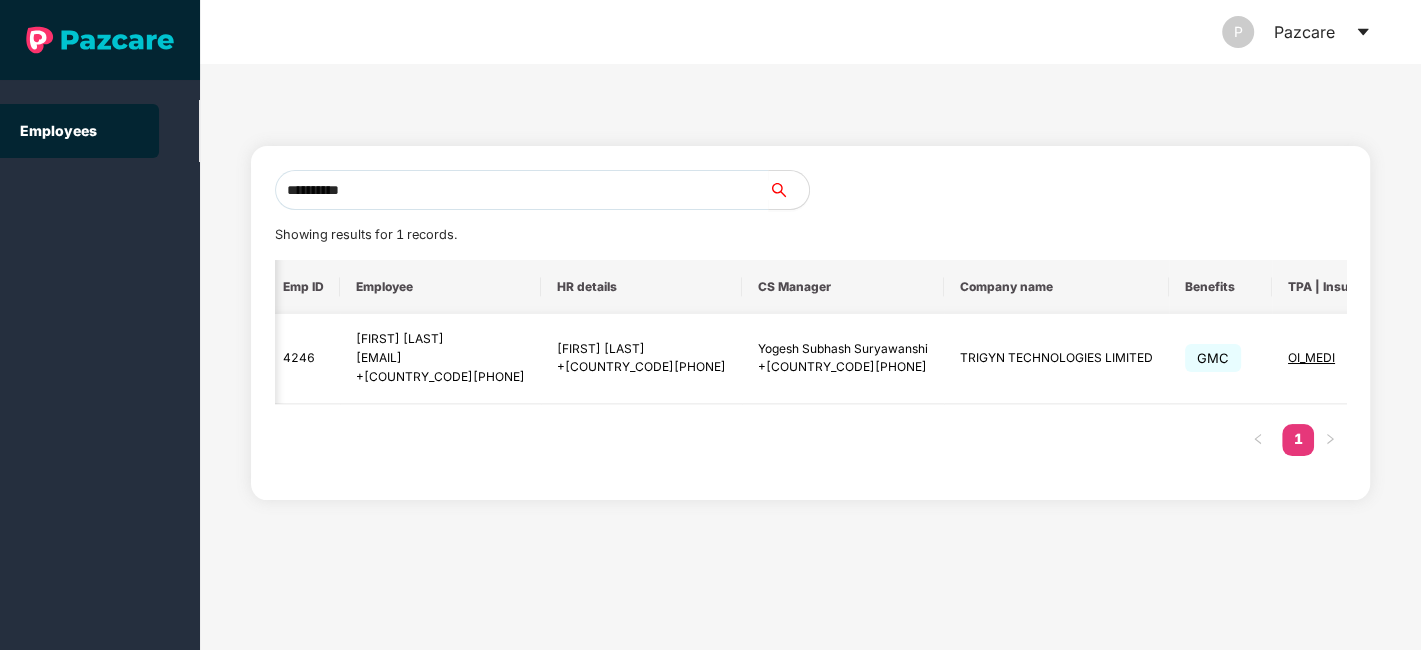 click at bounding box center [1414, 358] 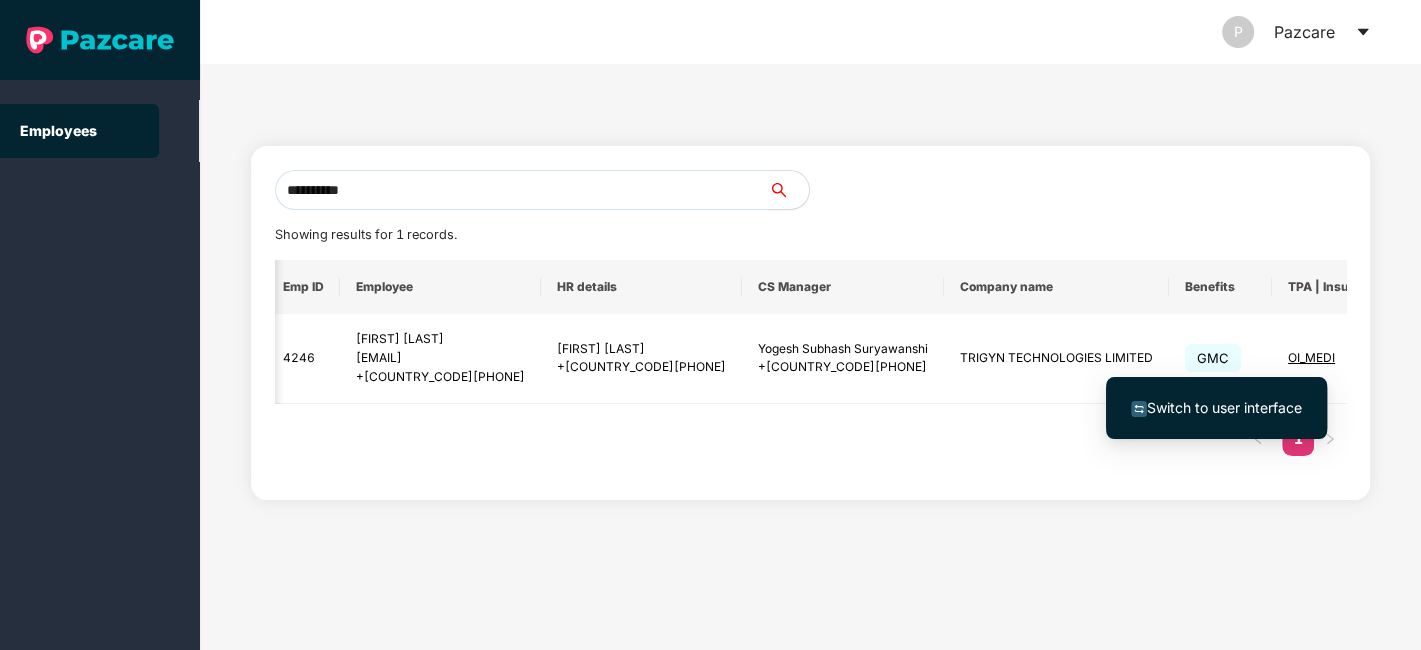 click on "Switch to user interface" at bounding box center [1224, 407] 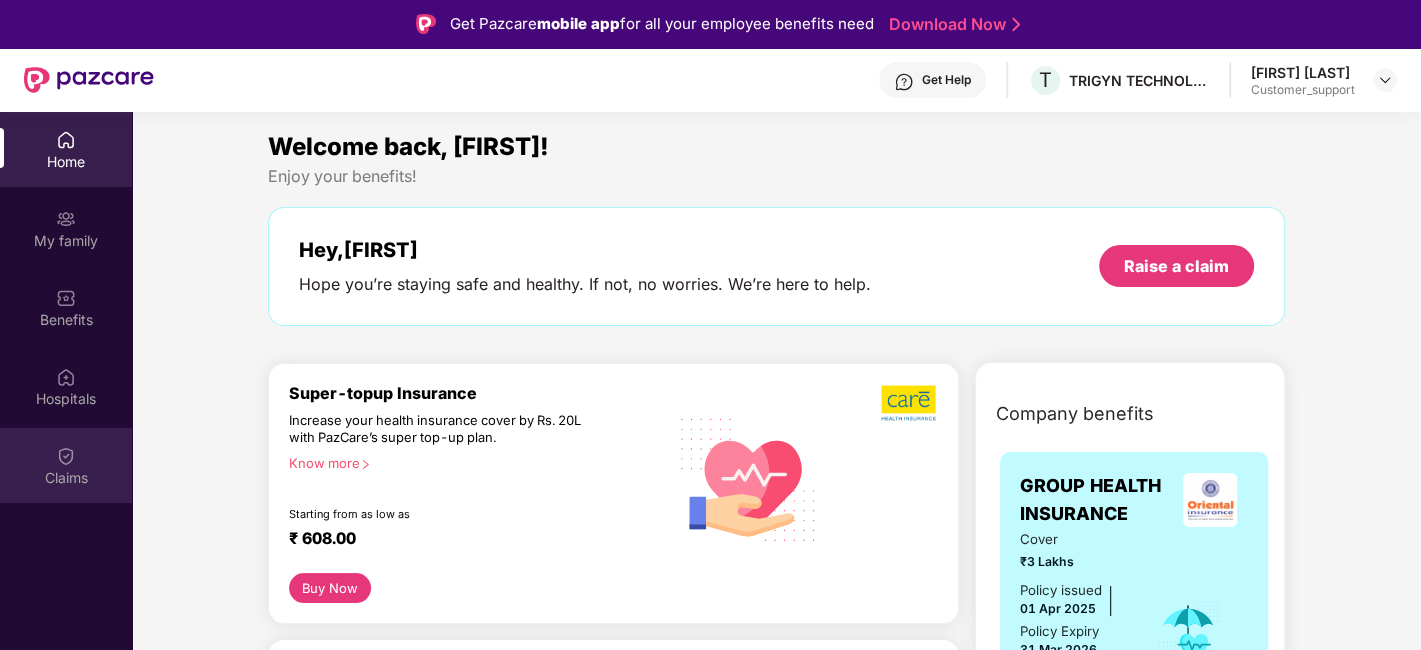 click on "Claims" at bounding box center [66, 478] 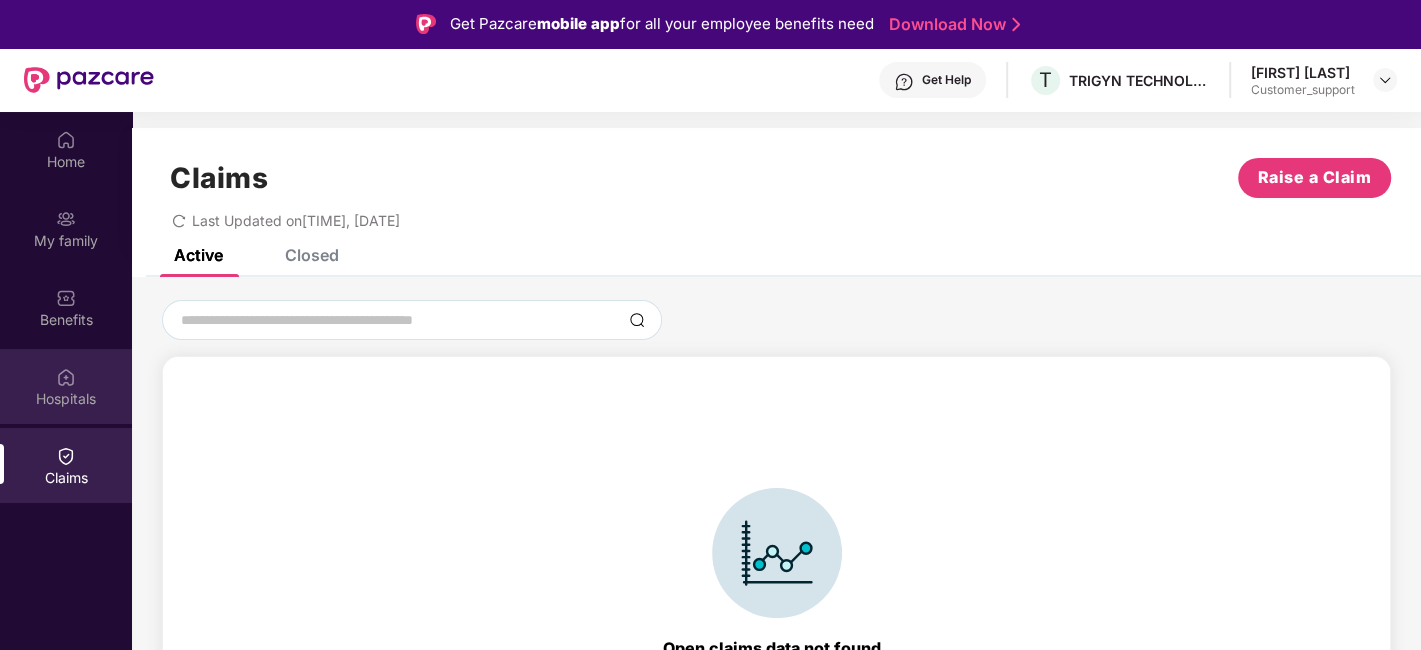 click on "Hospitals" at bounding box center [66, 399] 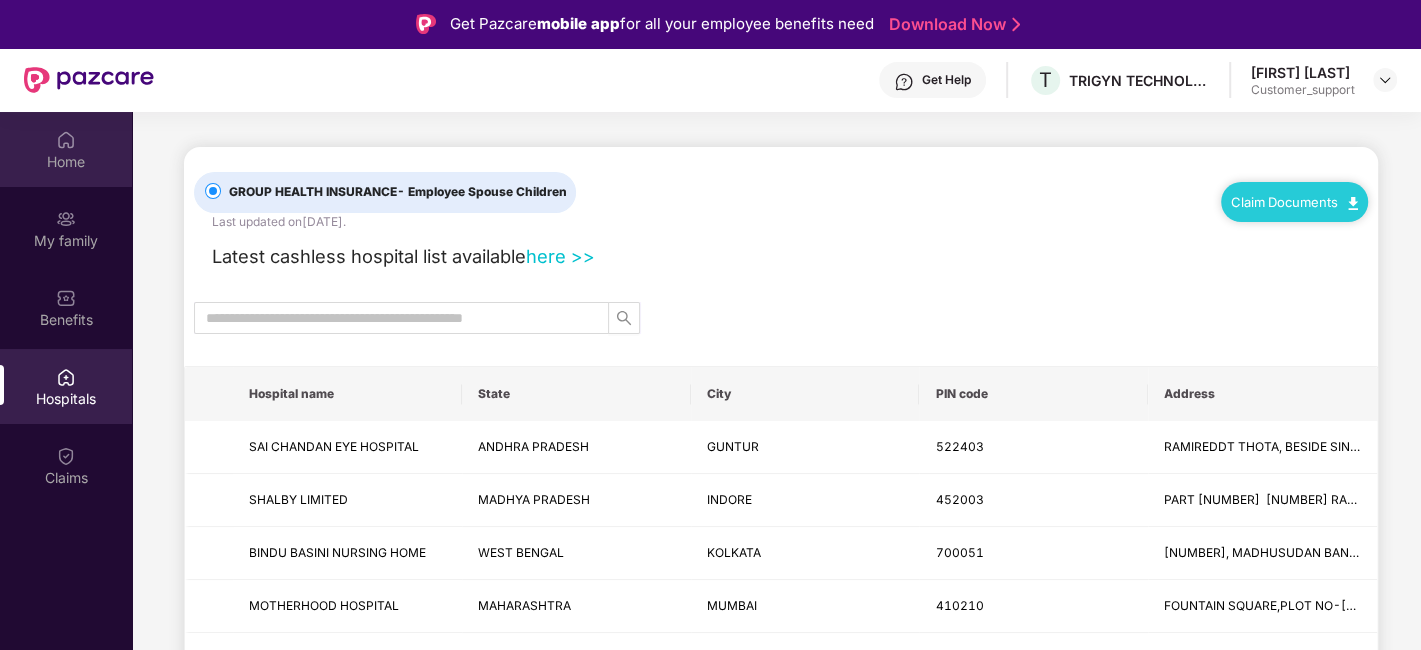 click at bounding box center (66, 140) 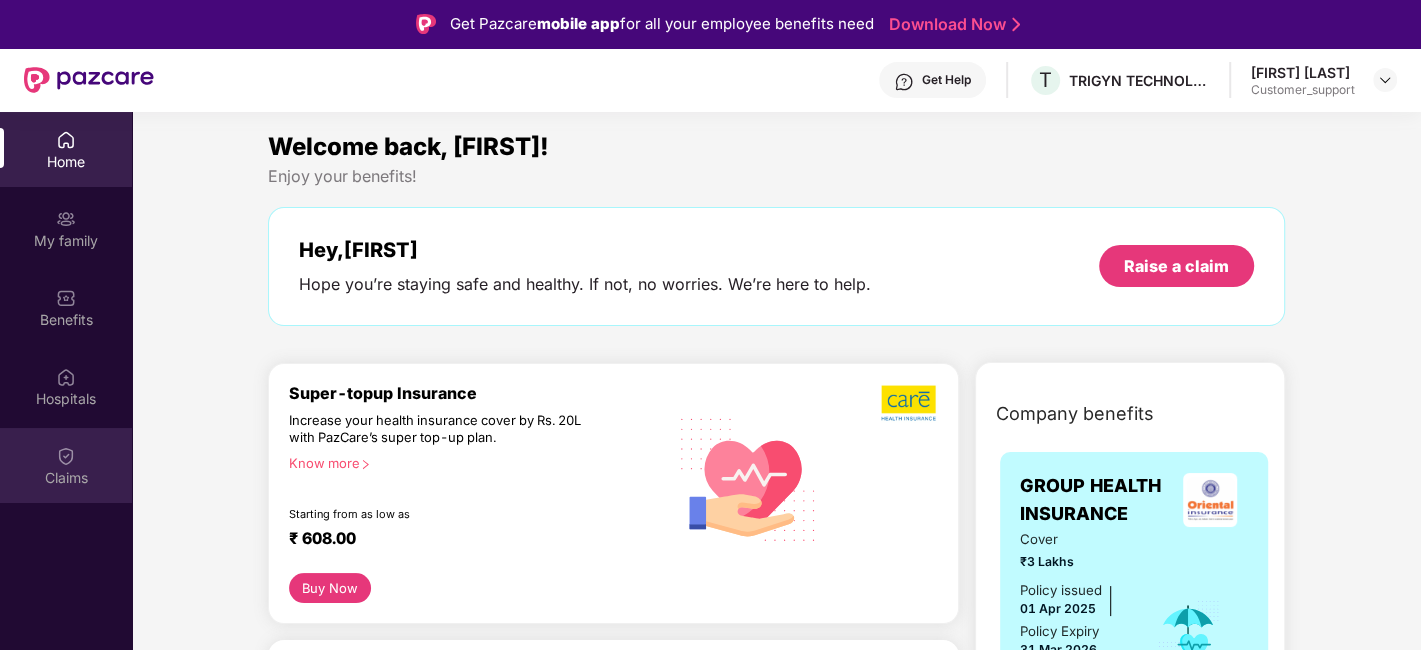 click on "Claims" at bounding box center [66, 478] 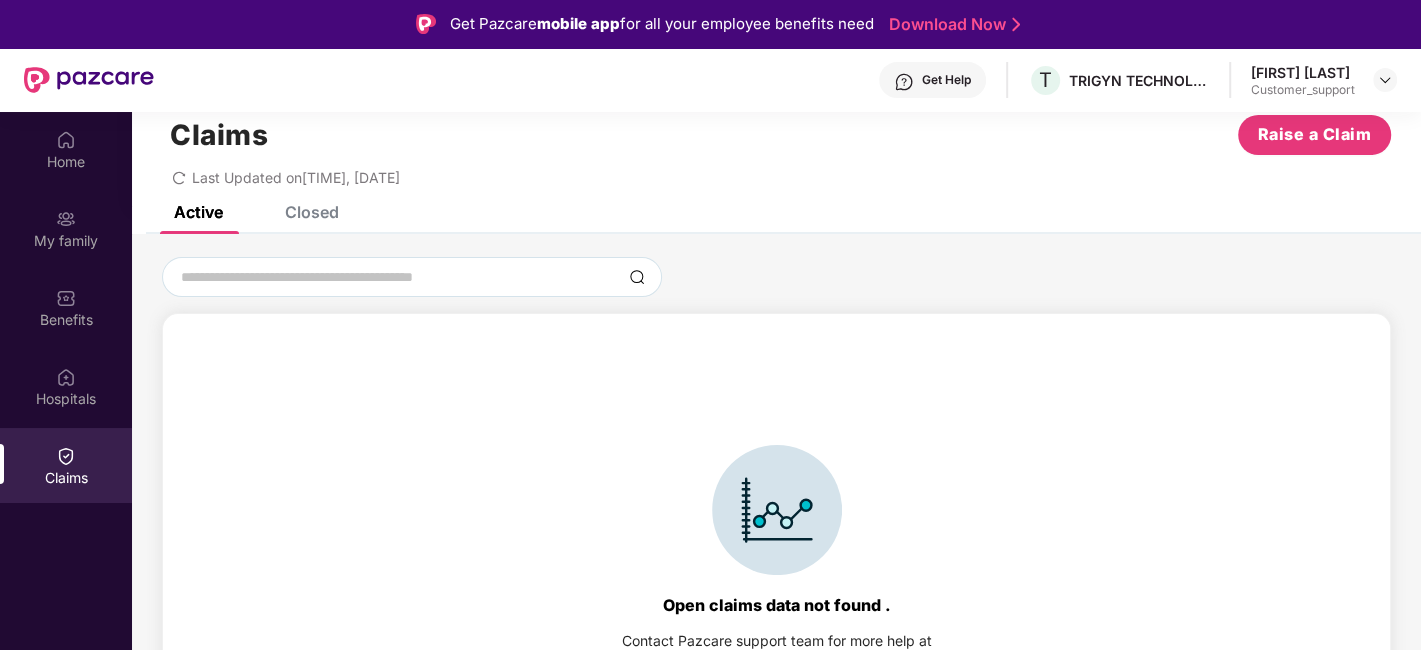 scroll, scrollTop: 0, scrollLeft: 0, axis: both 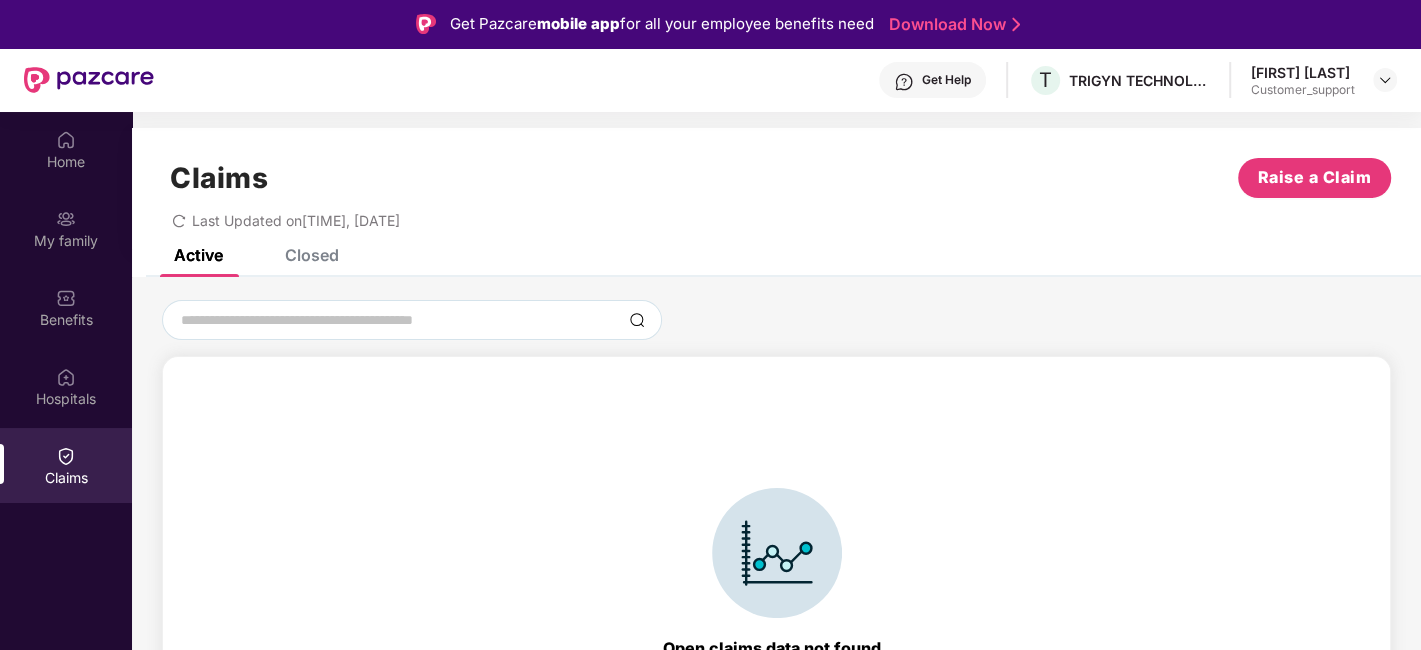click on "Closed" at bounding box center (312, 255) 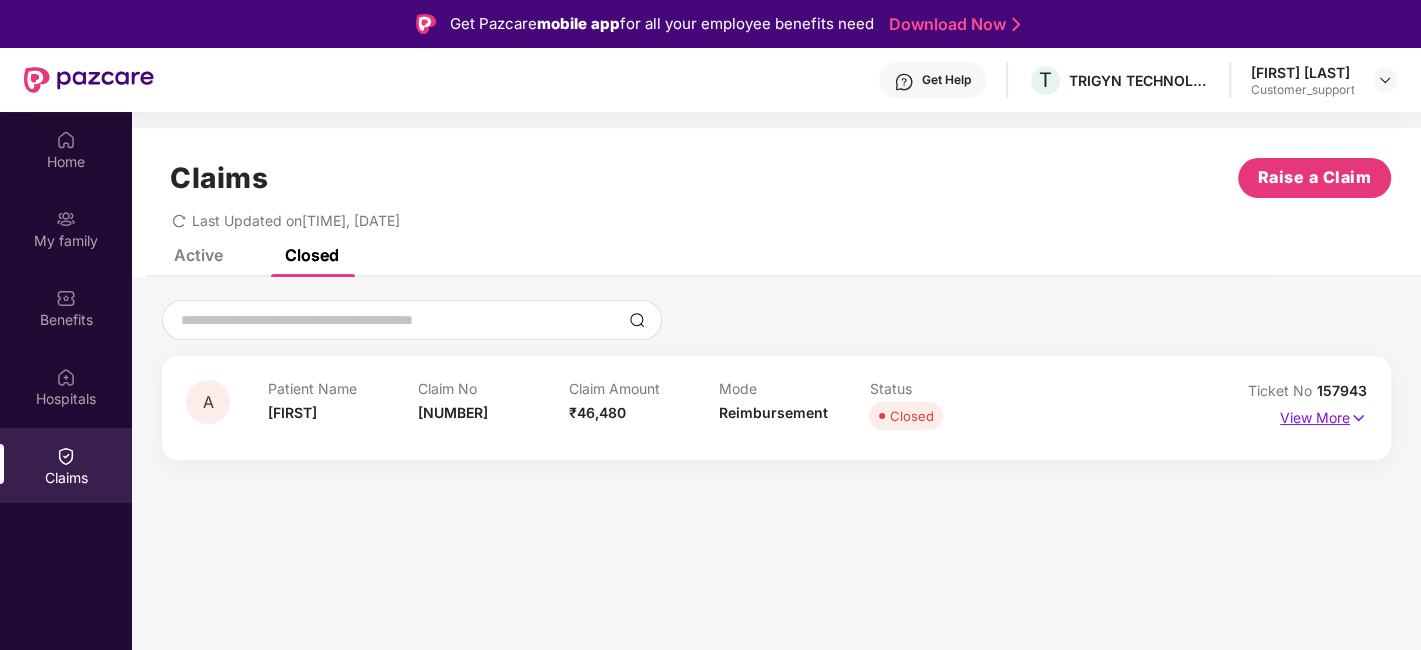 click on "View More" at bounding box center [1323, 415] 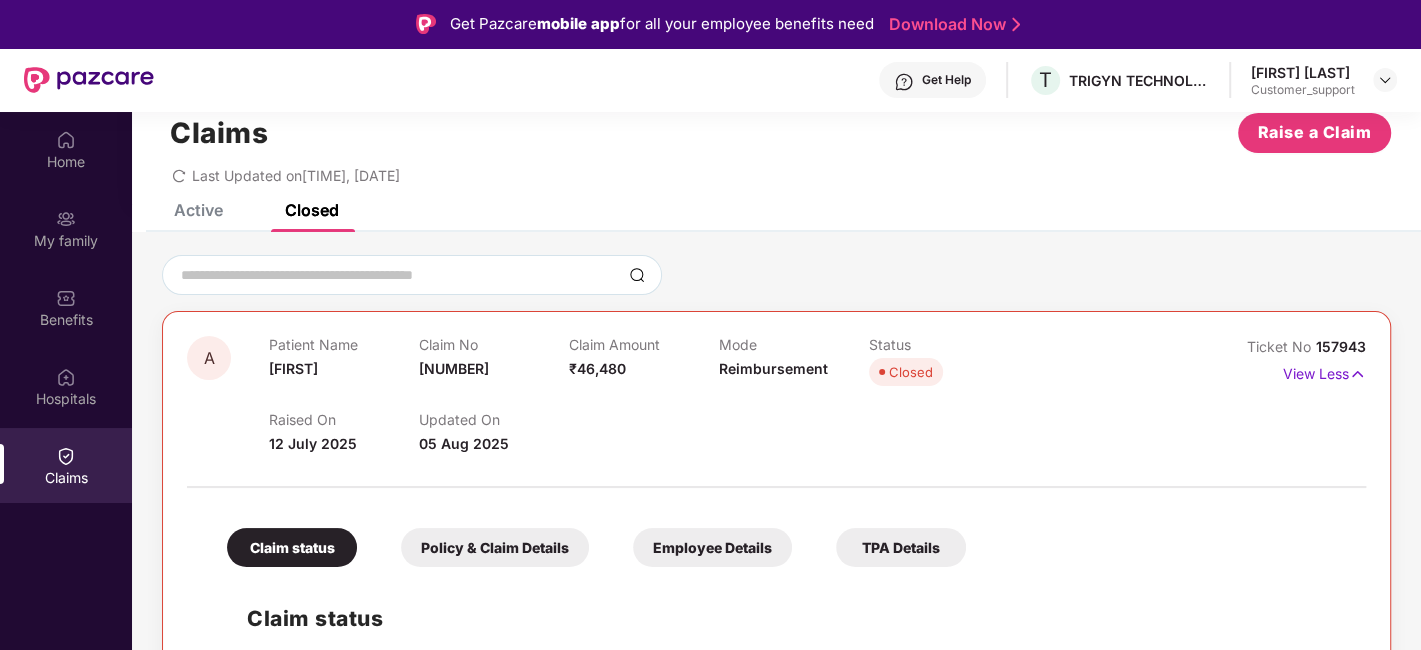 scroll, scrollTop: 44, scrollLeft: 0, axis: vertical 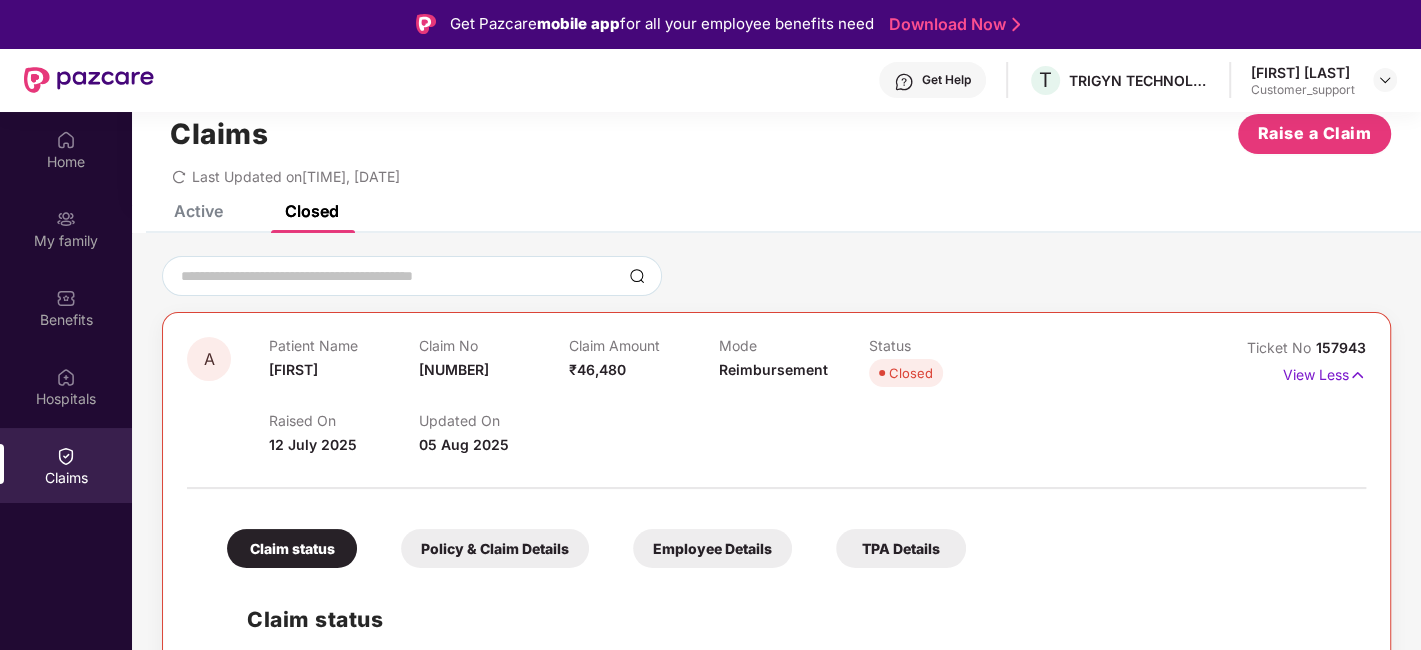 click on "Active" at bounding box center (198, 211) 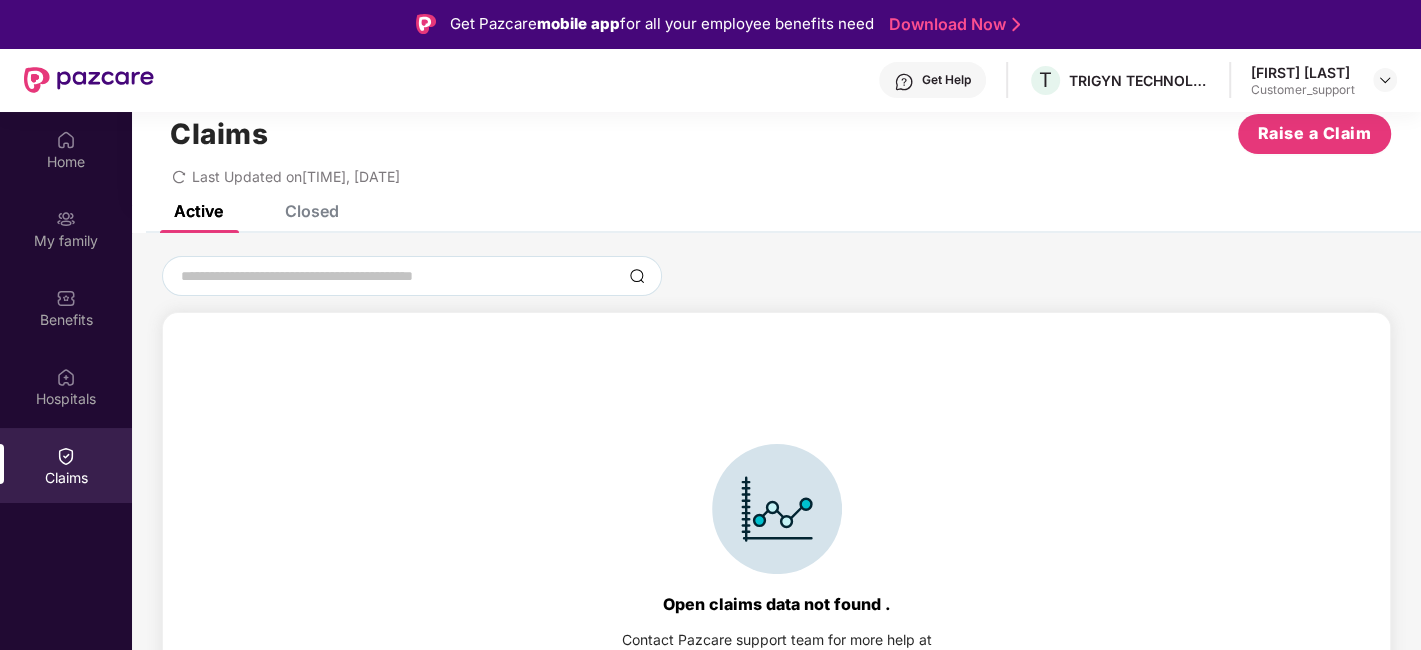 scroll, scrollTop: 43, scrollLeft: 0, axis: vertical 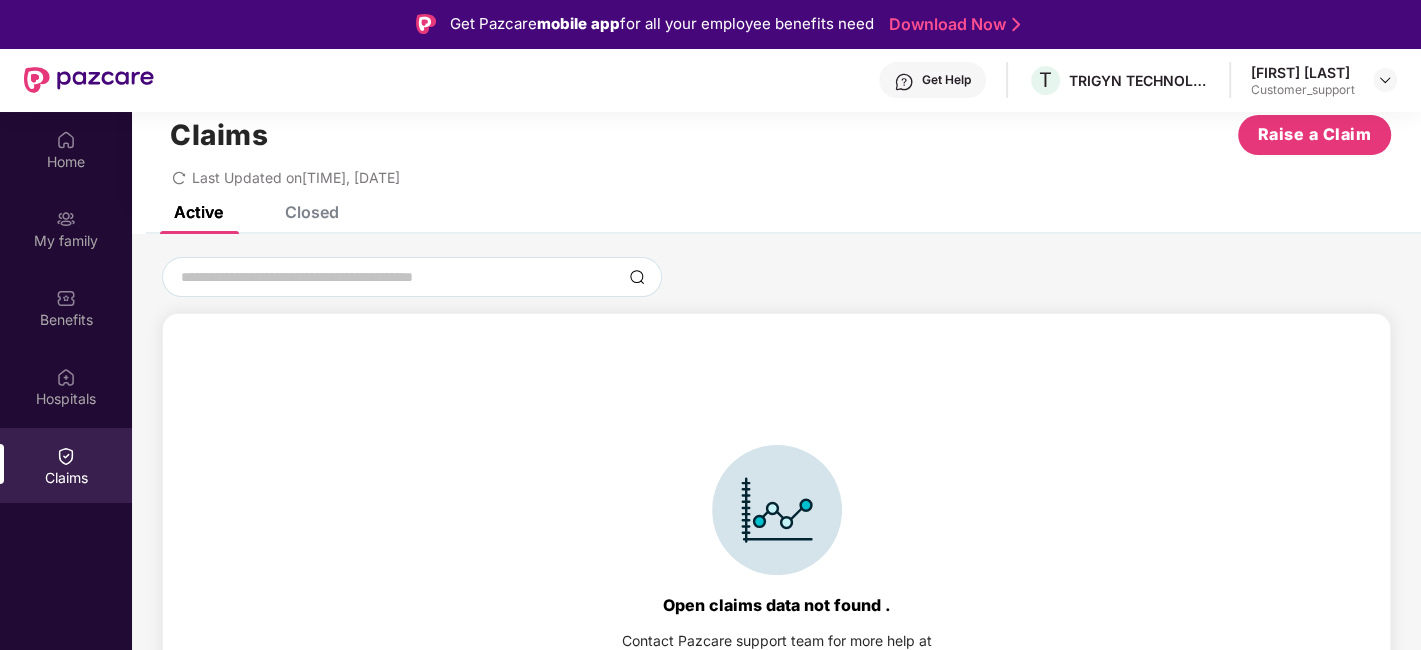click on "Closed" at bounding box center (297, 212) 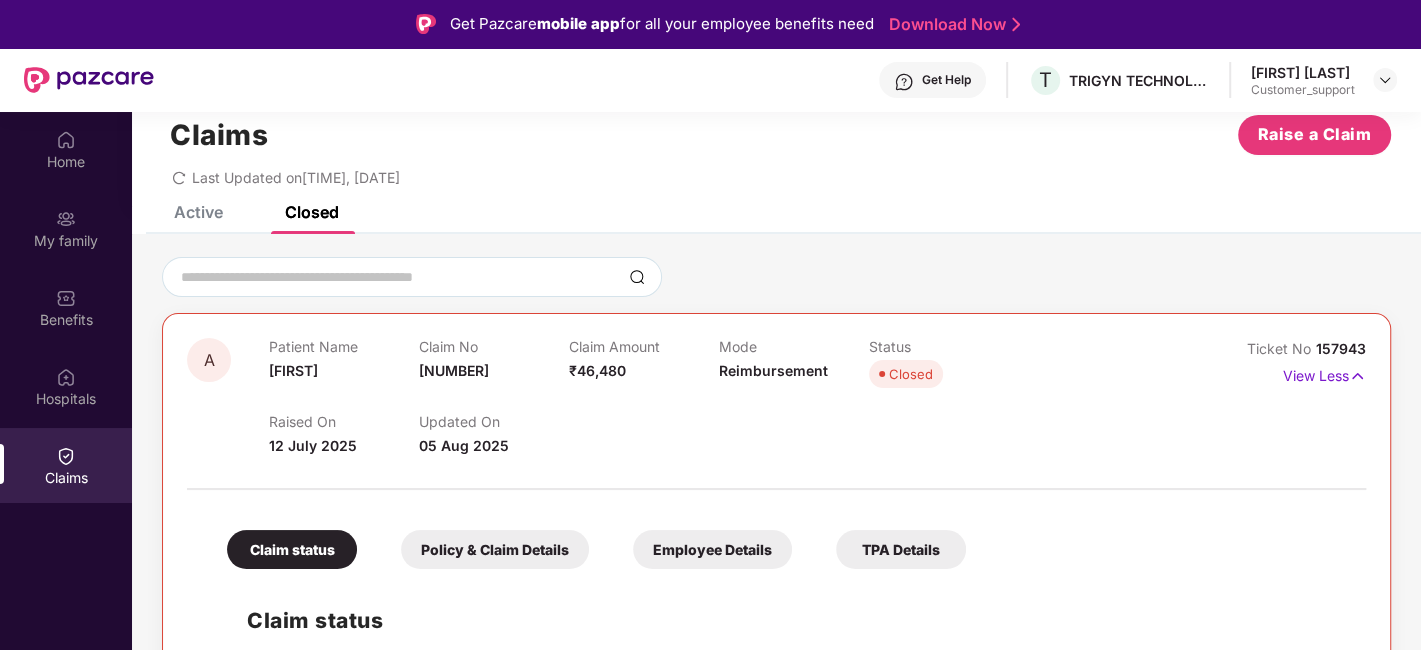 click on "Active" at bounding box center [198, 212] 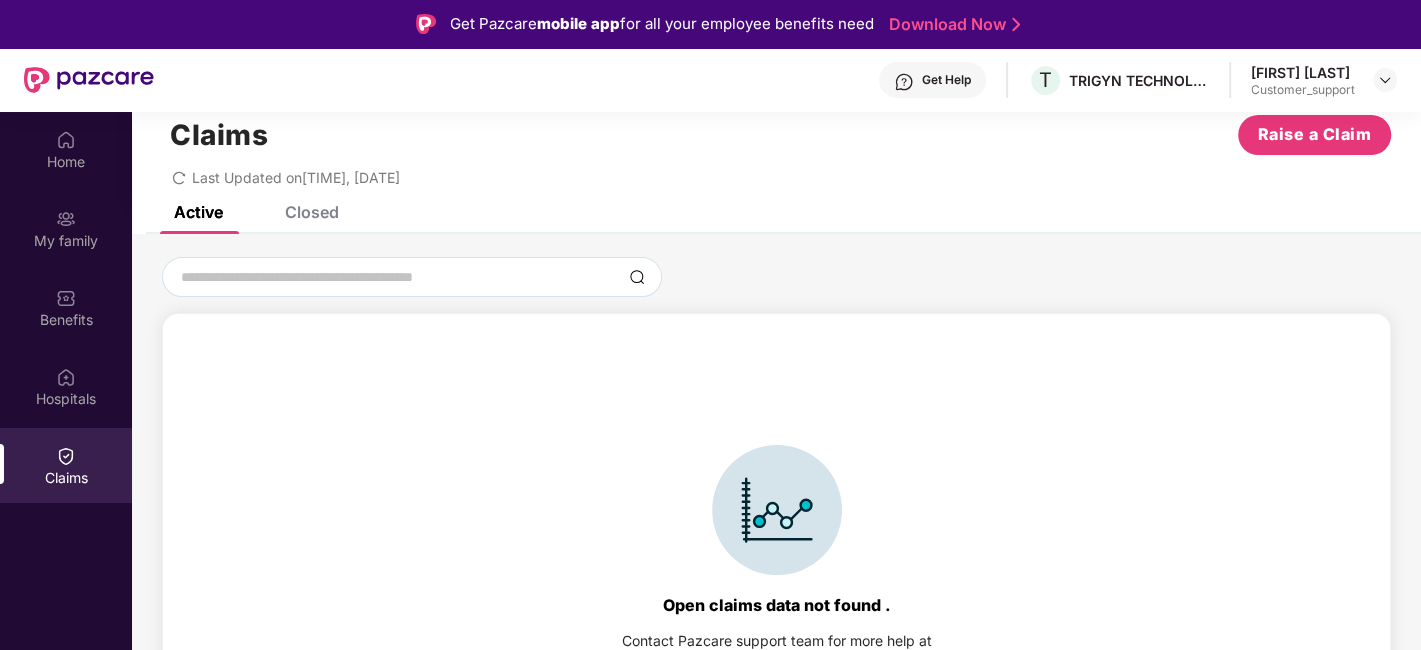 click on "Closed" at bounding box center (312, 212) 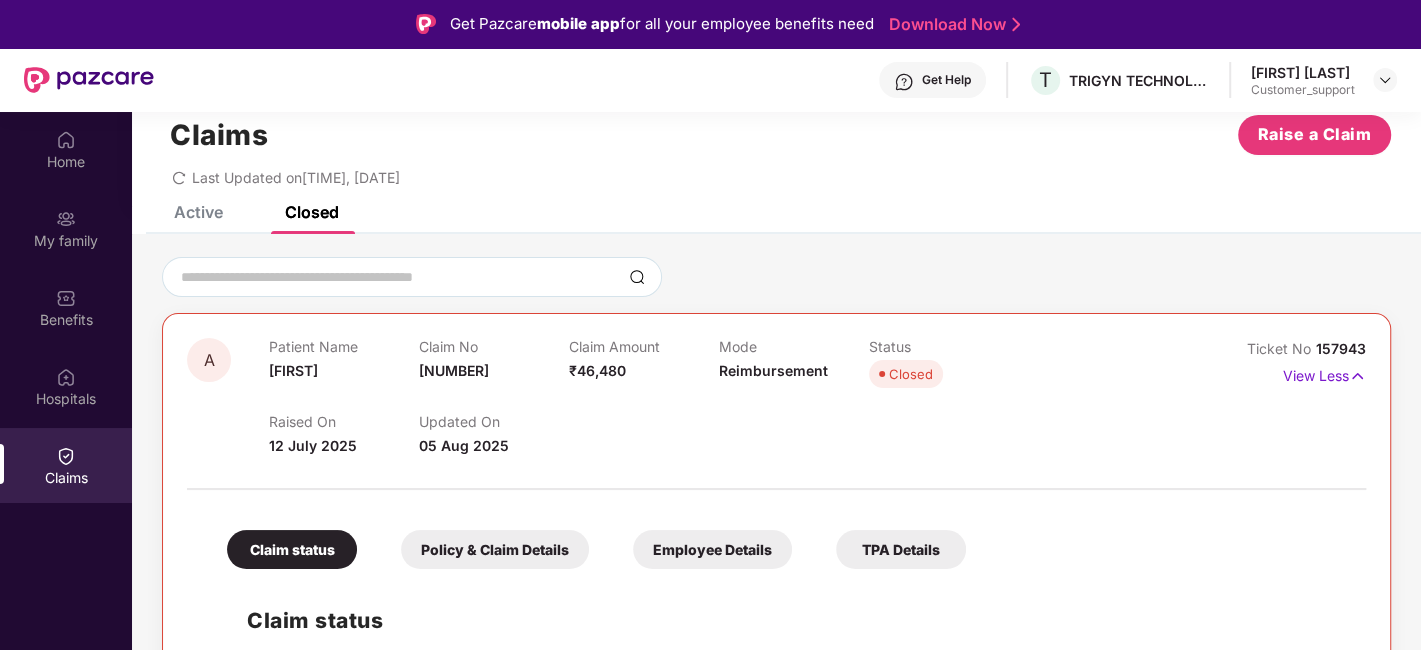 click on "Active" at bounding box center (198, 212) 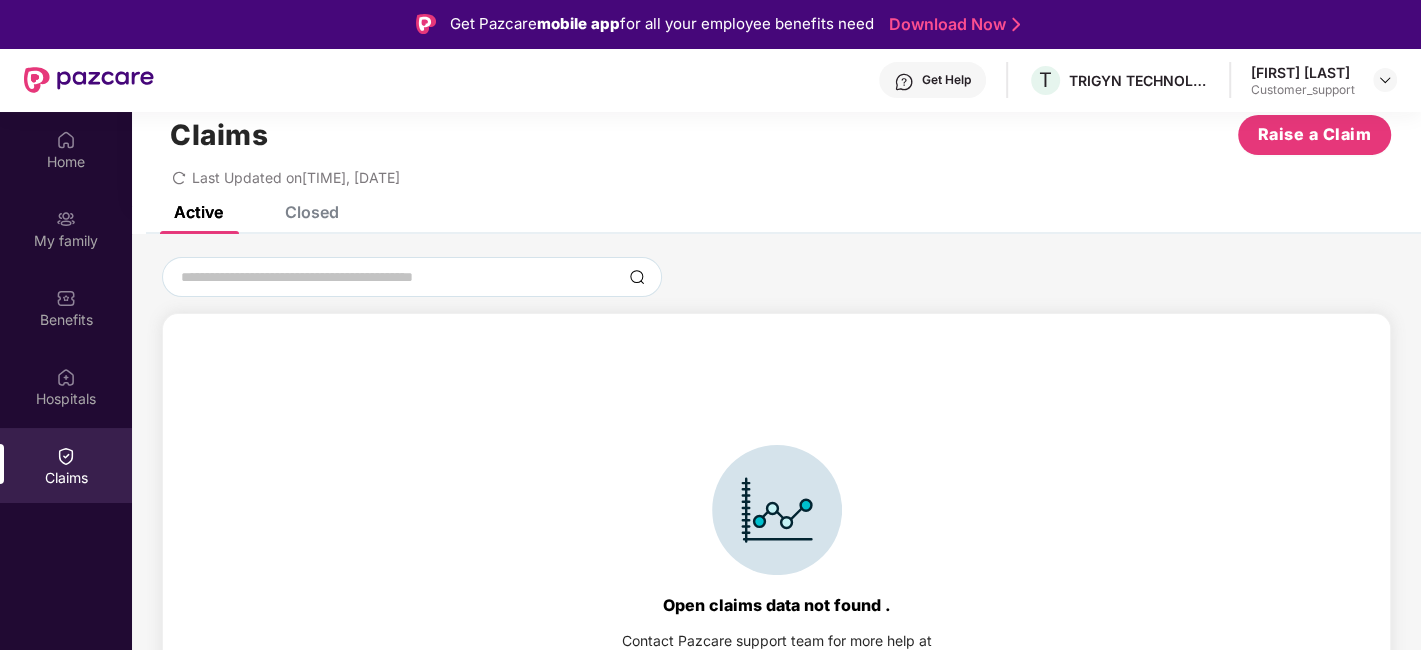 click on "Get Help" at bounding box center [946, 80] 